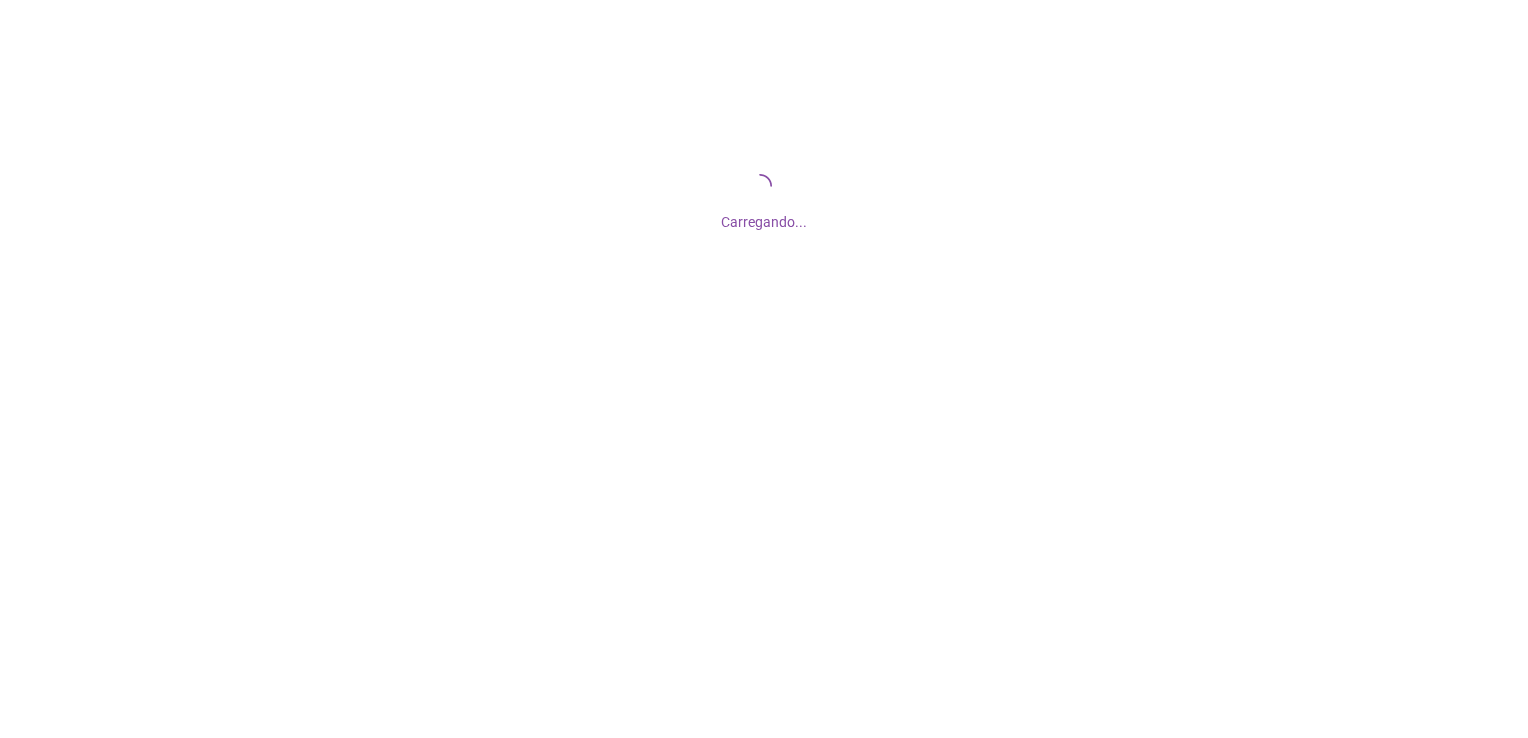 scroll, scrollTop: 0, scrollLeft: 0, axis: both 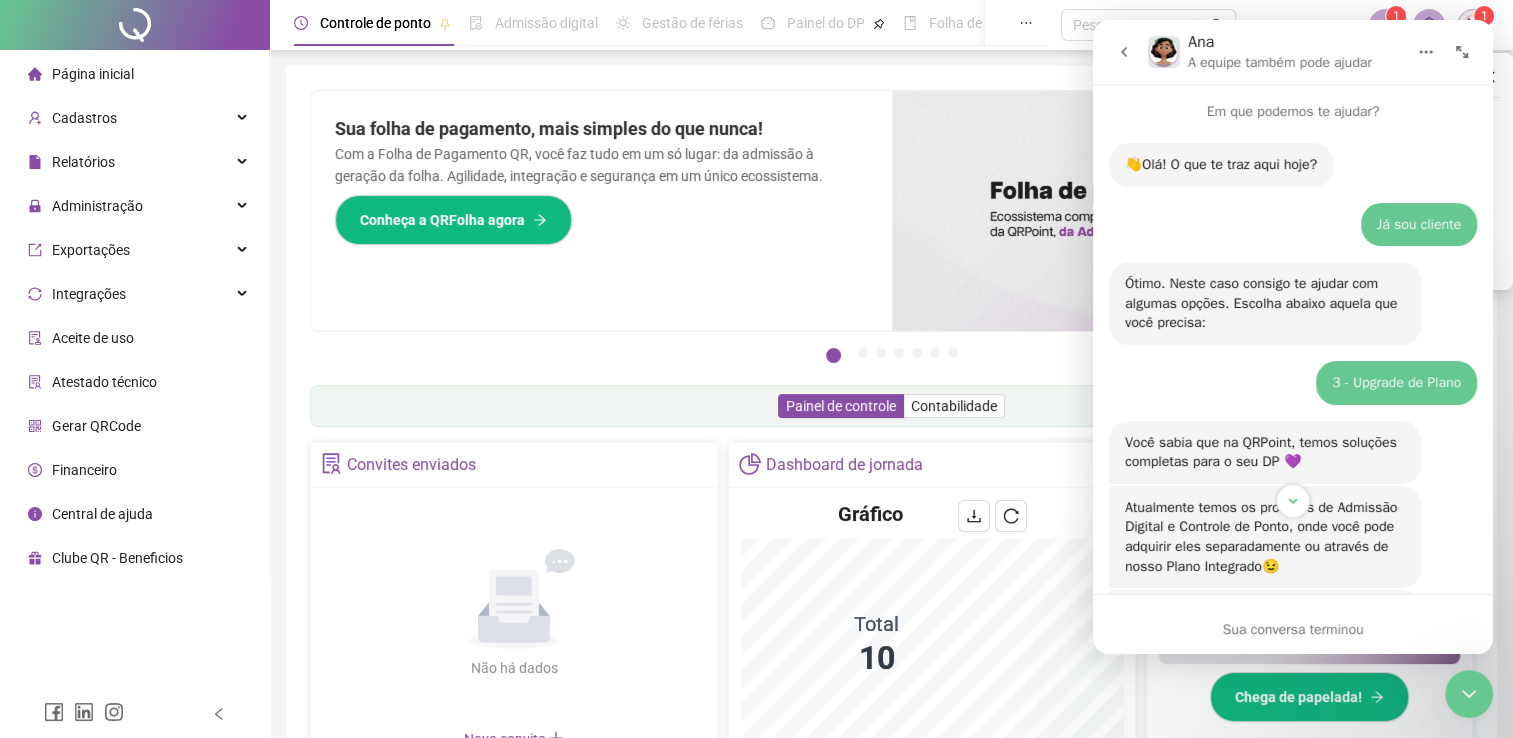 click at bounding box center [1462, 52] 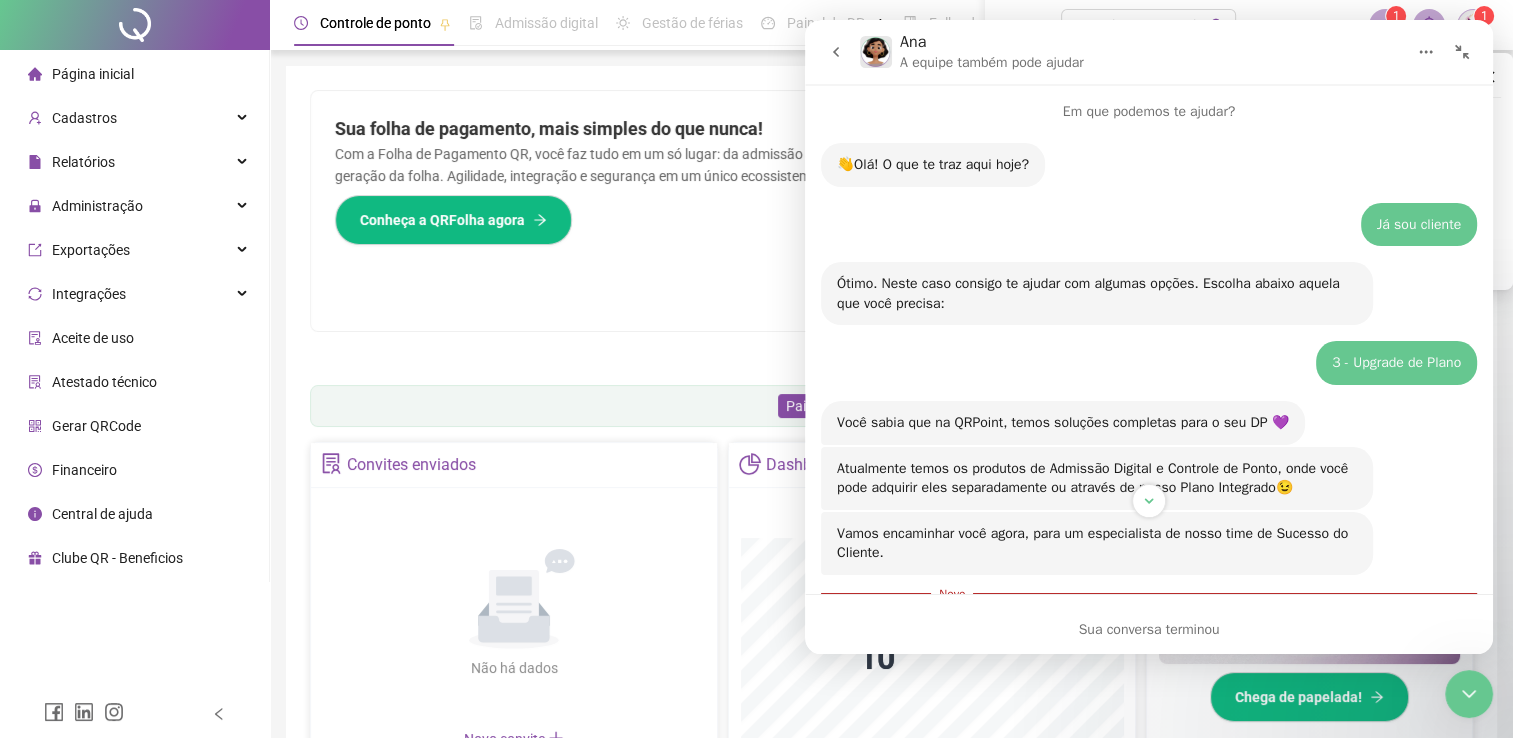 scroll, scrollTop: 2, scrollLeft: 0, axis: vertical 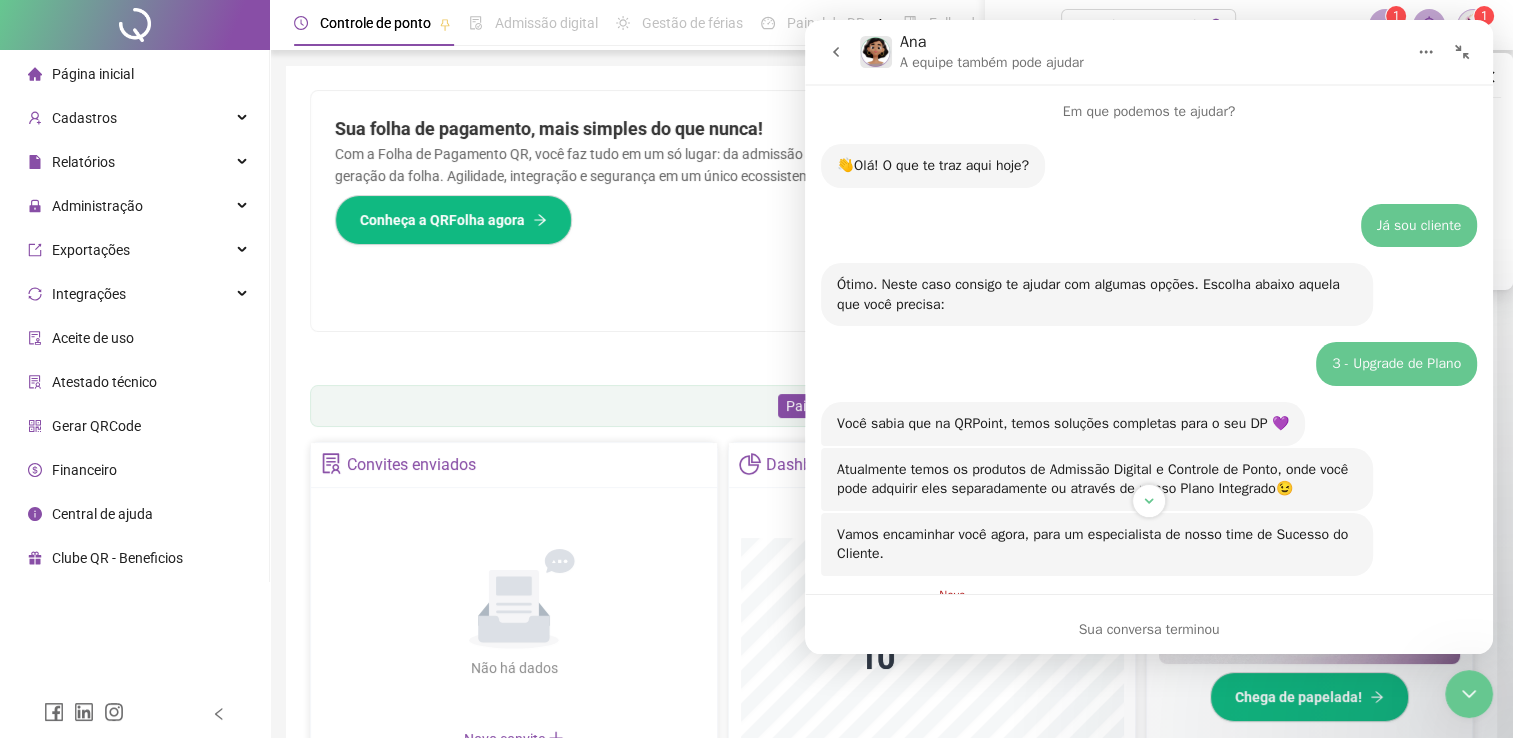 click 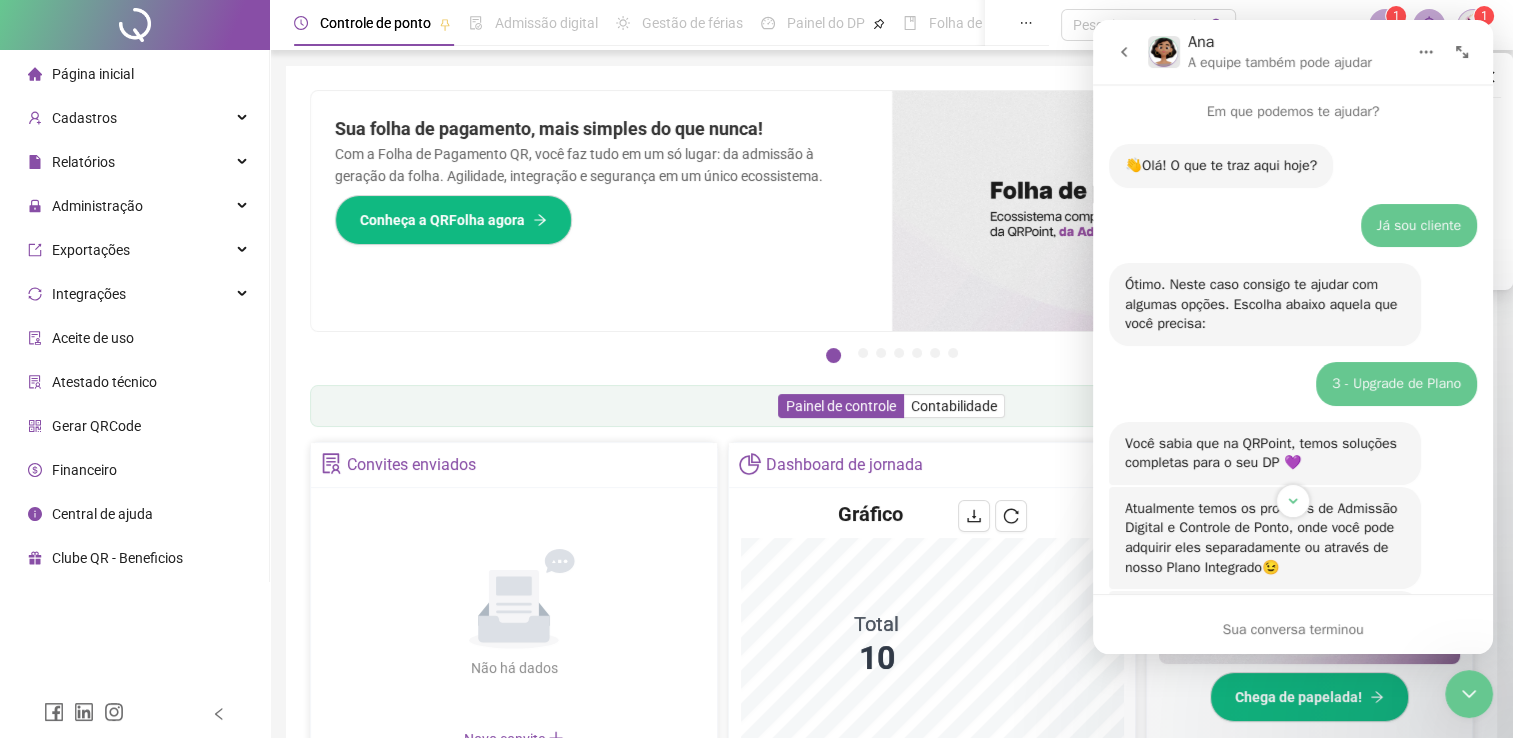 click at bounding box center (1469, 694) 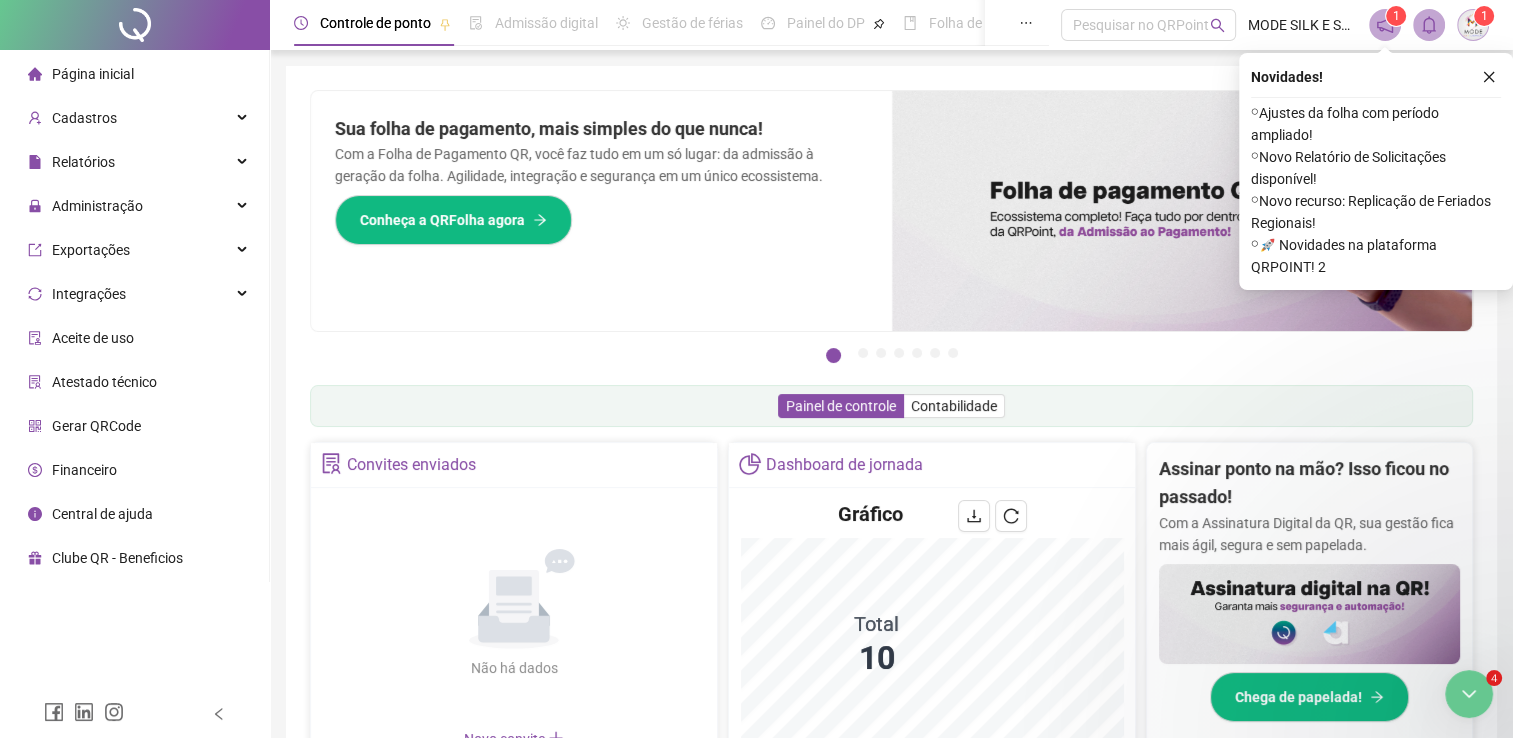 scroll, scrollTop: 0, scrollLeft: 0, axis: both 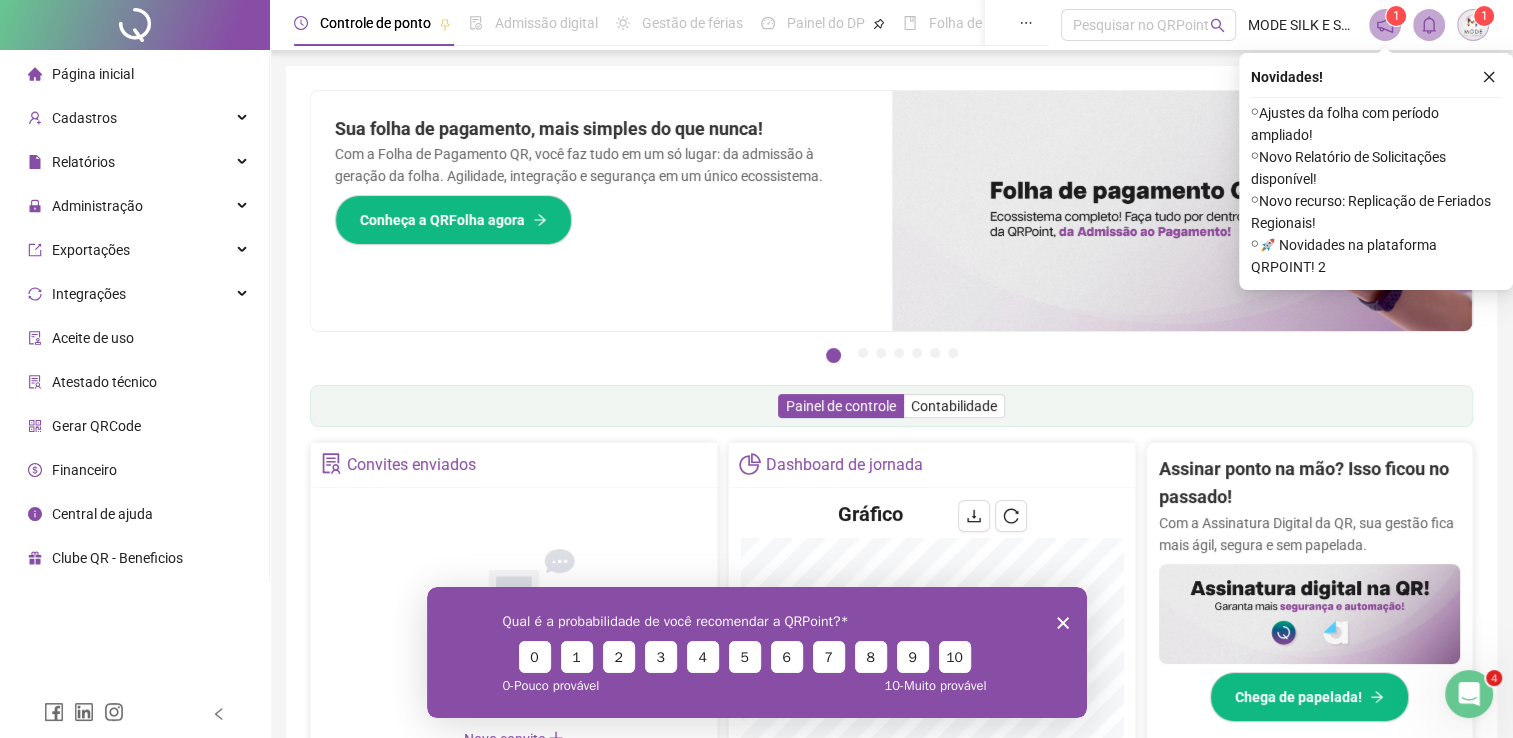 click on "4" at bounding box center (1494, 678) 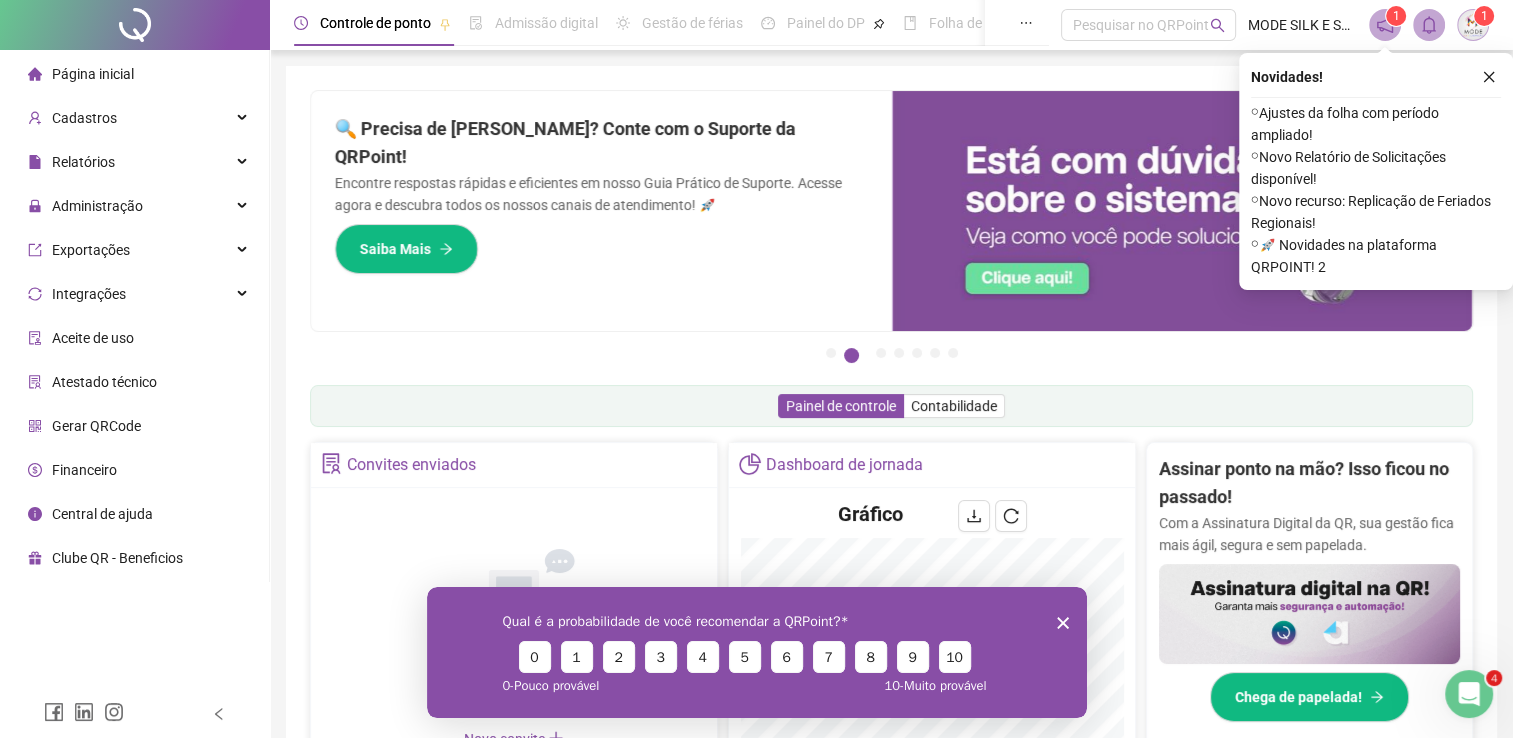 click 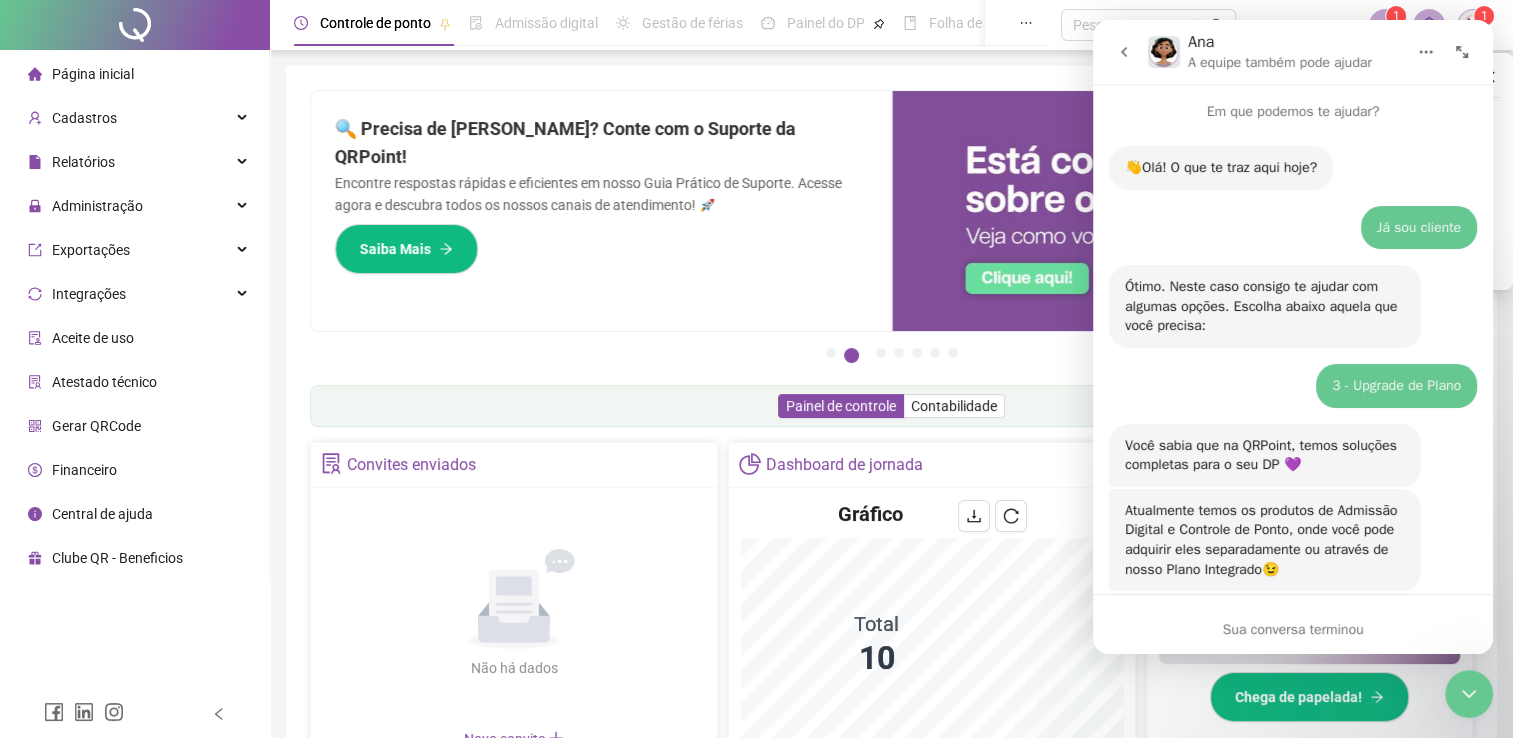 scroll, scrollTop: 141, scrollLeft: 0, axis: vertical 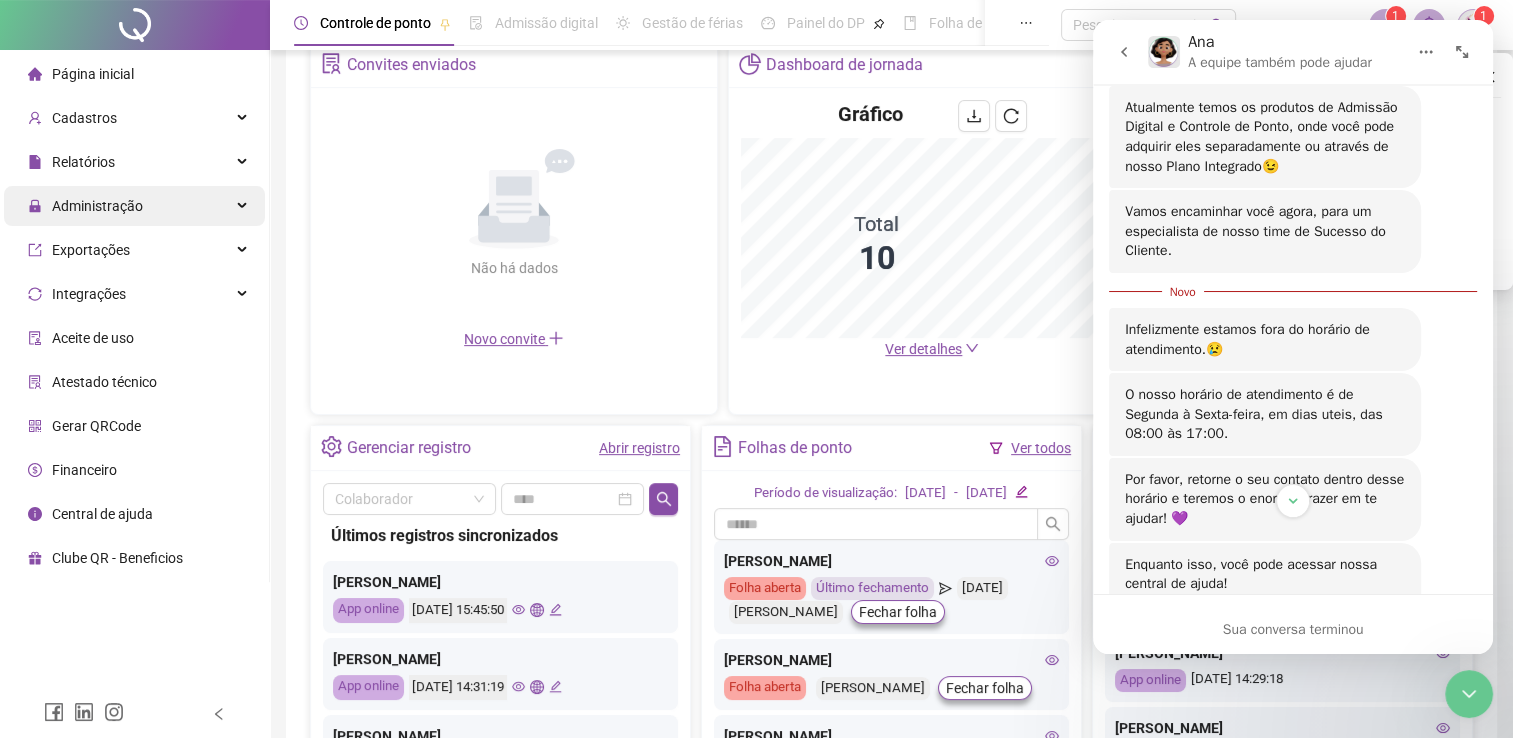 click on "Administração" at bounding box center (97, 206) 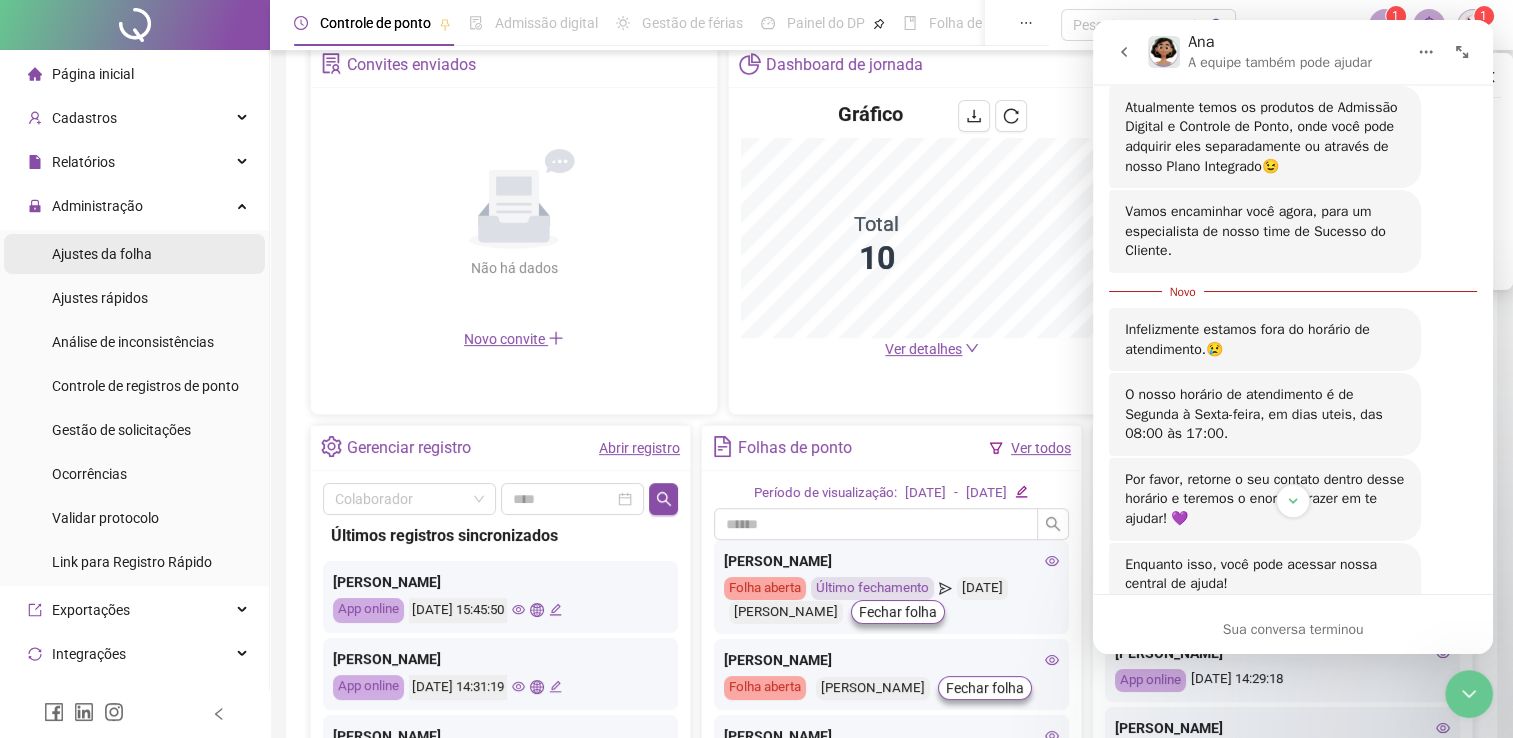 click on "Ajustes da folha" at bounding box center [102, 254] 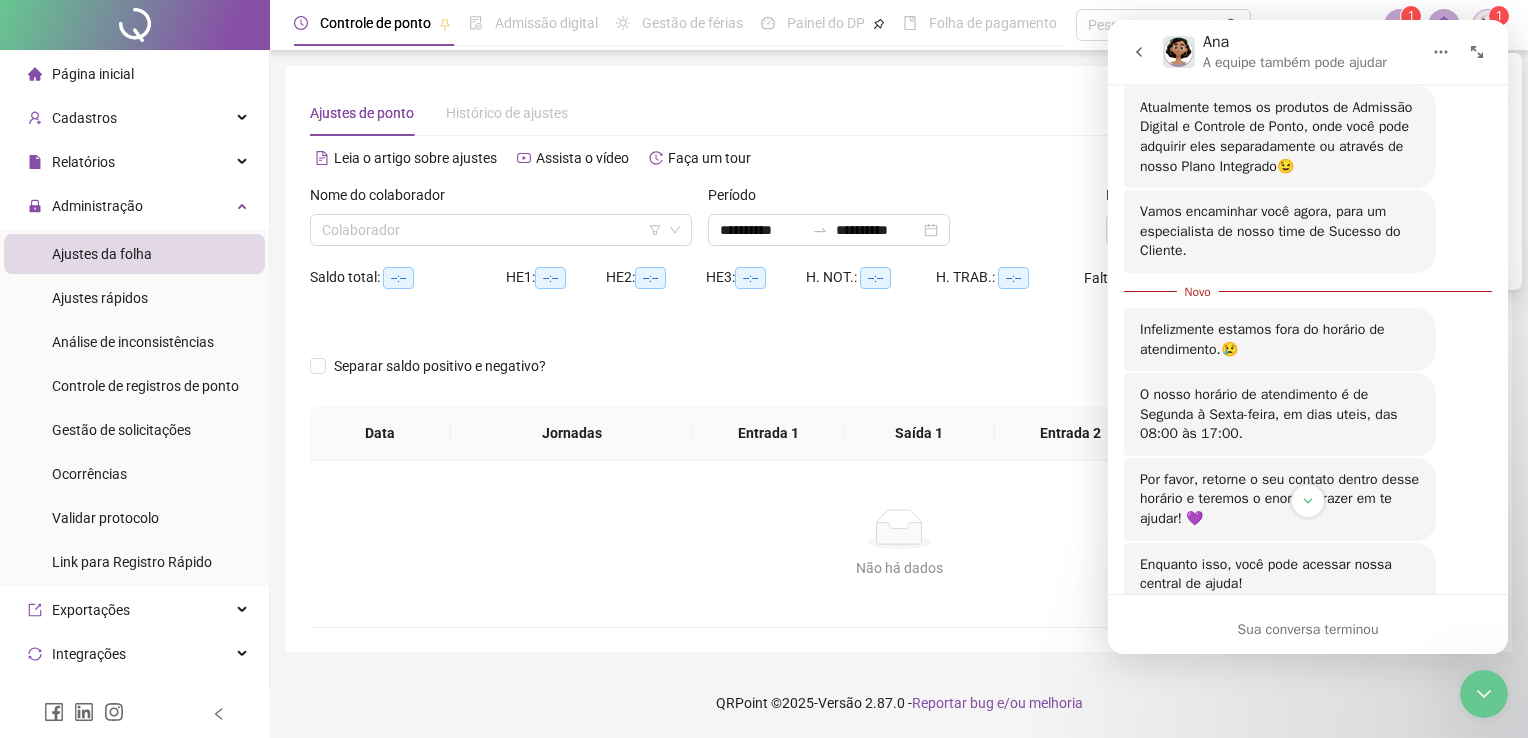 click on "Alternar para versão lite" at bounding box center (1193, 158) 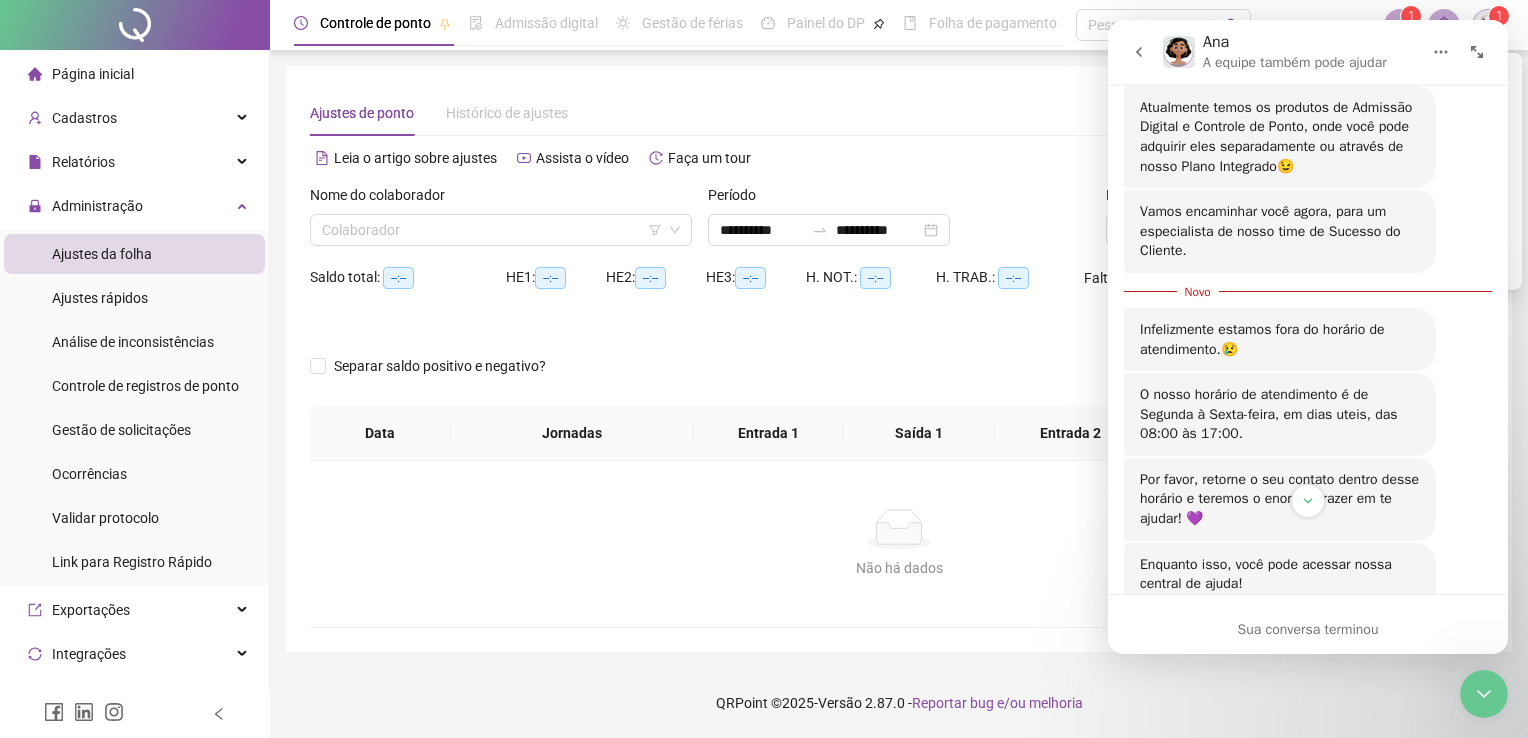 click 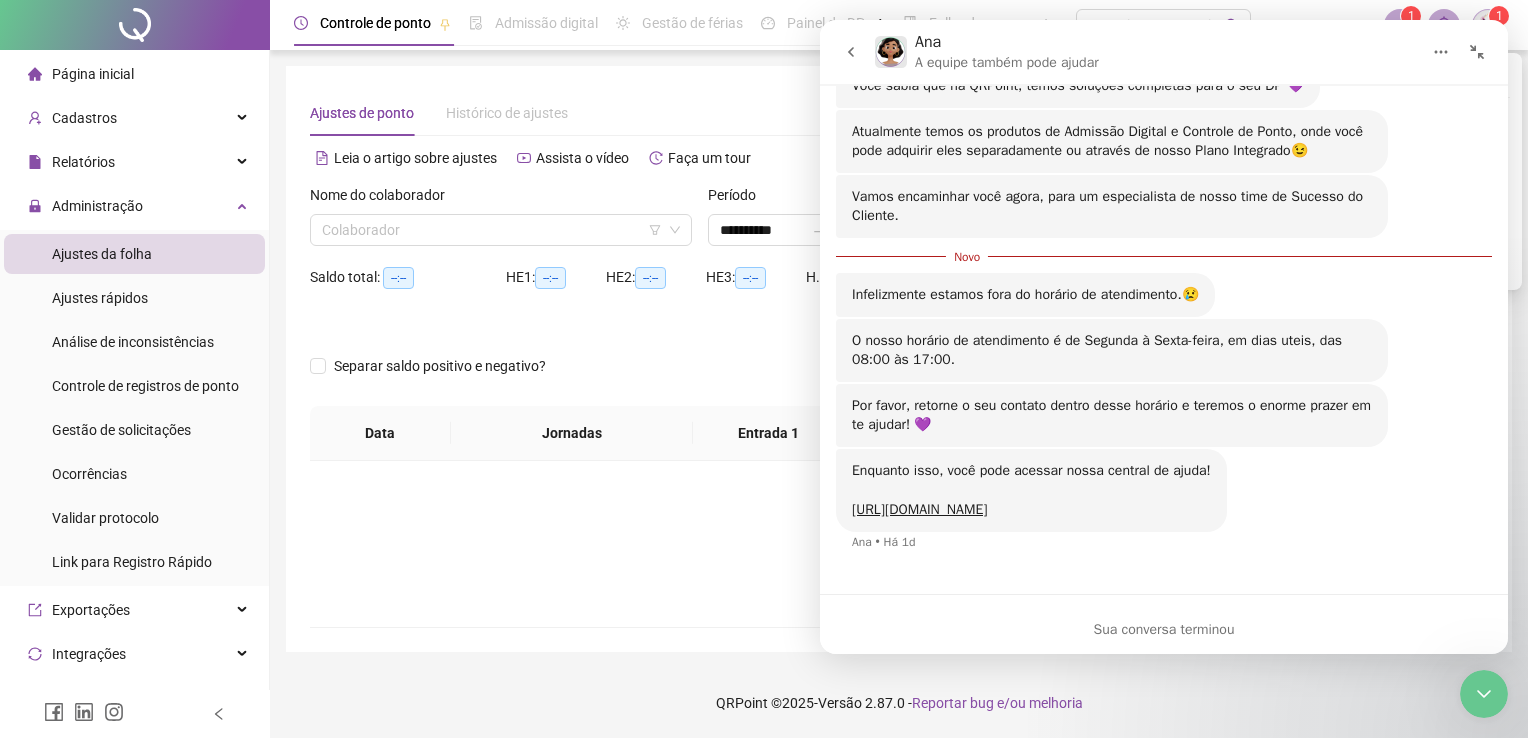 click 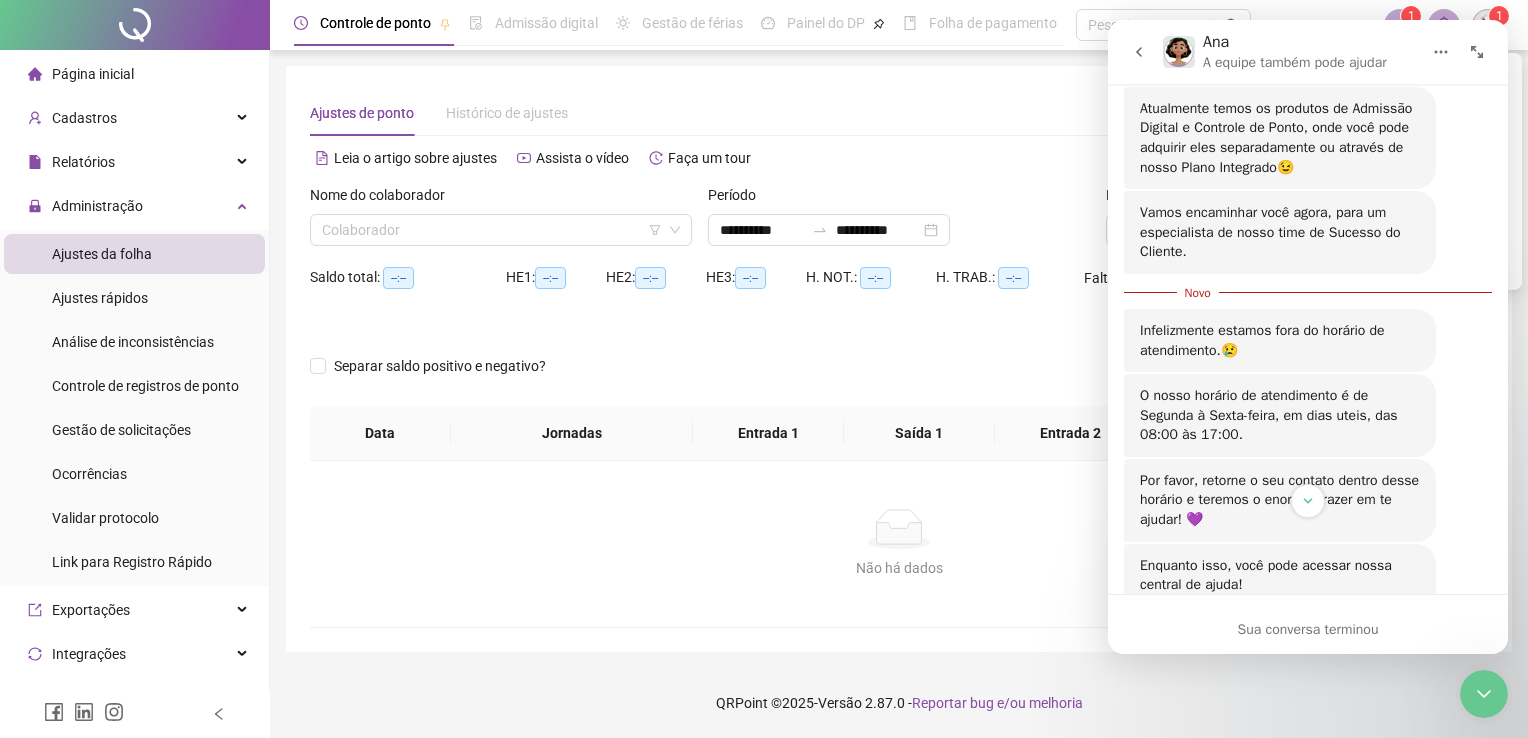 click 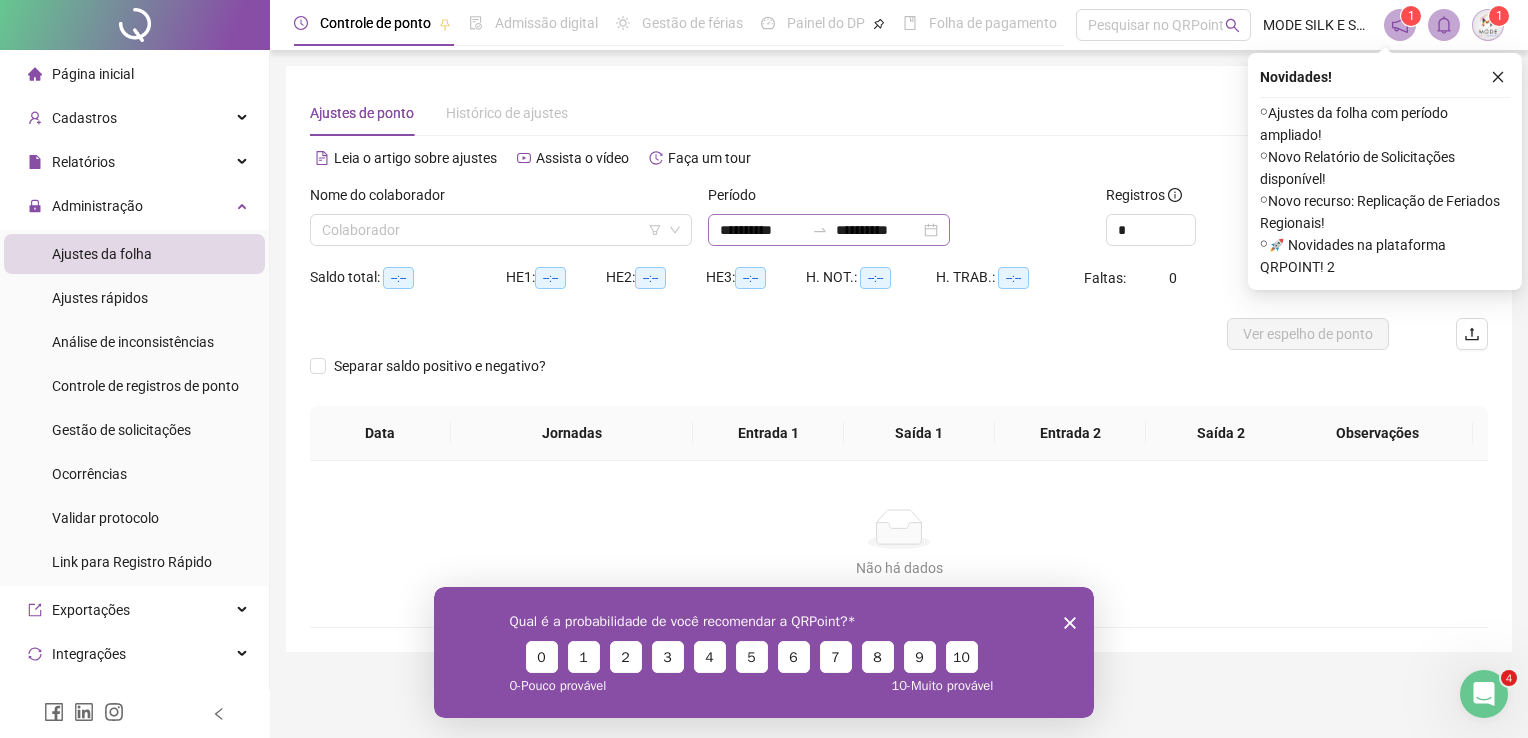 click on "**********" at bounding box center [829, 230] 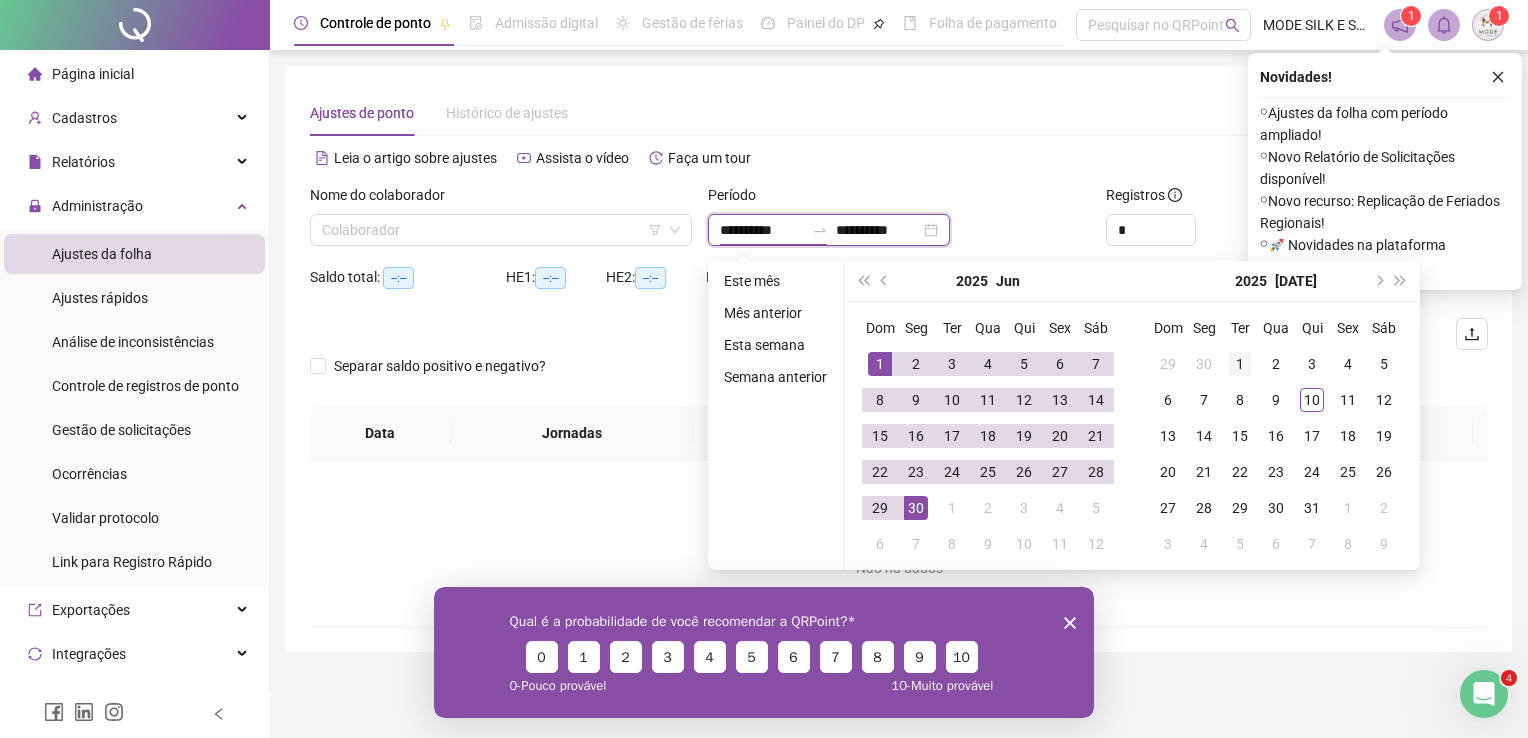 type on "**********" 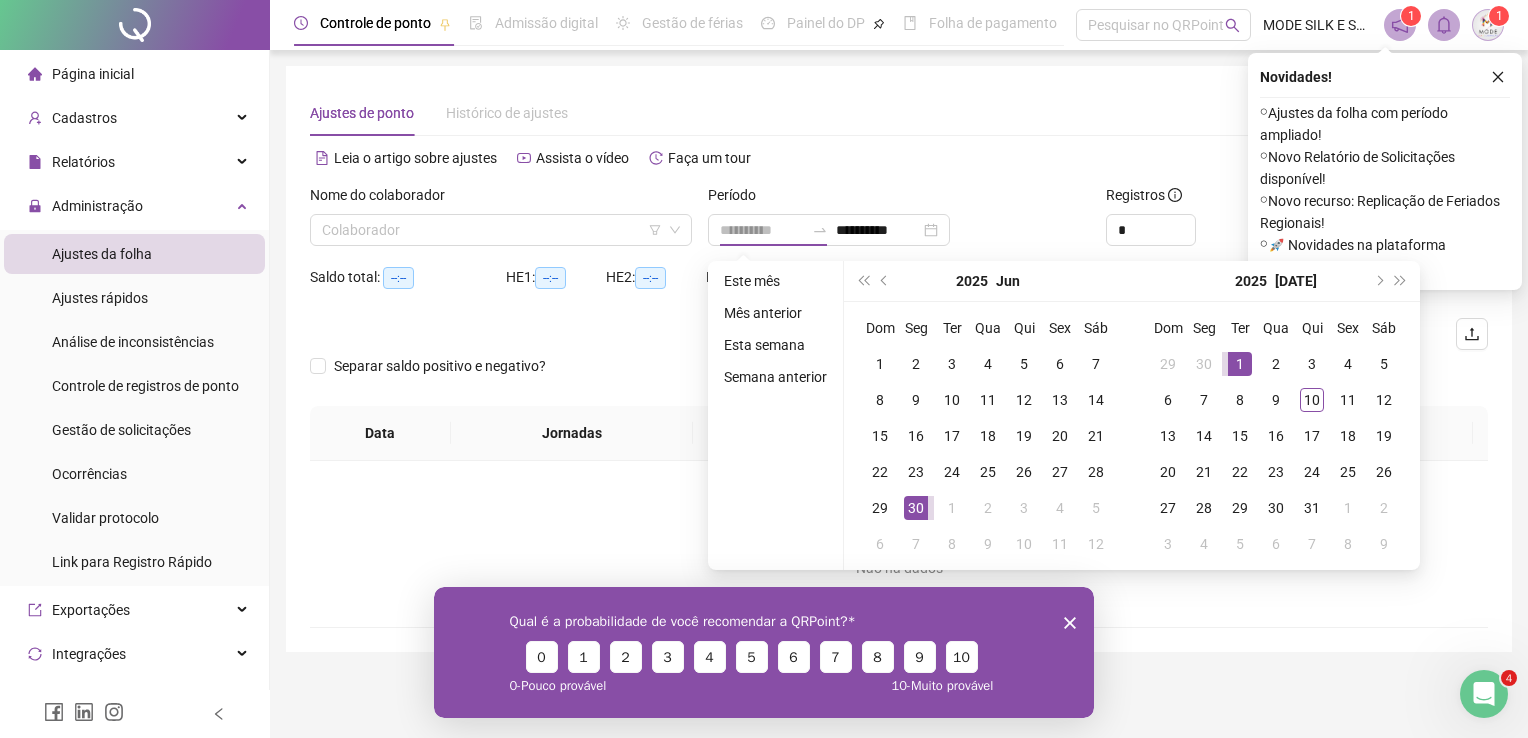 click on "1" at bounding box center (1240, 364) 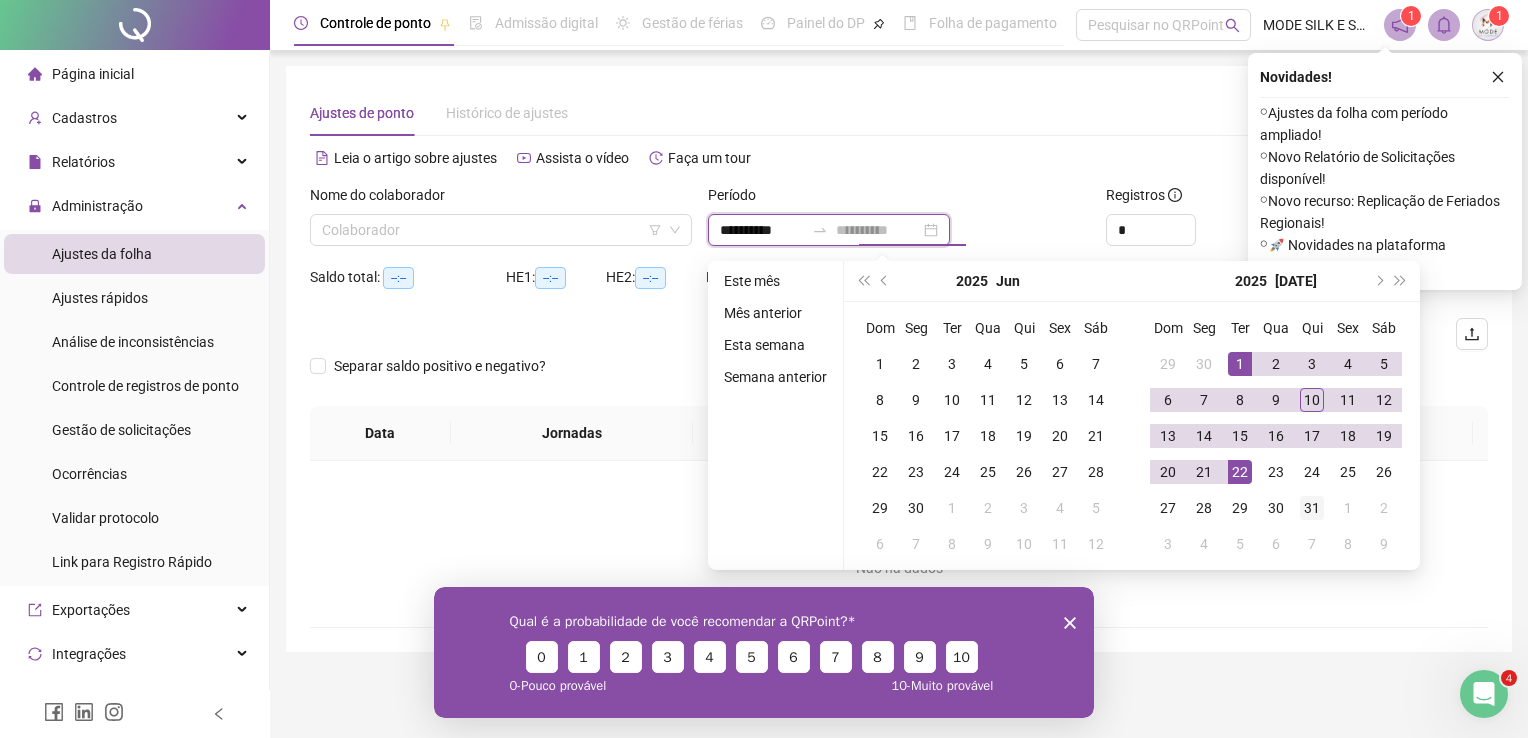 type on "**********" 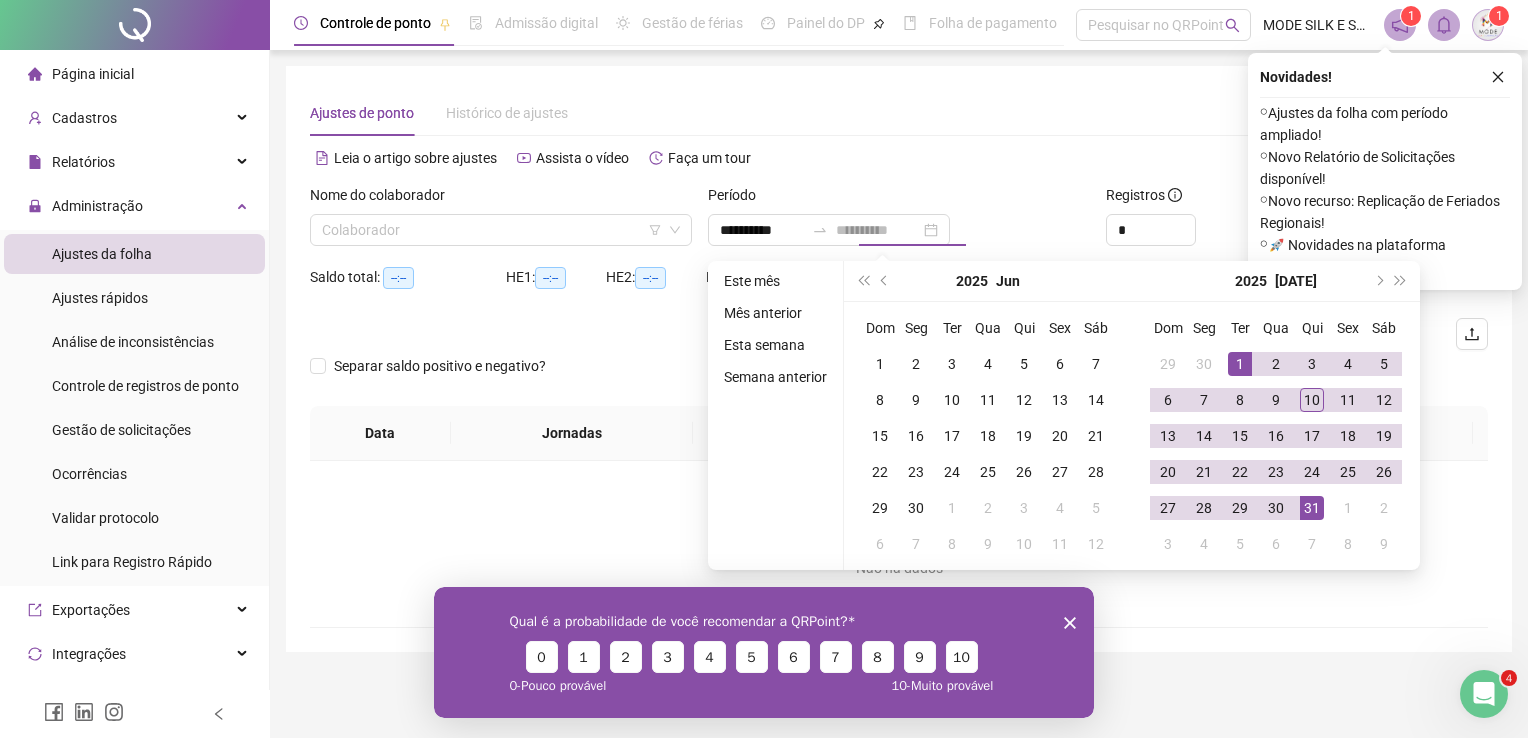 click on "31" at bounding box center [1312, 508] 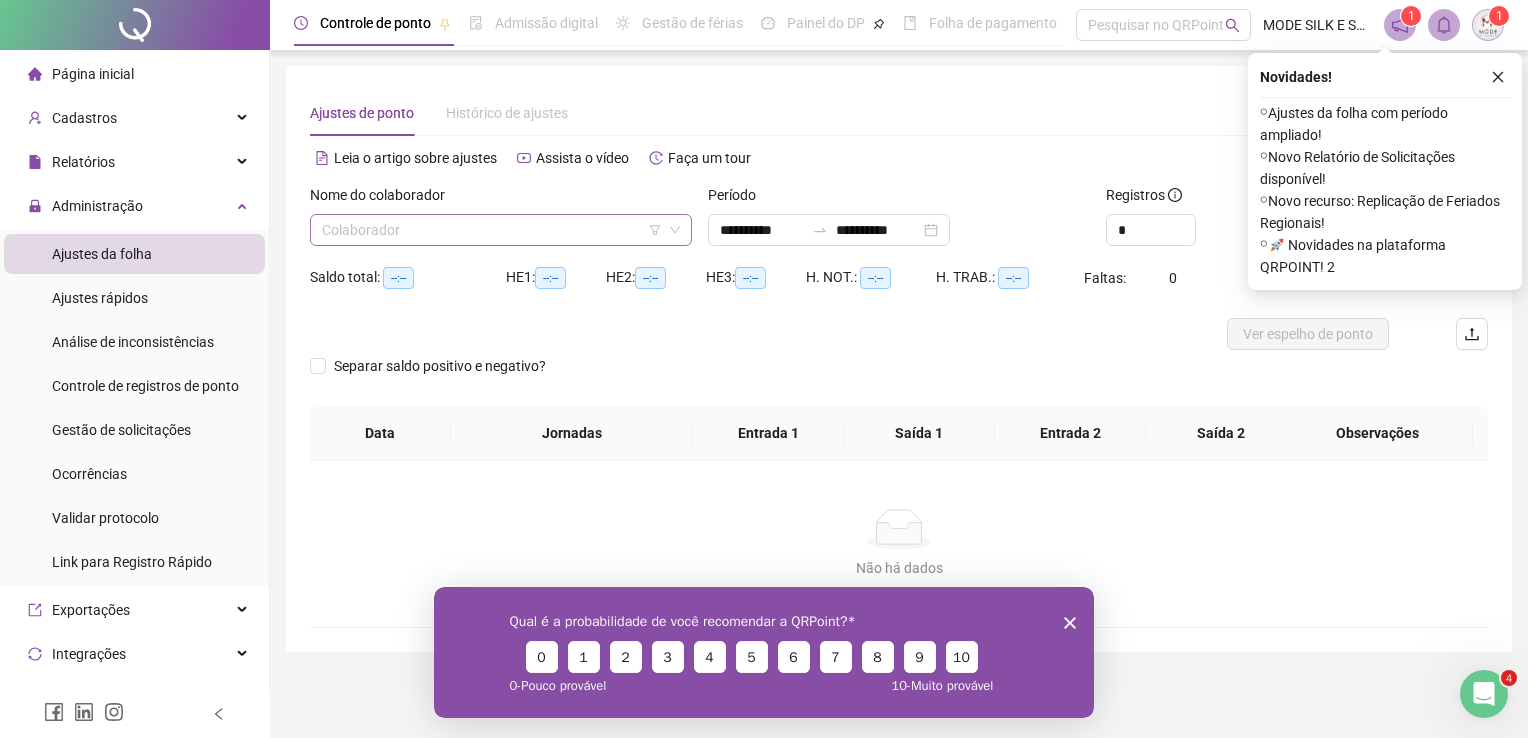 click at bounding box center (495, 230) 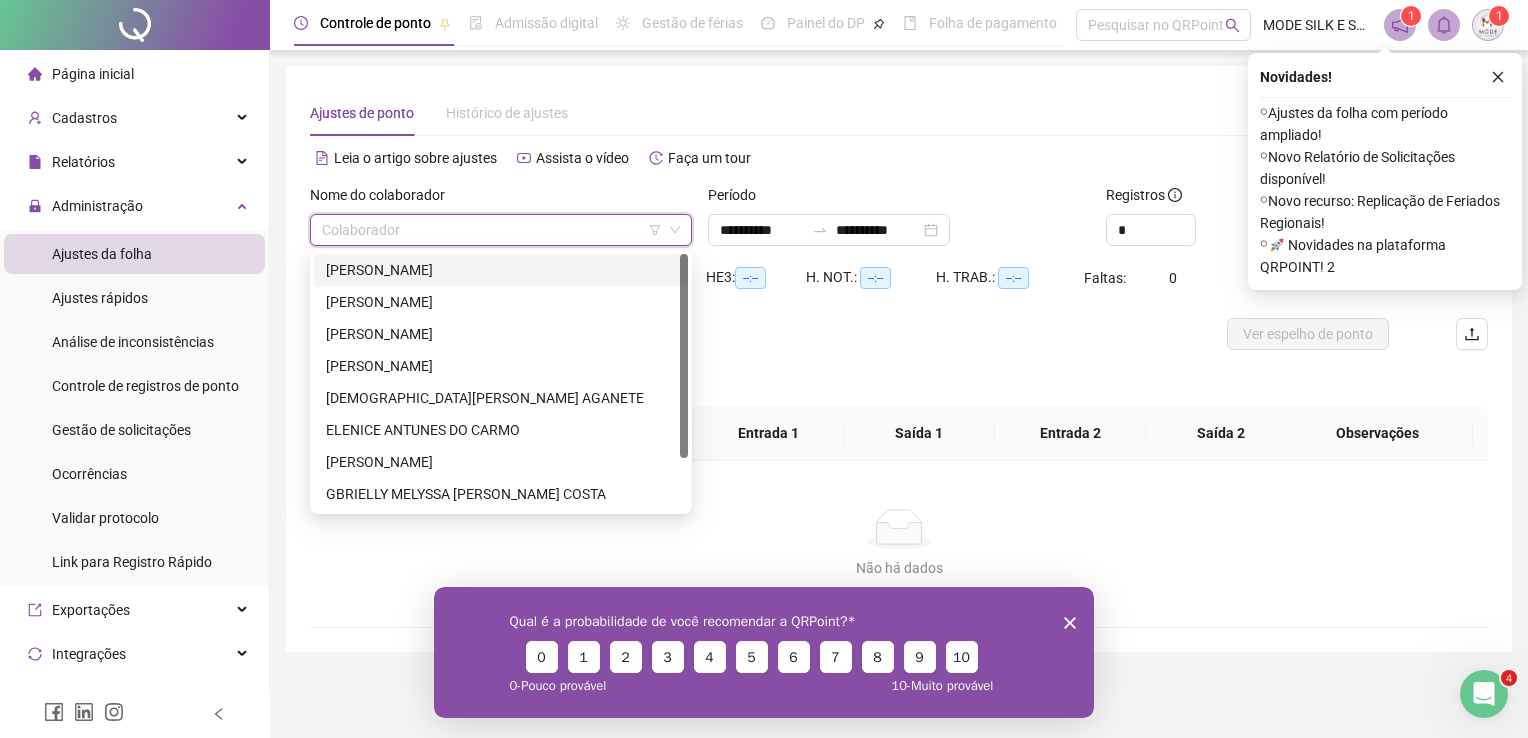 click on "[PERSON_NAME]" at bounding box center (501, 270) 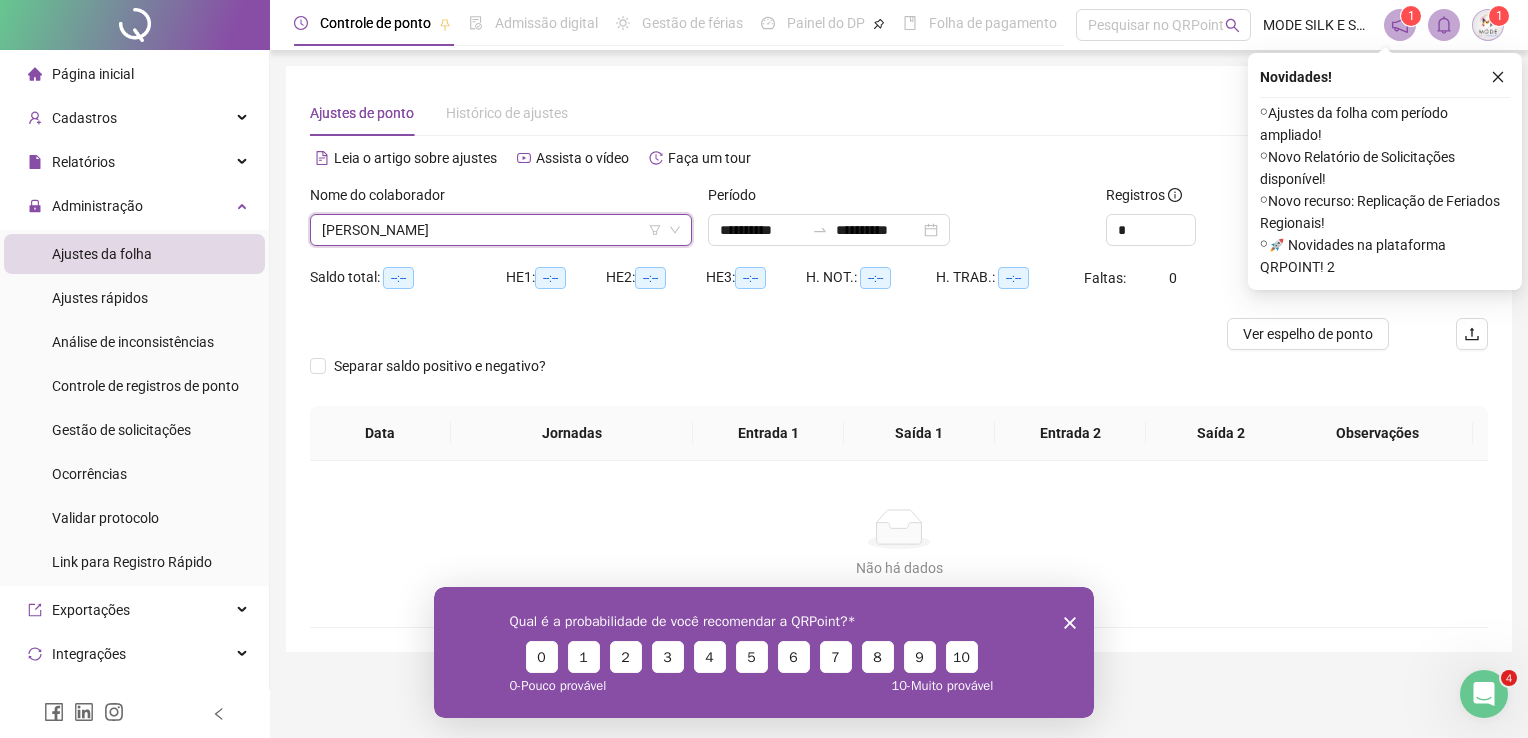 click on "Saldo total:   --:-- HE 1:   --:-- HE 2:   --:-- HE 3:   --:-- H. NOT.:   --:-- H. TRAB.:   --:-- Faltas:   0" at bounding box center [899, 290] 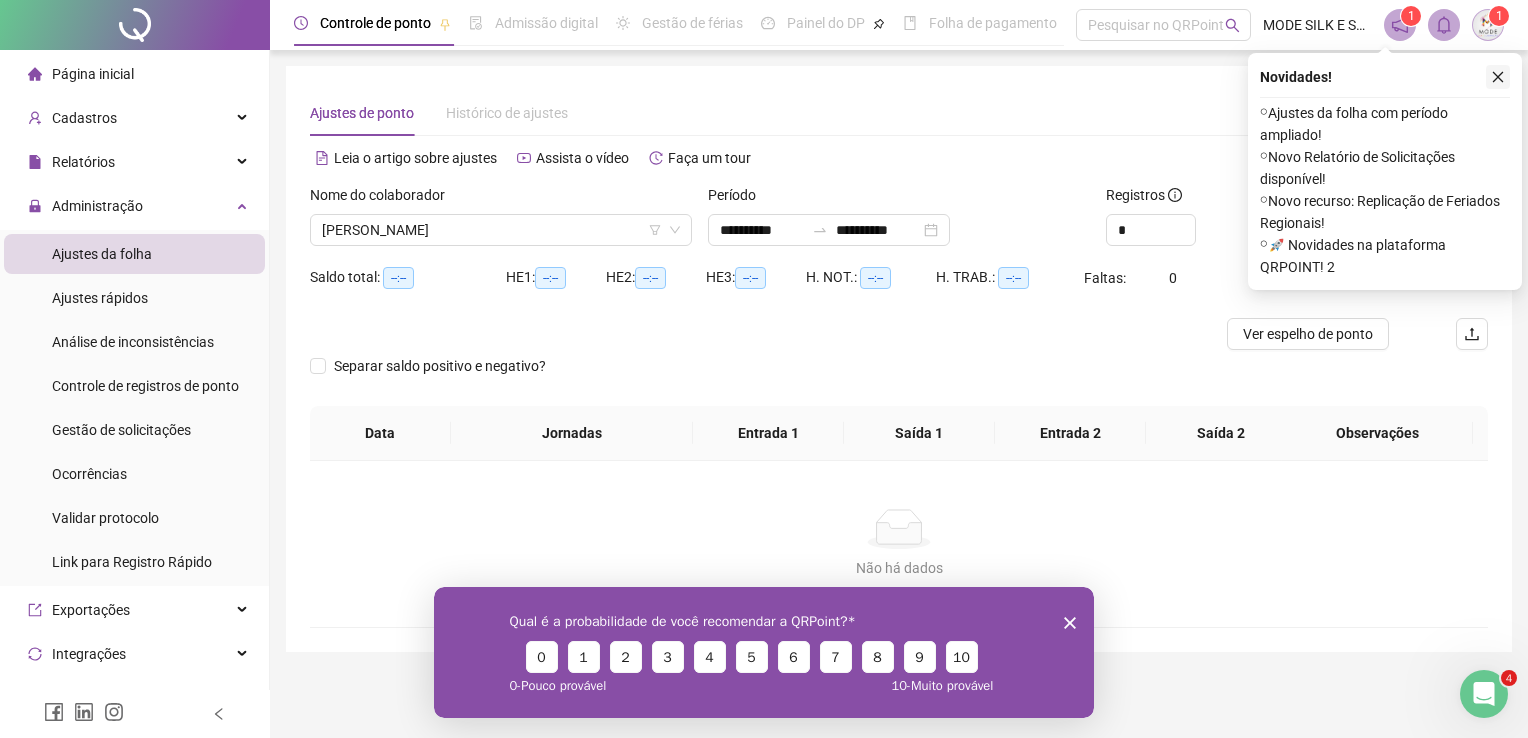click 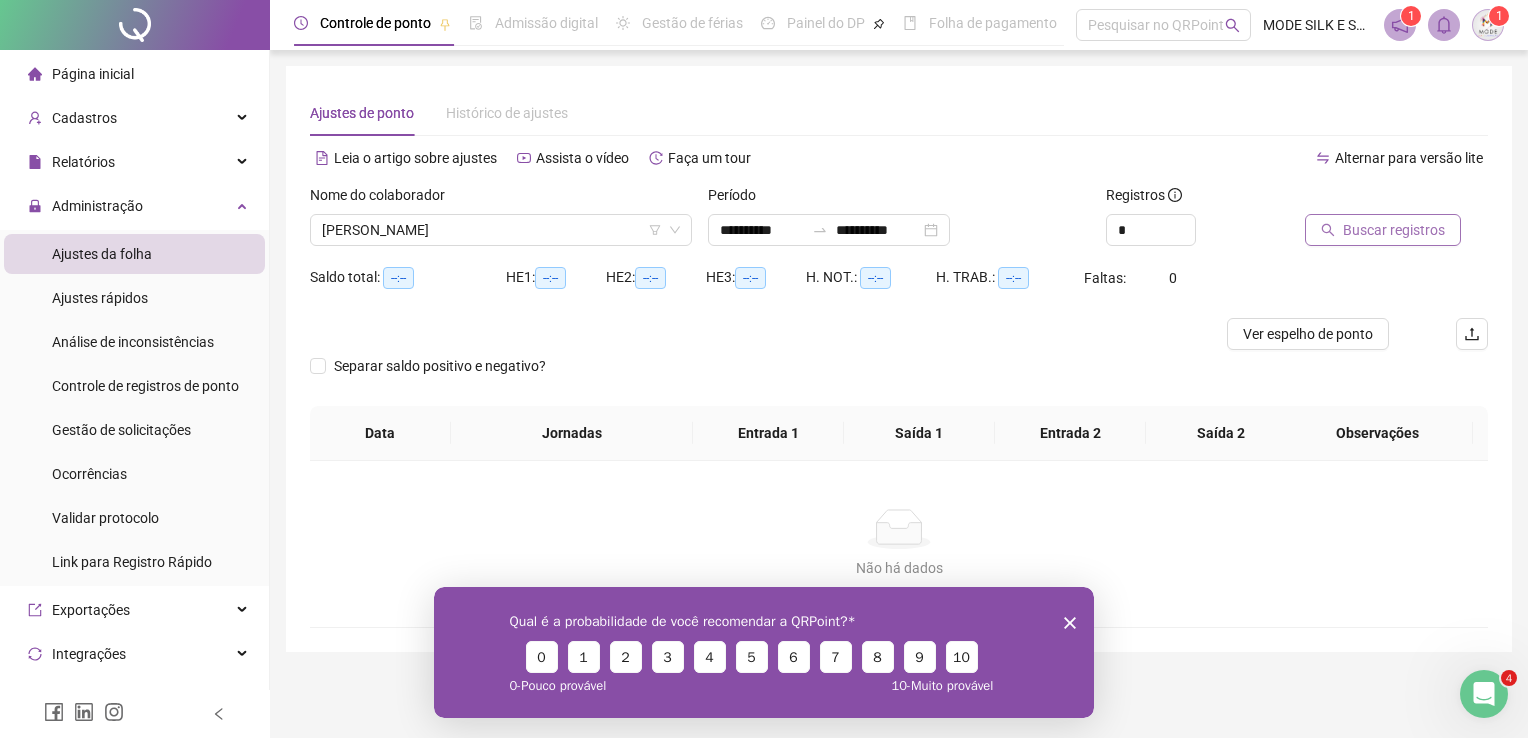 drag, startPoint x: 1395, startPoint y: 226, endPoint x: 1378, endPoint y: 226, distance: 17 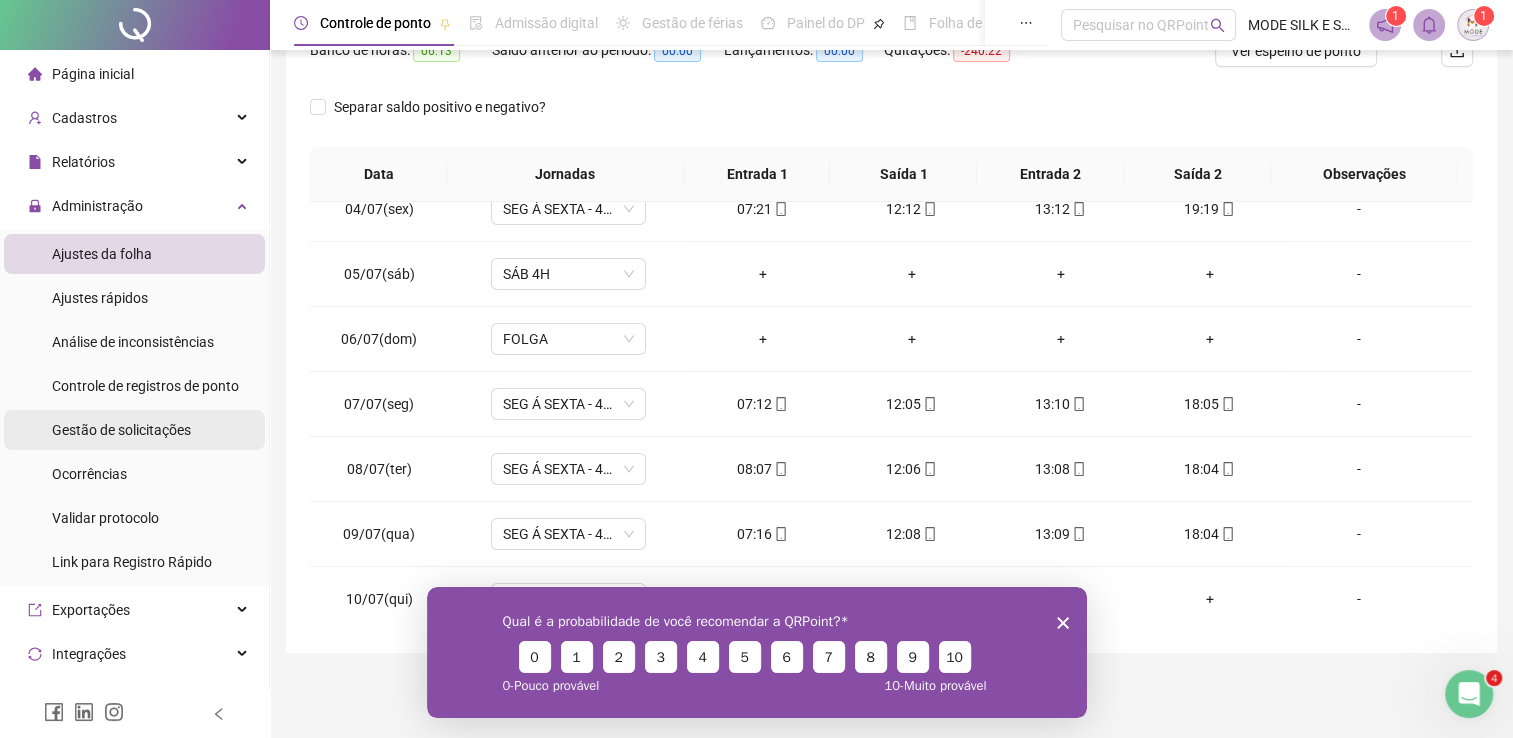 click on "Gestão de solicitações" at bounding box center [121, 430] 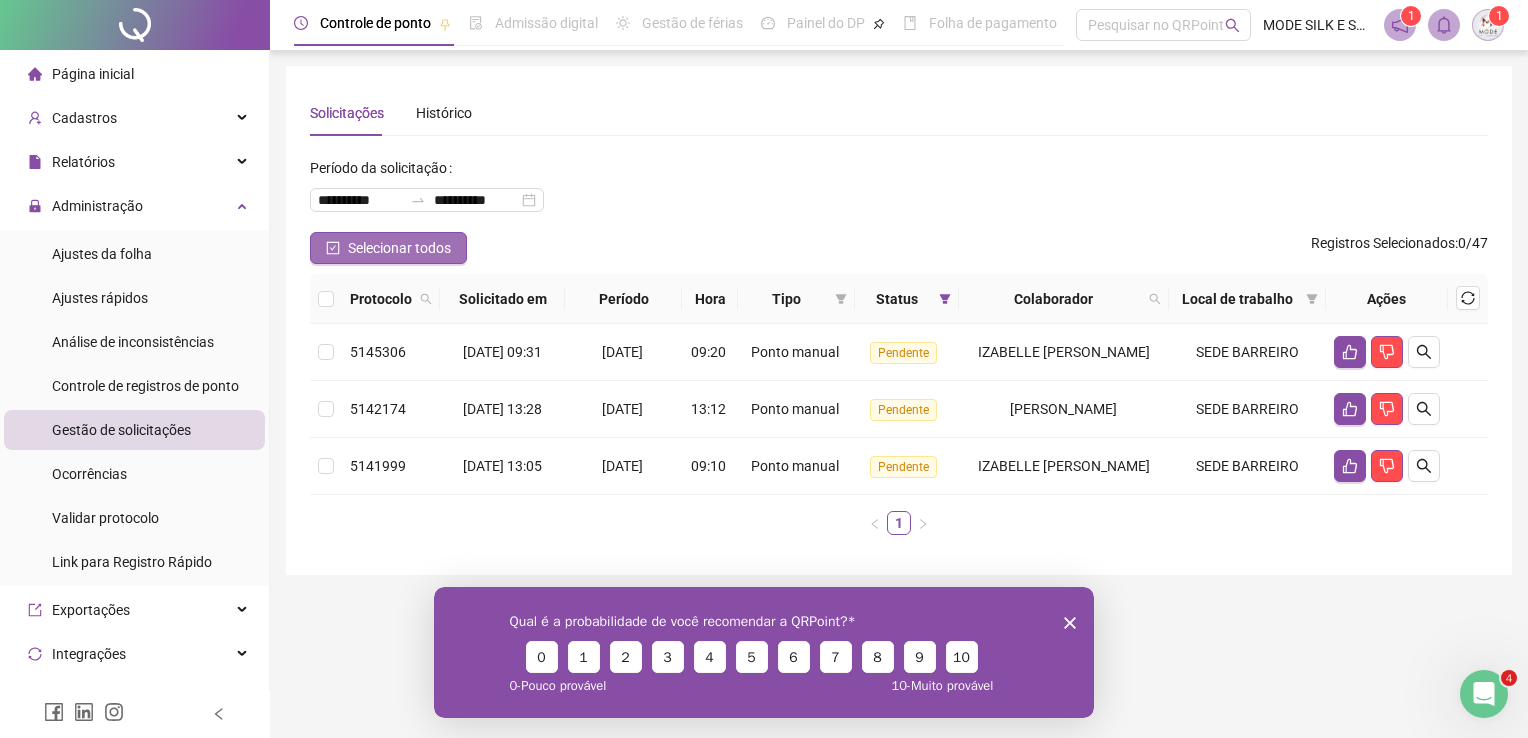 click on "Selecionar todos" at bounding box center (399, 248) 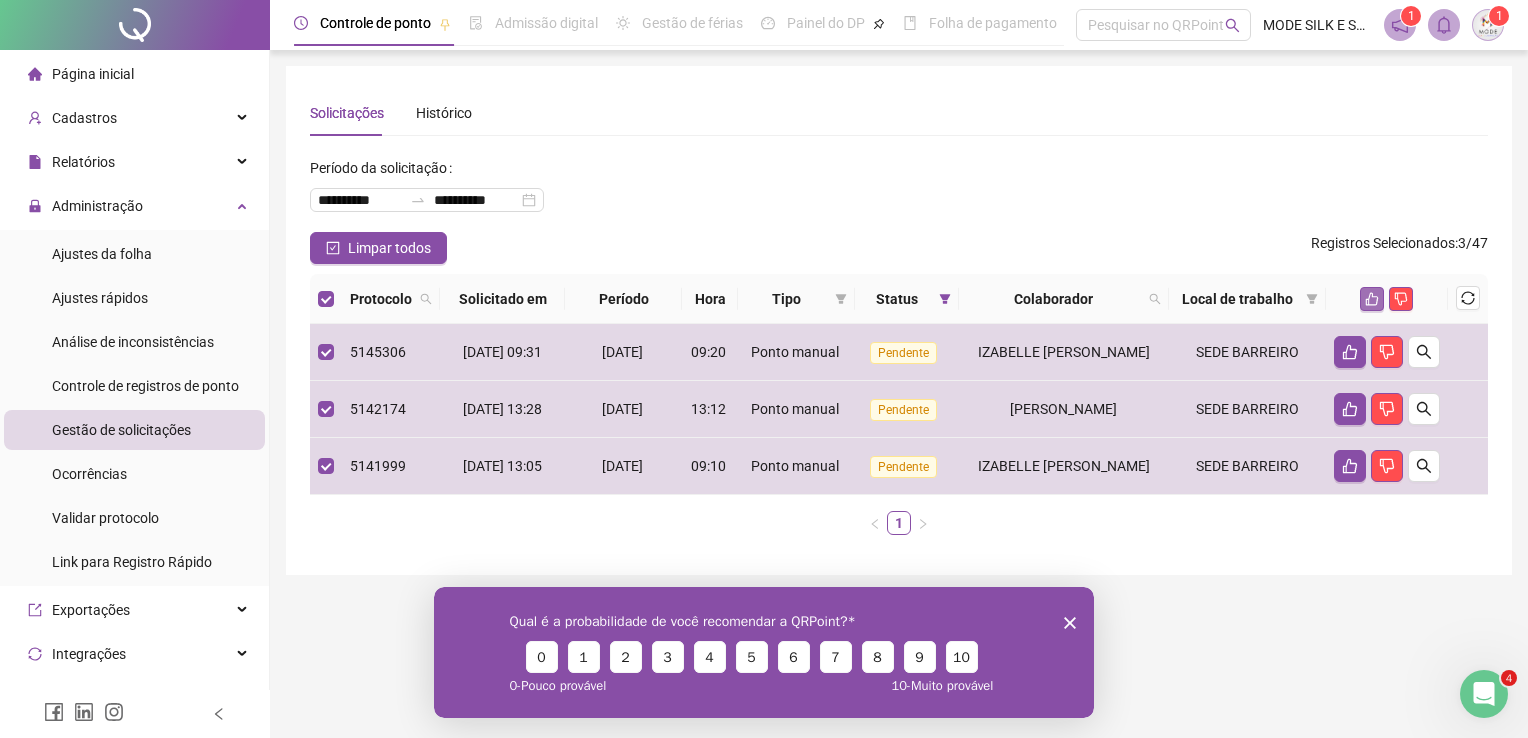 click 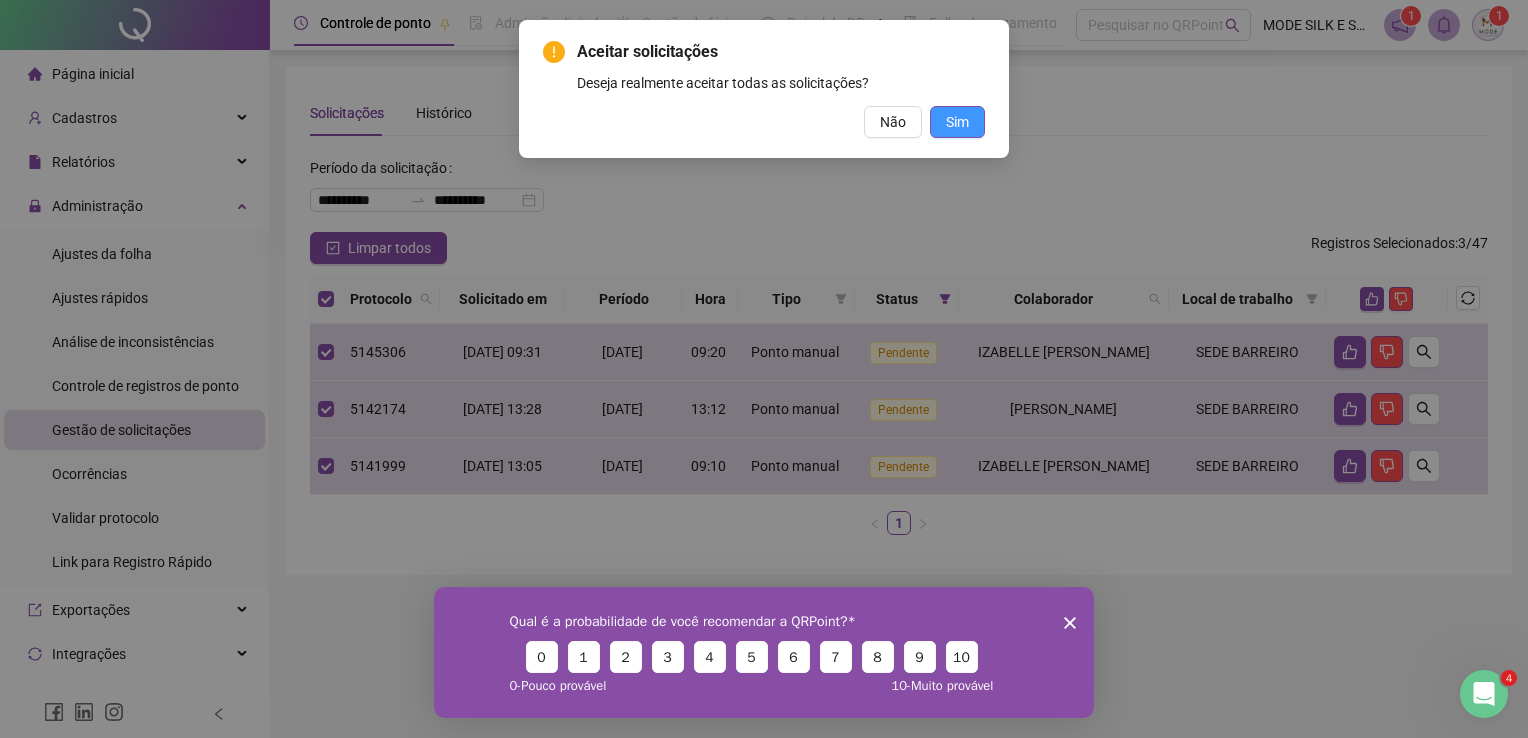 click on "Sim" at bounding box center [957, 122] 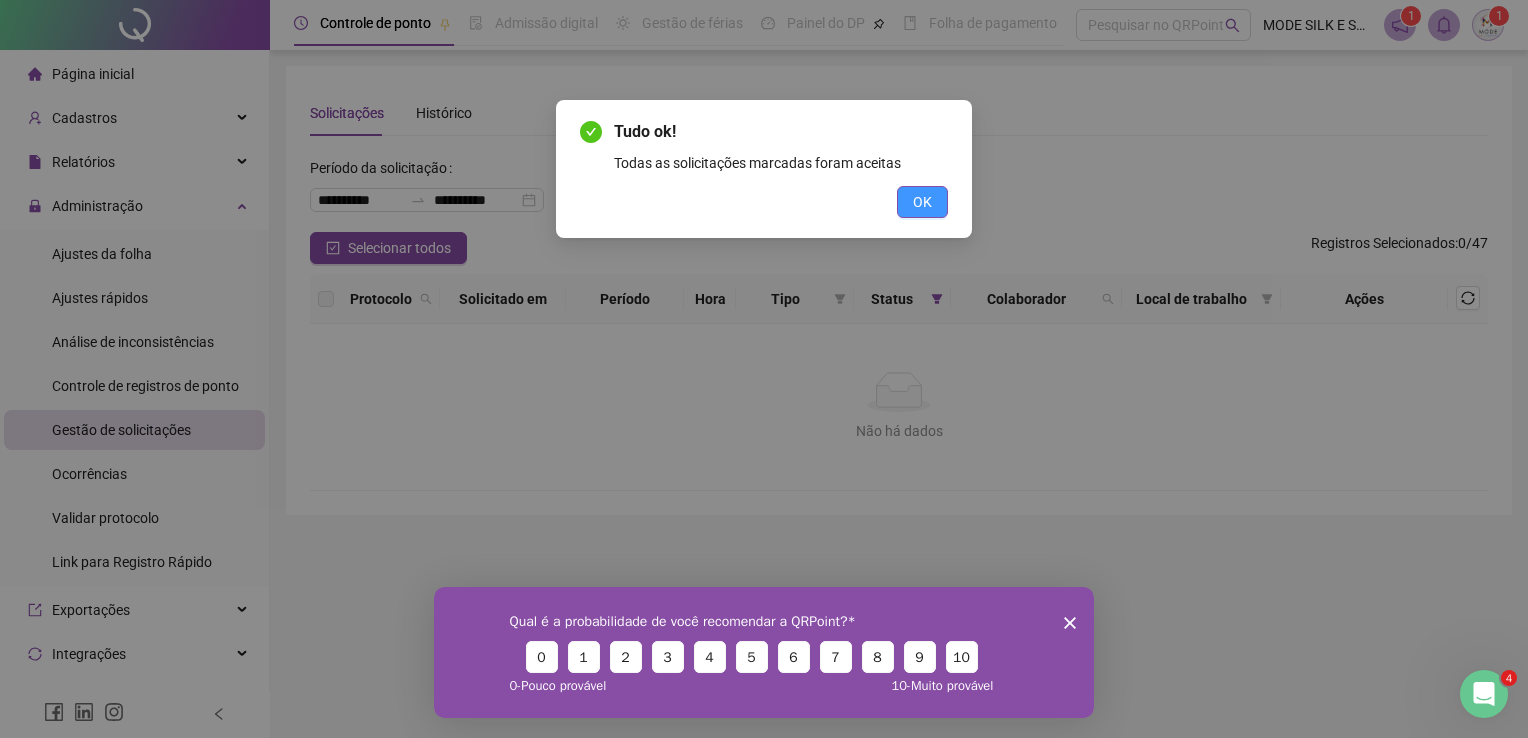 click on "OK" at bounding box center (922, 202) 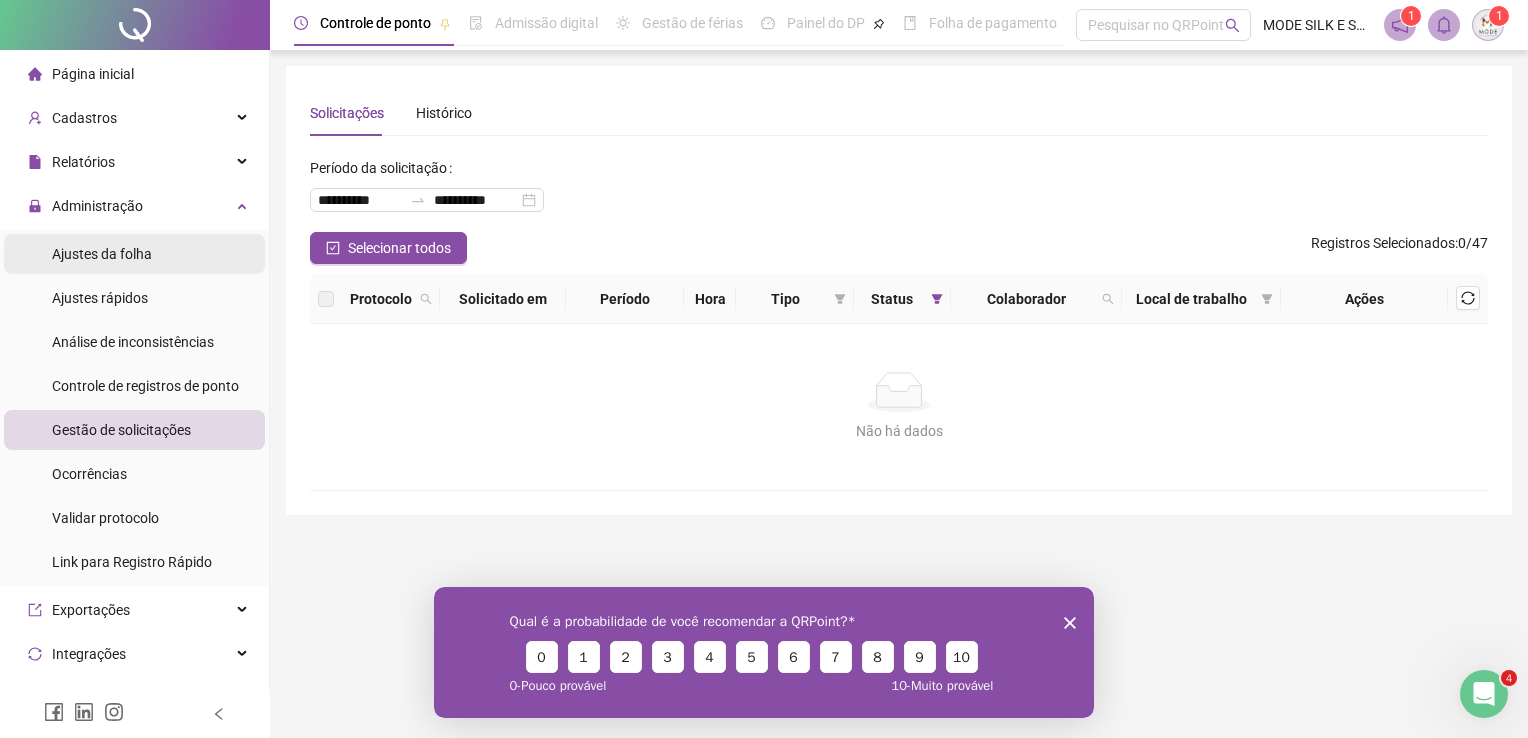 click on "Ajustes da folha" at bounding box center (102, 254) 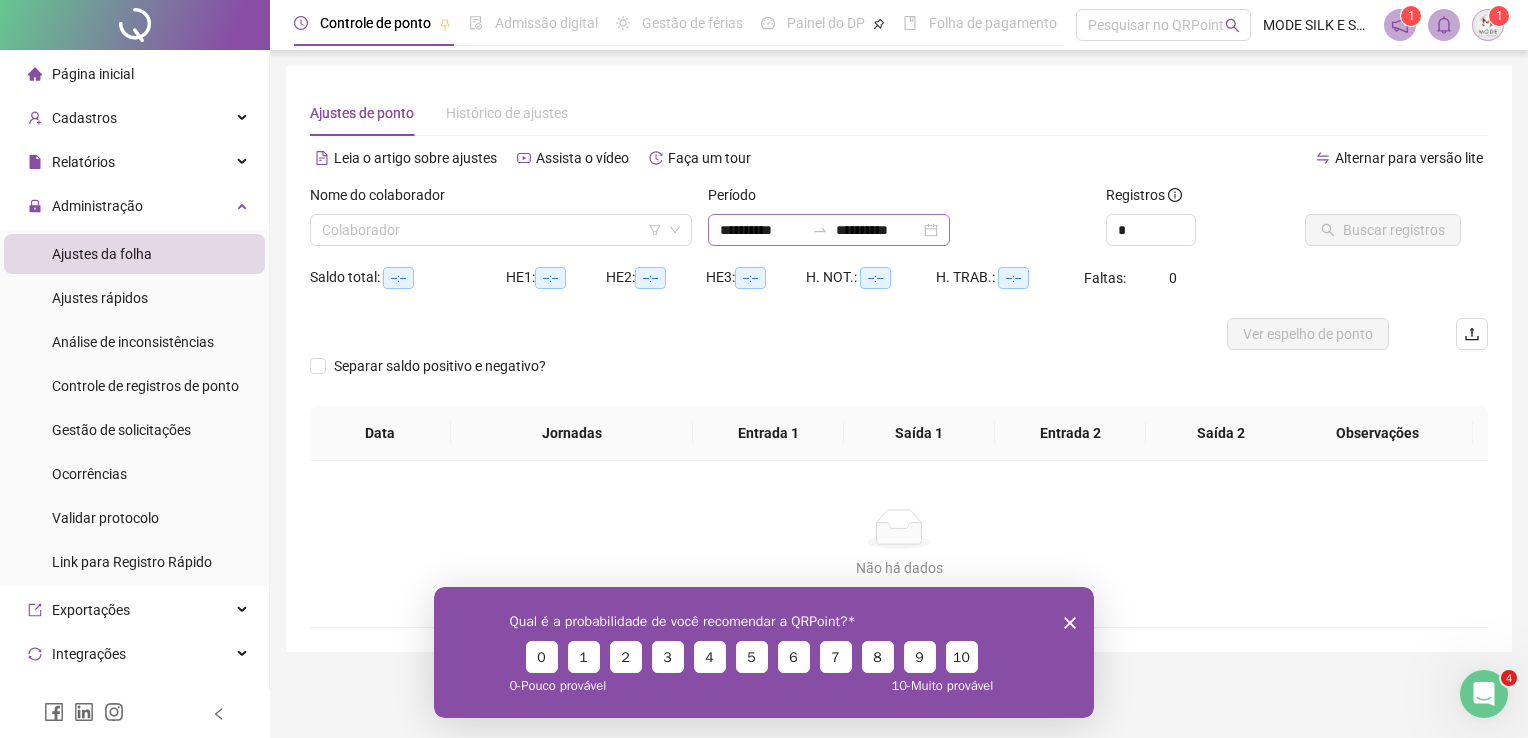 click on "**********" at bounding box center (829, 230) 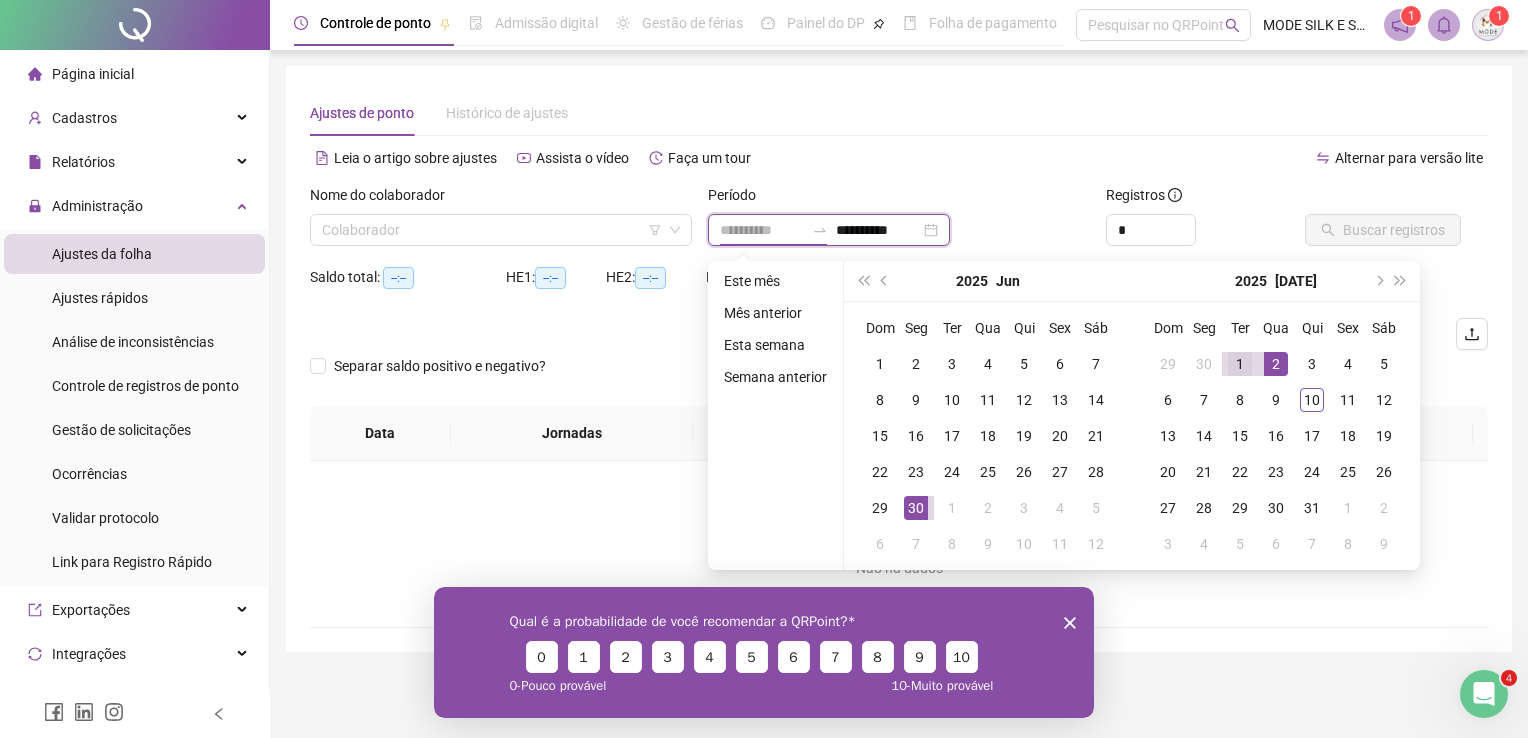 type on "**********" 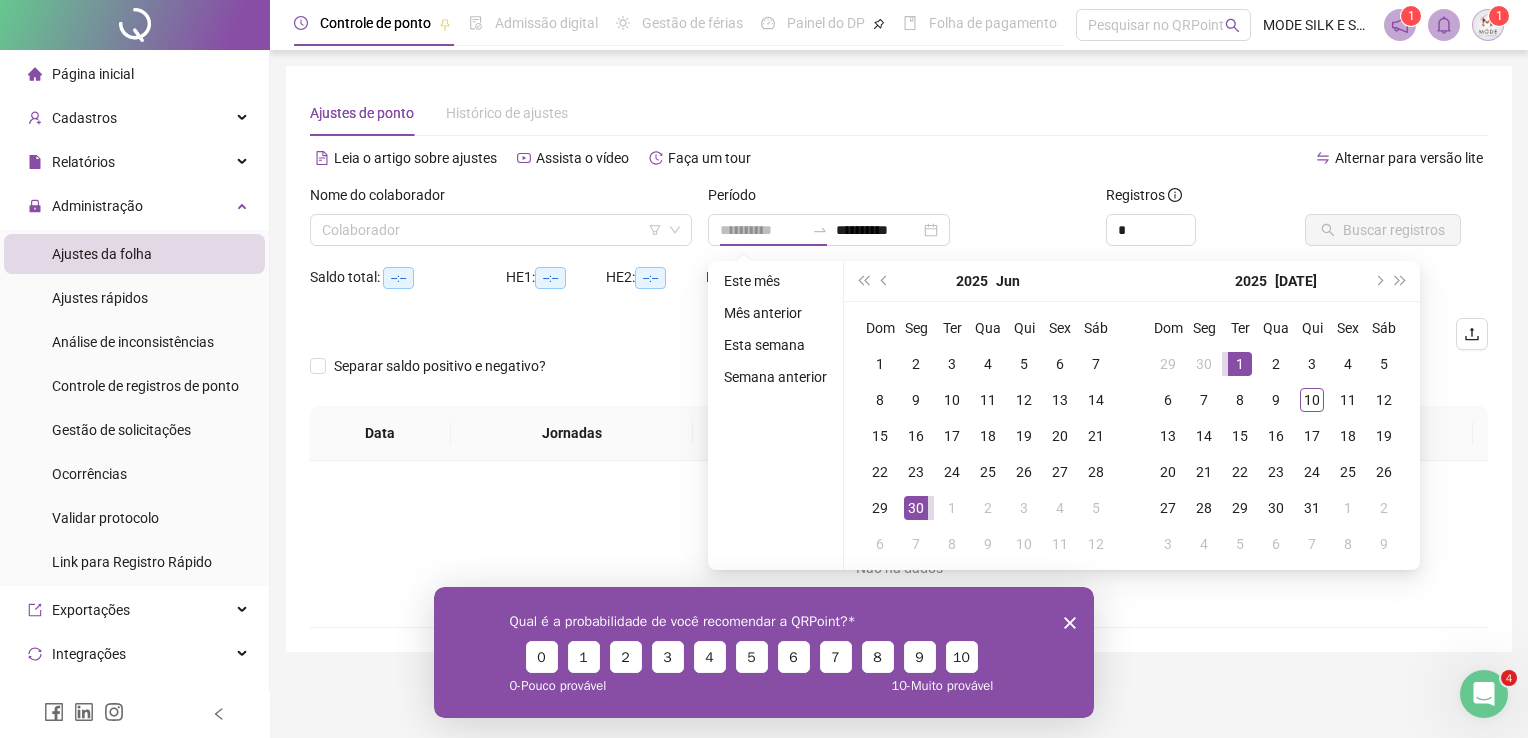 click on "1" at bounding box center (1240, 364) 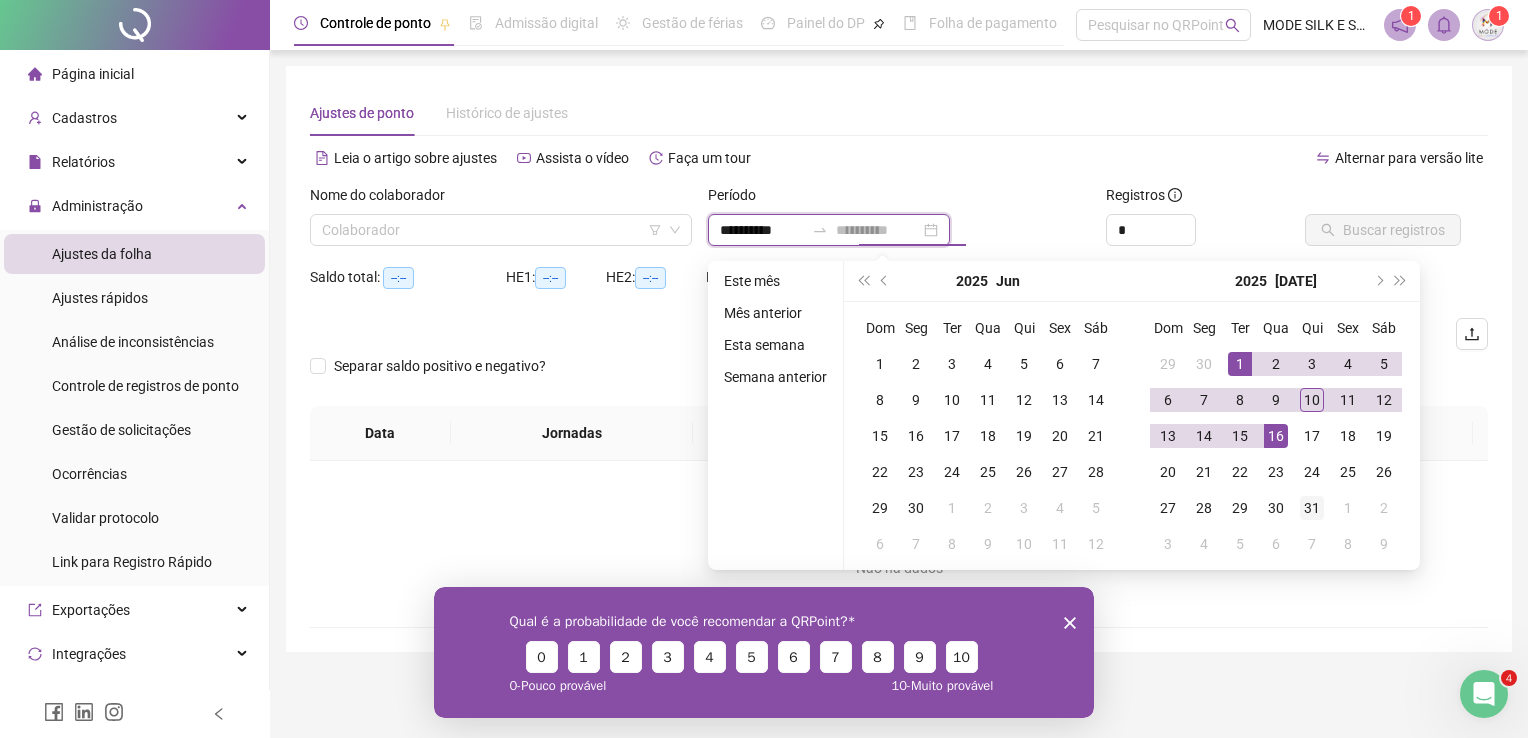 type on "**********" 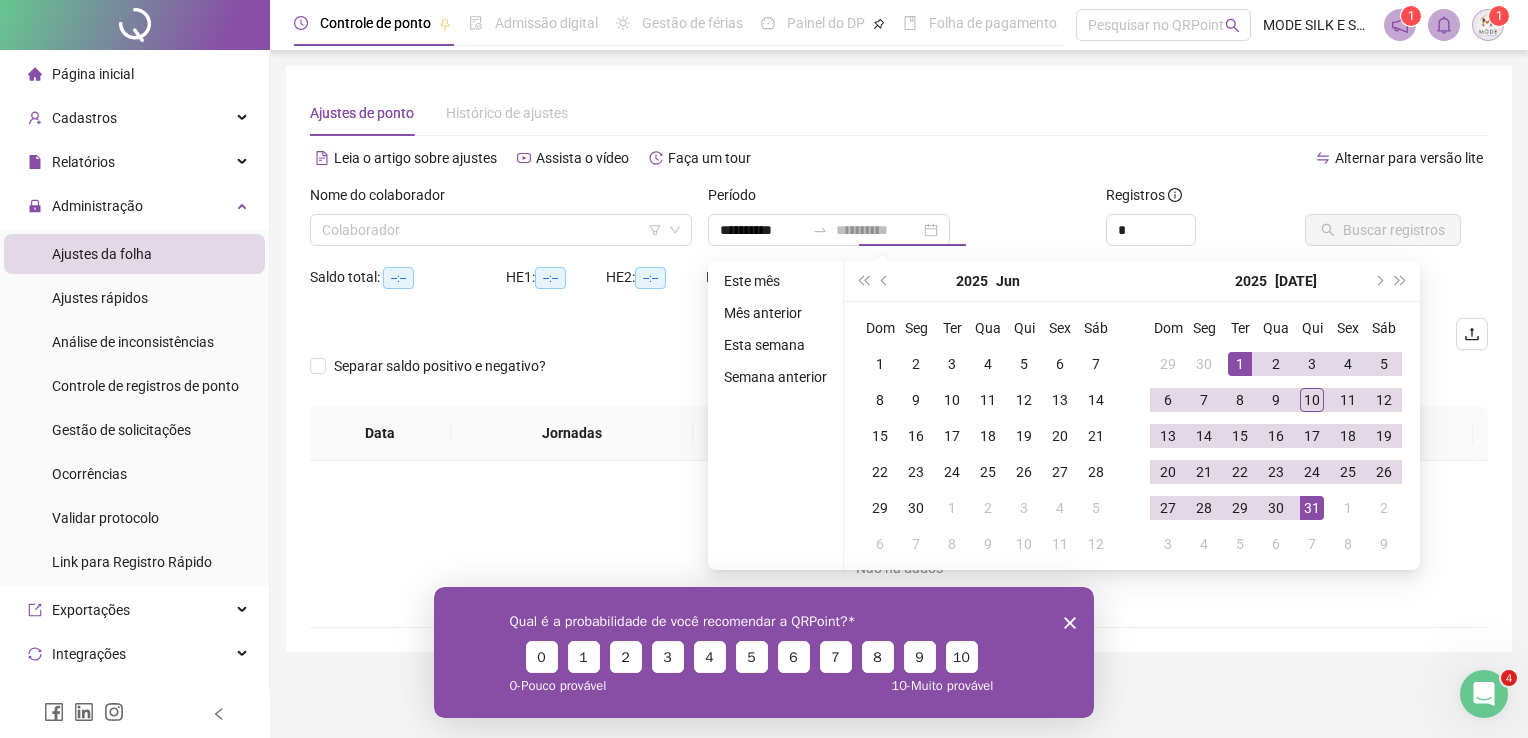 click on "31" at bounding box center (1312, 508) 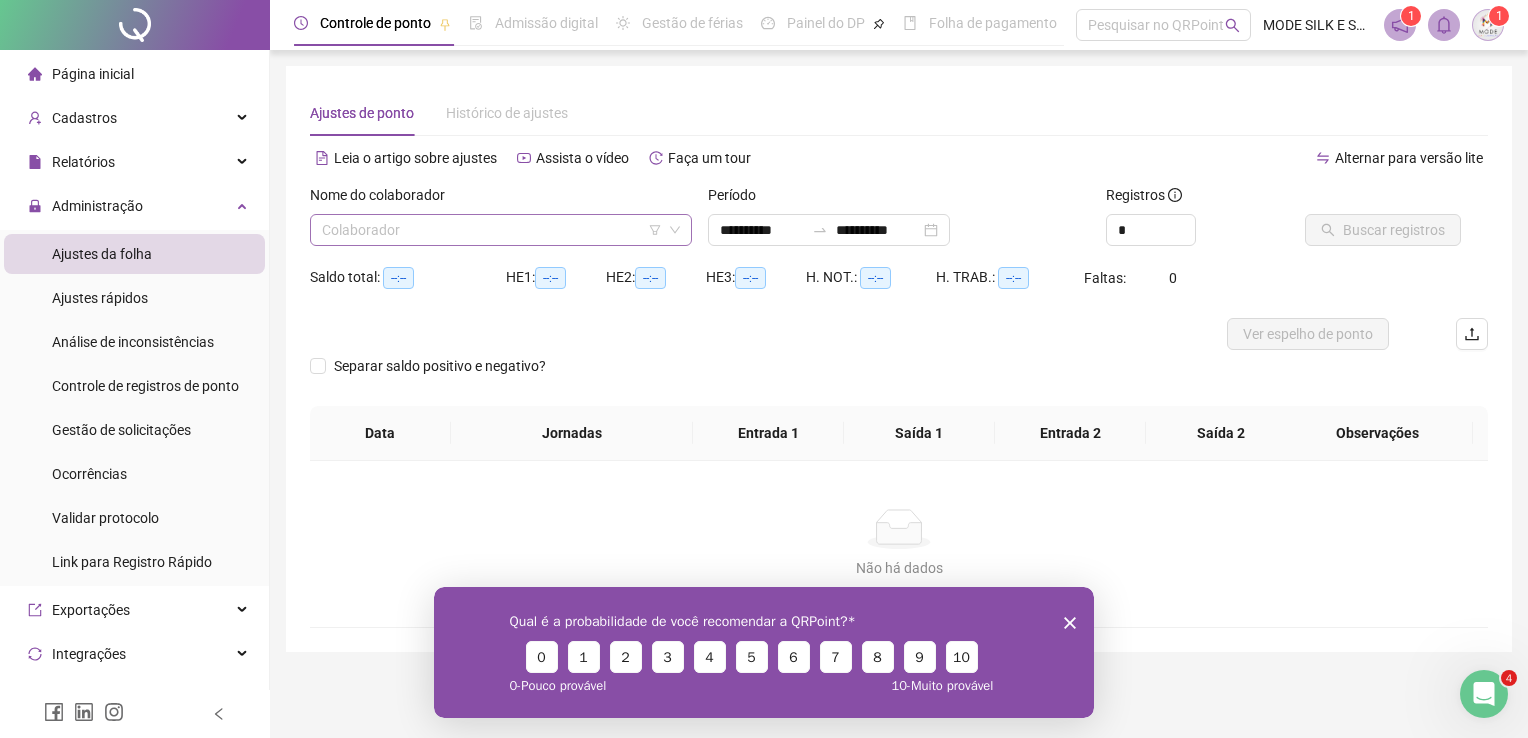 click at bounding box center [495, 230] 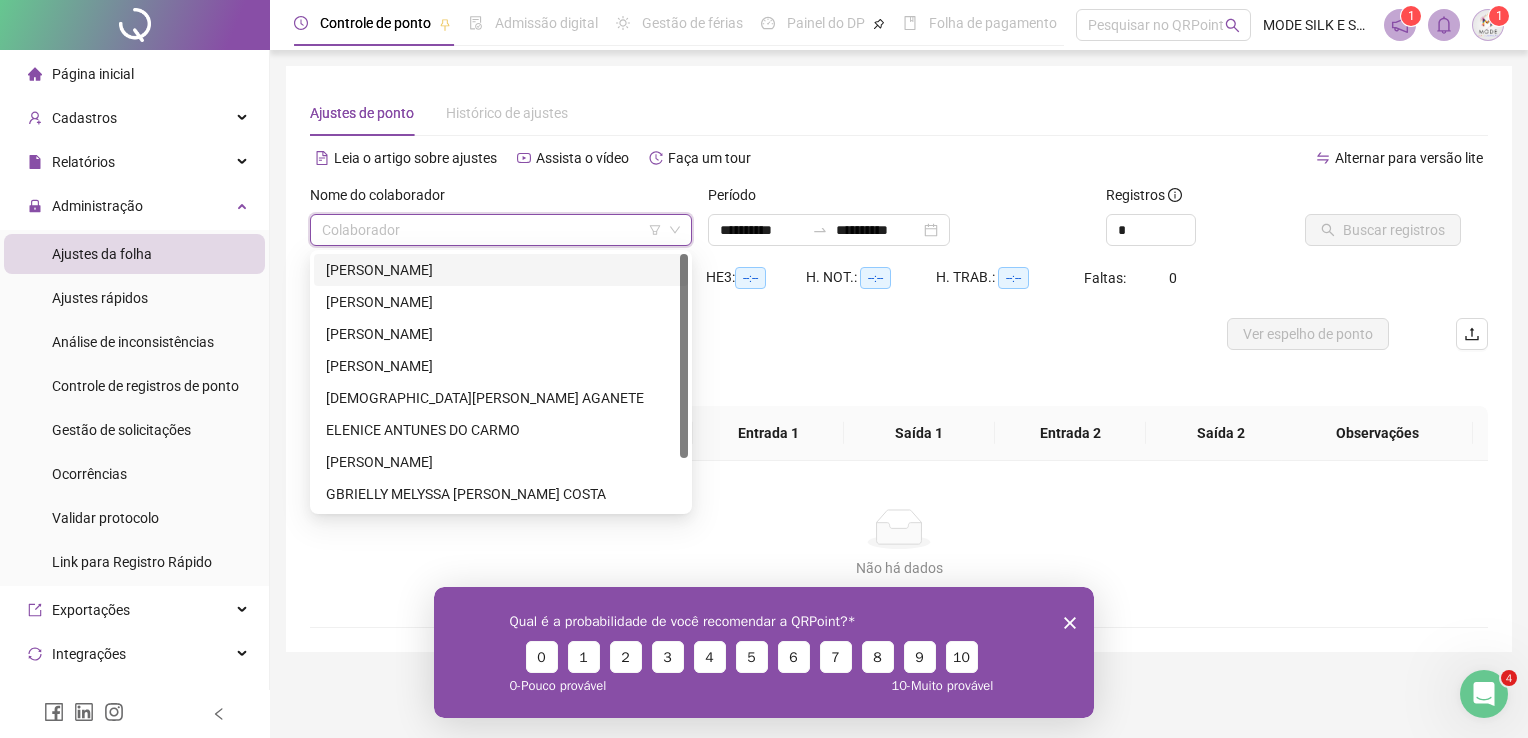 click on "[PERSON_NAME]" at bounding box center (501, 270) 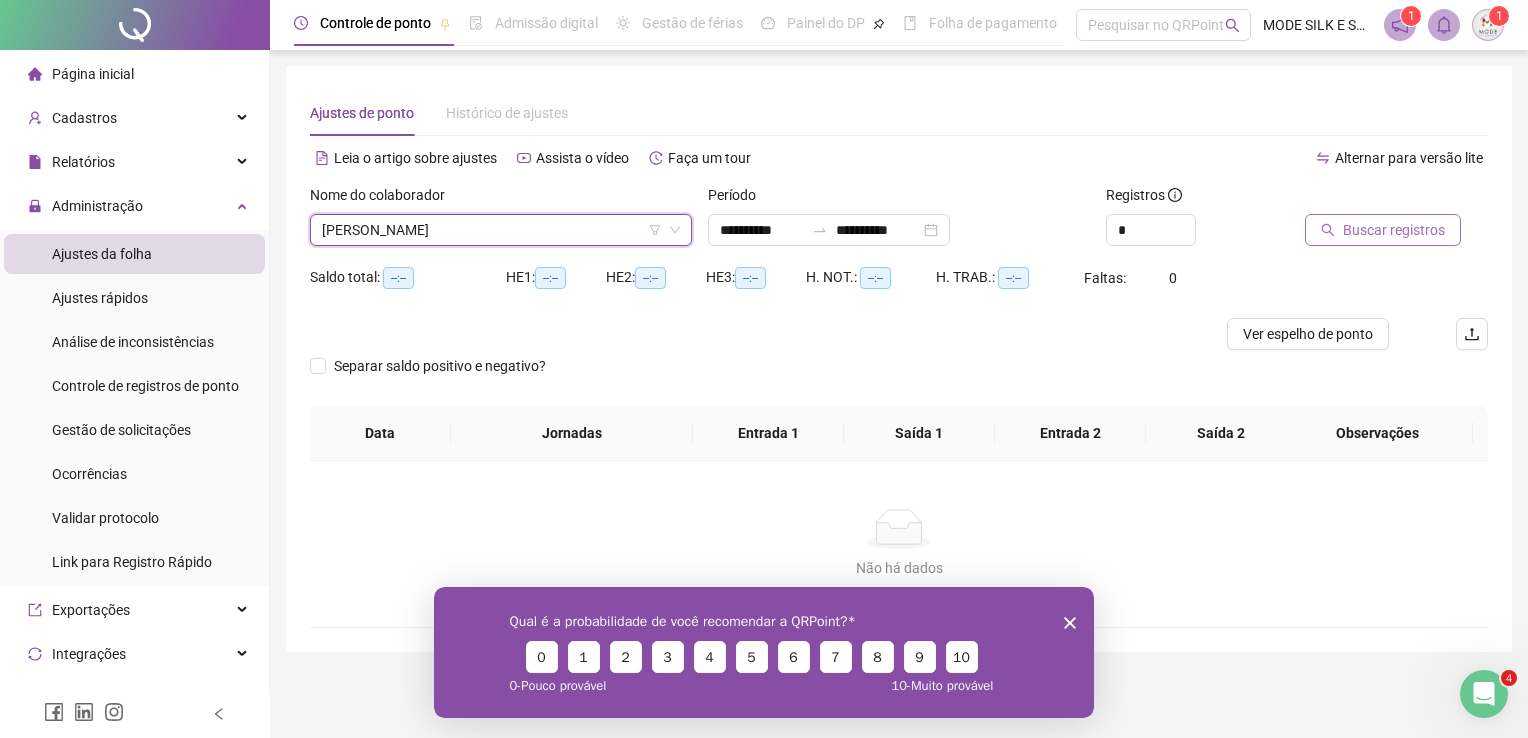 click on "Buscar registros" at bounding box center [1394, 230] 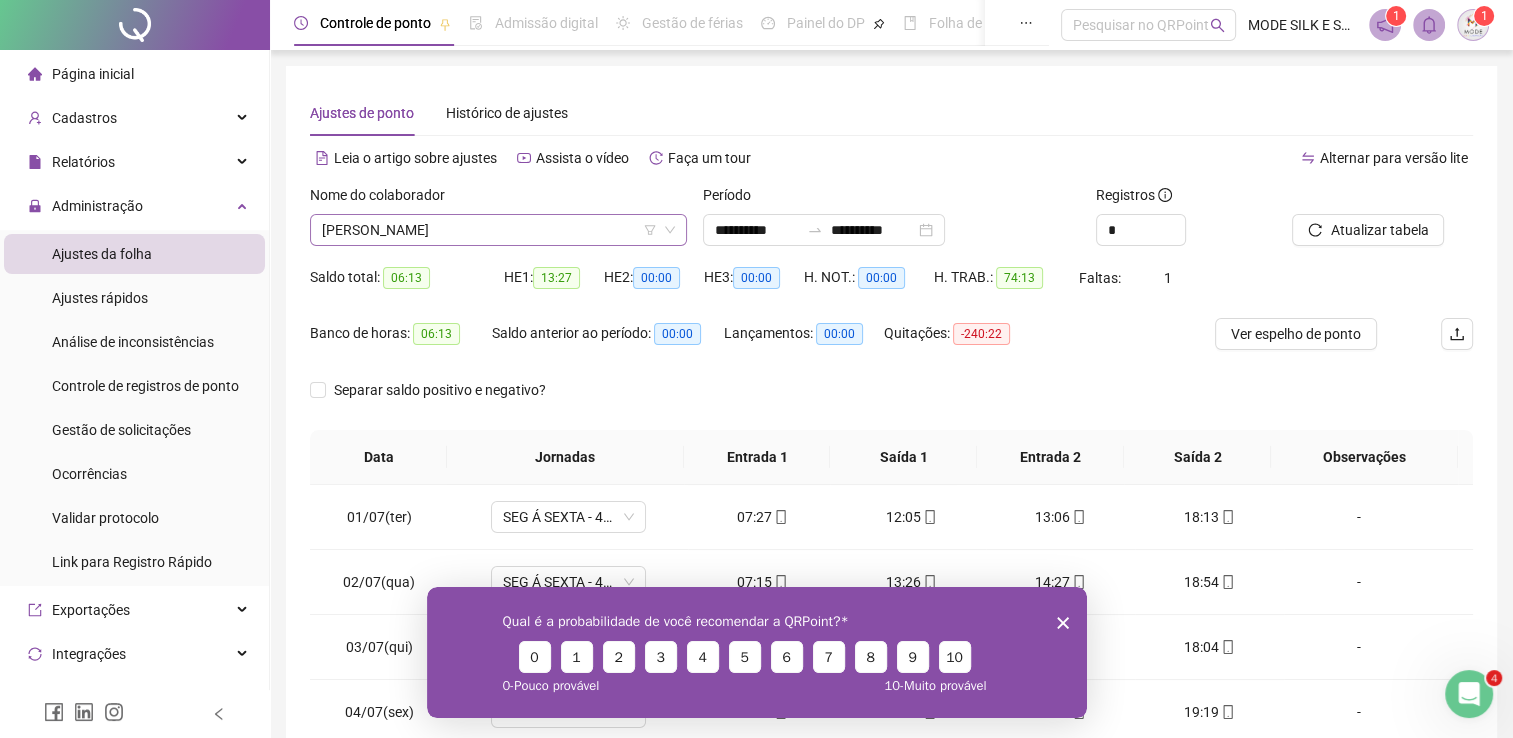 click on "[PERSON_NAME]" at bounding box center (498, 230) 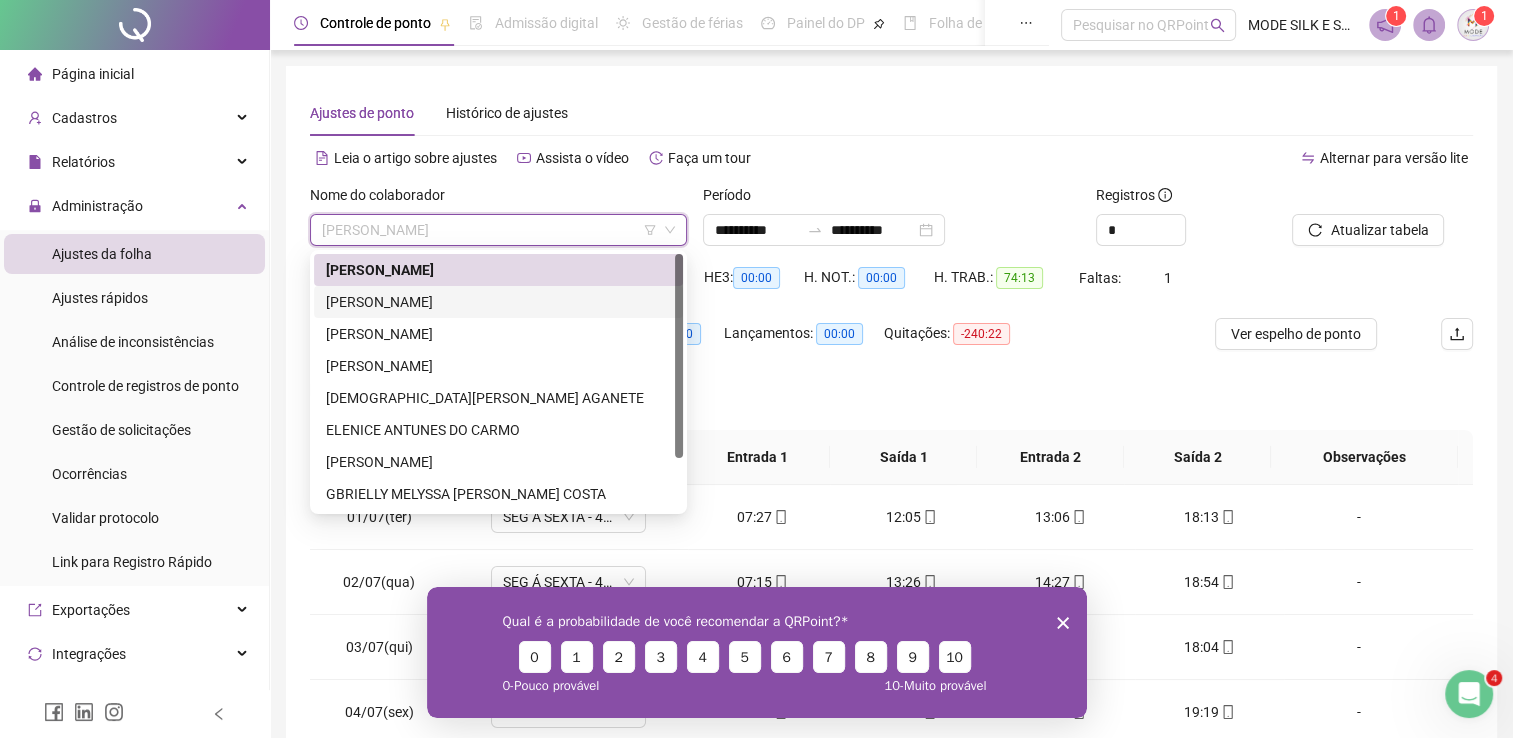 click on "[PERSON_NAME]" at bounding box center (498, 302) 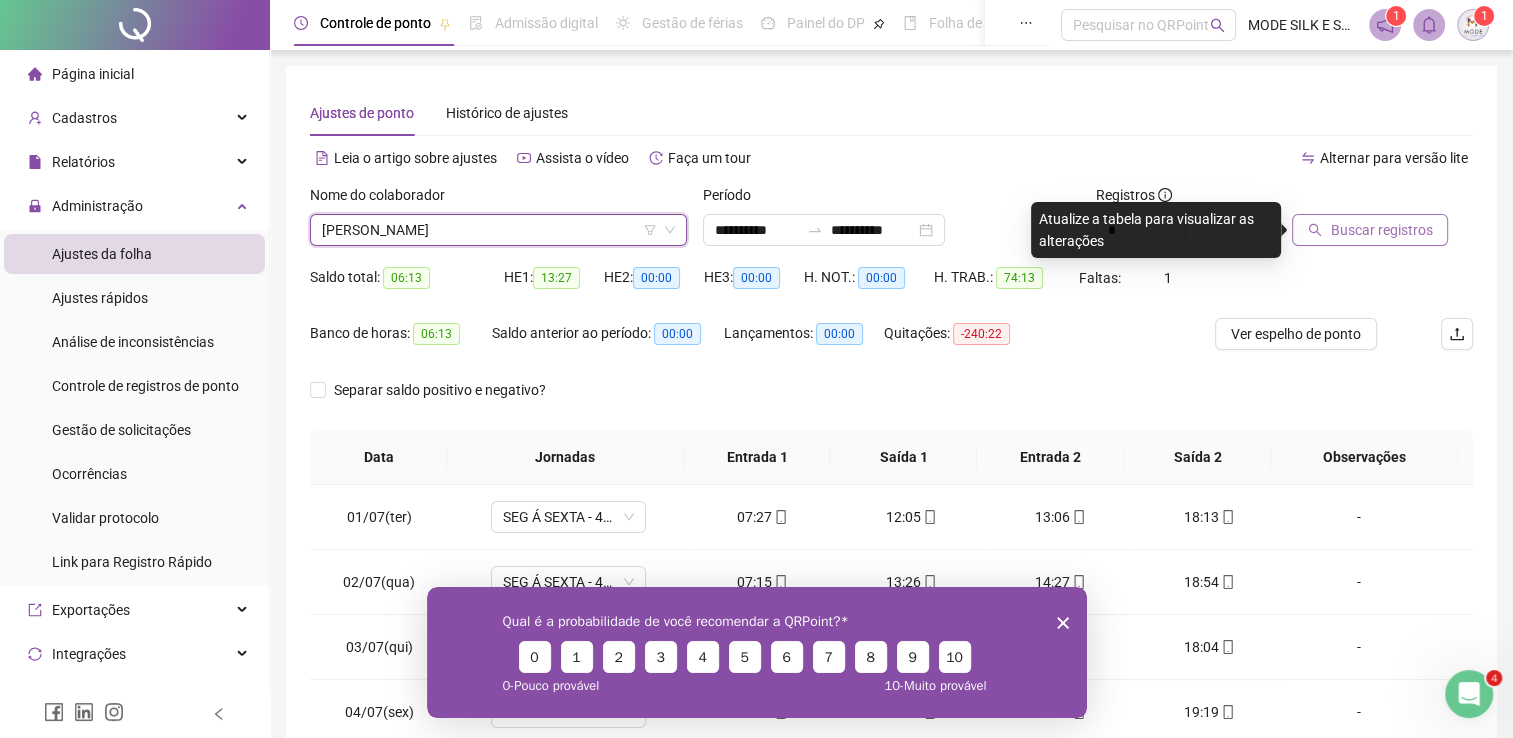 click on "Buscar registros" at bounding box center [1381, 230] 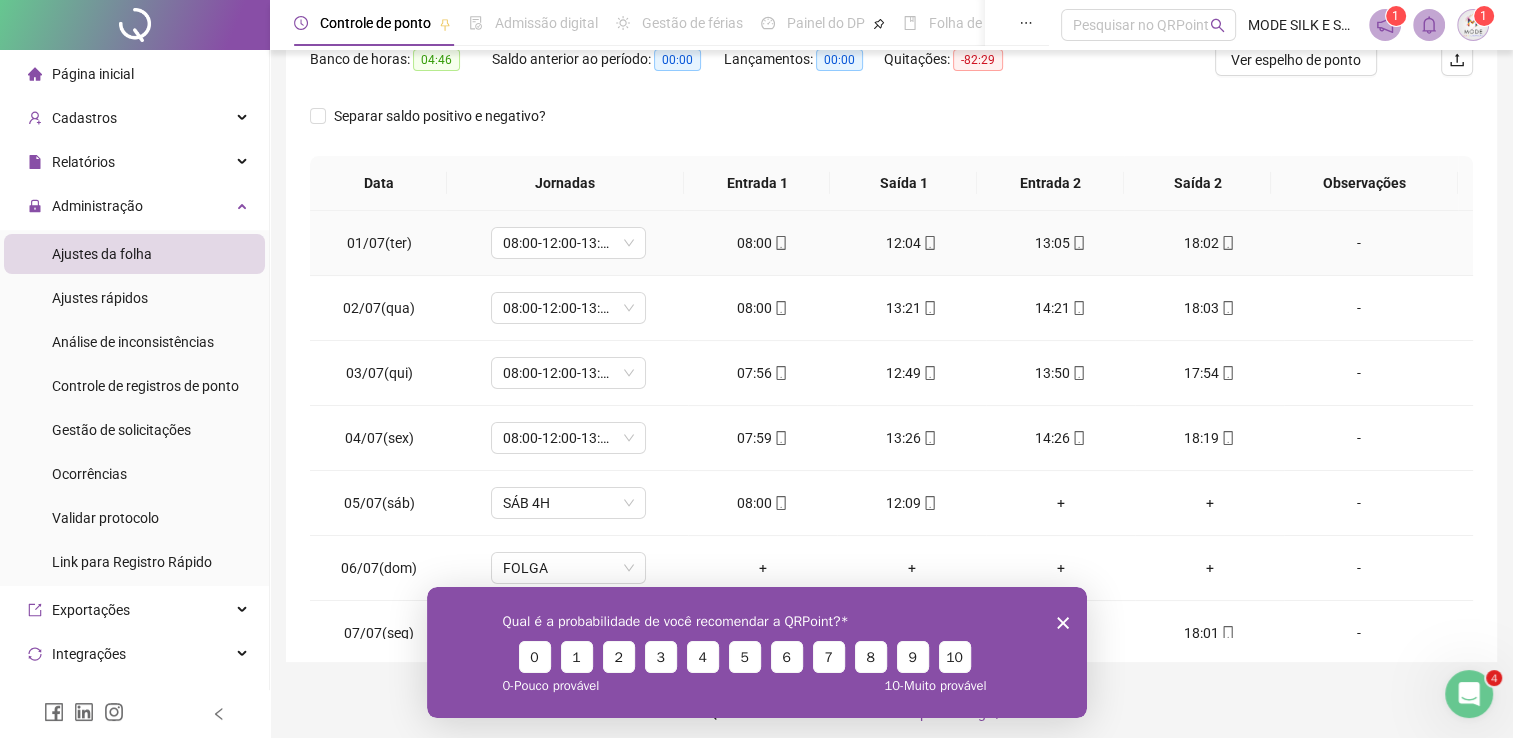 scroll, scrollTop: 283, scrollLeft: 0, axis: vertical 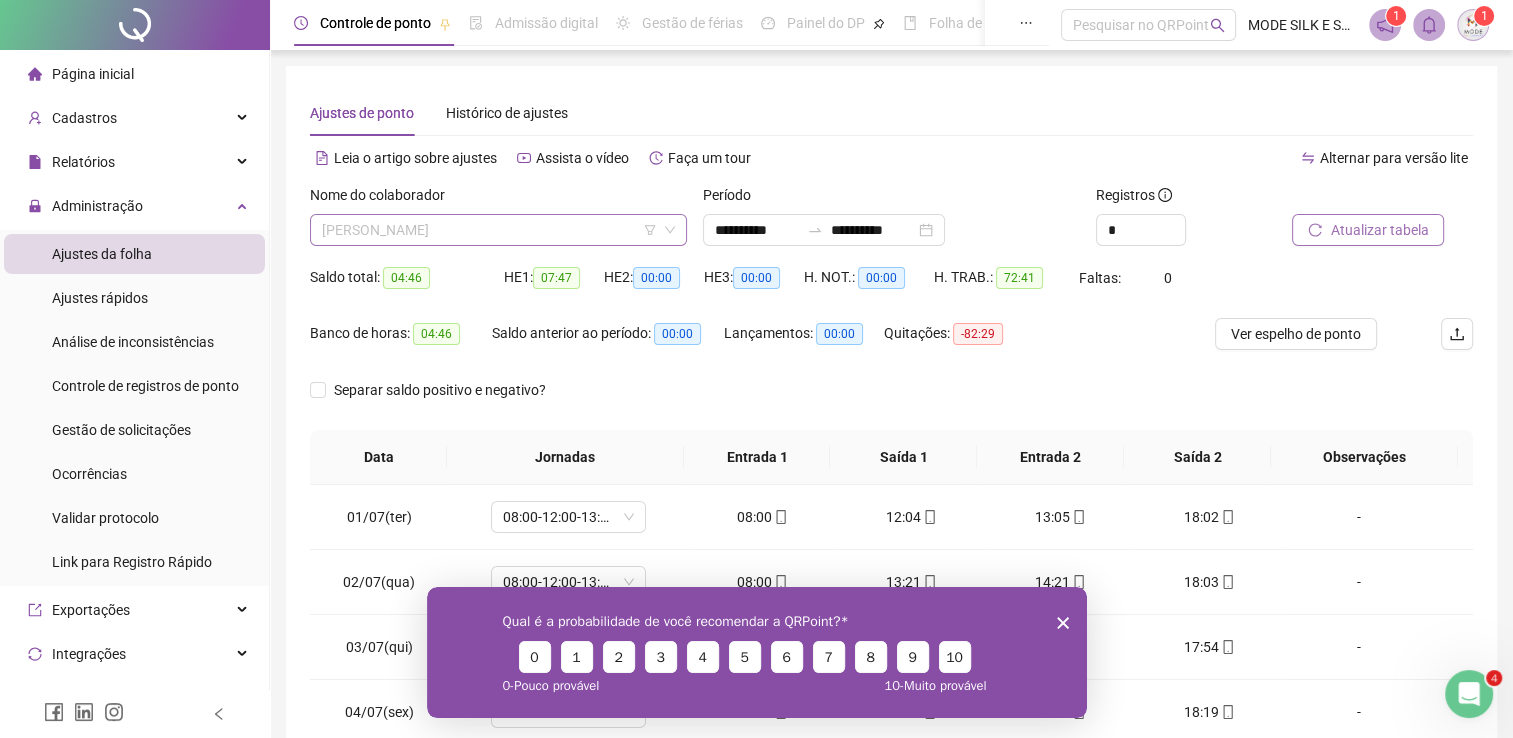 click on "[PERSON_NAME]" at bounding box center [498, 230] 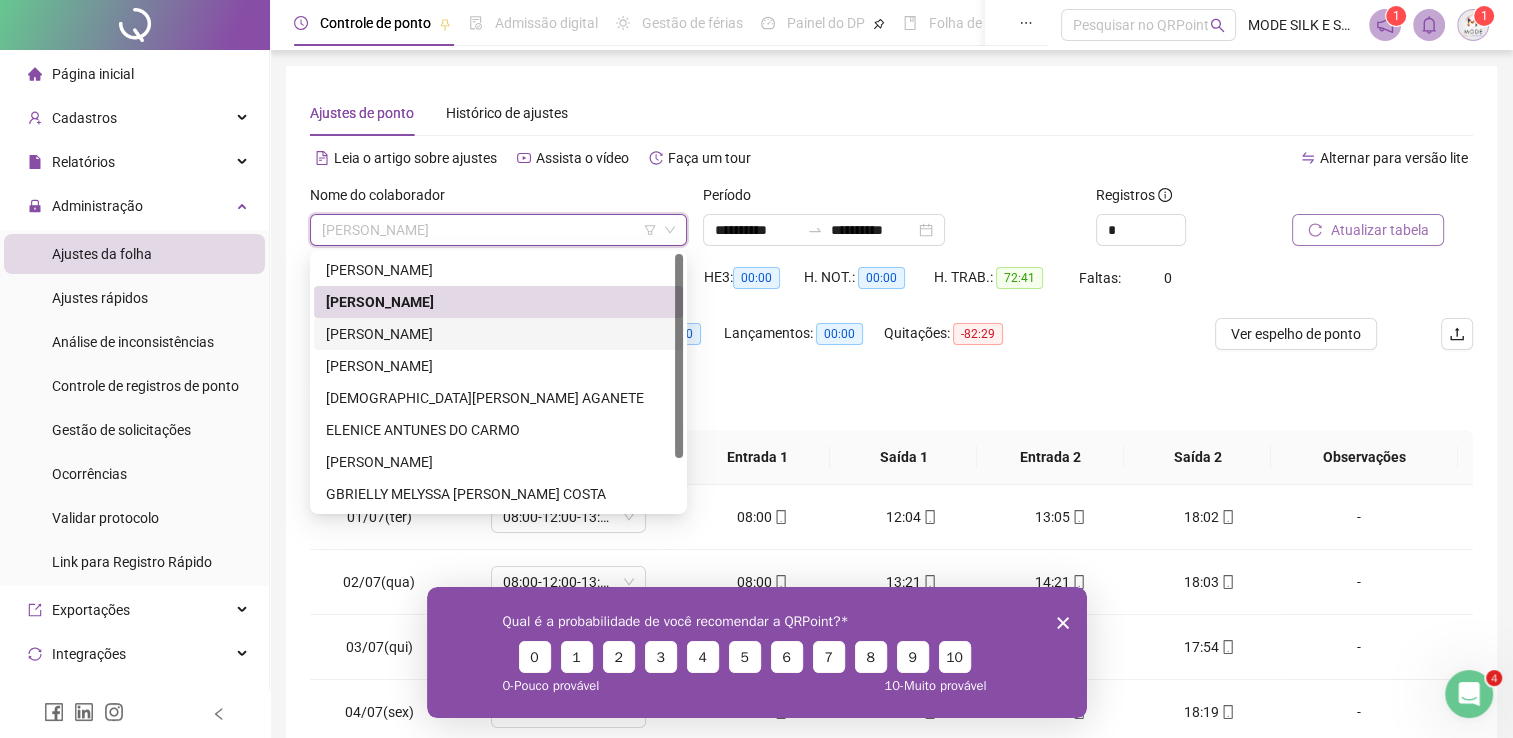 click on "[PERSON_NAME]" at bounding box center (498, 334) 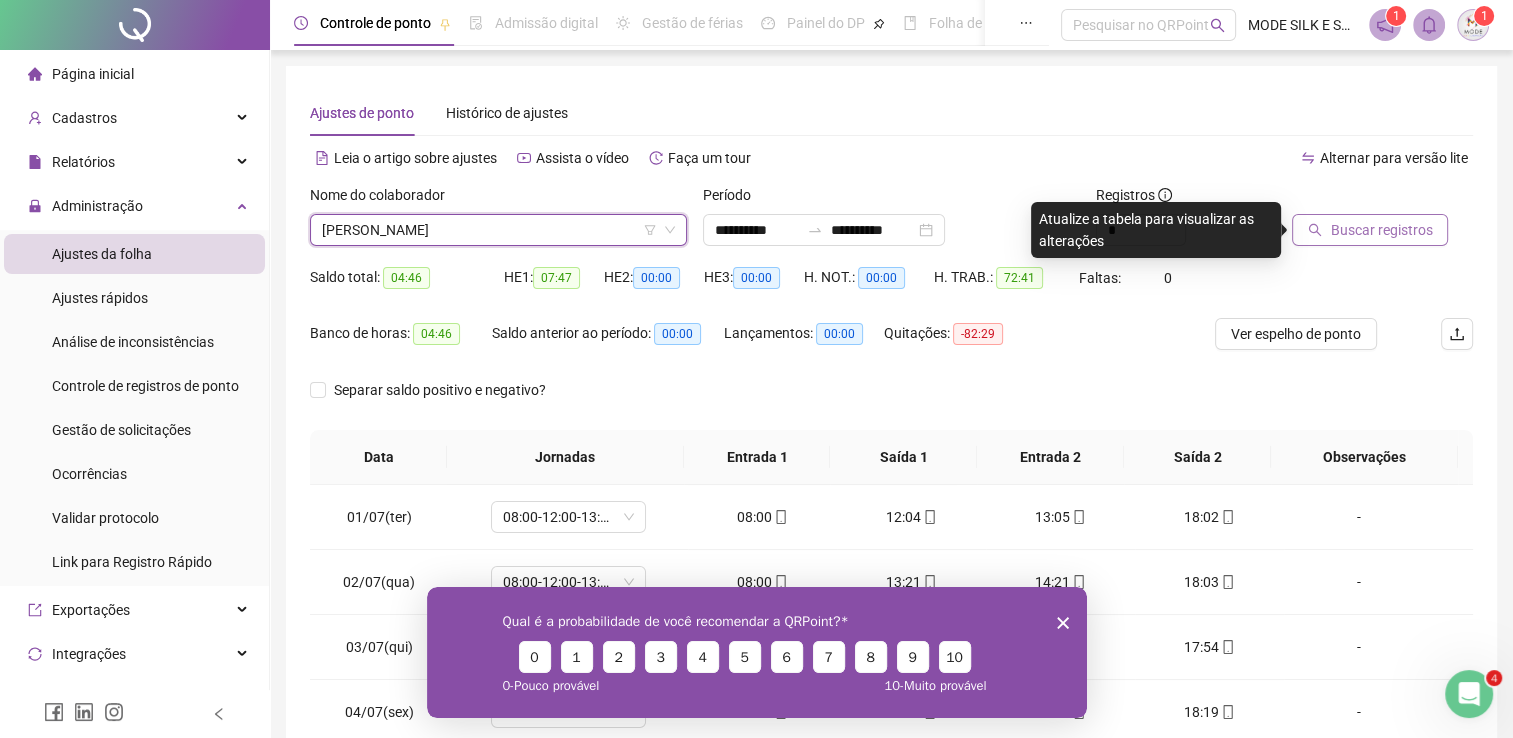 click on "[PERSON_NAME]" at bounding box center (498, 230) 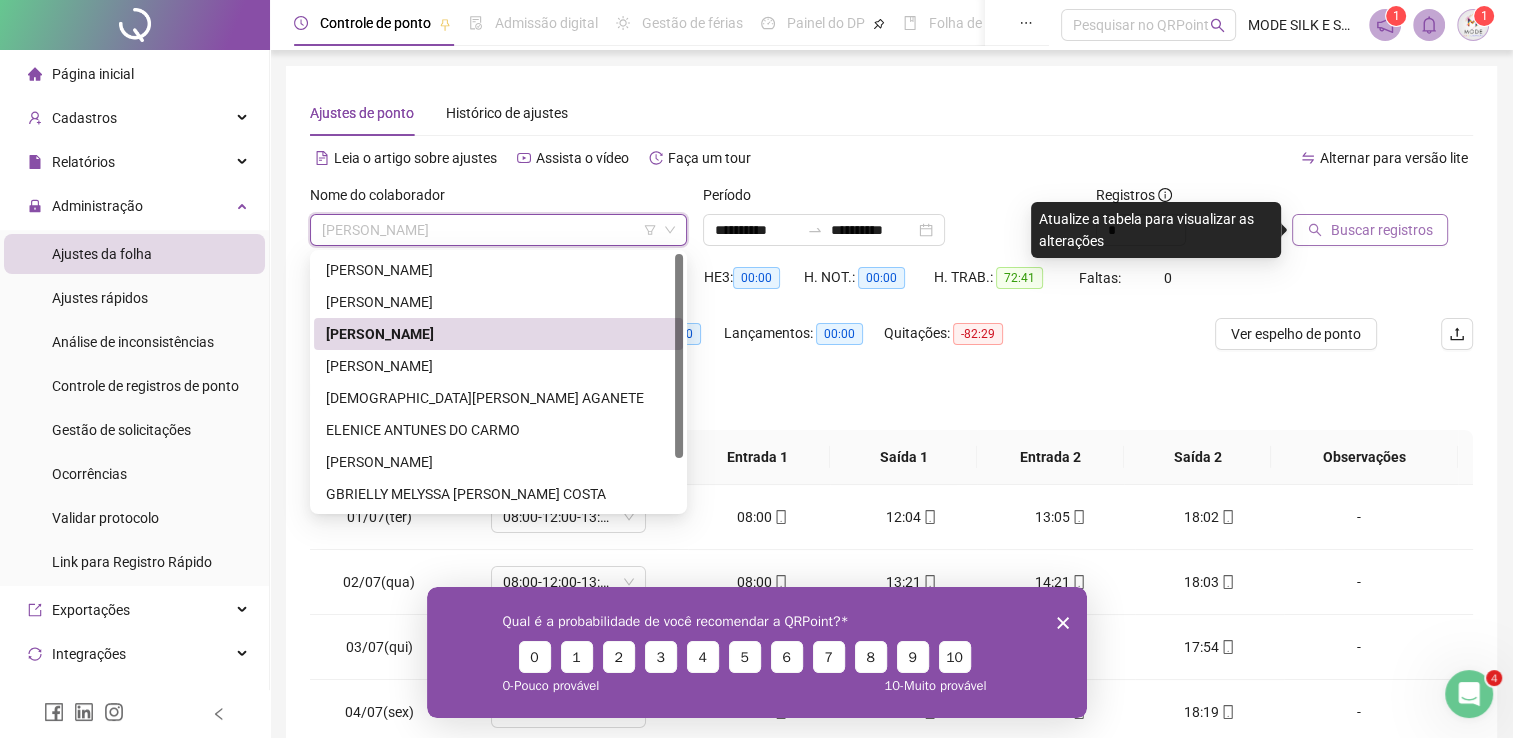 click on "[PERSON_NAME]" at bounding box center (498, 334) 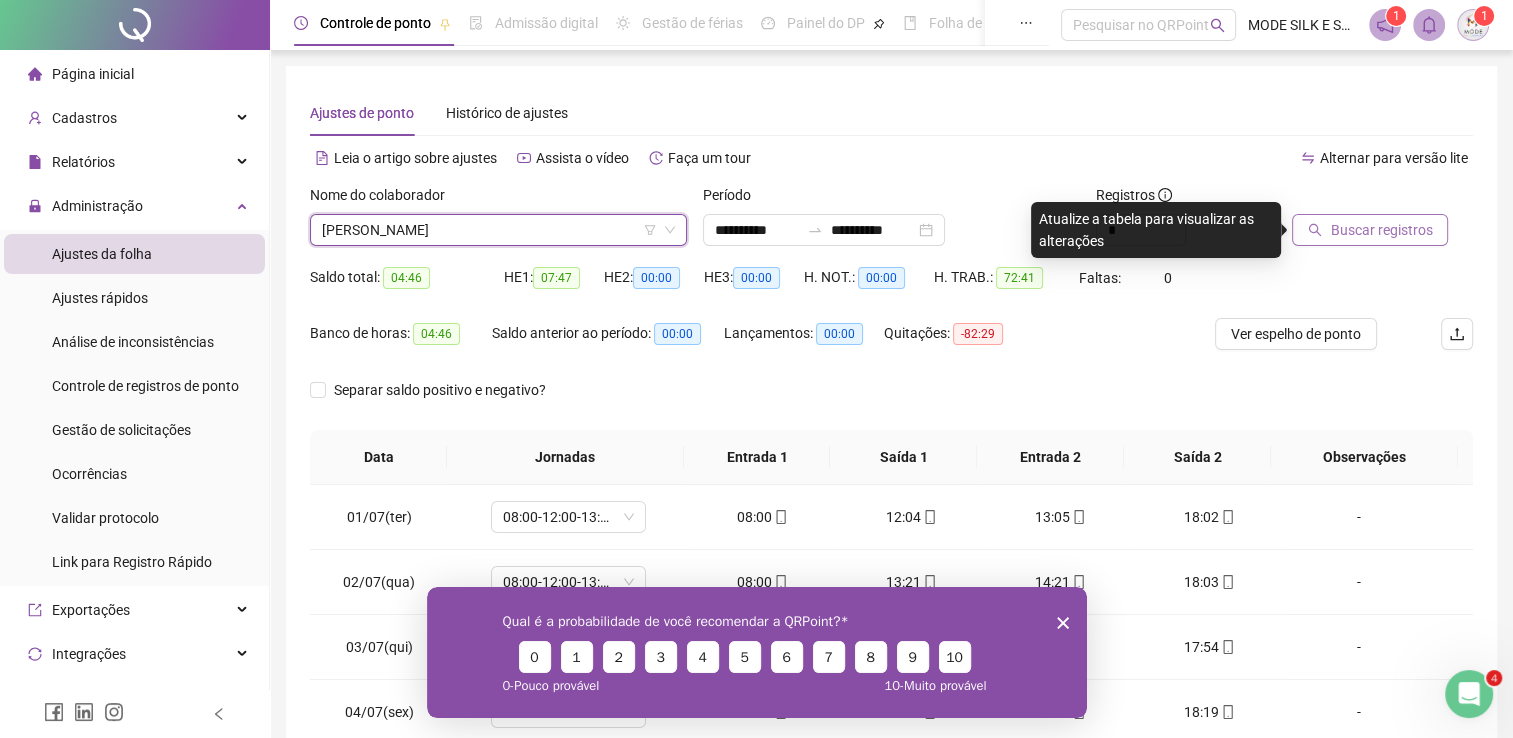 click on "Buscar registros" at bounding box center (1370, 230) 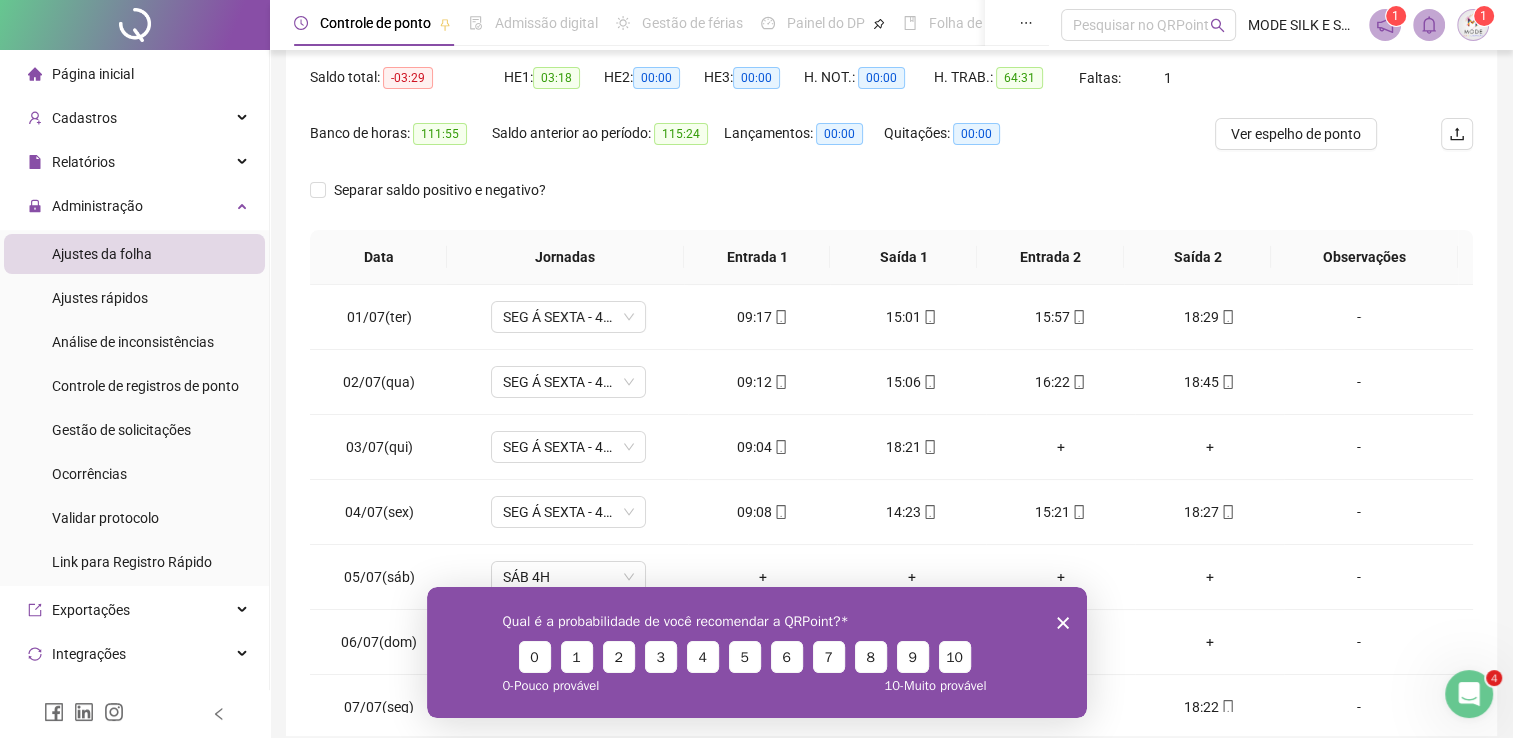 scroll, scrollTop: 283, scrollLeft: 0, axis: vertical 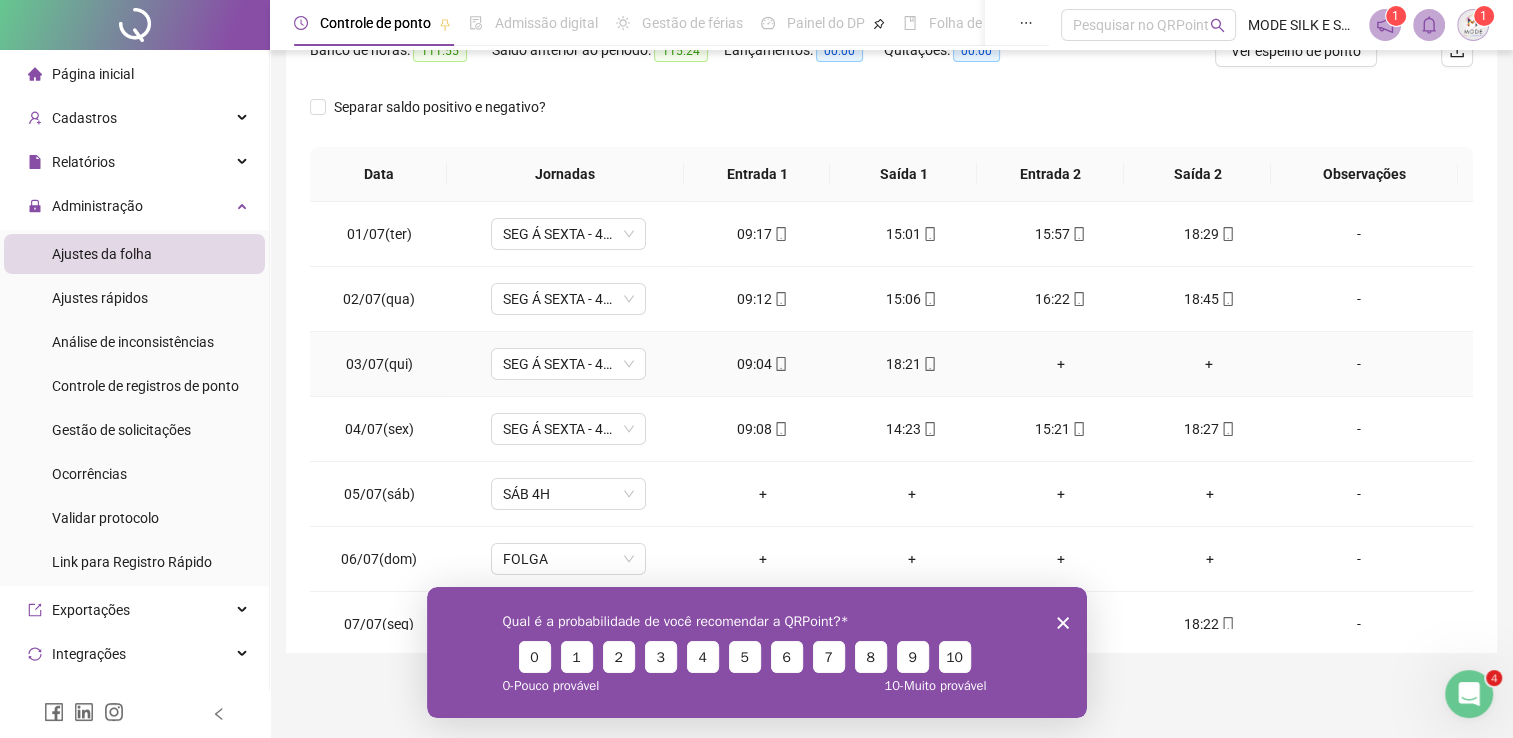 click on "+" at bounding box center (1060, 364) 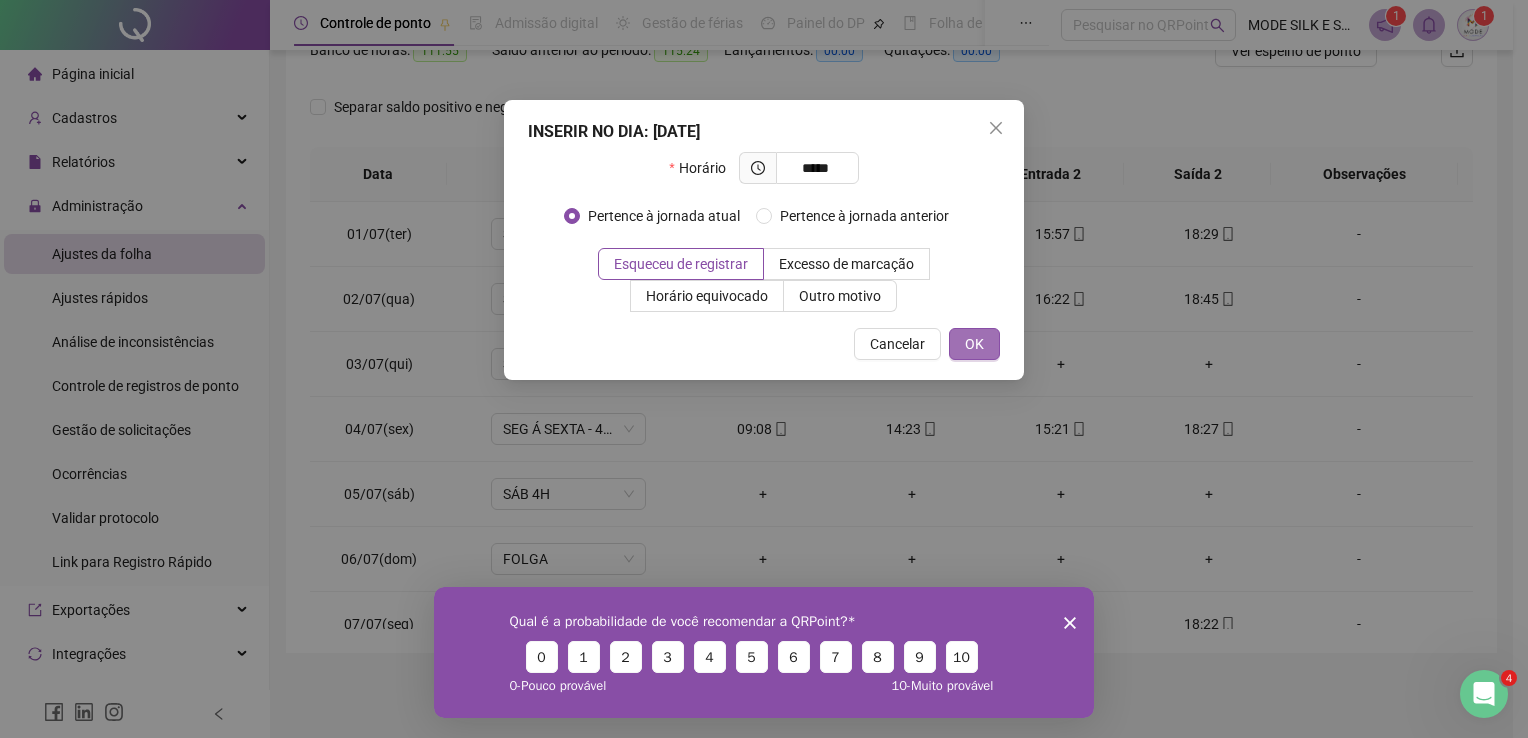 type on "*****" 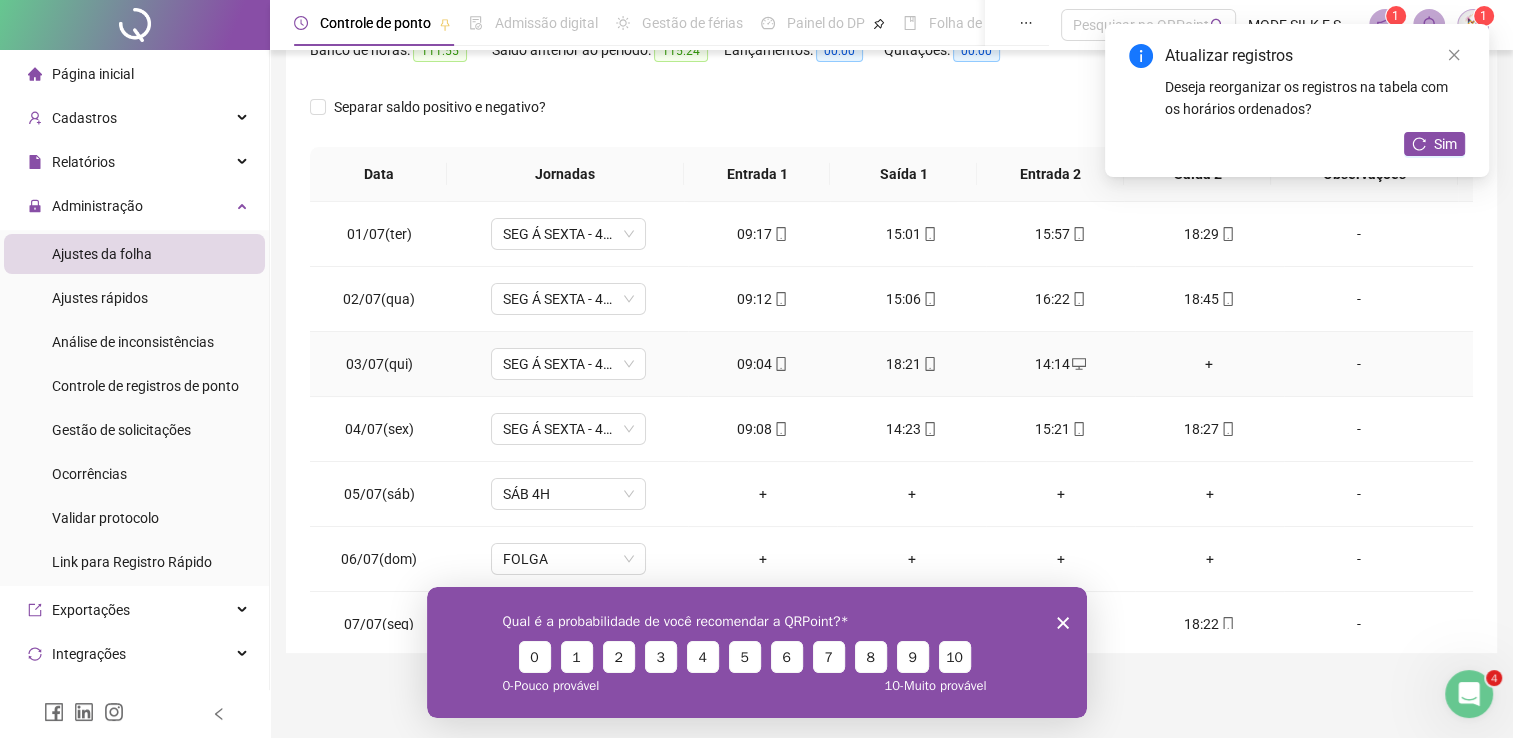 click on "+" at bounding box center (1209, 364) 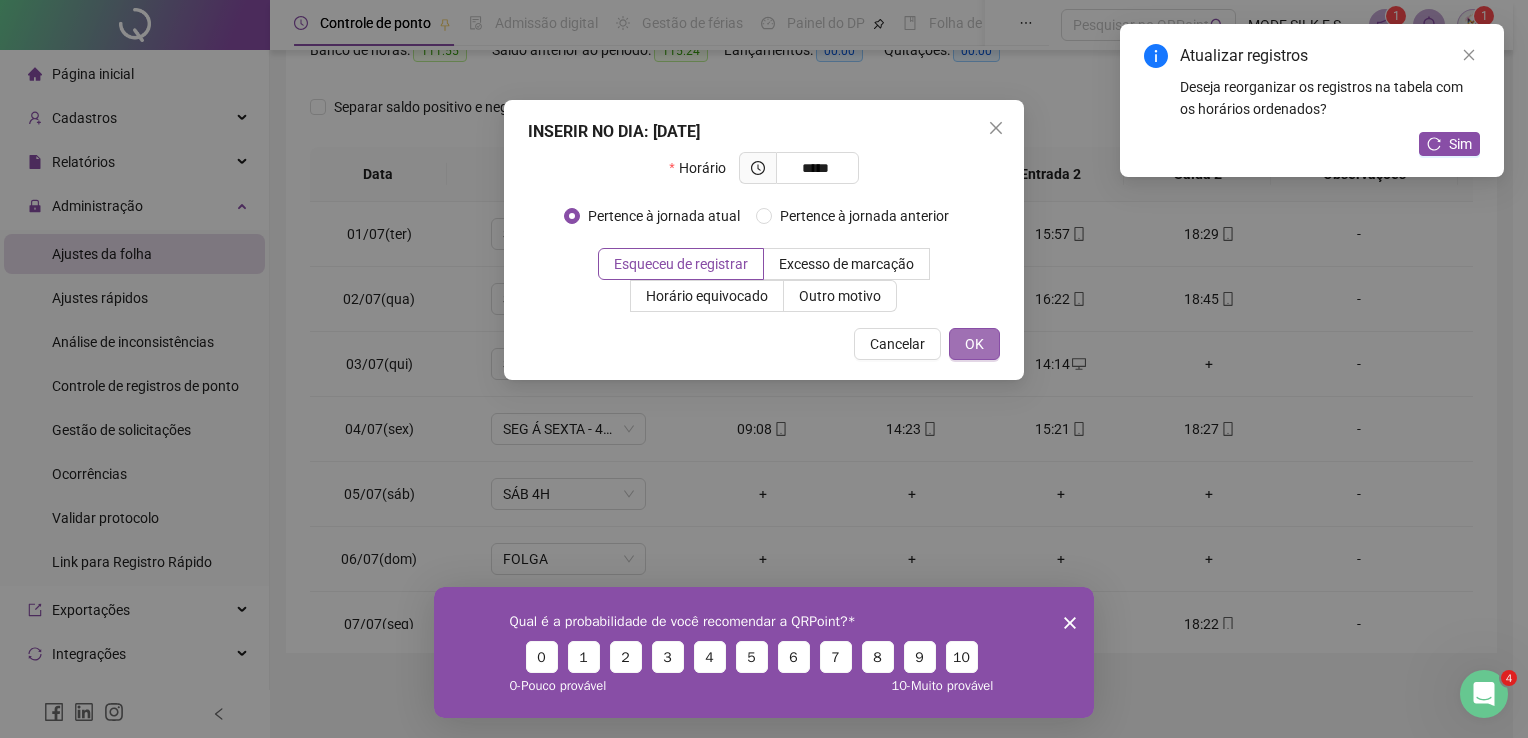 type on "*****" 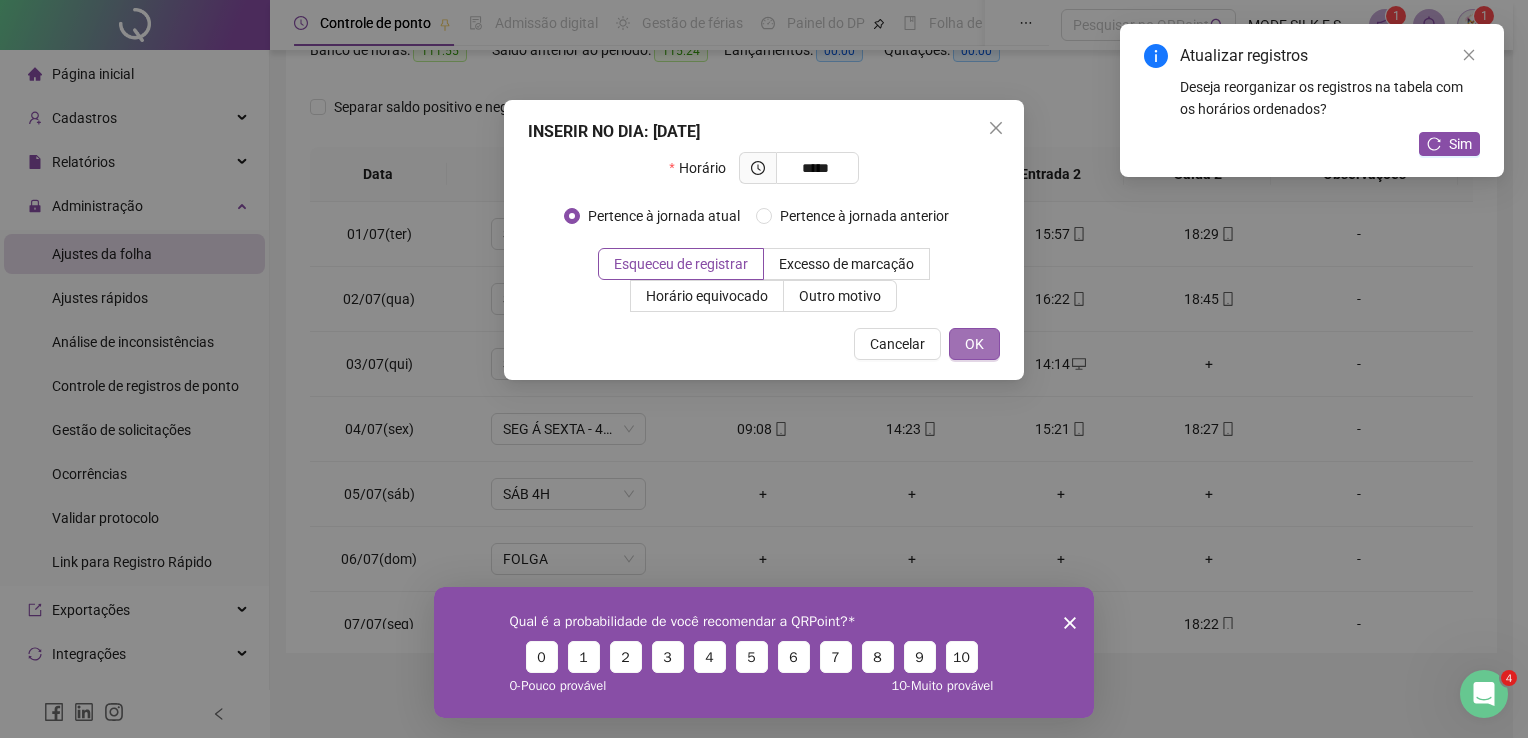 click on "OK" at bounding box center [974, 344] 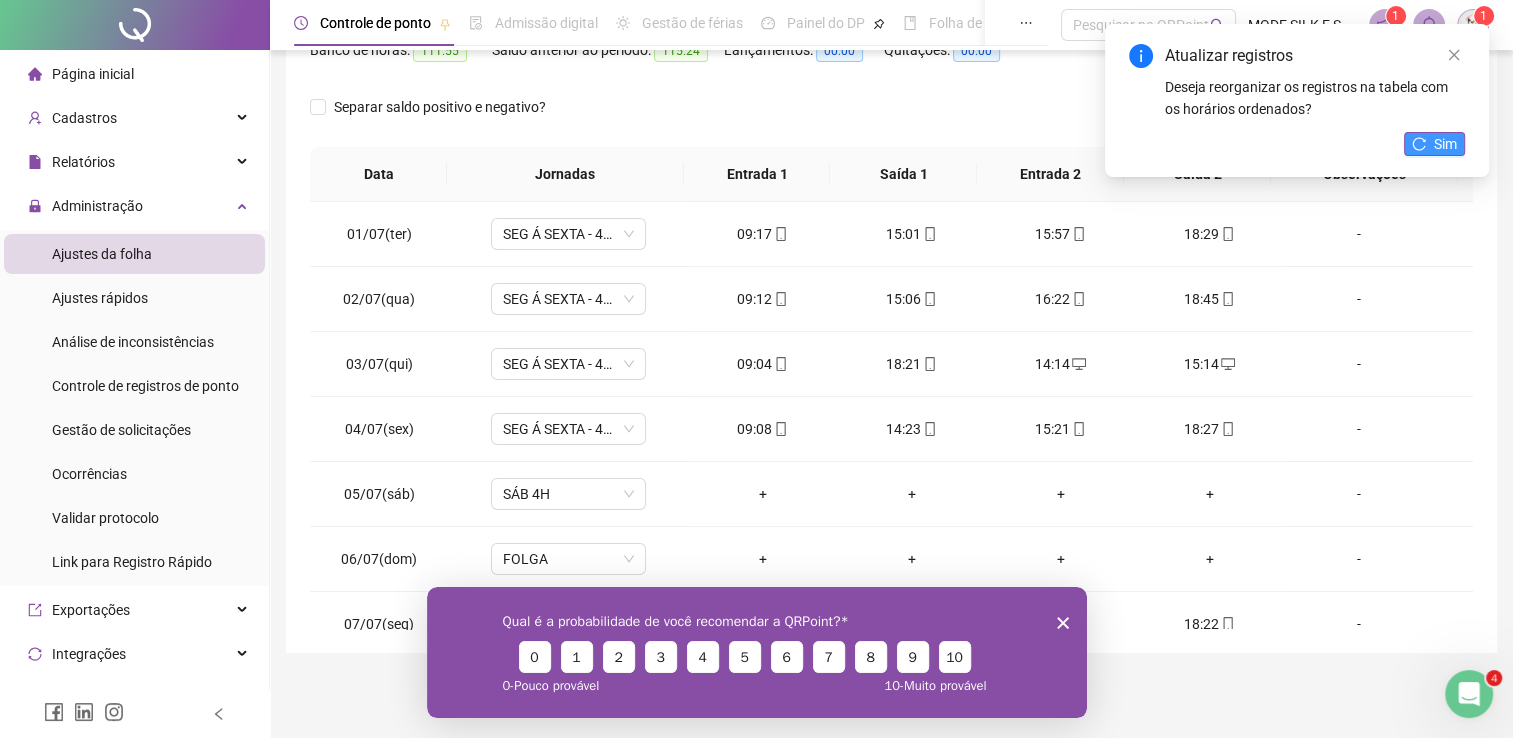 click 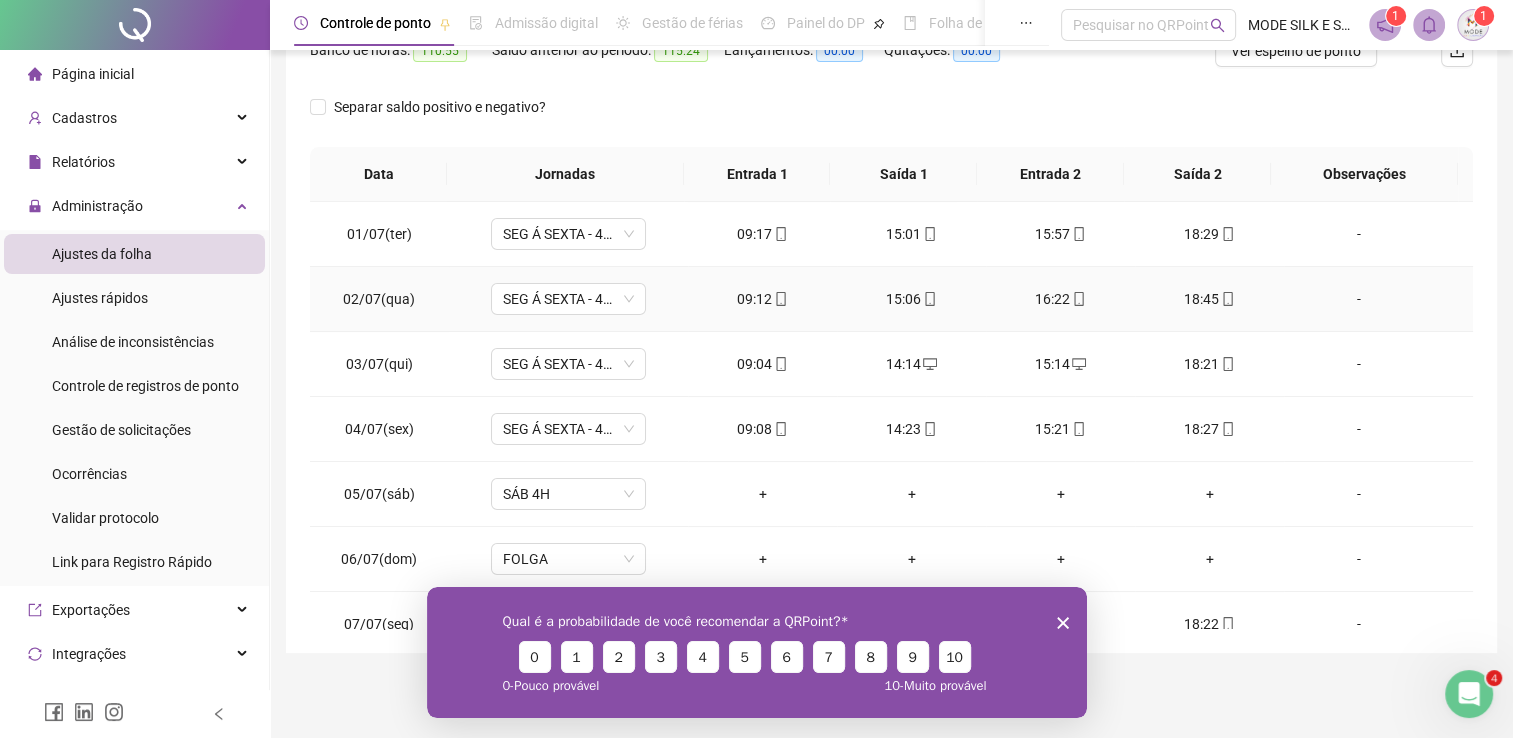 scroll, scrollTop: 220, scrollLeft: 0, axis: vertical 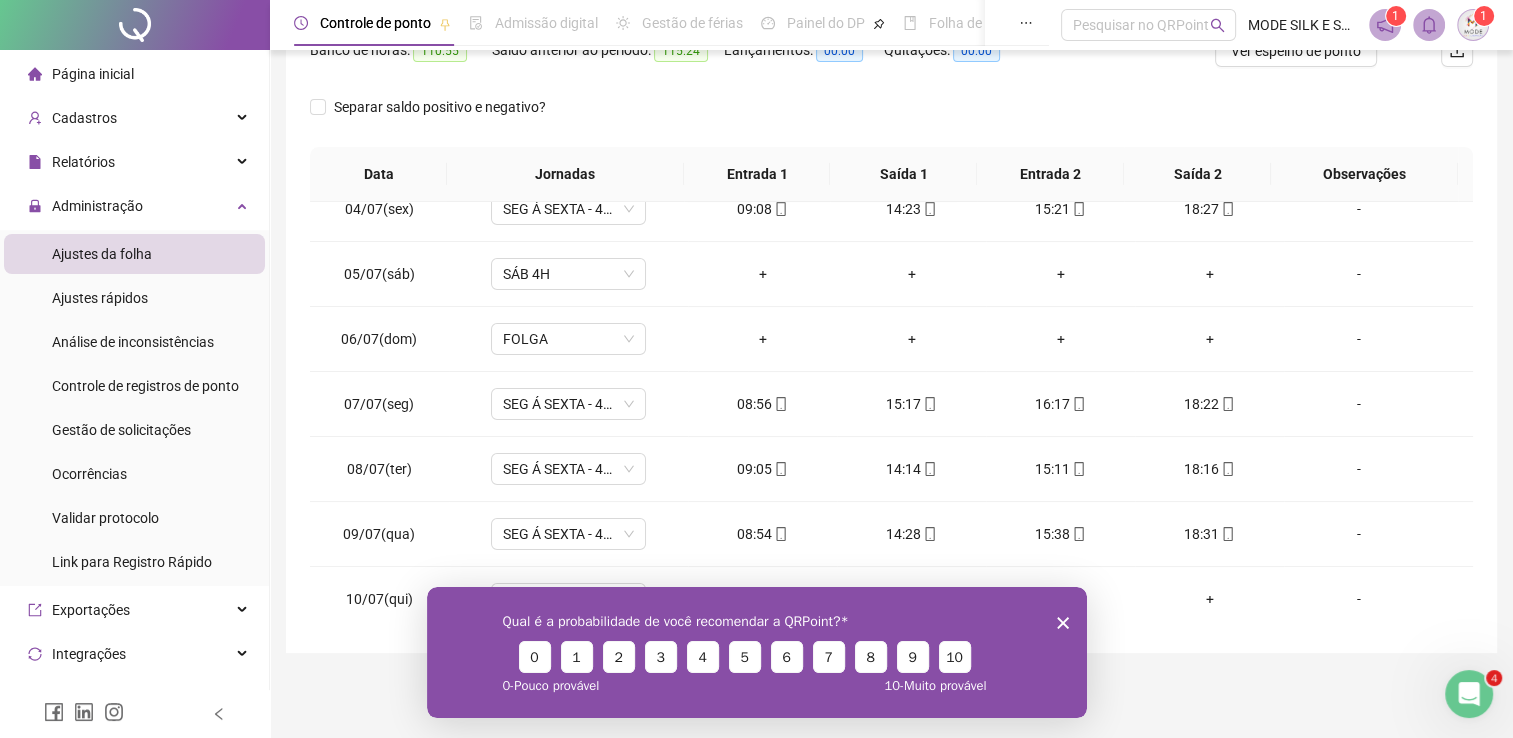 drag, startPoint x: 1067, startPoint y: 624, endPoint x: 1470, endPoint y: 1167, distance: 676.20856 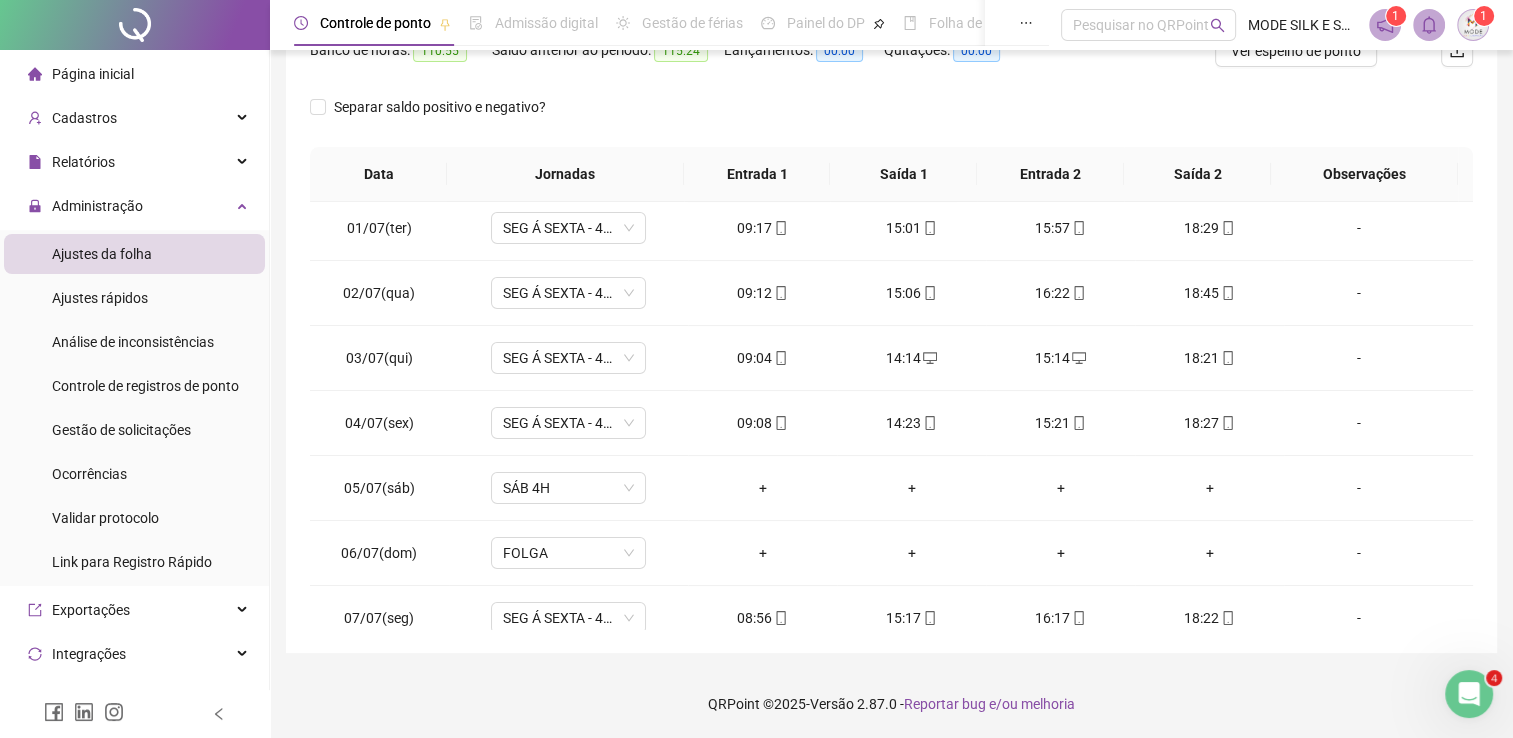 scroll, scrollTop: 0, scrollLeft: 0, axis: both 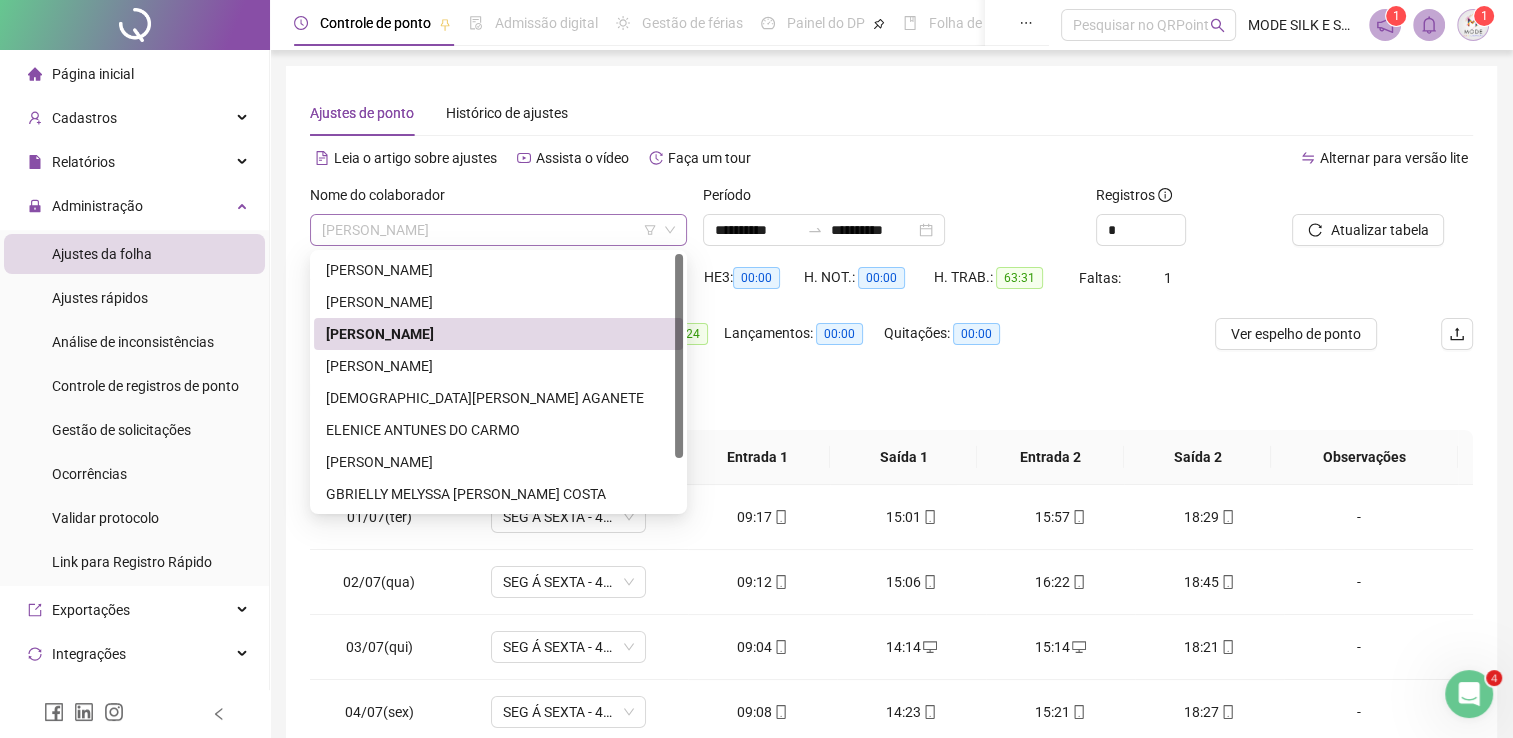 click on "[PERSON_NAME]" at bounding box center [498, 230] 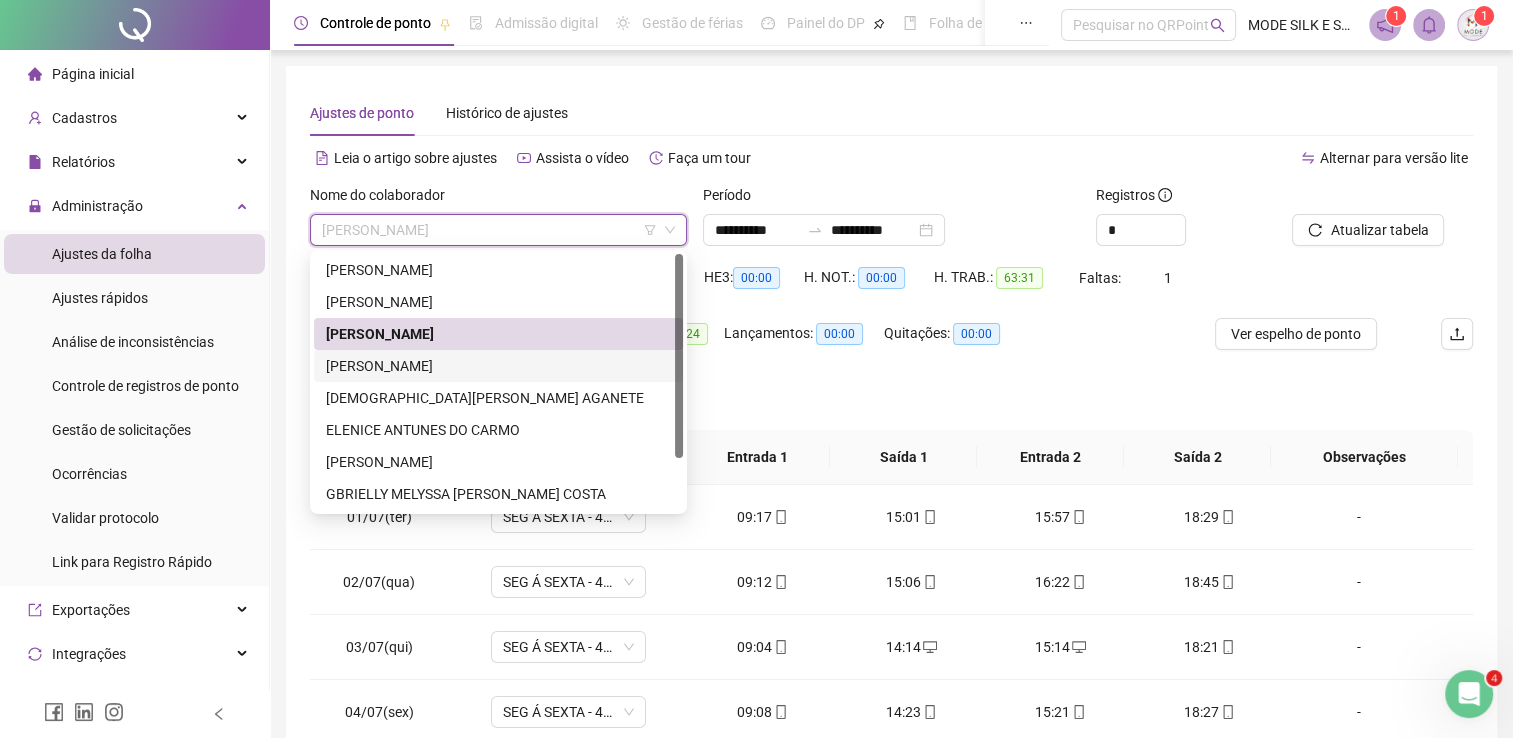 click on "[PERSON_NAME]" at bounding box center (498, 366) 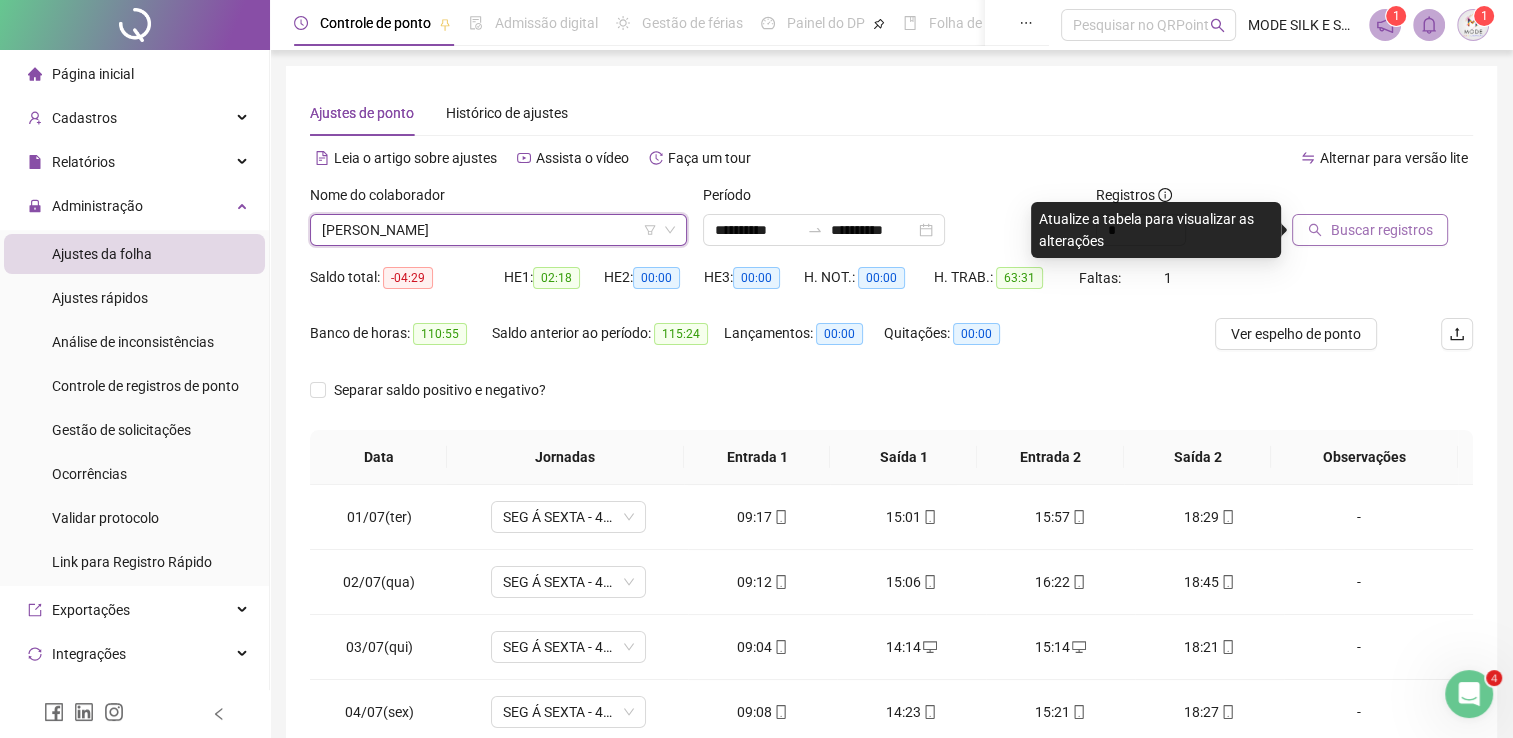 click on "Buscar registros" at bounding box center (1381, 230) 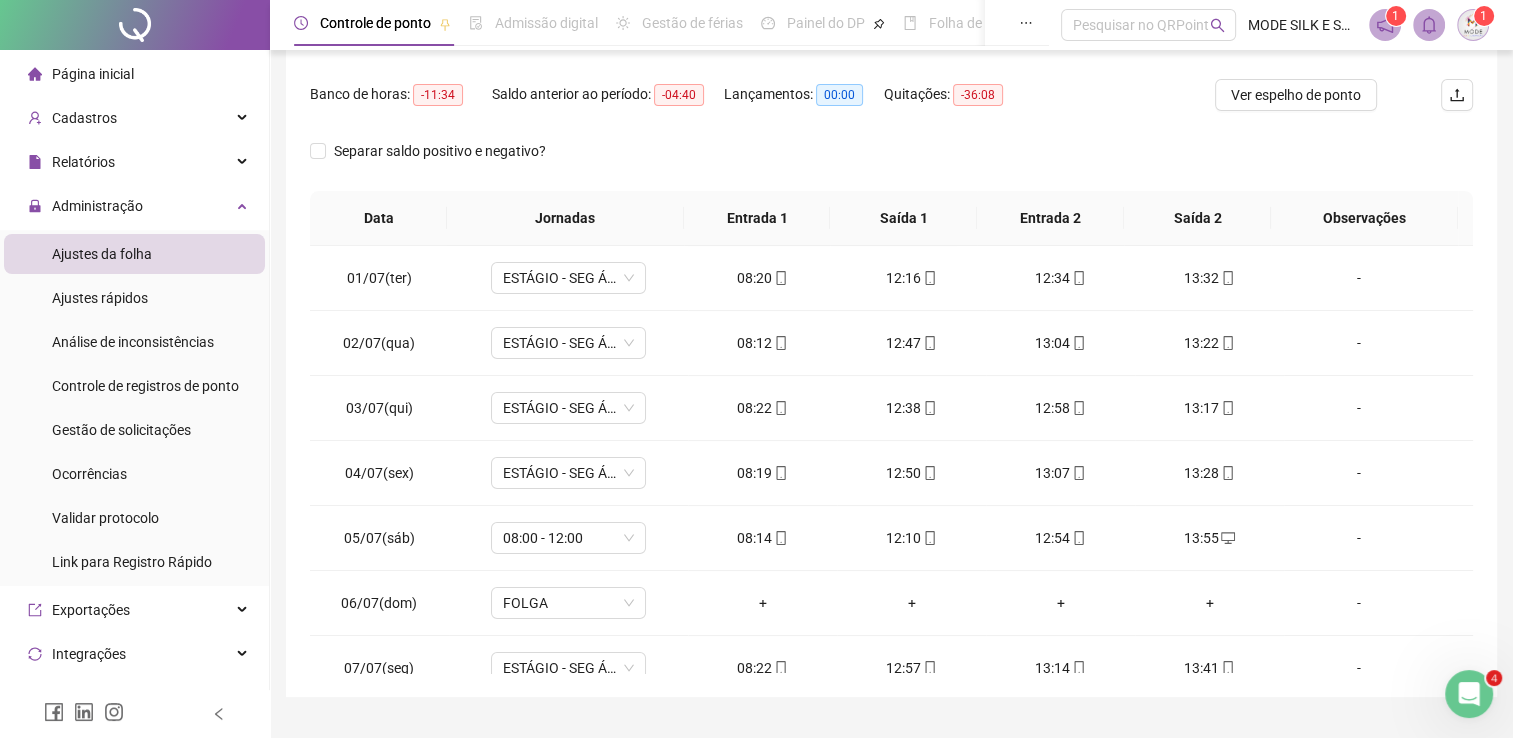 scroll, scrollTop: 283, scrollLeft: 0, axis: vertical 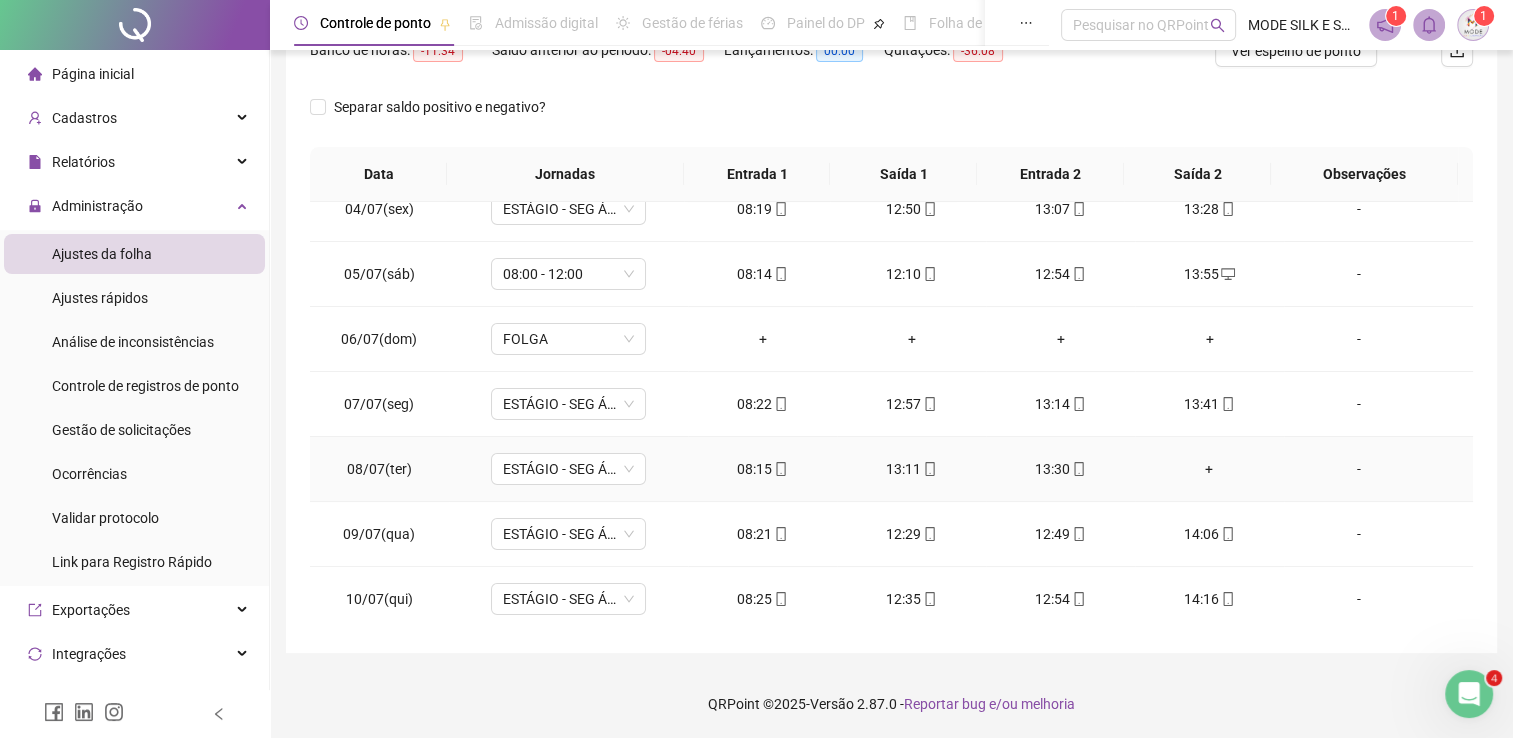 click on "+" at bounding box center (1209, 469) 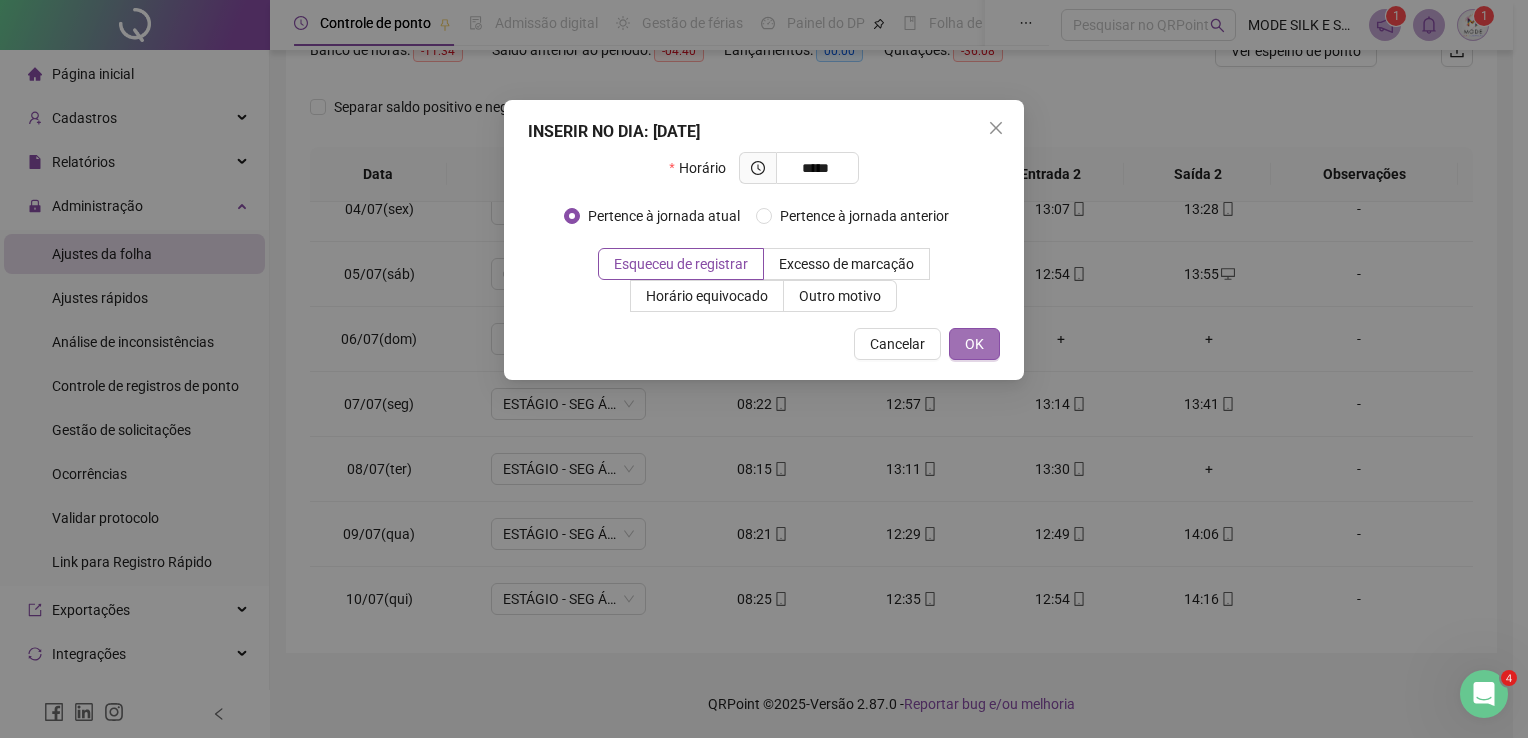 type on "*****" 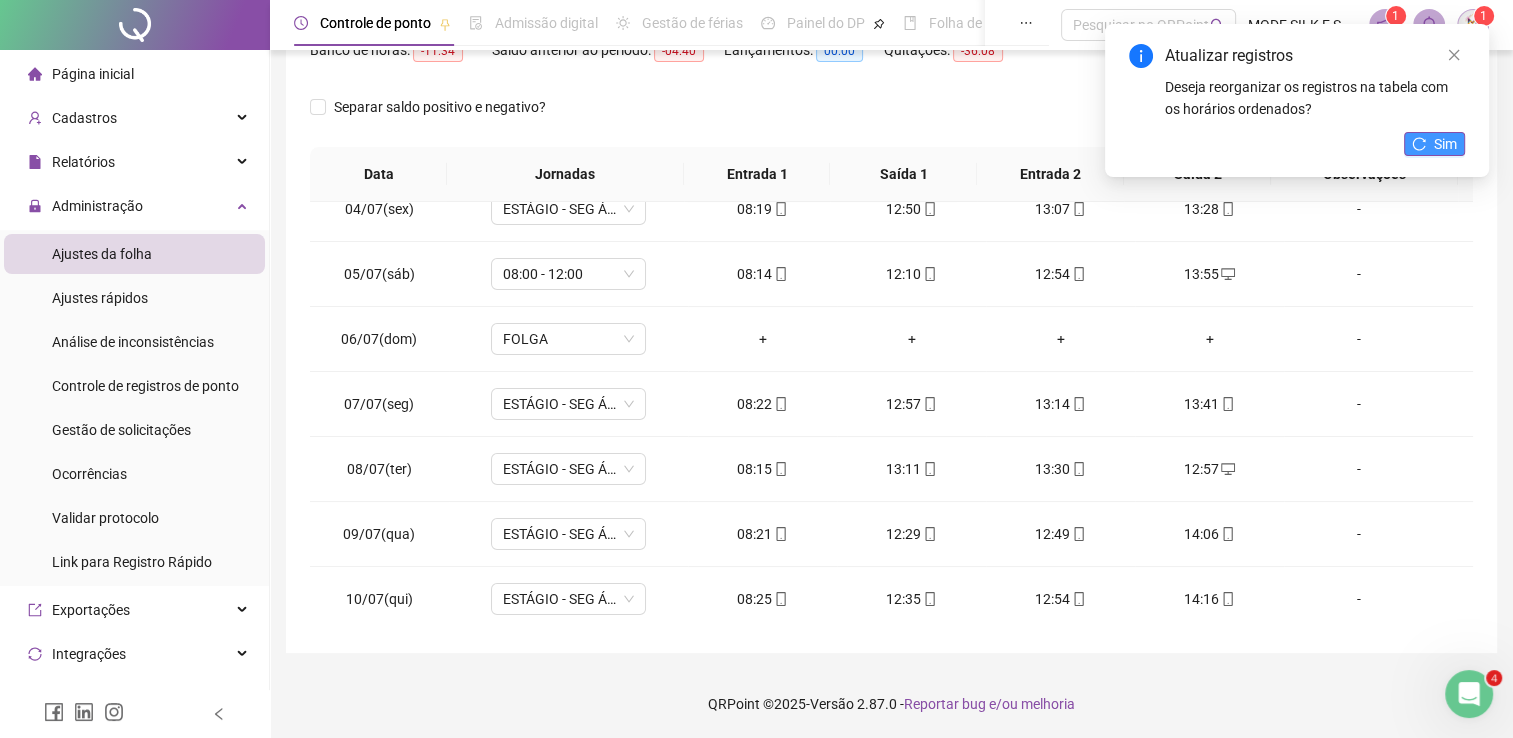 click 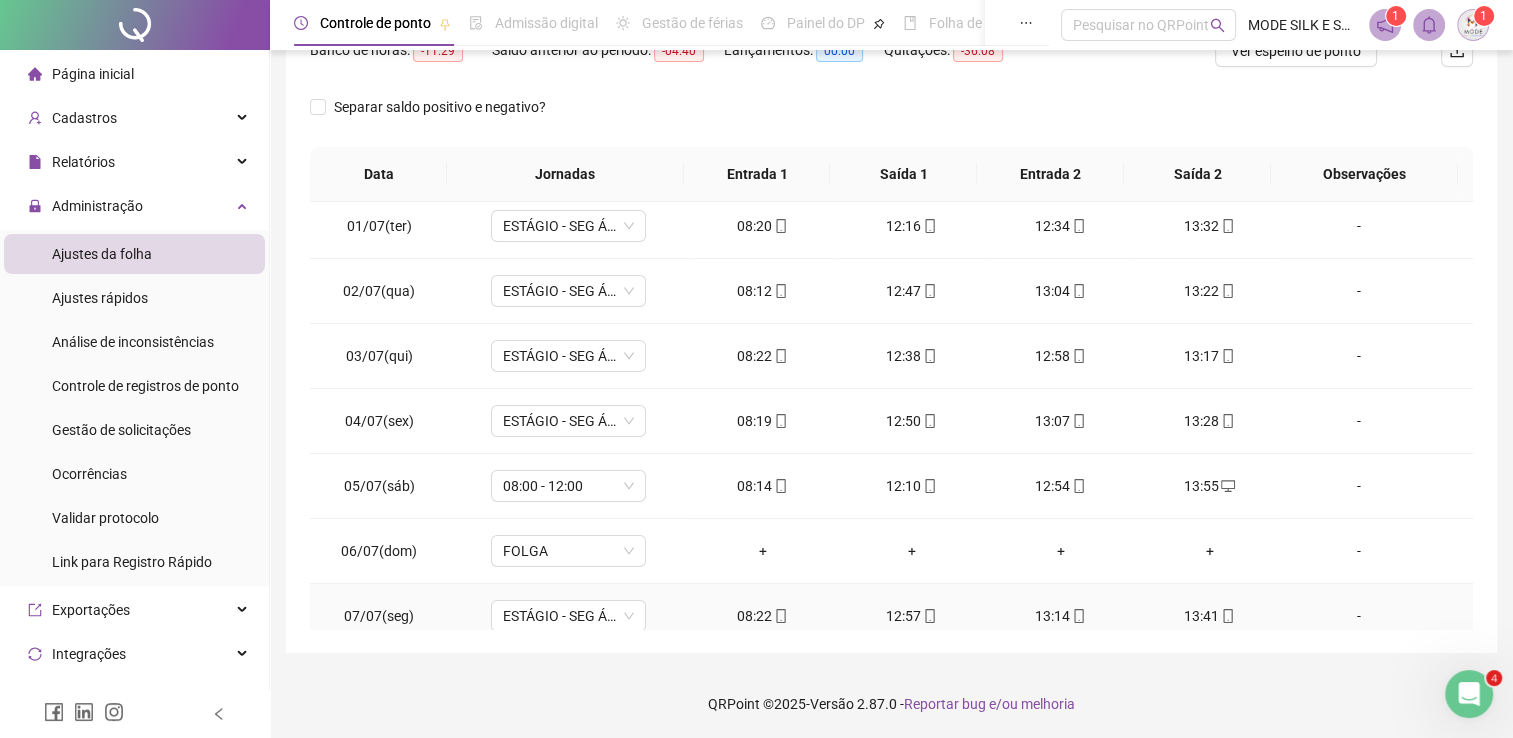 scroll, scrollTop: 0, scrollLeft: 0, axis: both 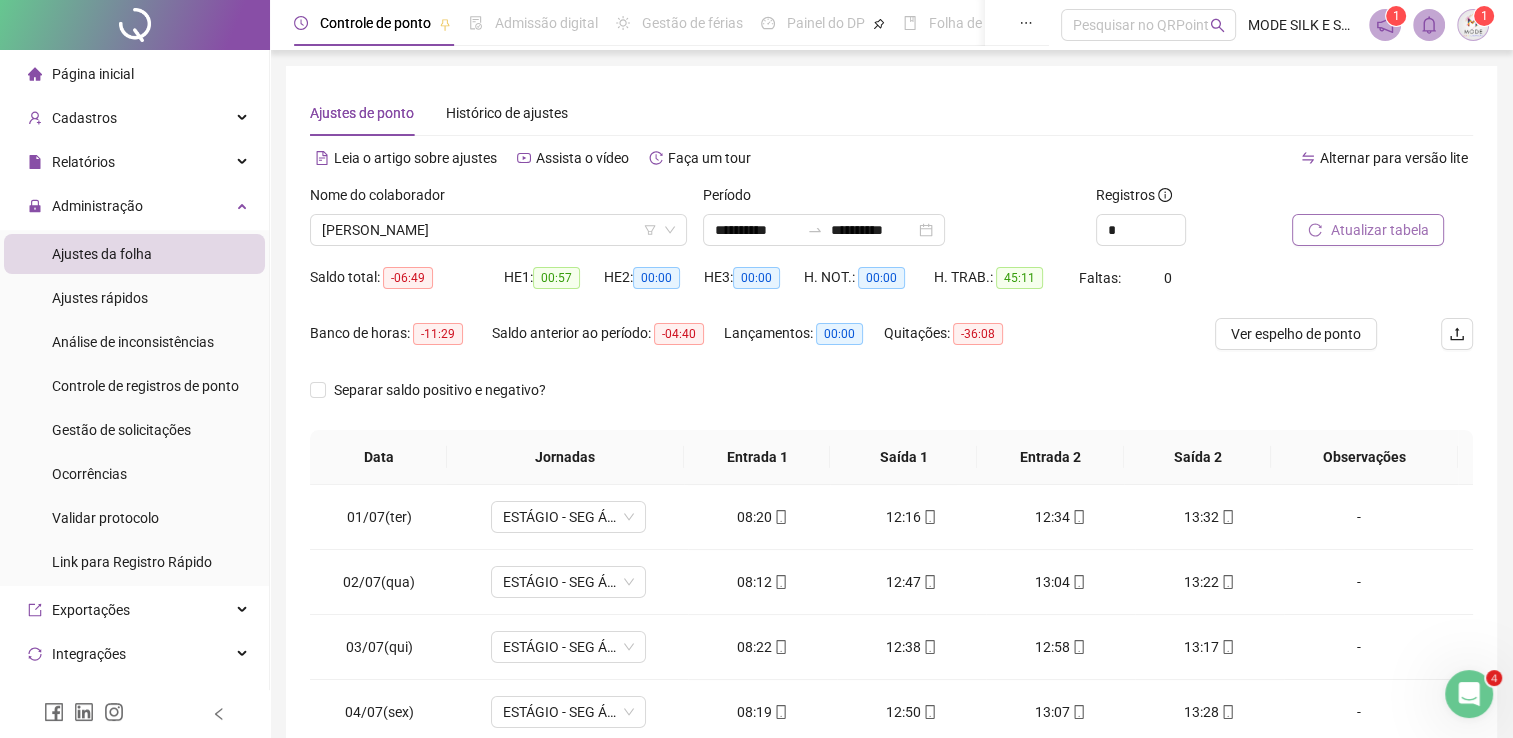 click on "Atualizar tabela" at bounding box center (1379, 230) 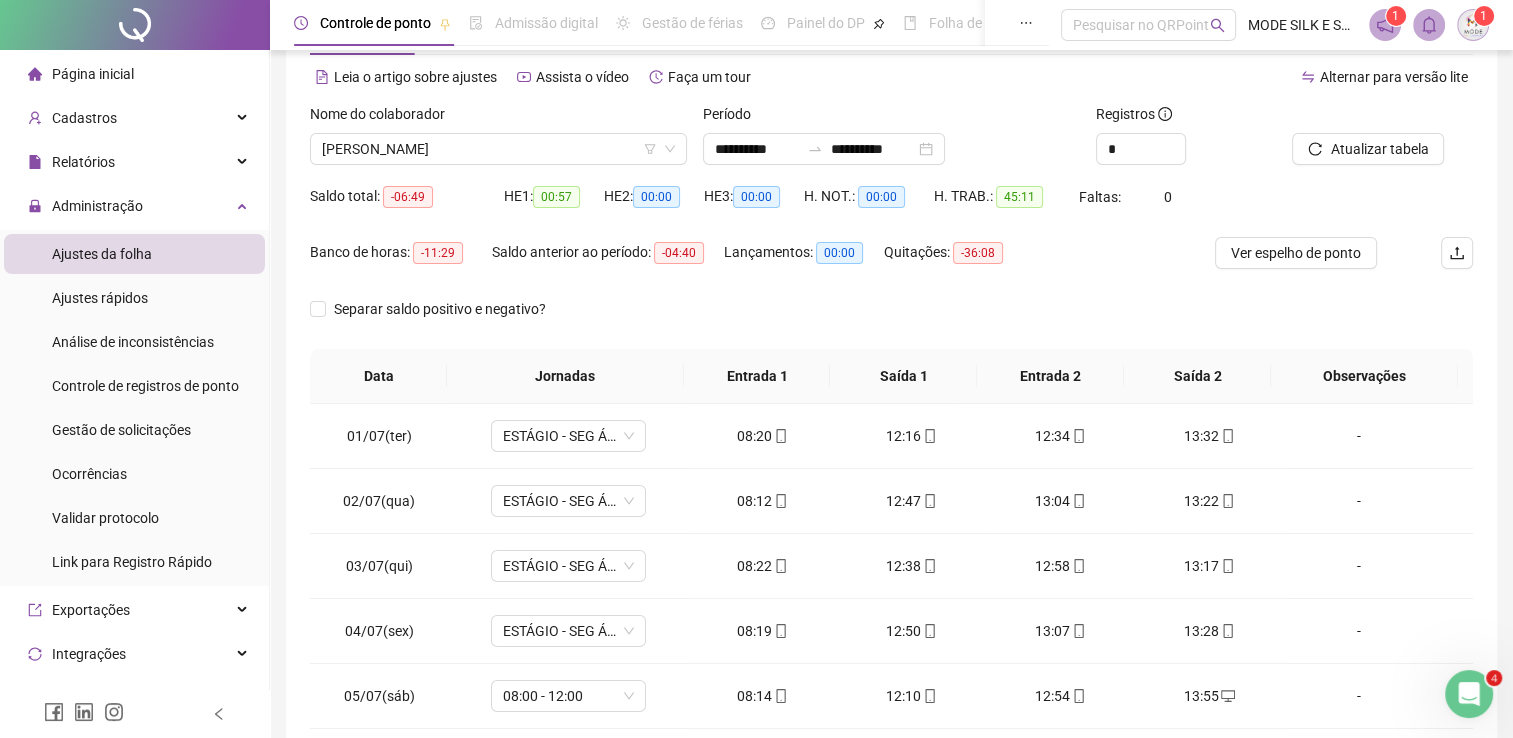 scroll, scrollTop: 283, scrollLeft: 0, axis: vertical 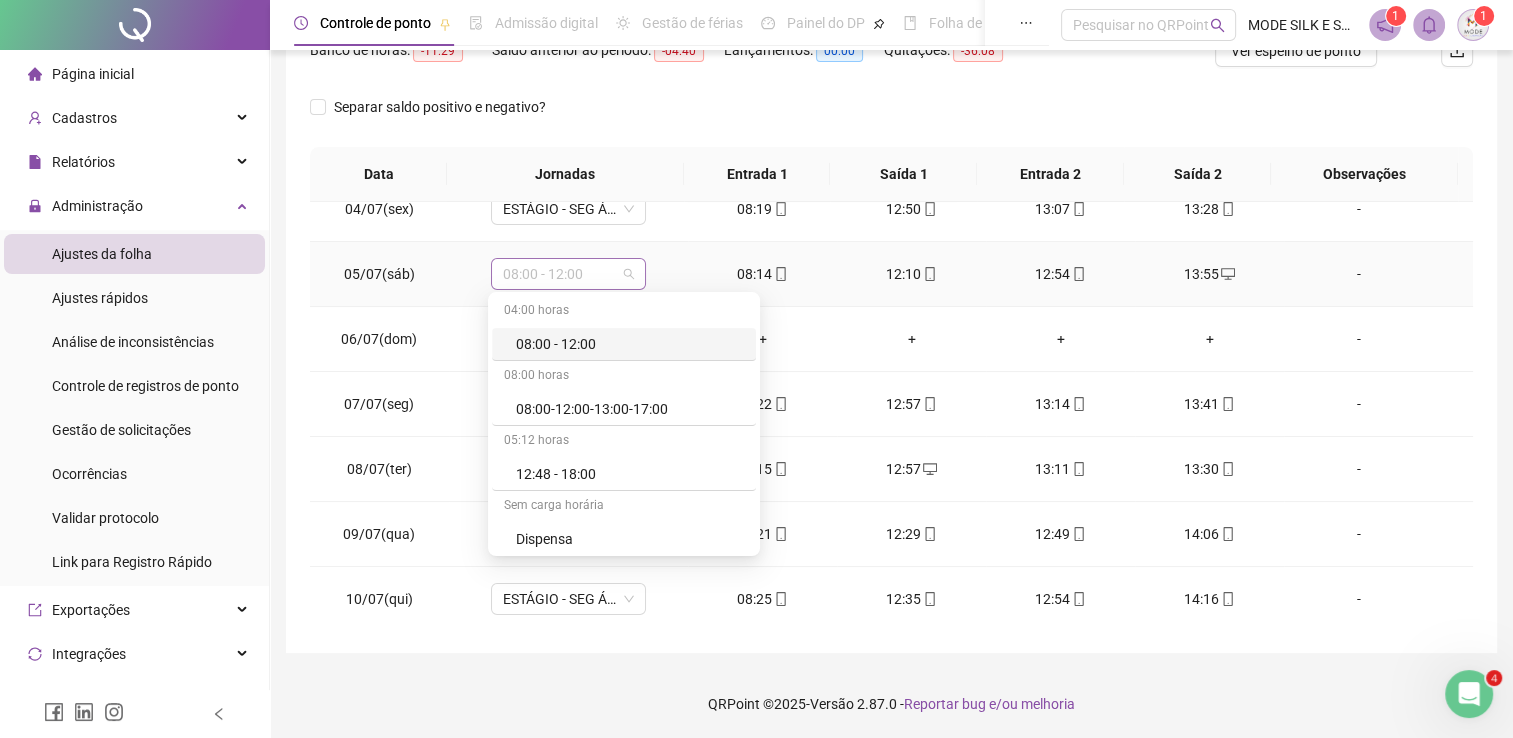 click on "08:00 - 12:00" at bounding box center (568, 274) 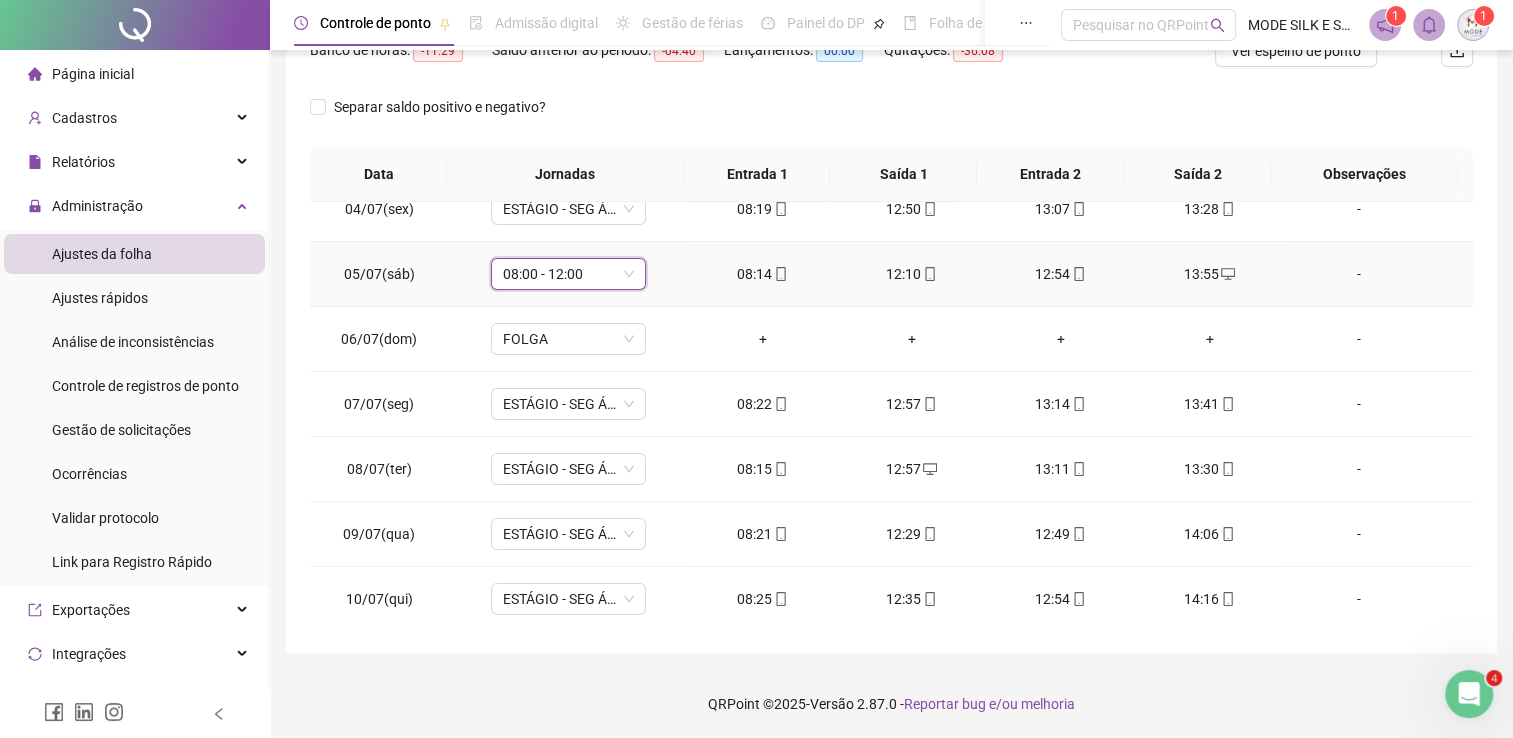 click on "08:00 - 12:00" at bounding box center (568, 274) 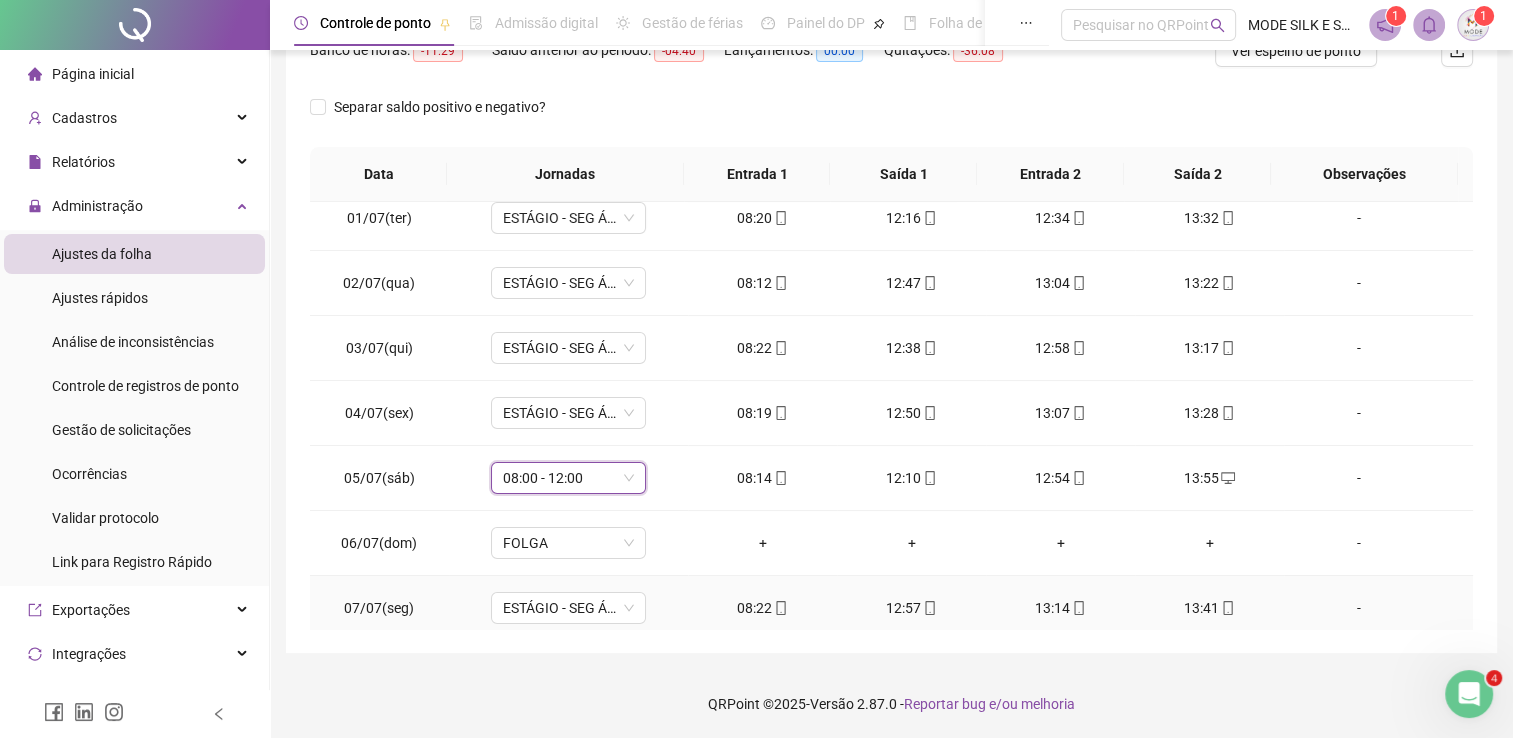 scroll, scrollTop: 0, scrollLeft: 0, axis: both 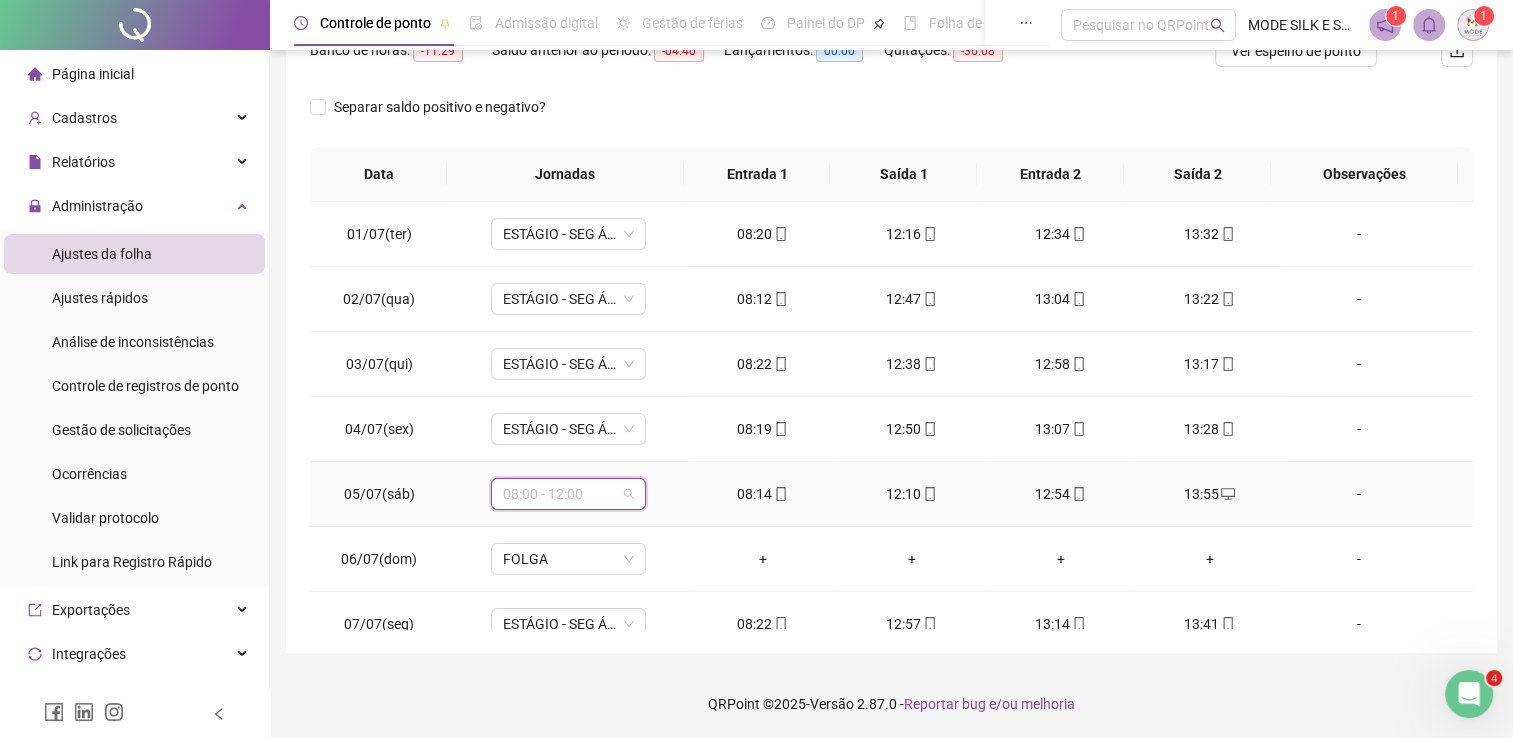 click on "08:00 - 12:00" at bounding box center [568, 494] 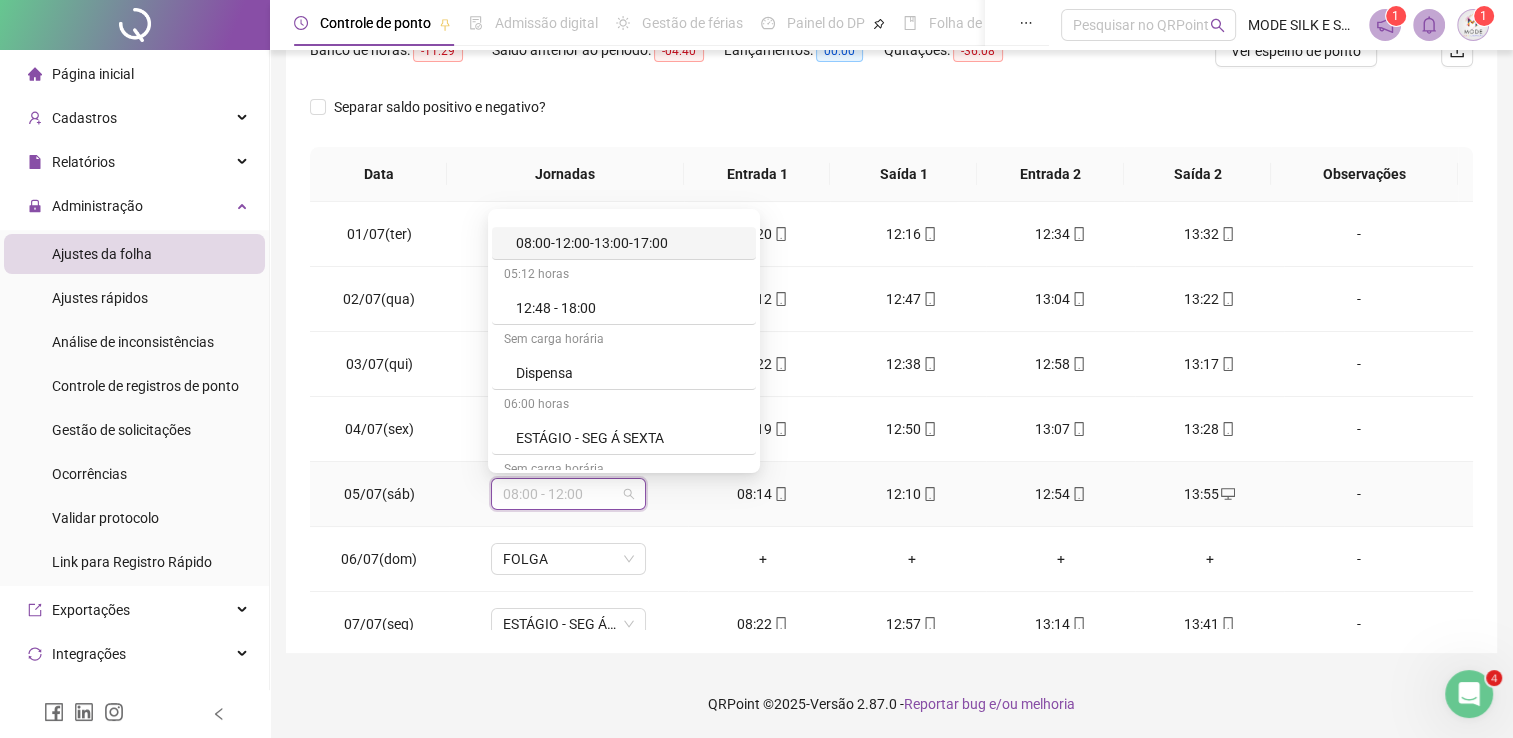 scroll, scrollTop: 200, scrollLeft: 0, axis: vertical 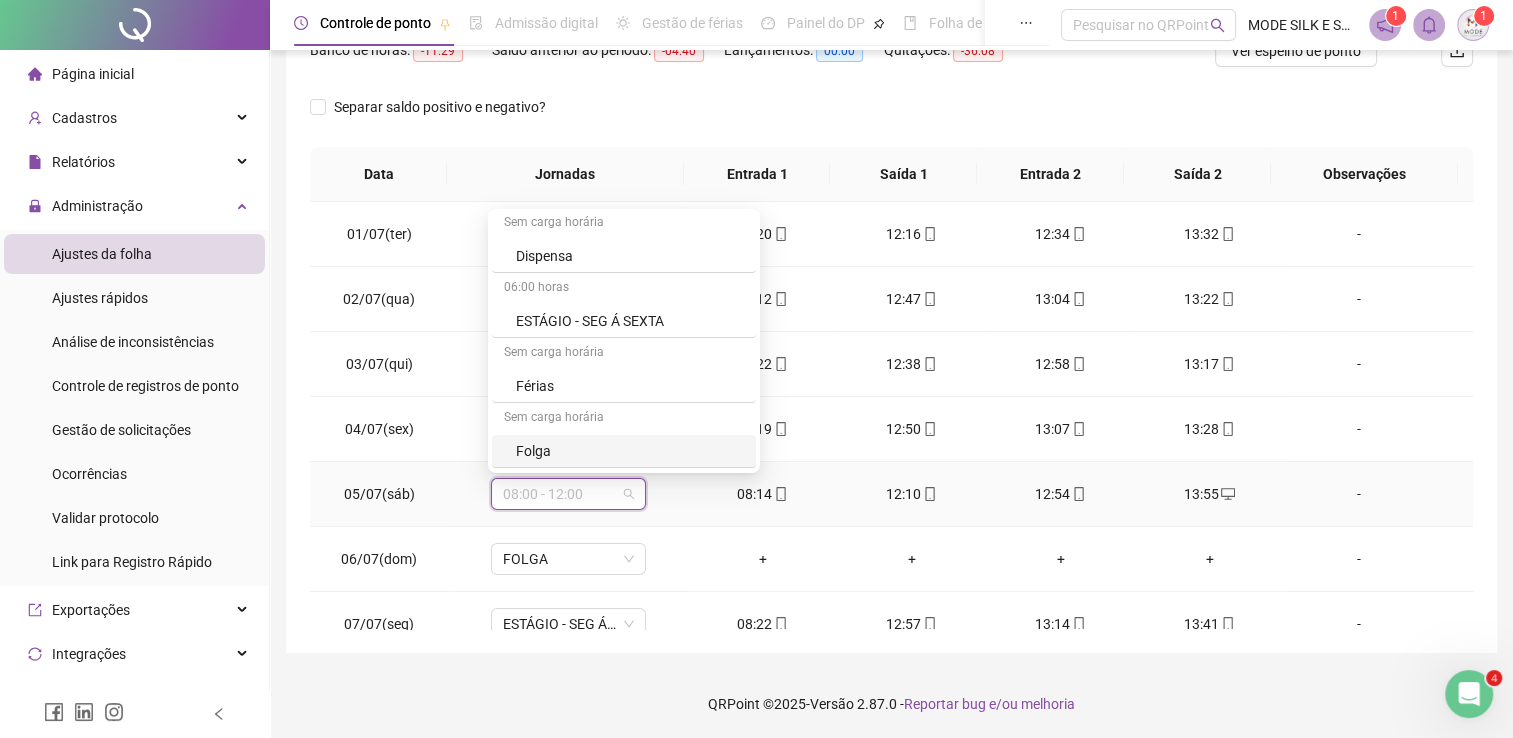 click on "Folga" at bounding box center (630, 451) 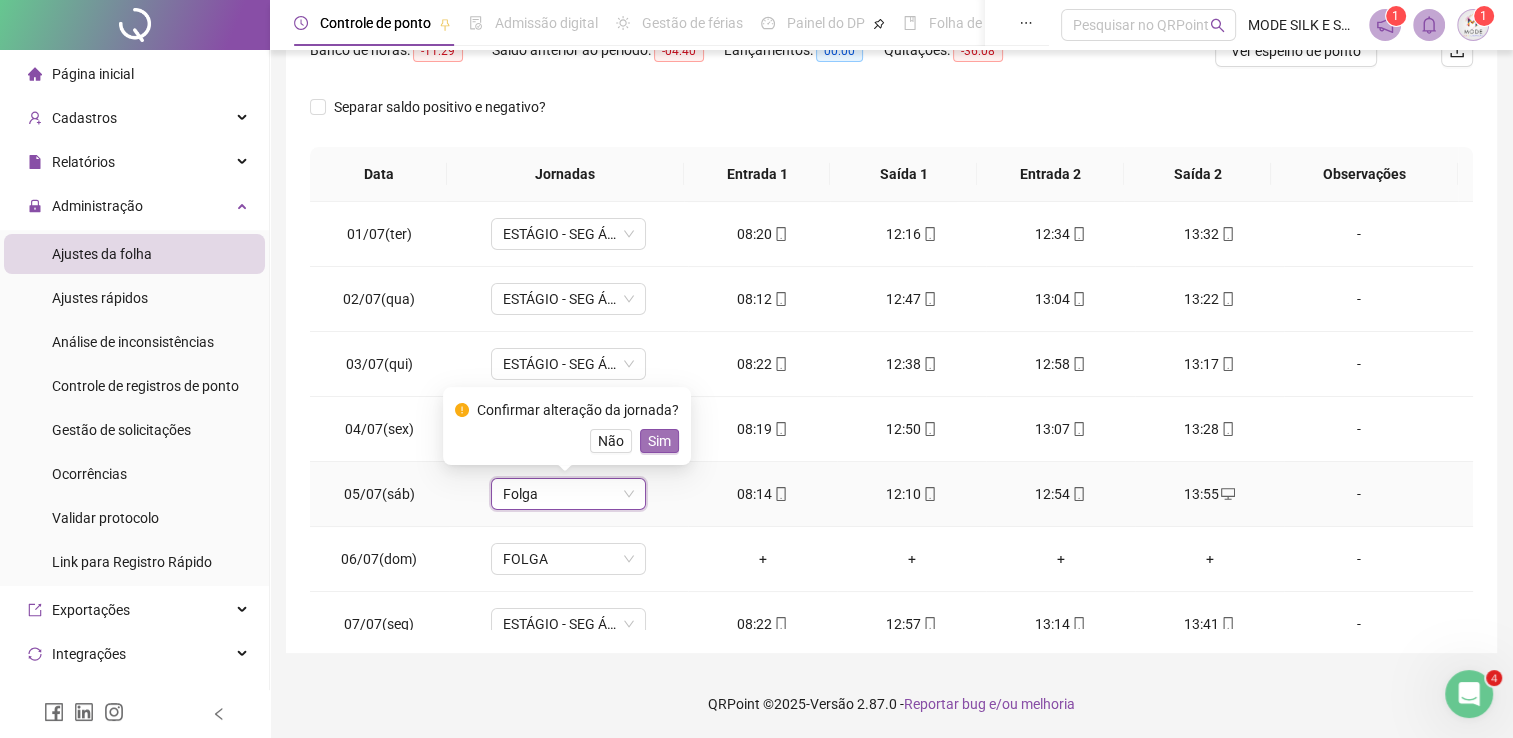 click on "Sim" at bounding box center [659, 441] 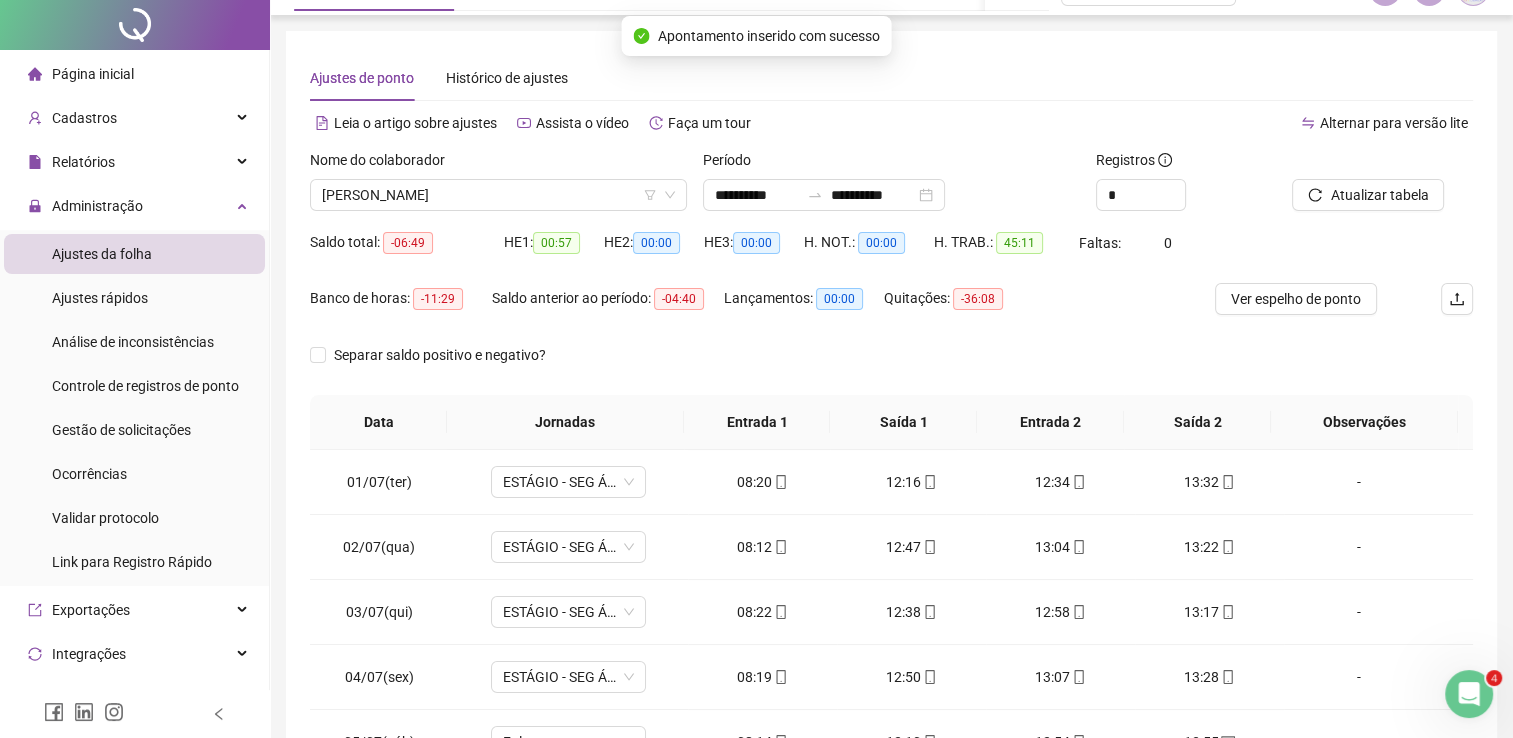 scroll, scrollTop: 0, scrollLeft: 0, axis: both 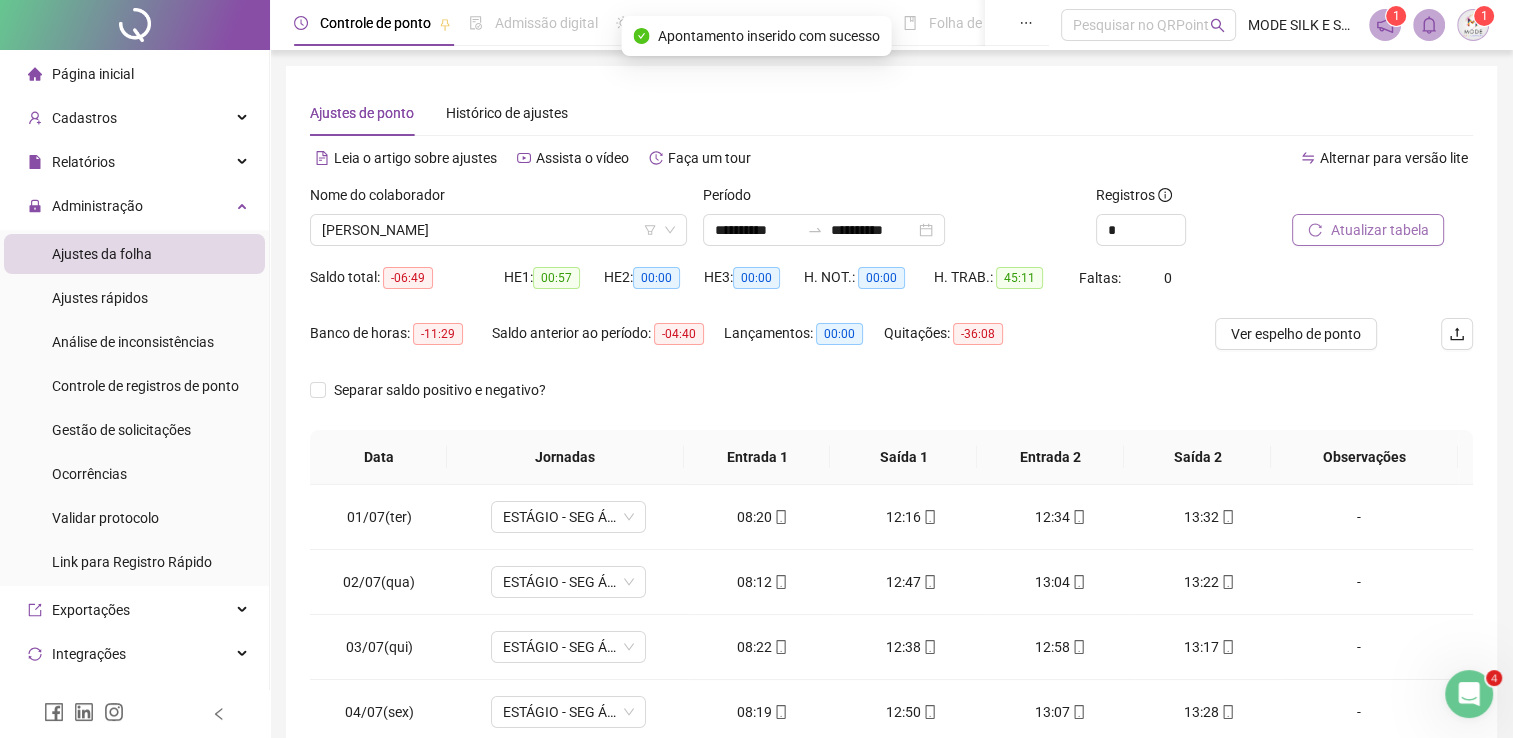click on "Atualizar tabela" at bounding box center (1379, 230) 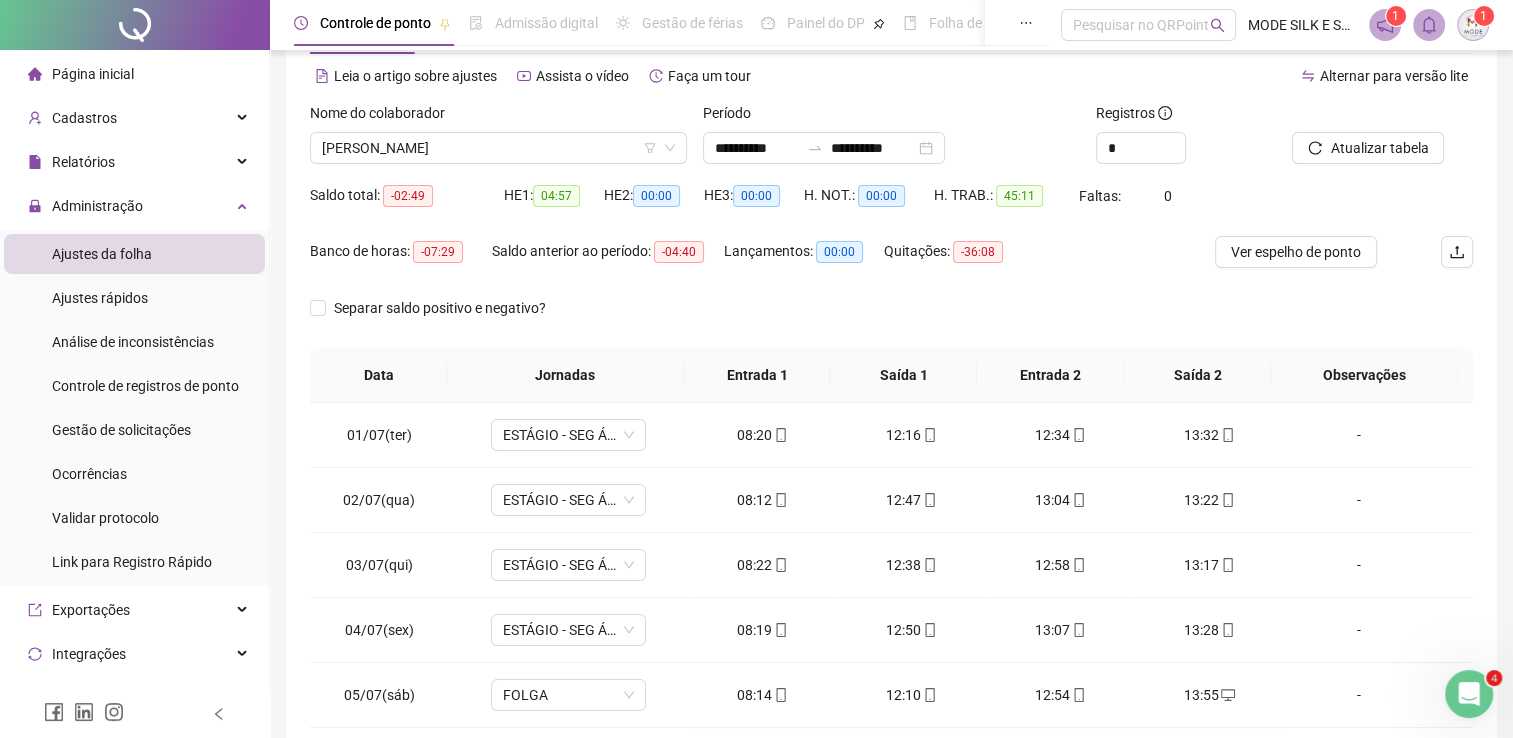 scroll, scrollTop: 200, scrollLeft: 0, axis: vertical 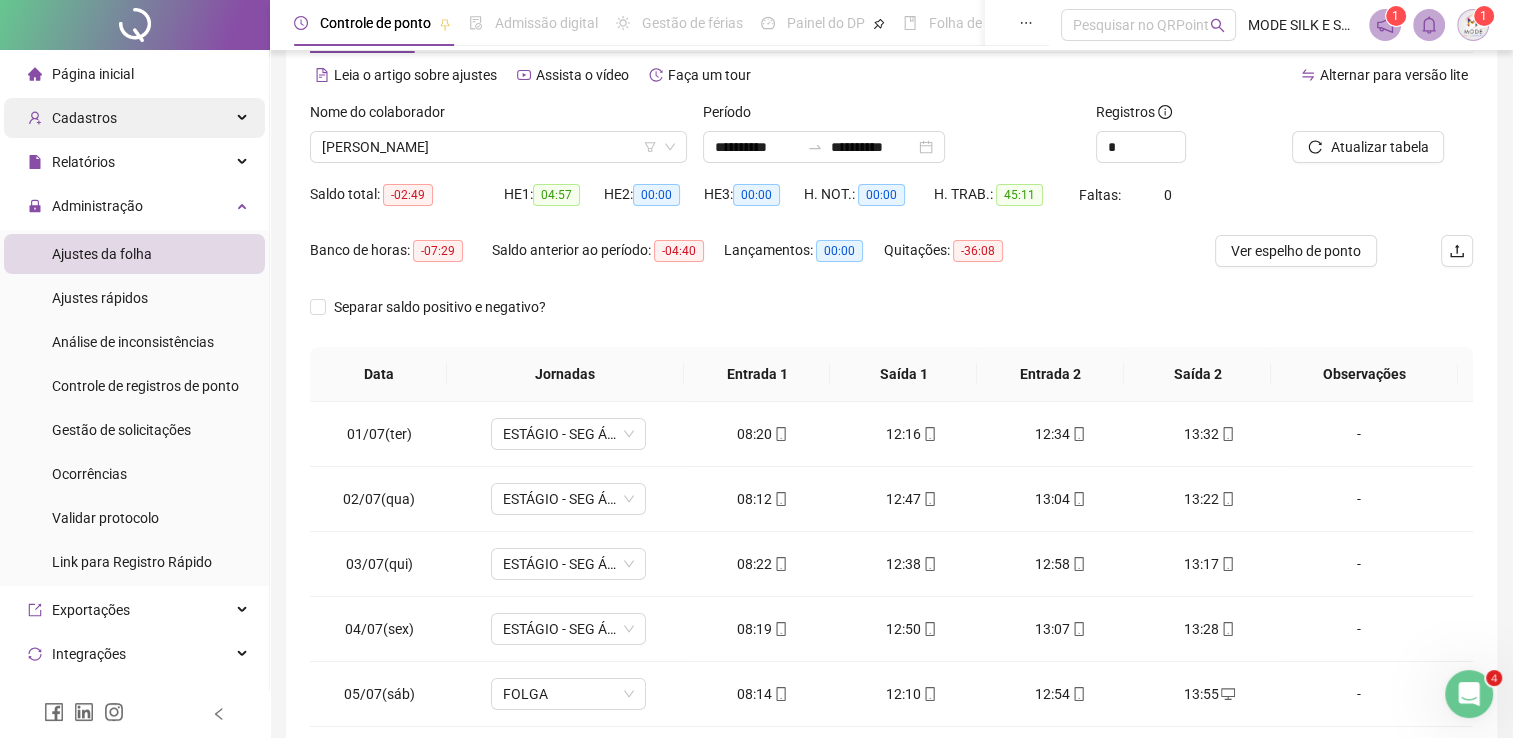 click on "Cadastros" at bounding box center [84, 118] 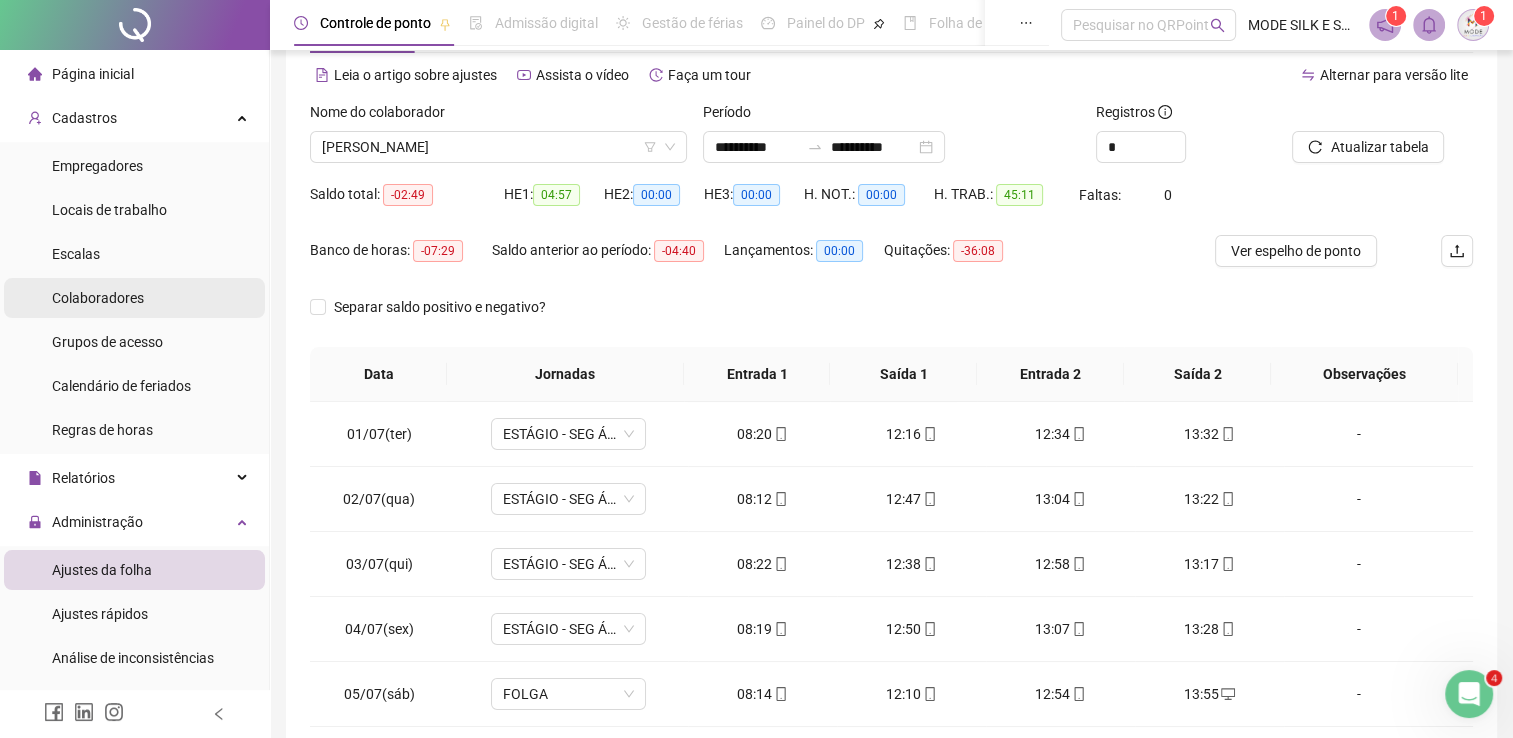 click on "Colaboradores" at bounding box center (98, 298) 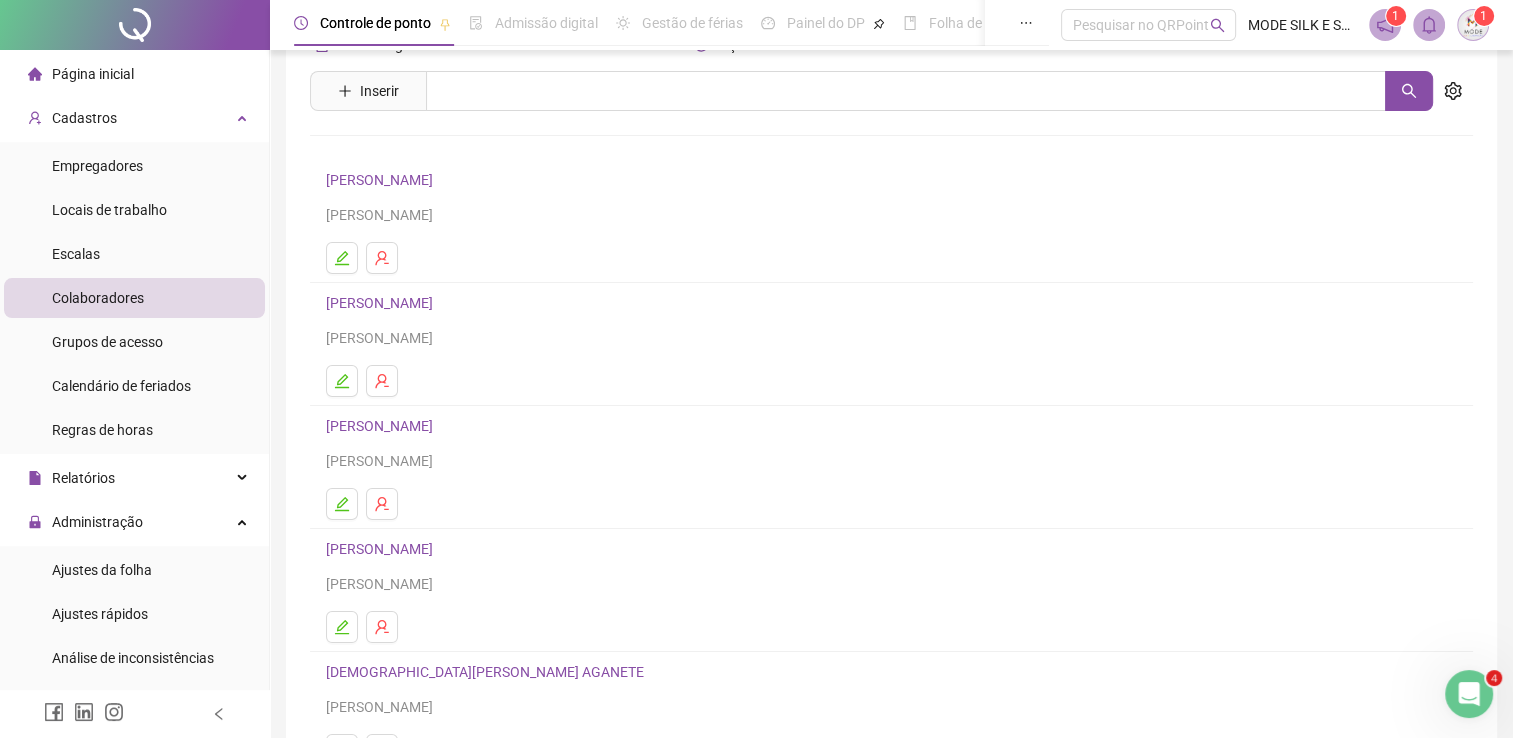 scroll, scrollTop: 100, scrollLeft: 0, axis: vertical 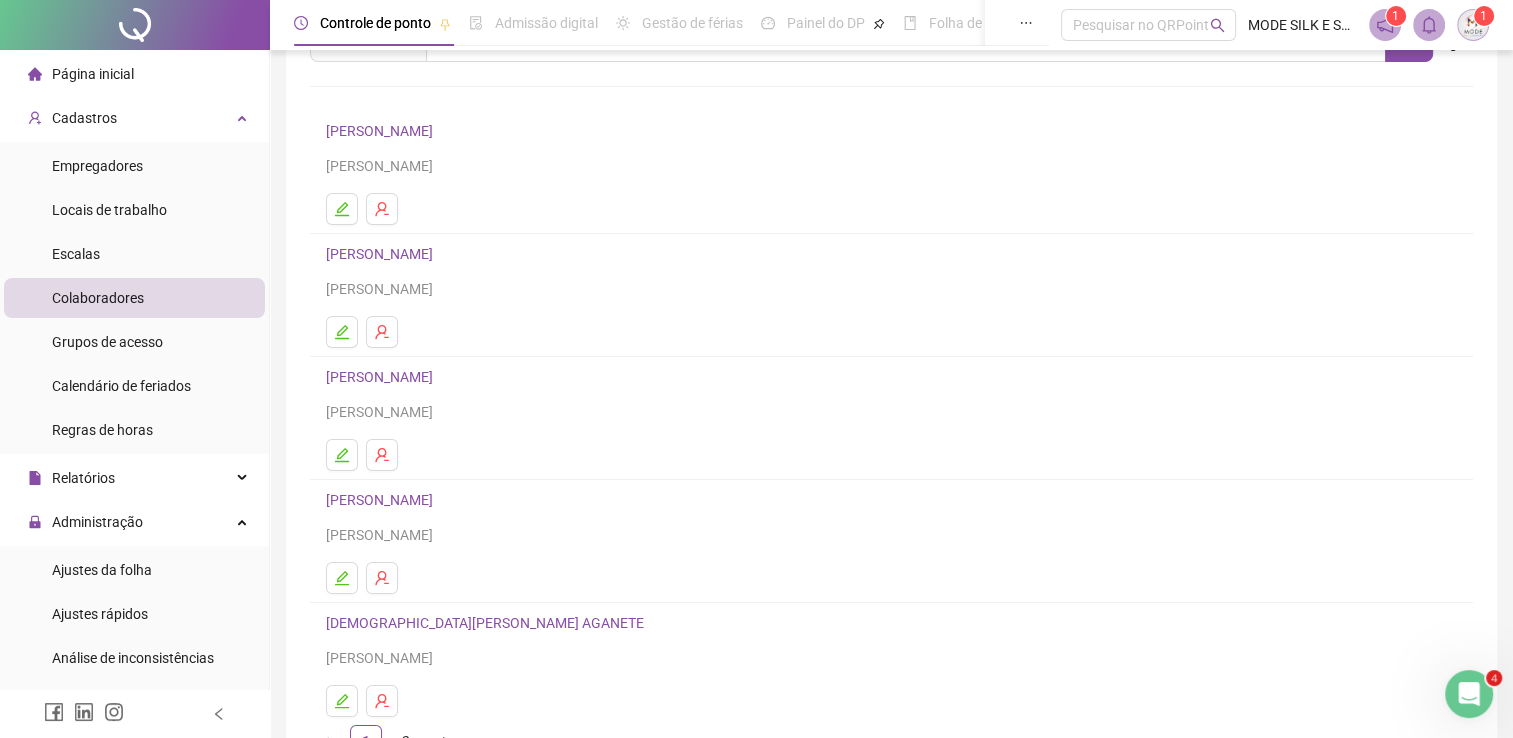click on "[PERSON_NAME]" at bounding box center (382, 500) 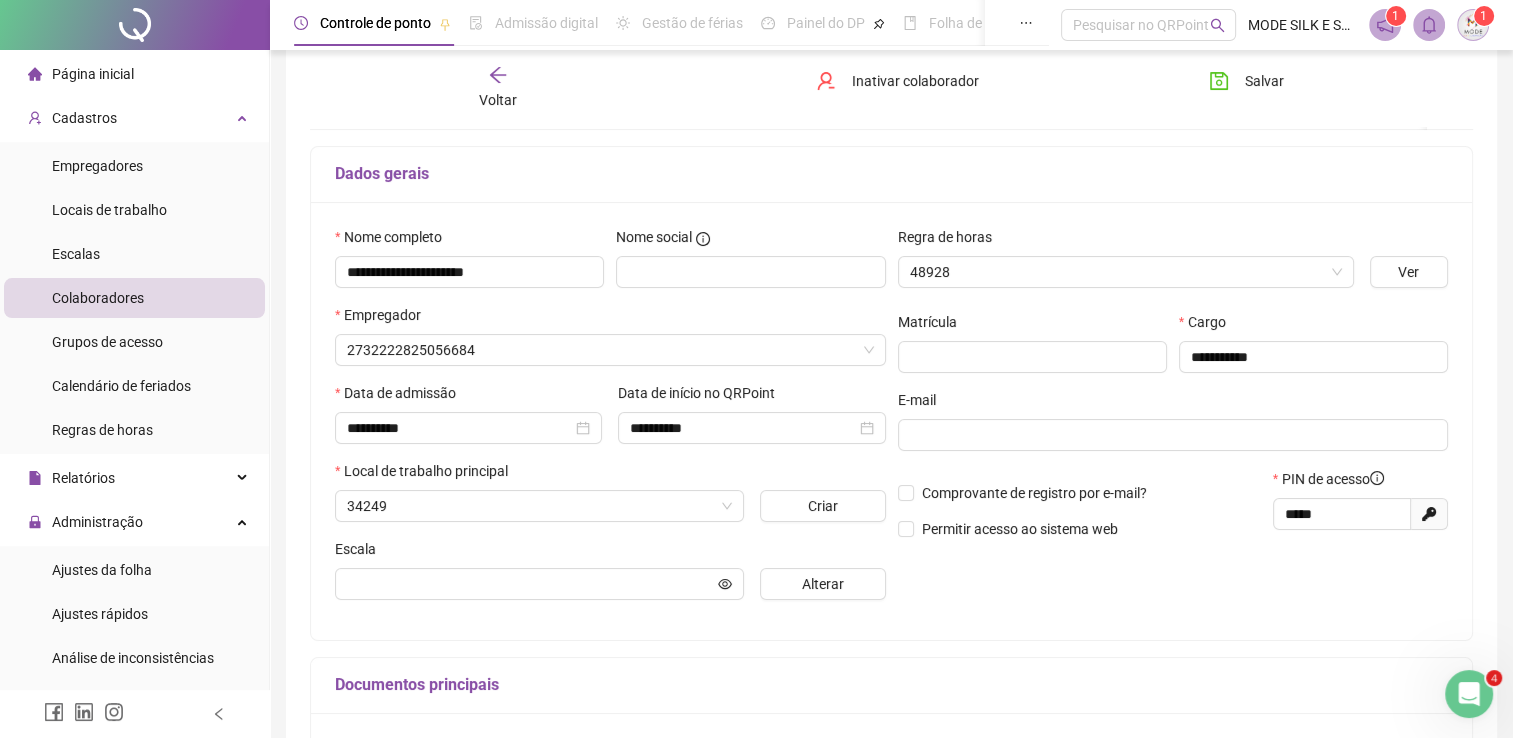 scroll, scrollTop: 110, scrollLeft: 0, axis: vertical 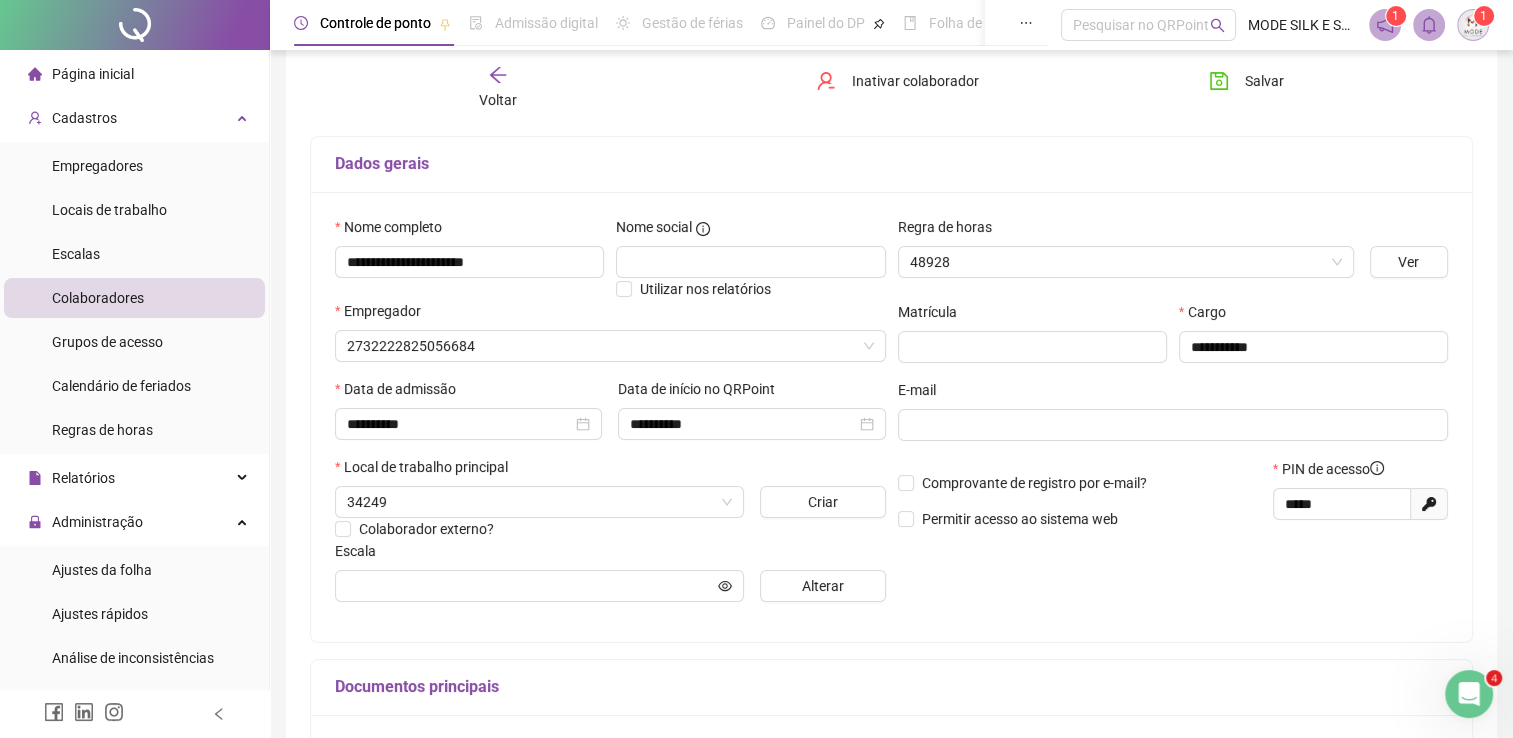 type on "**********" 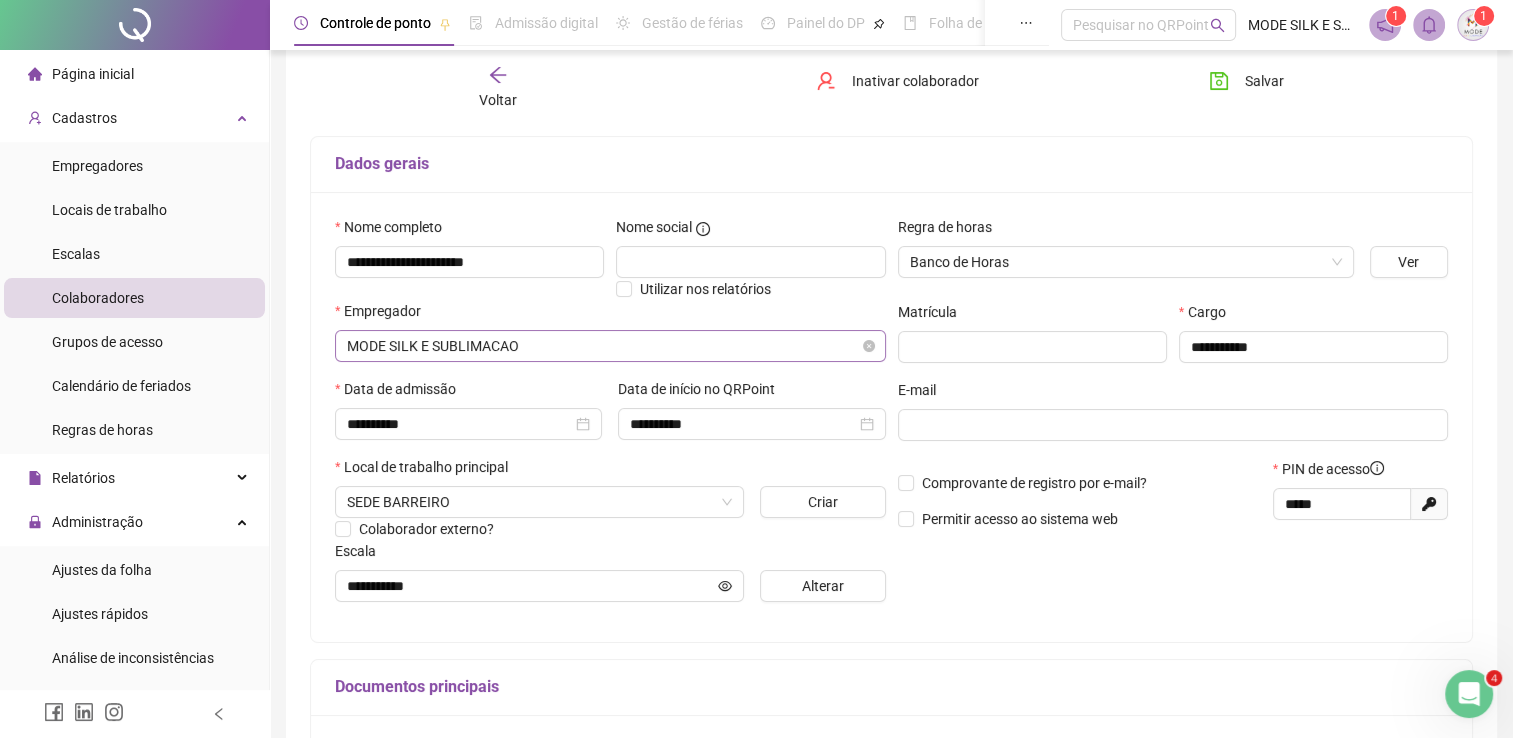 scroll, scrollTop: 210, scrollLeft: 0, axis: vertical 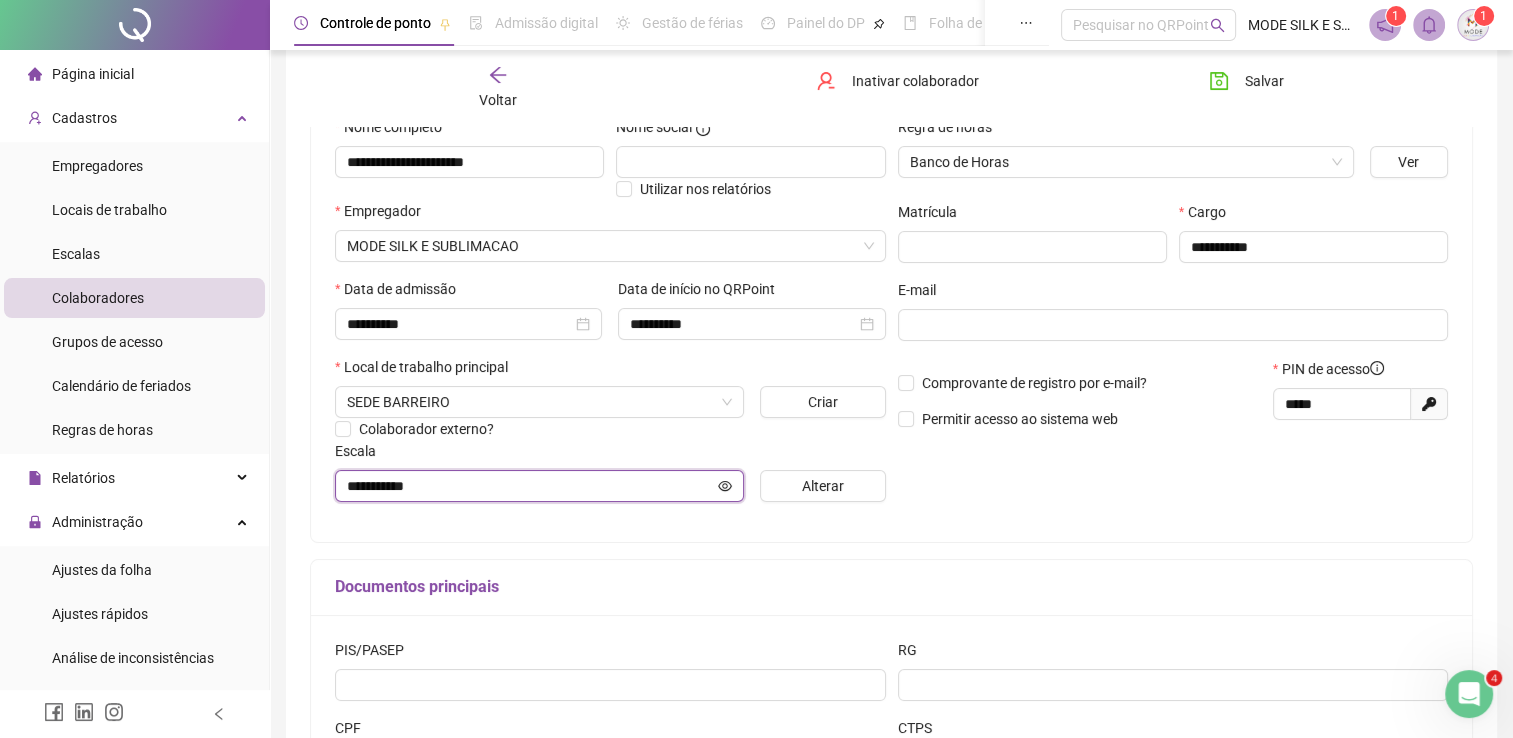 click 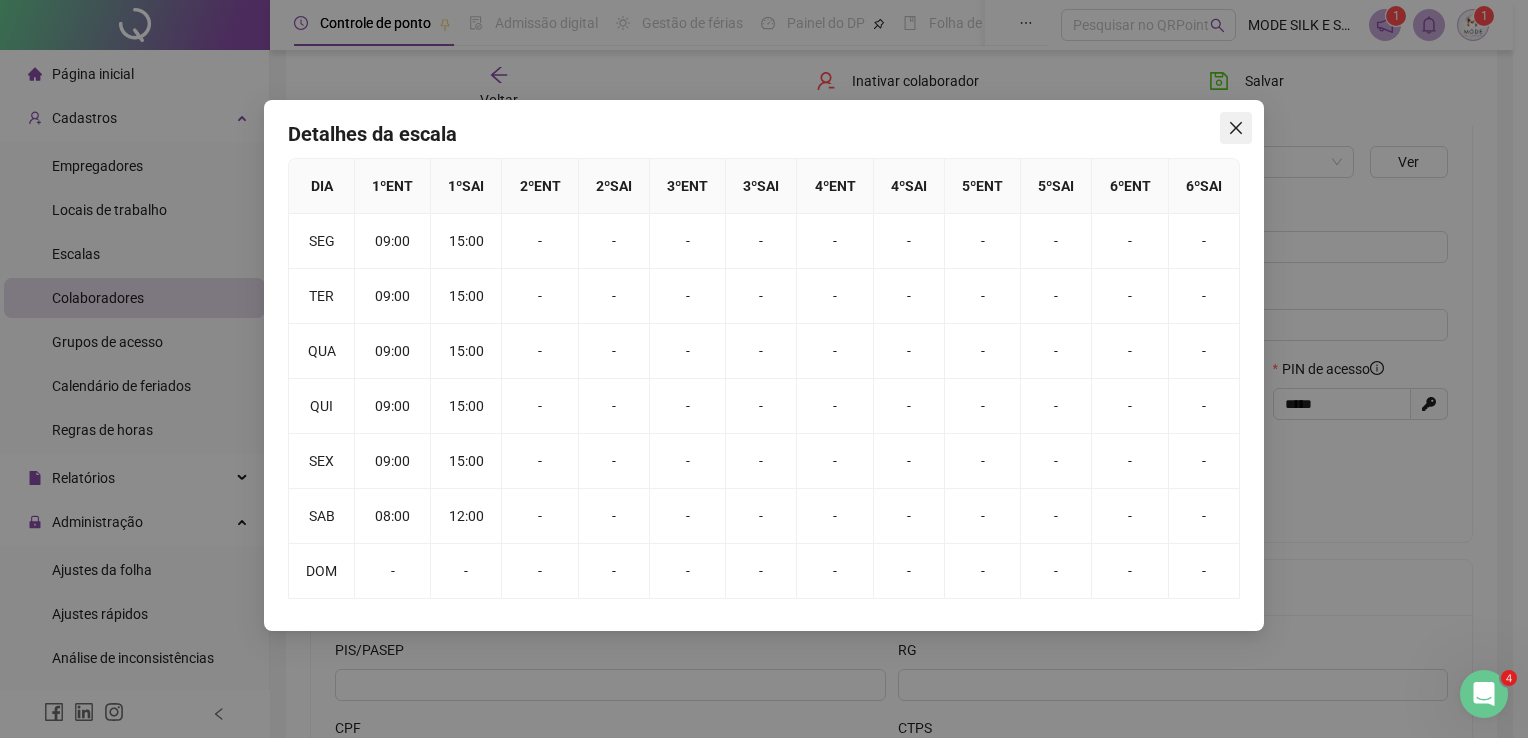 click 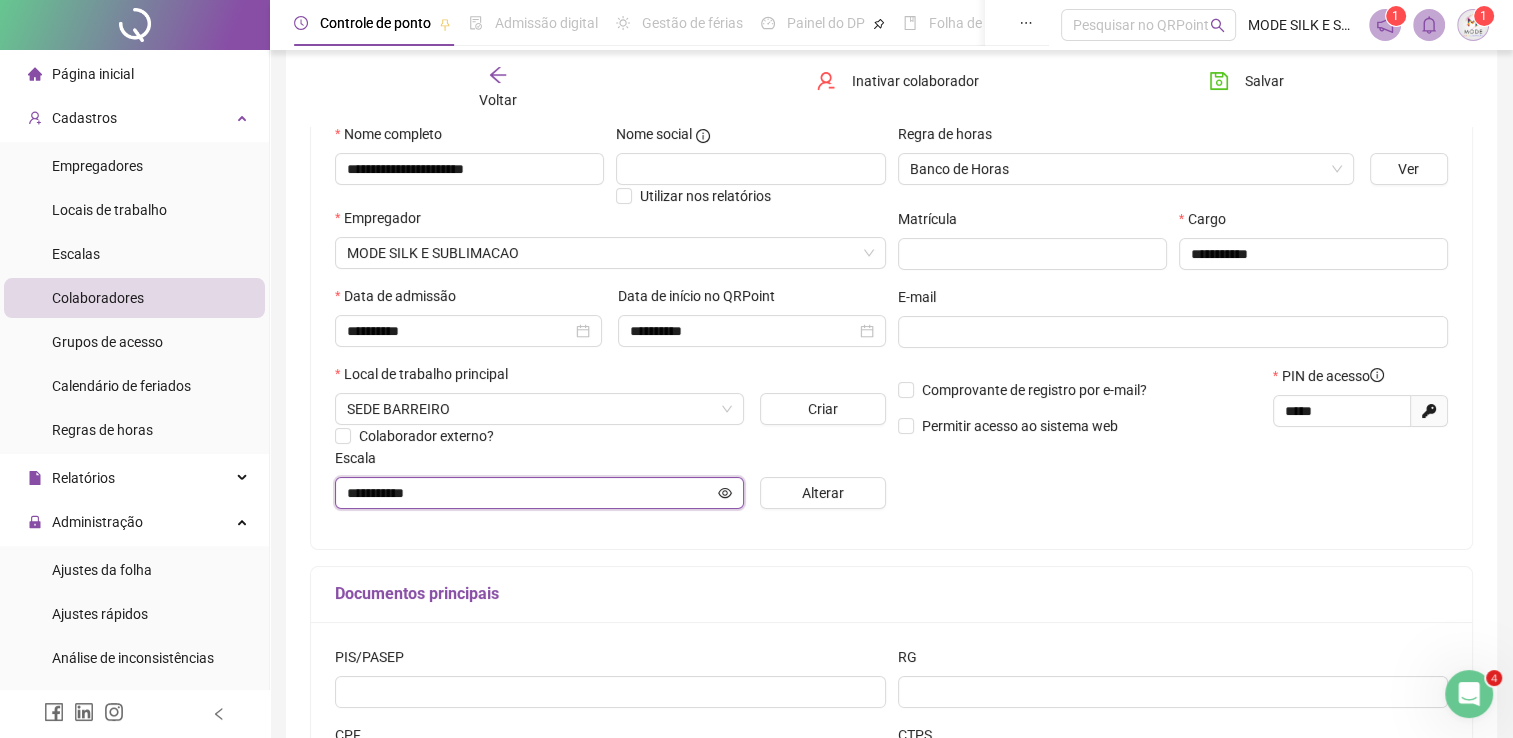scroll, scrollTop: 202, scrollLeft: 0, axis: vertical 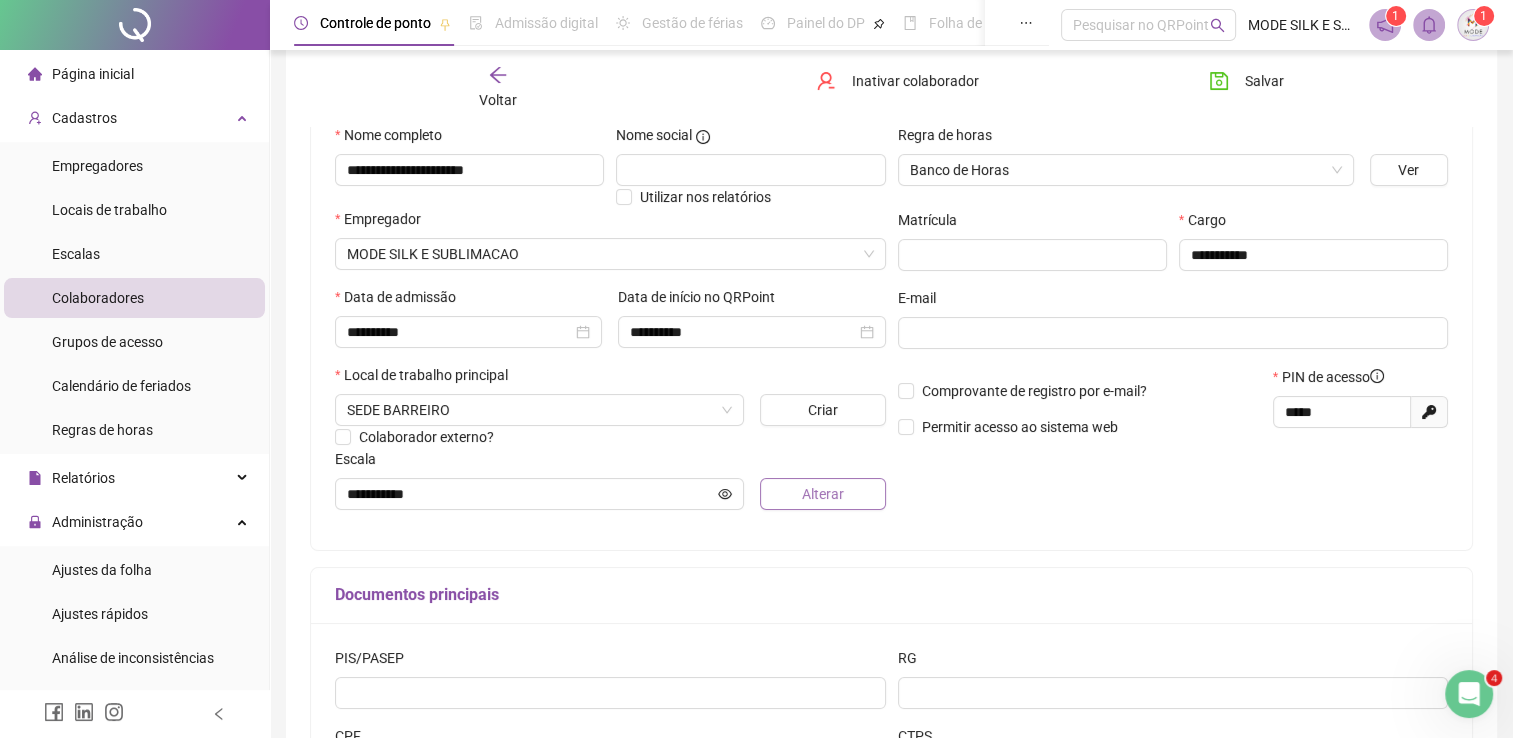 click on "Alterar" at bounding box center (823, 494) 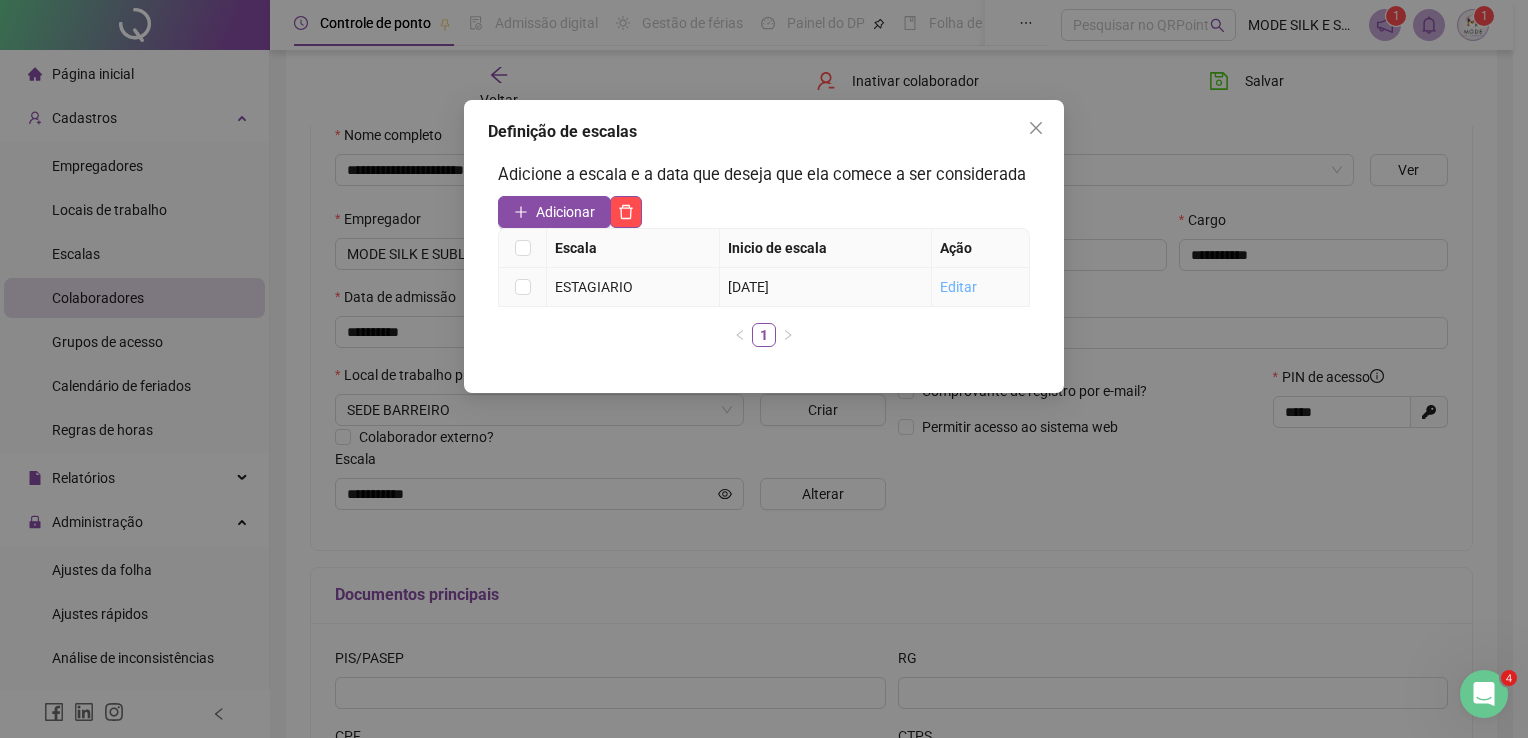 click on "Editar" at bounding box center (958, 287) 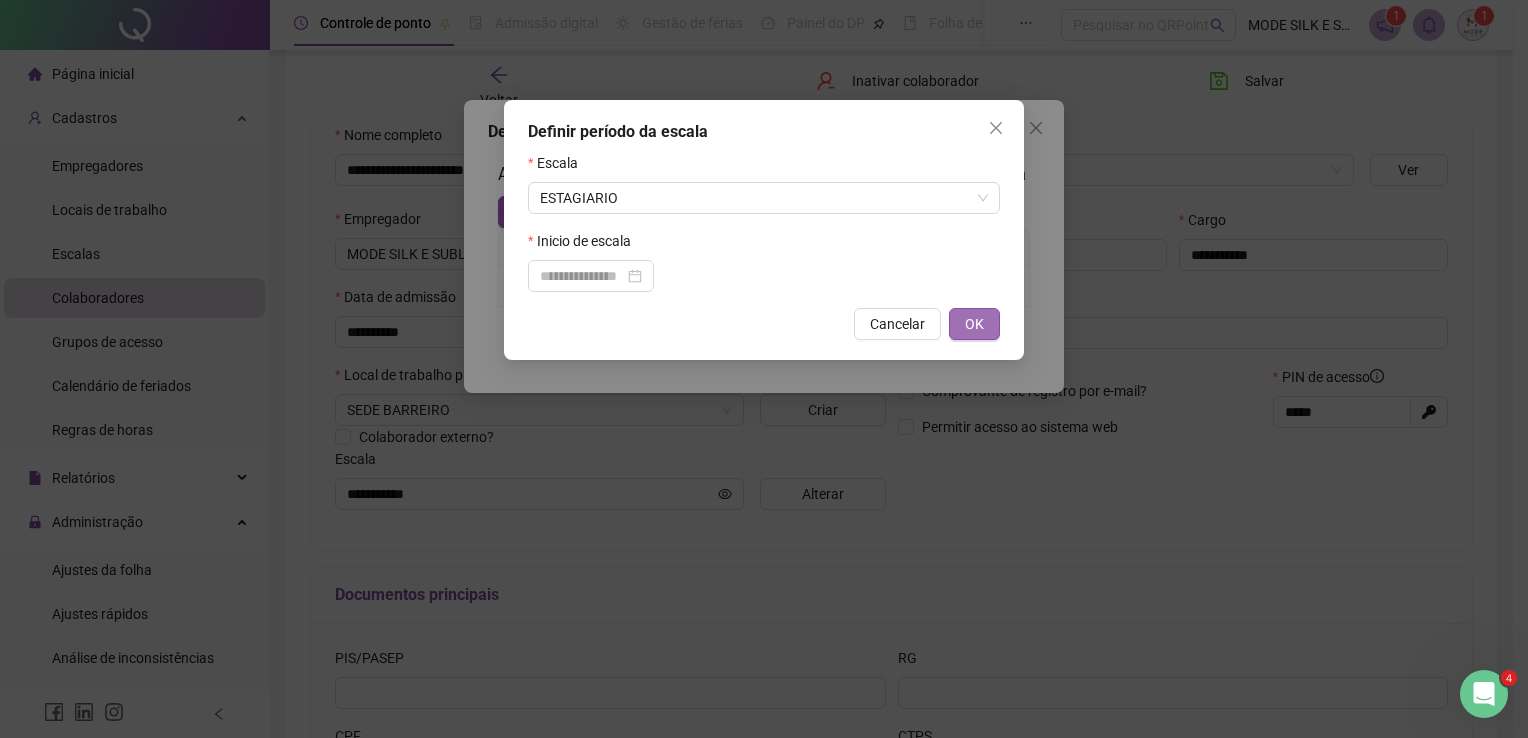 click on "OK" at bounding box center (974, 324) 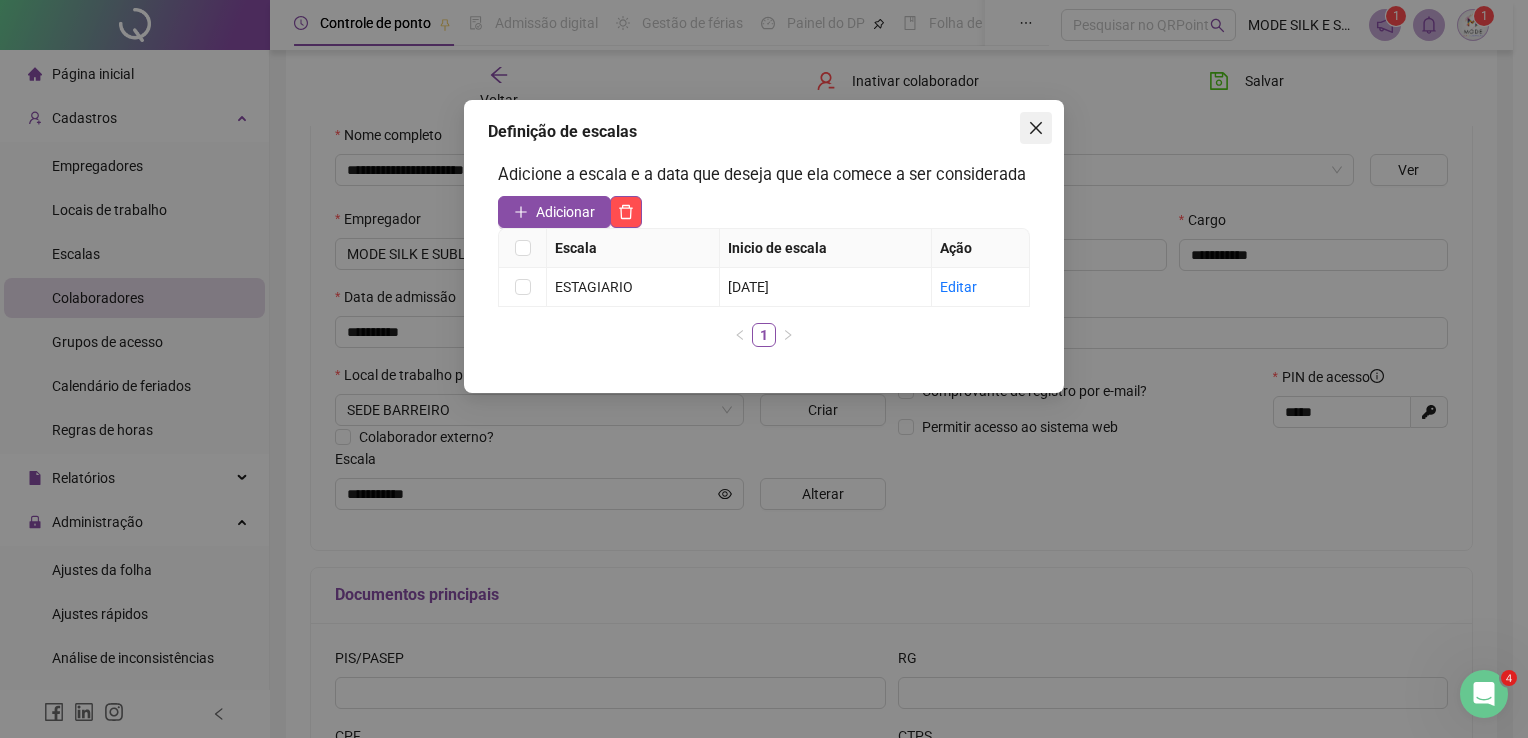 click 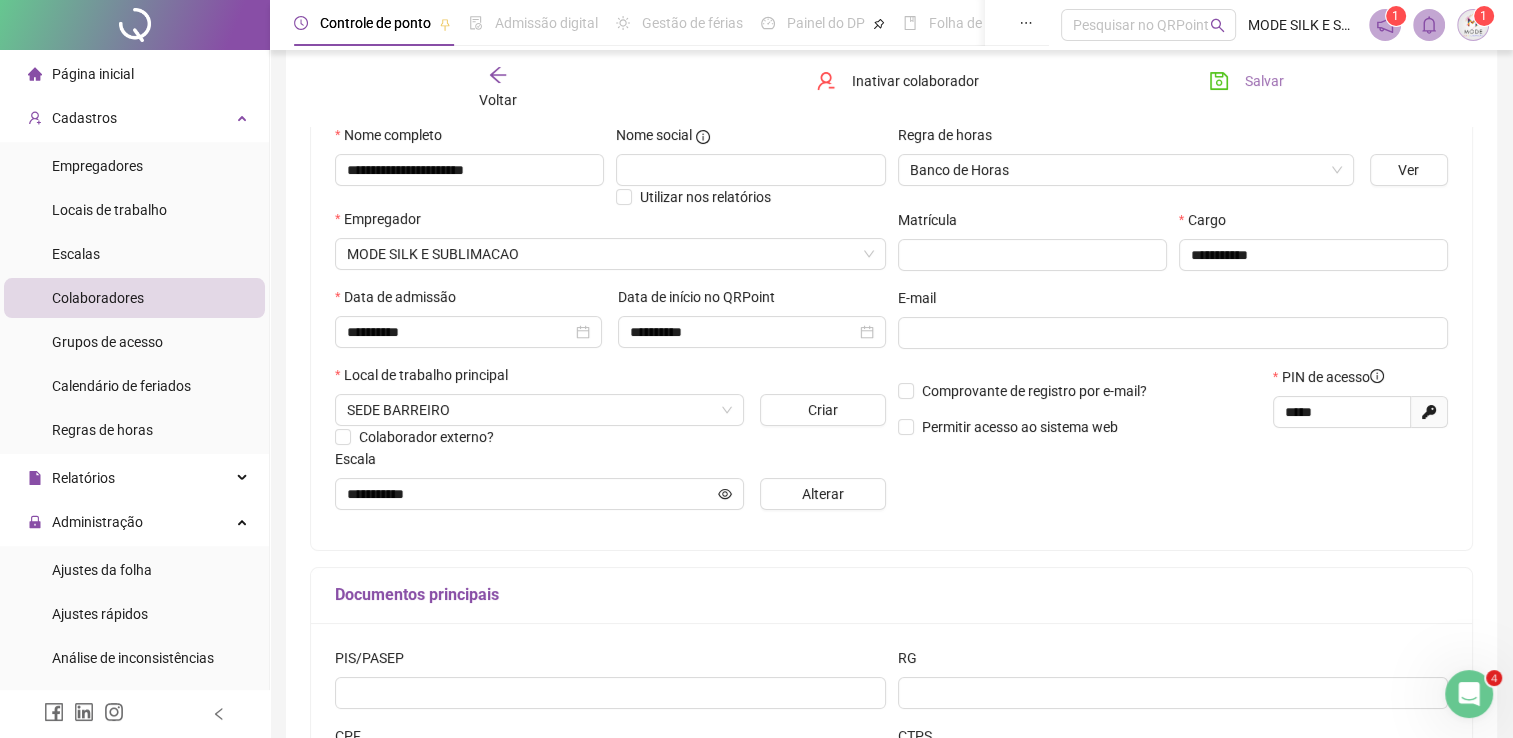 click on "Salvar" at bounding box center [1264, 81] 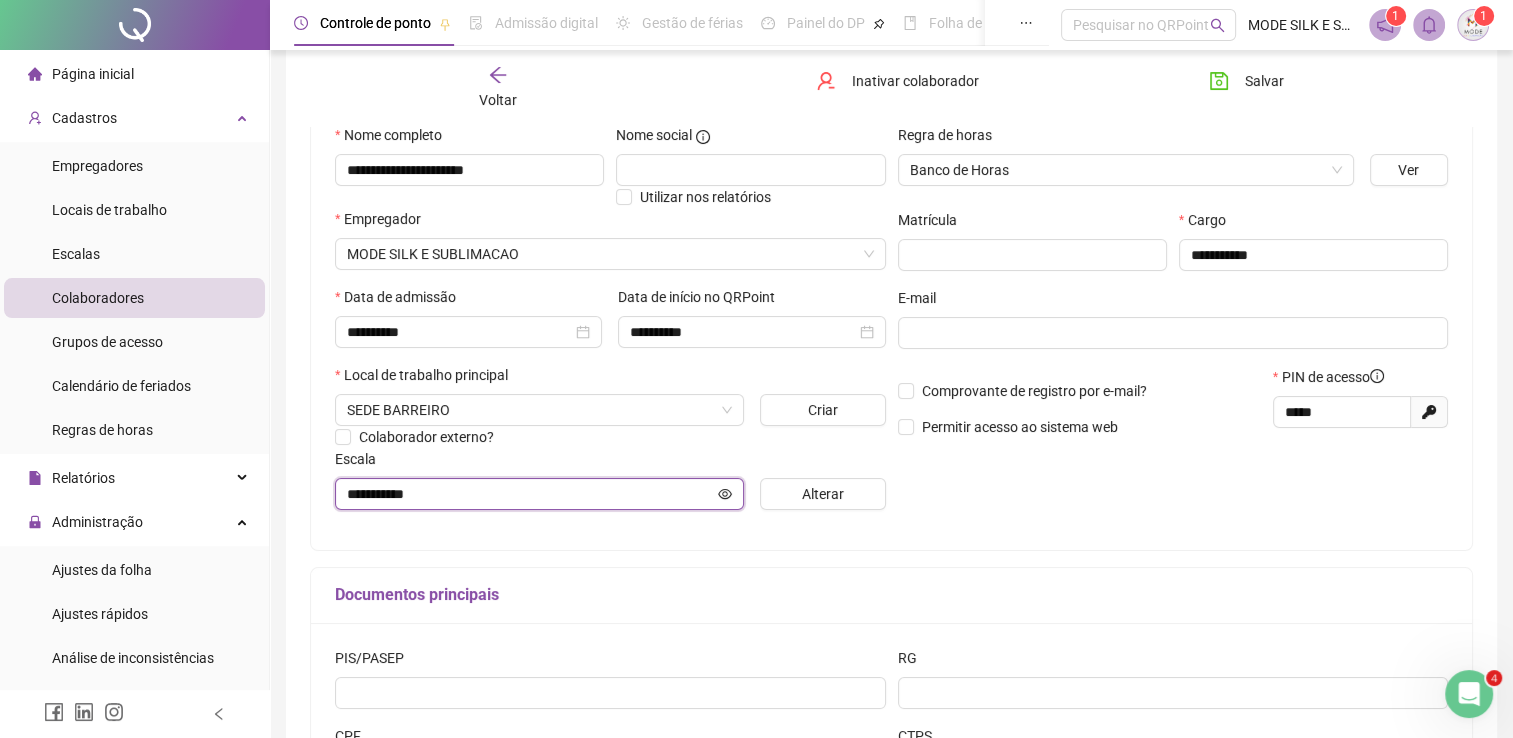 click 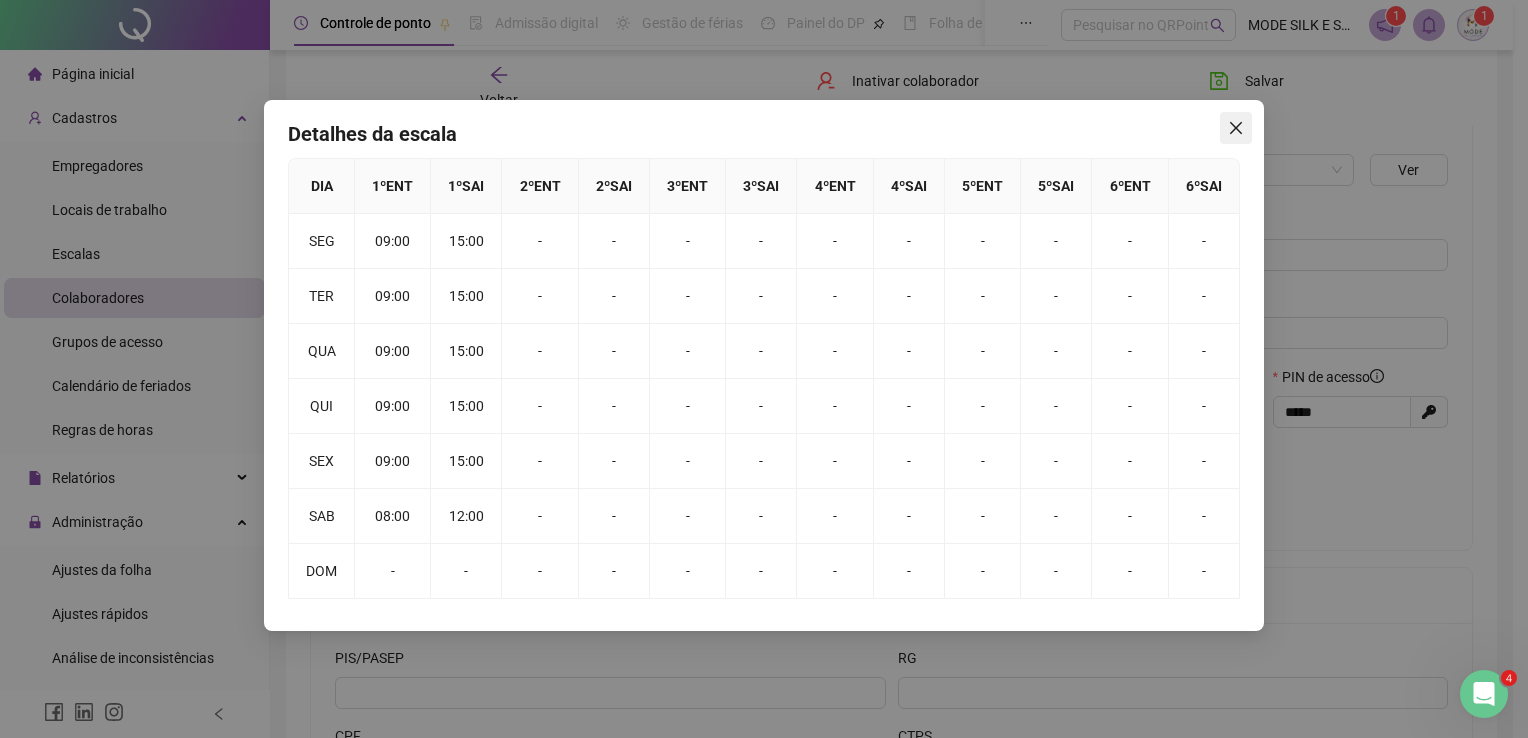 click 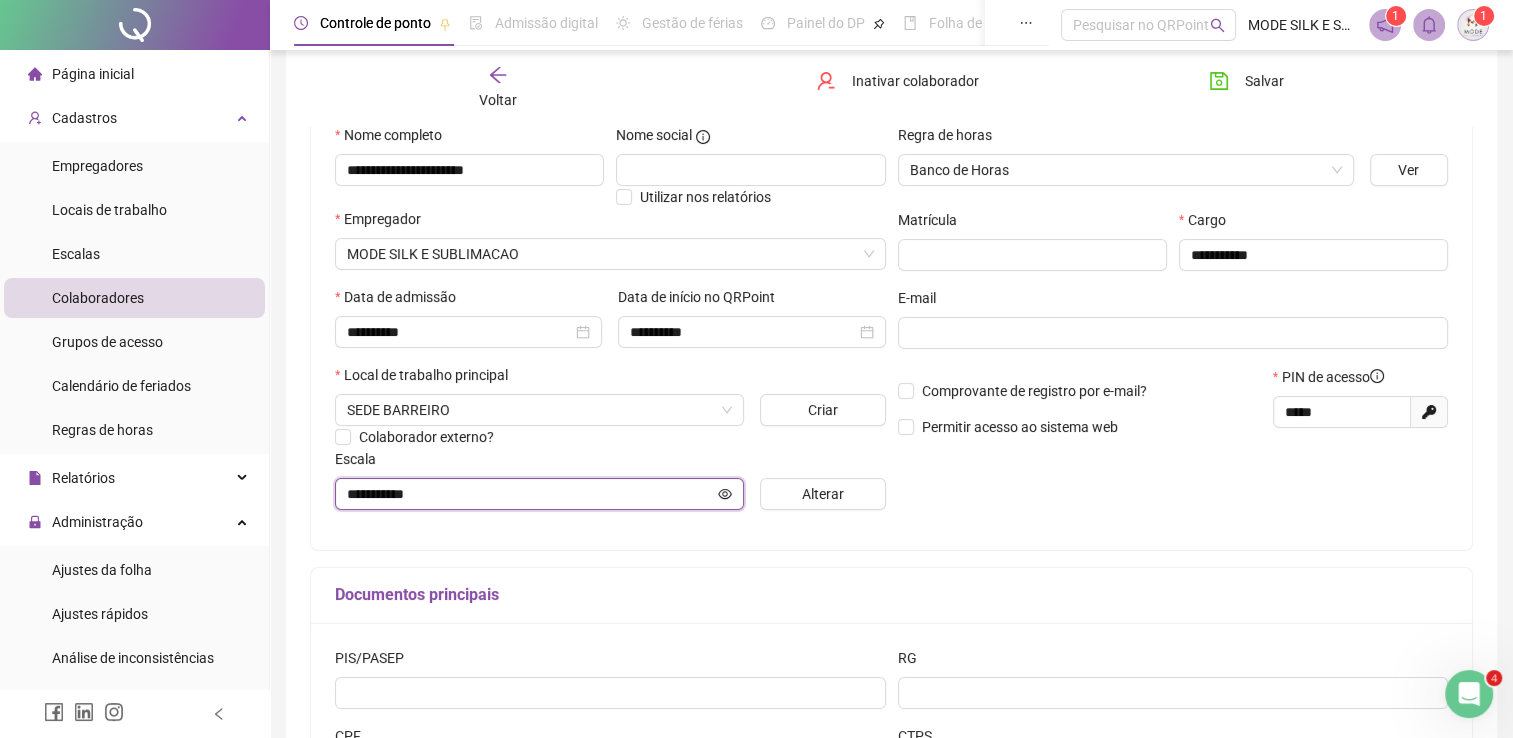 click 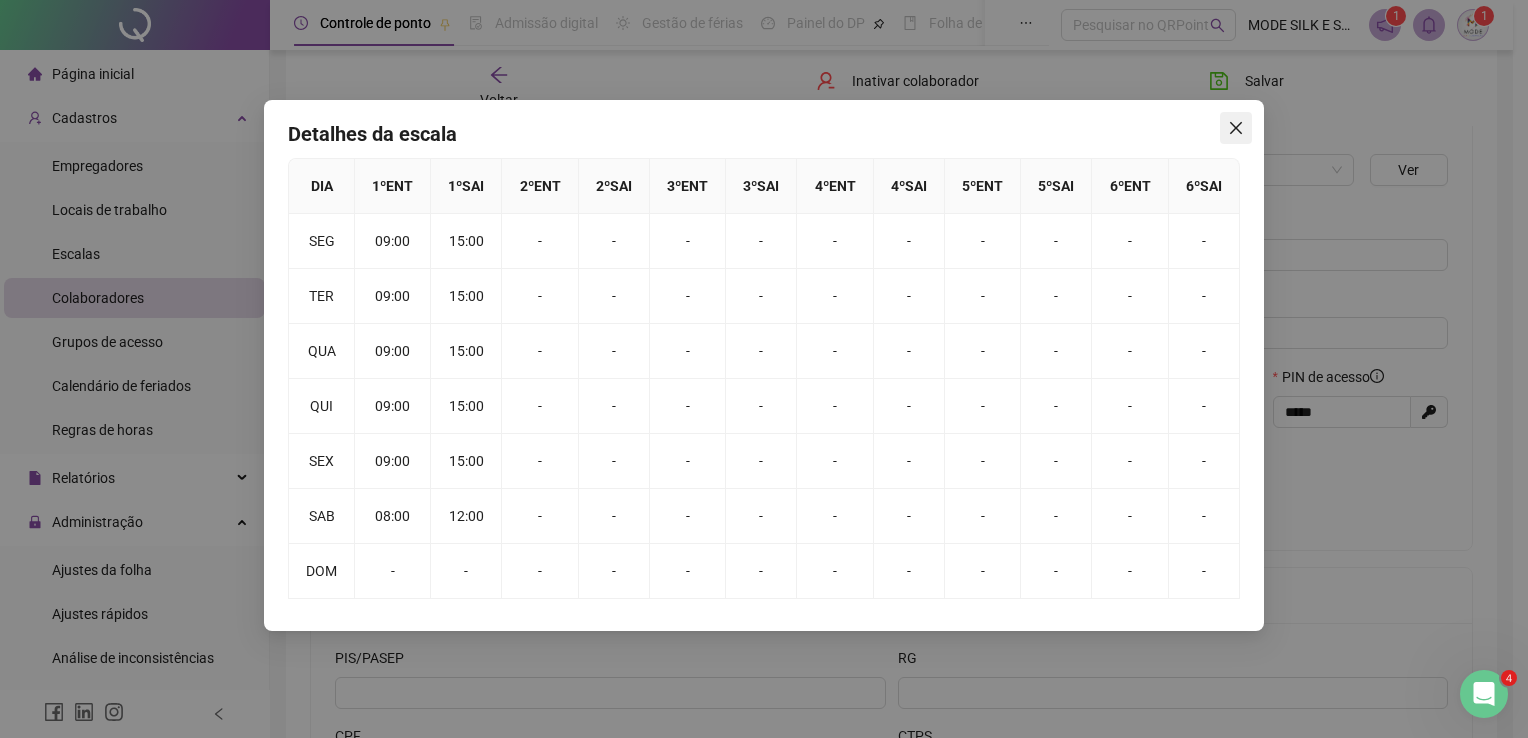 click at bounding box center (1236, 128) 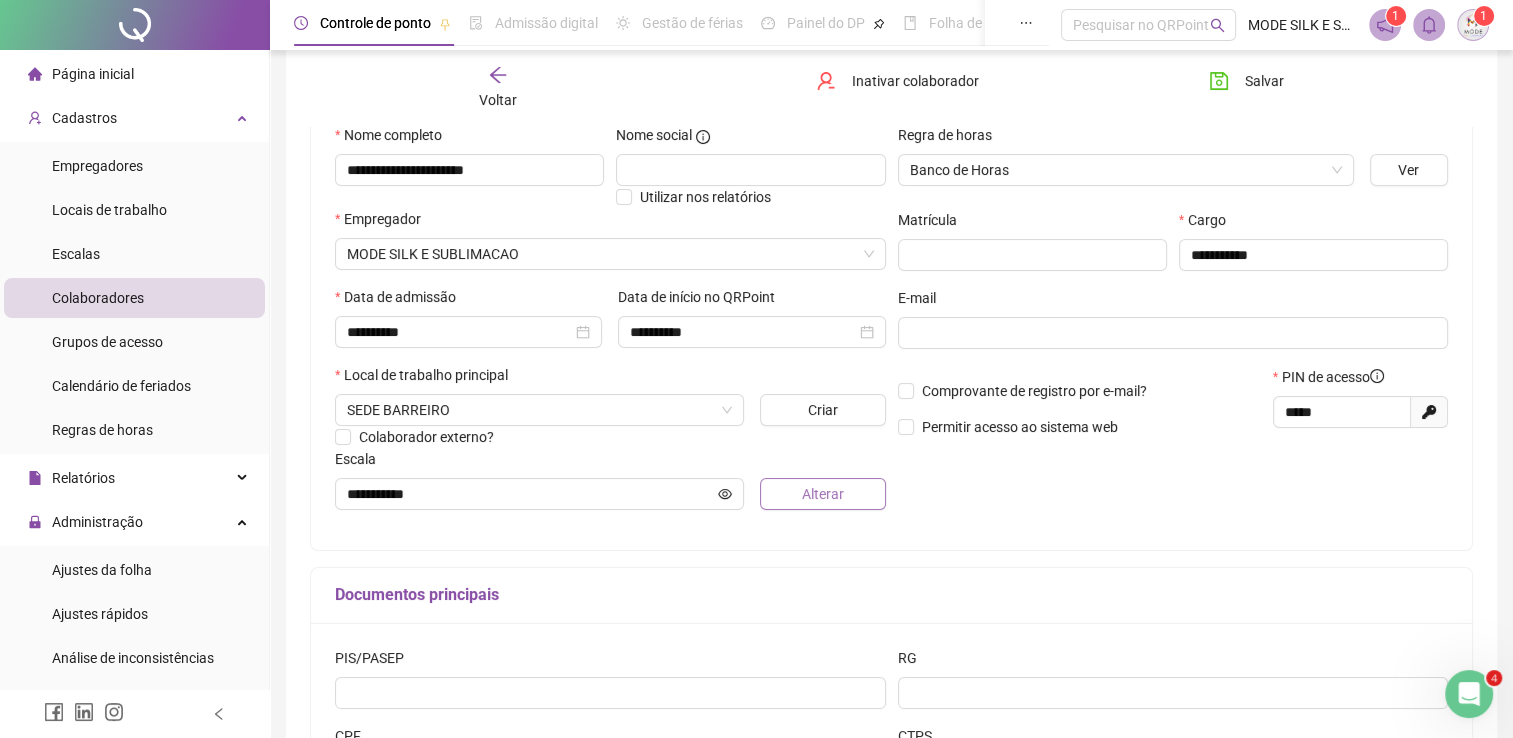click on "Alterar" at bounding box center [823, 494] 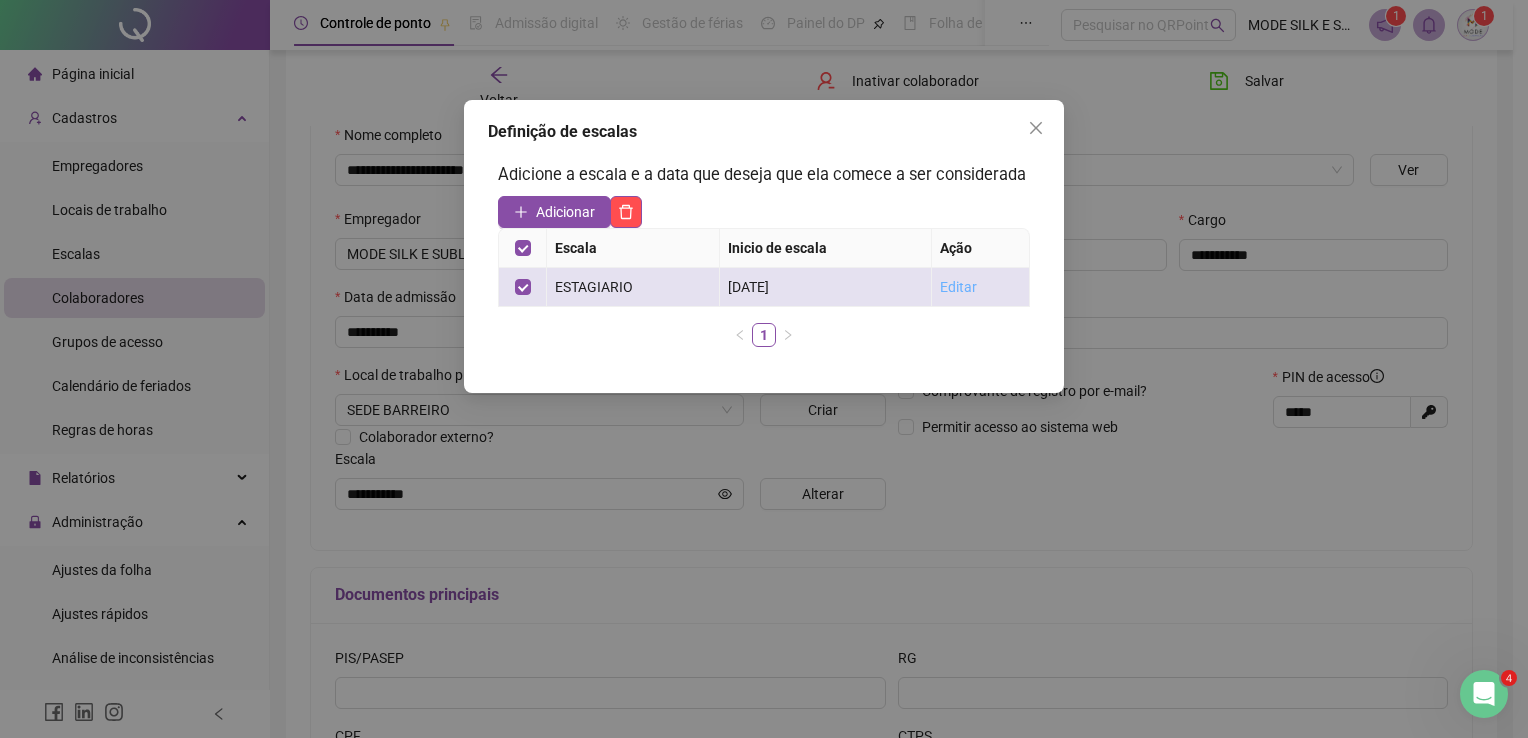 click on "Editar" at bounding box center (958, 287) 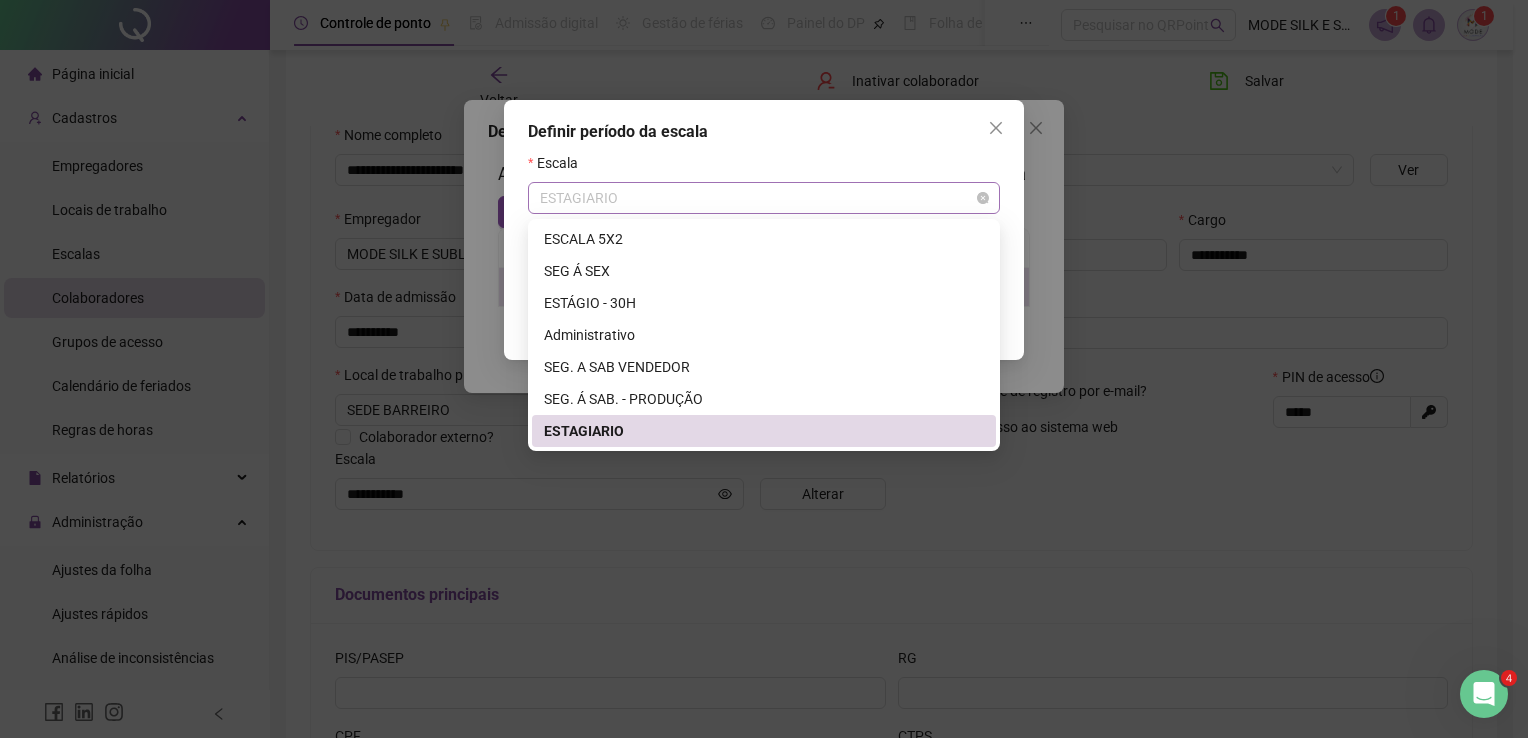 click on "ESTAGIARIO" at bounding box center [764, 198] 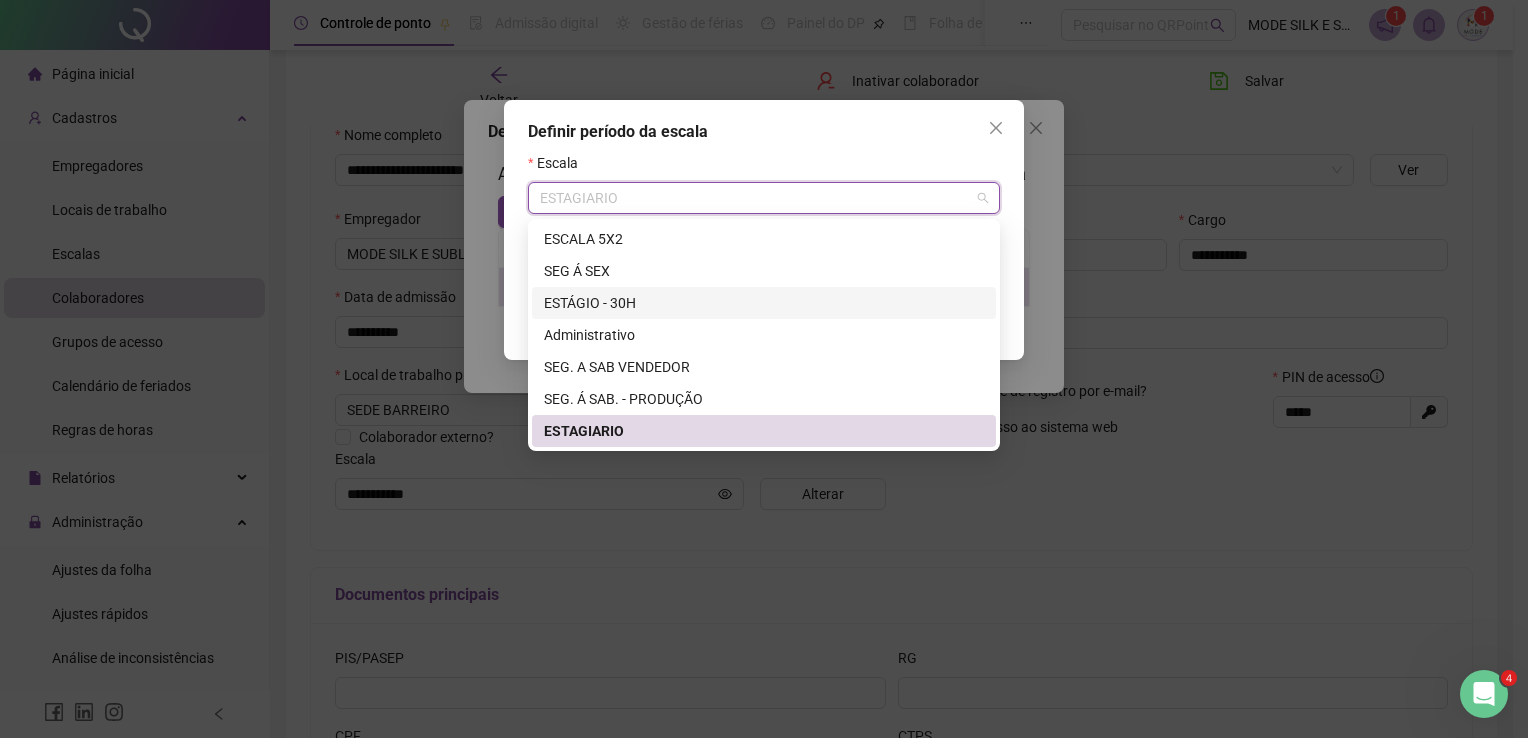 click on "ESTÁGIO - 30H" at bounding box center (764, 303) 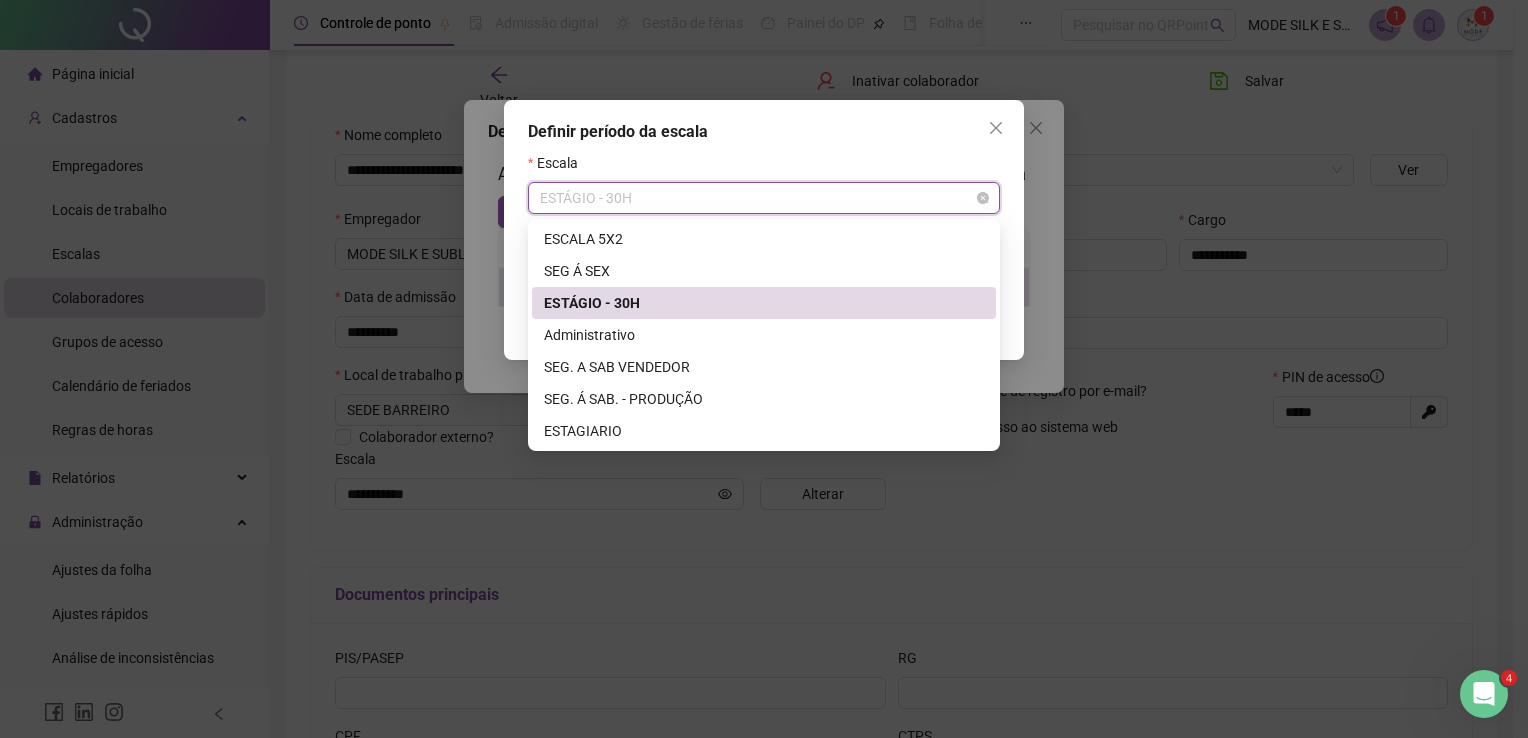 click on "ESTÁGIO - 30H" at bounding box center [764, 198] 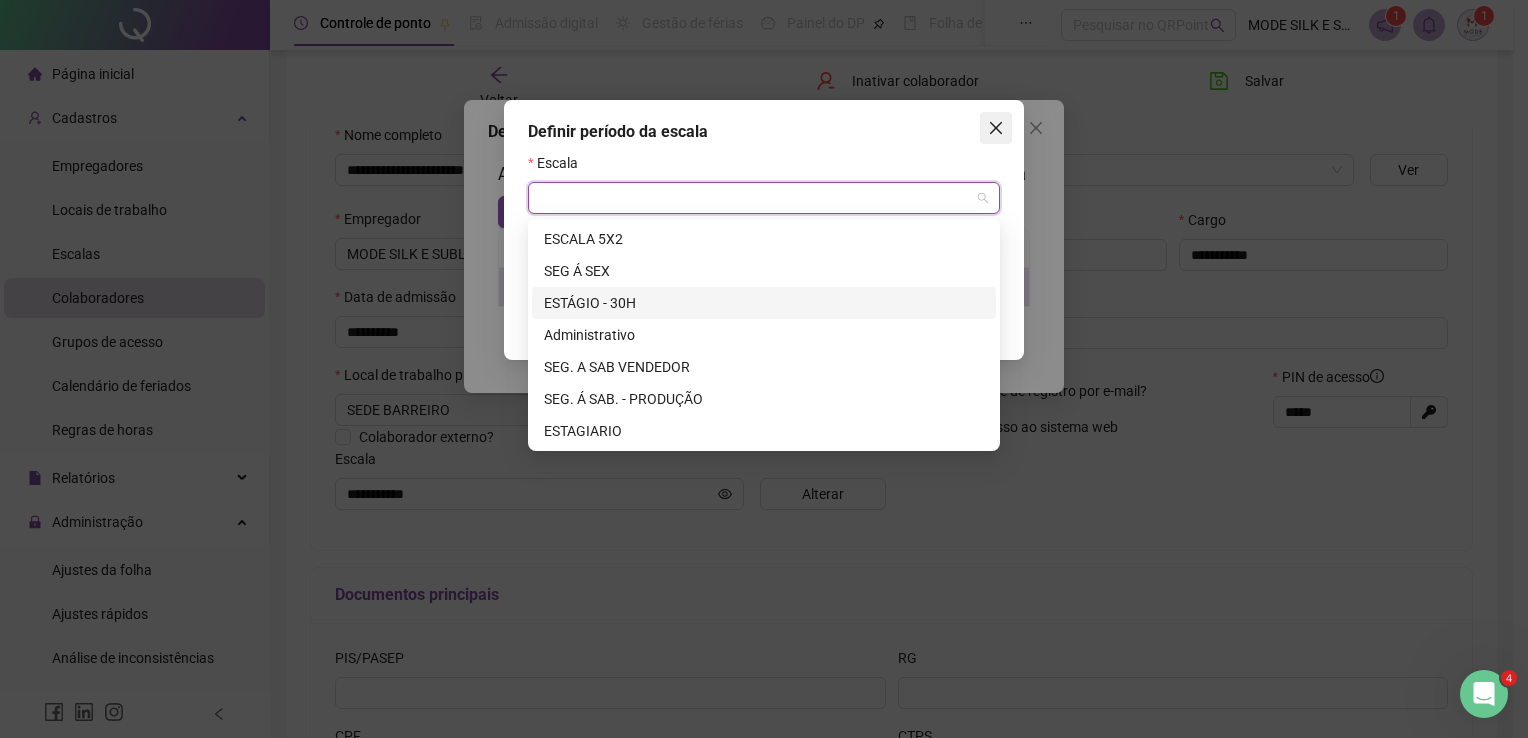 click 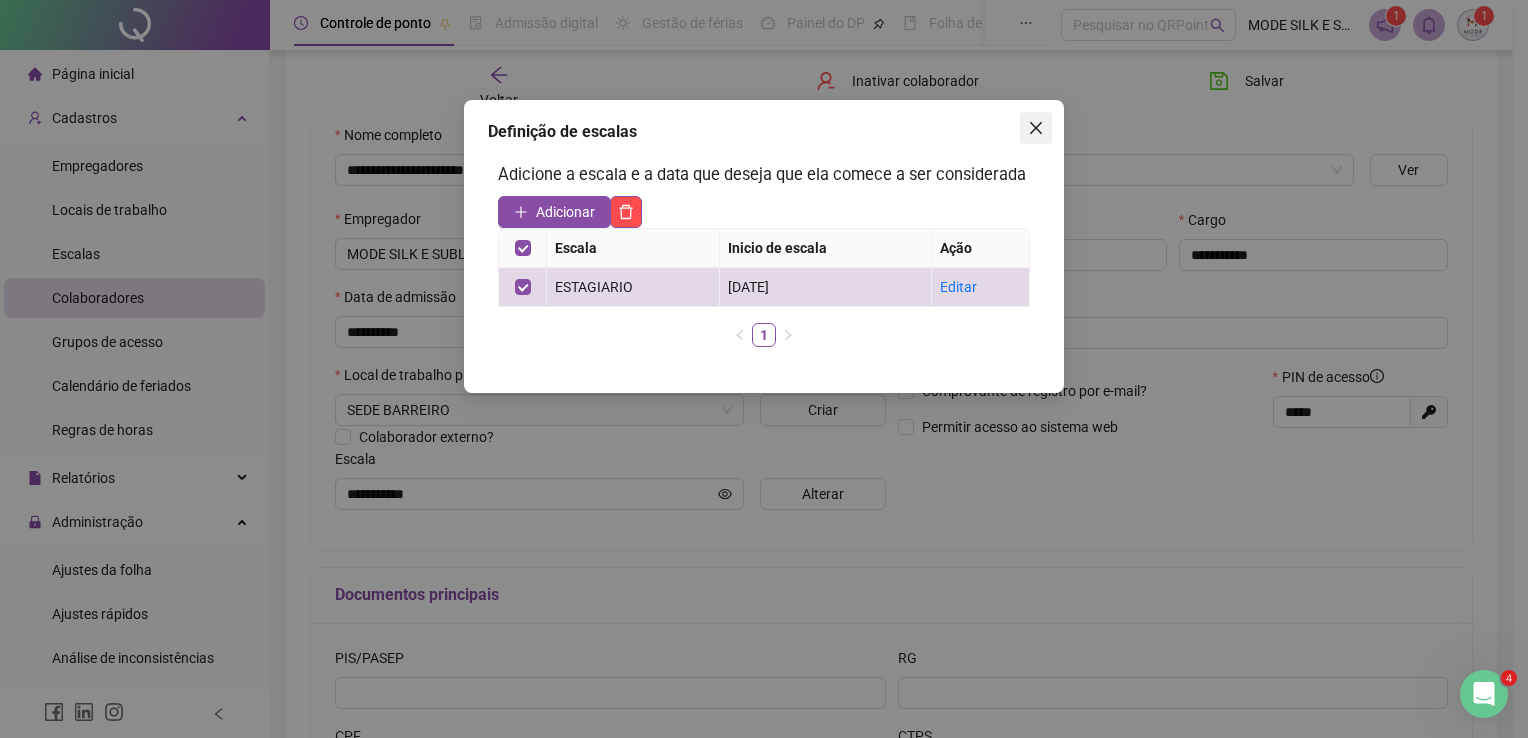 click 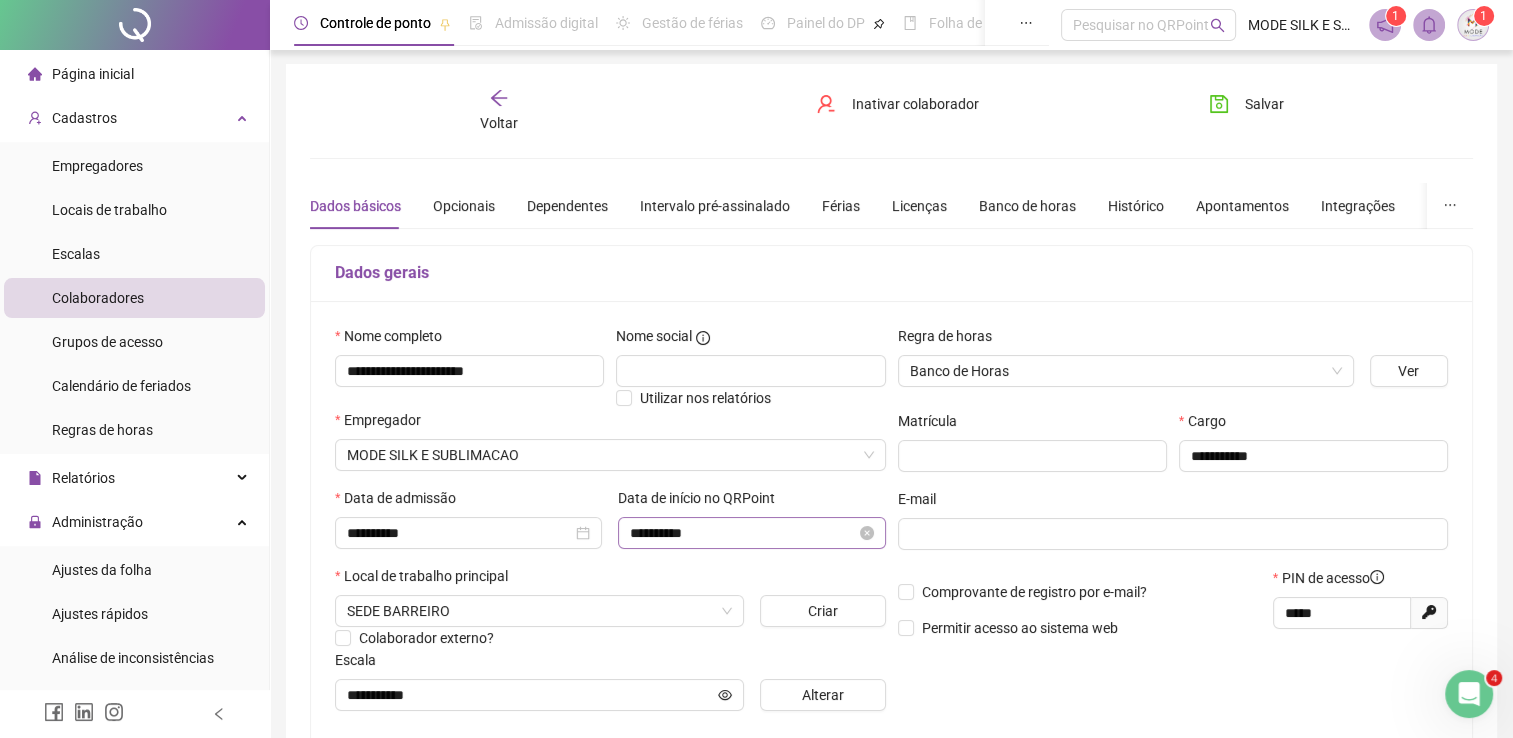 scroll, scrollTop: 0, scrollLeft: 0, axis: both 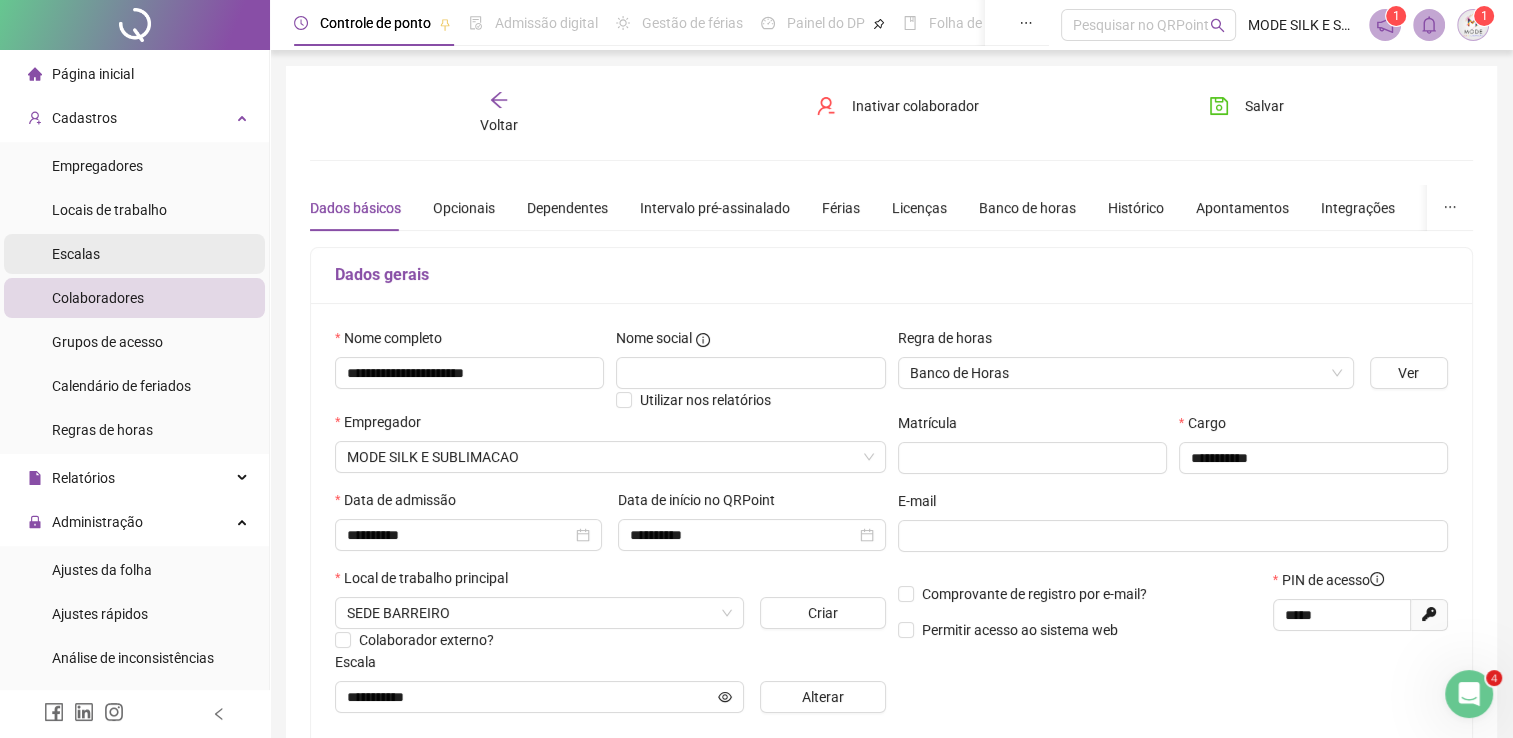 click on "Escalas" at bounding box center [76, 254] 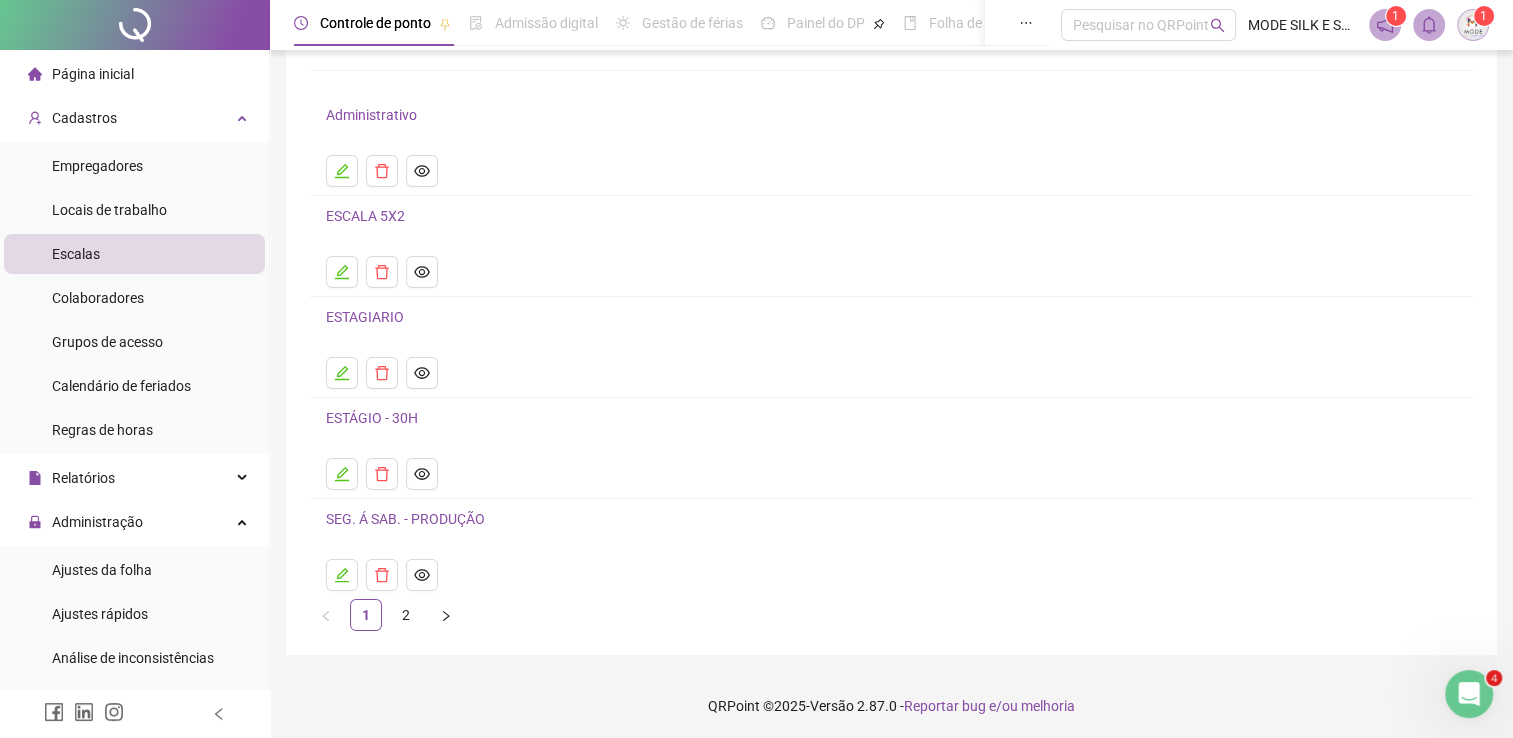 scroll, scrollTop: 117, scrollLeft: 0, axis: vertical 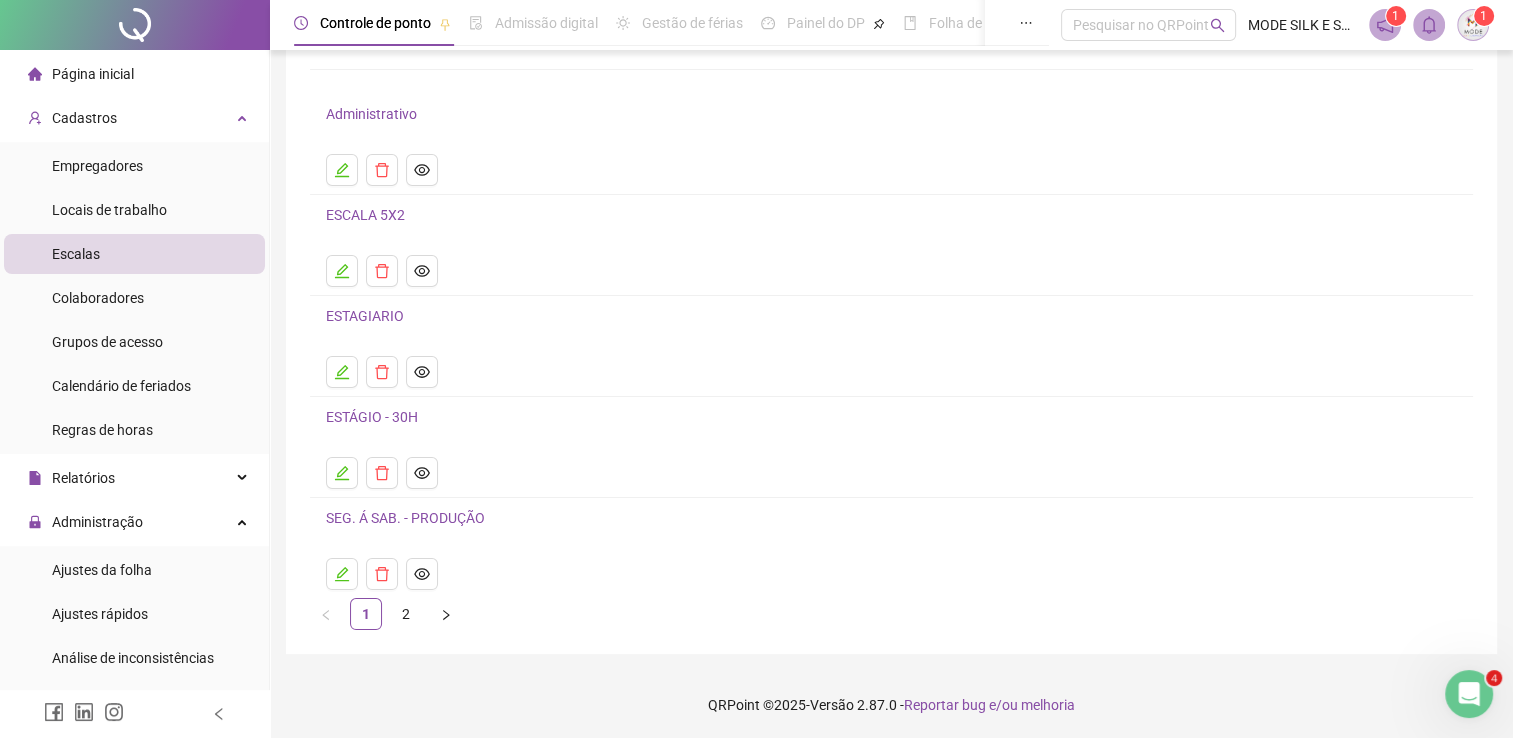 click on "ESTAGIARIO" at bounding box center (365, 316) 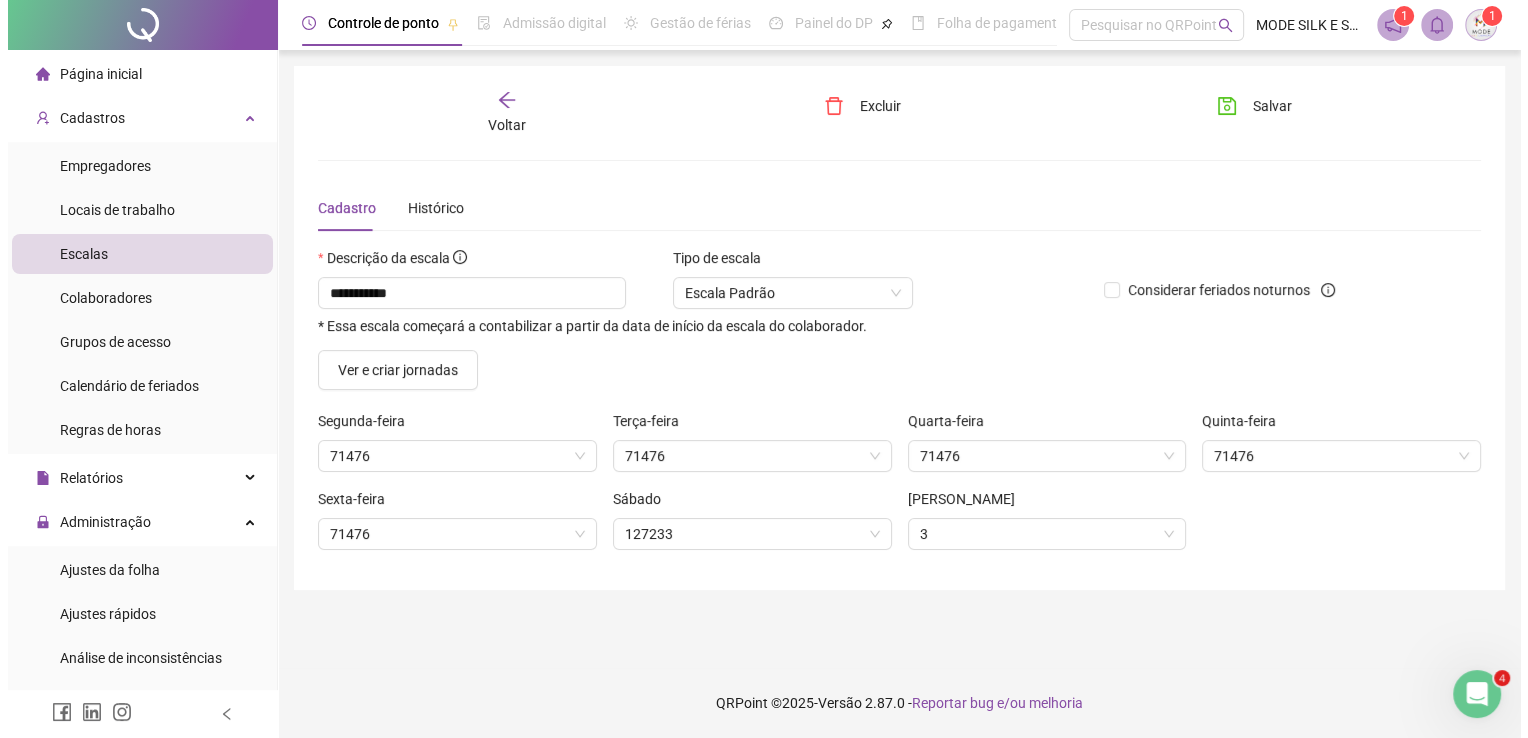 scroll, scrollTop: 0, scrollLeft: 0, axis: both 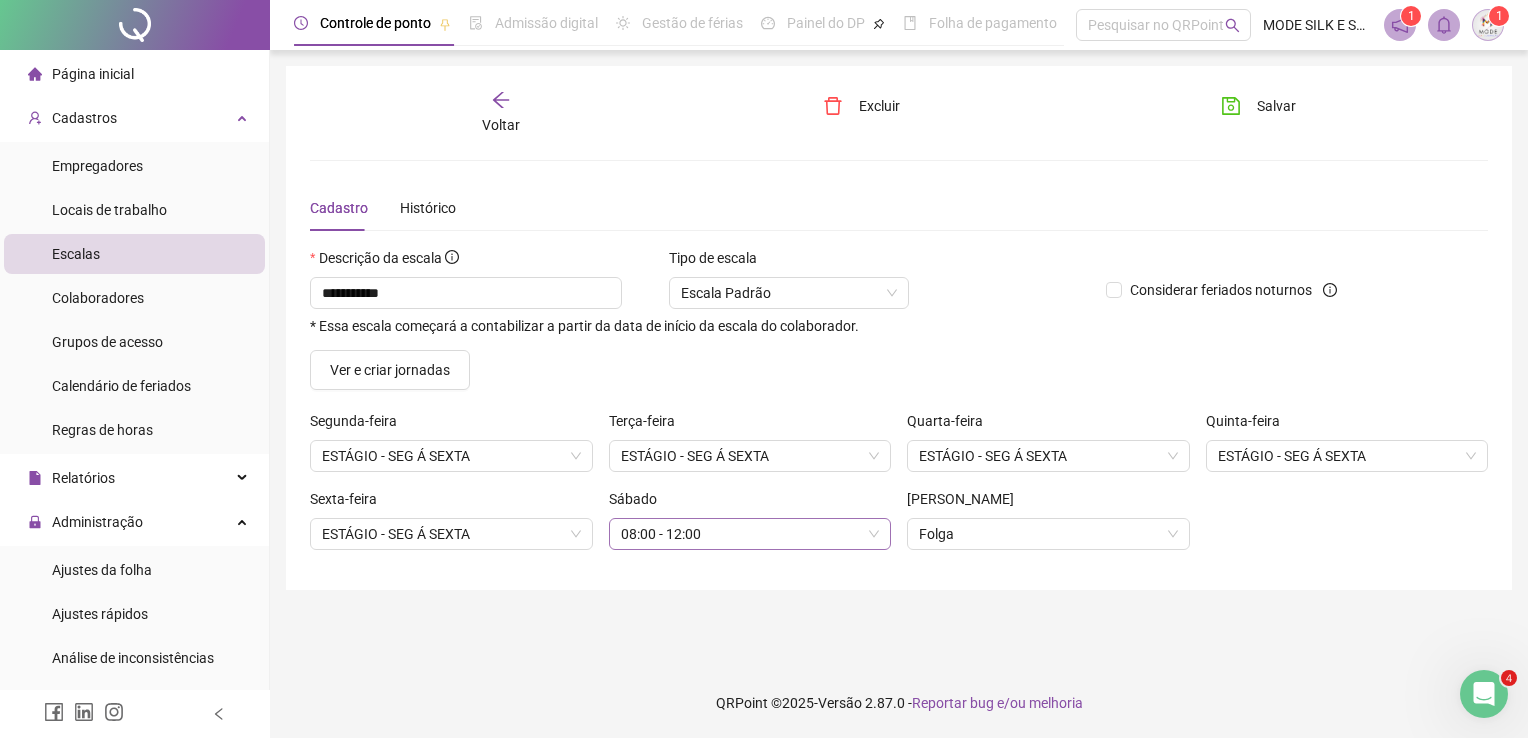 click on "08:00 - 12:00" at bounding box center (750, 534) 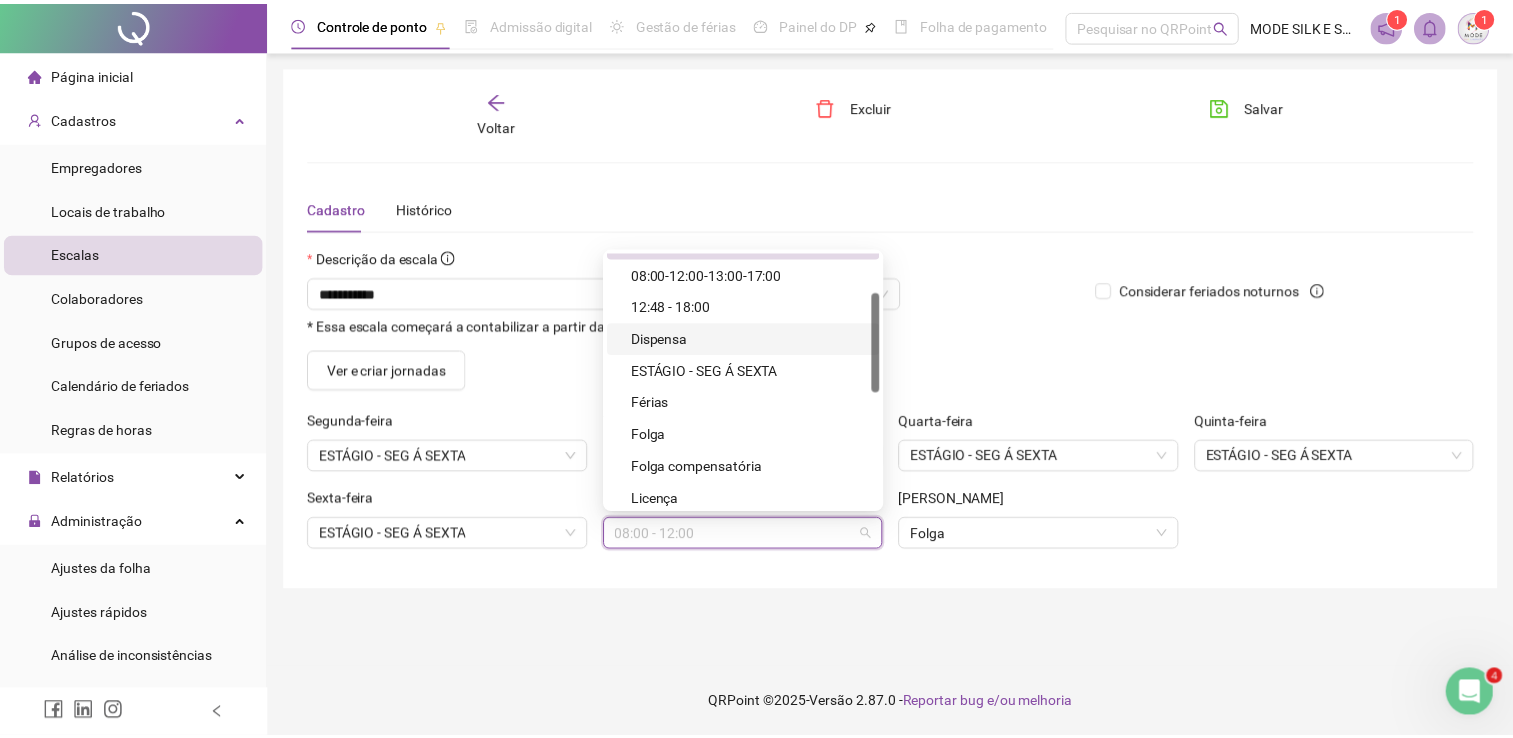 scroll, scrollTop: 200, scrollLeft: 0, axis: vertical 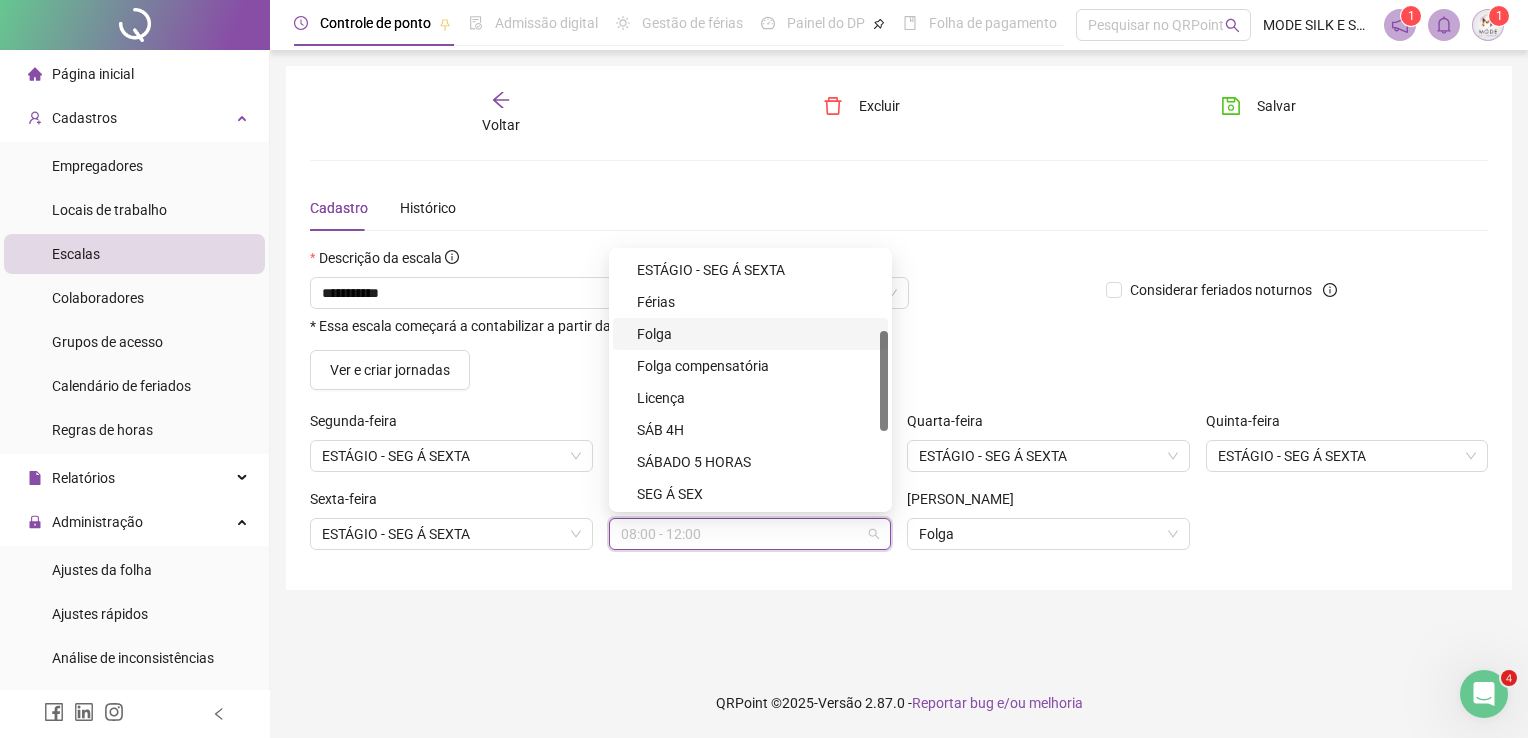 click on "Folga" at bounding box center [756, 334] 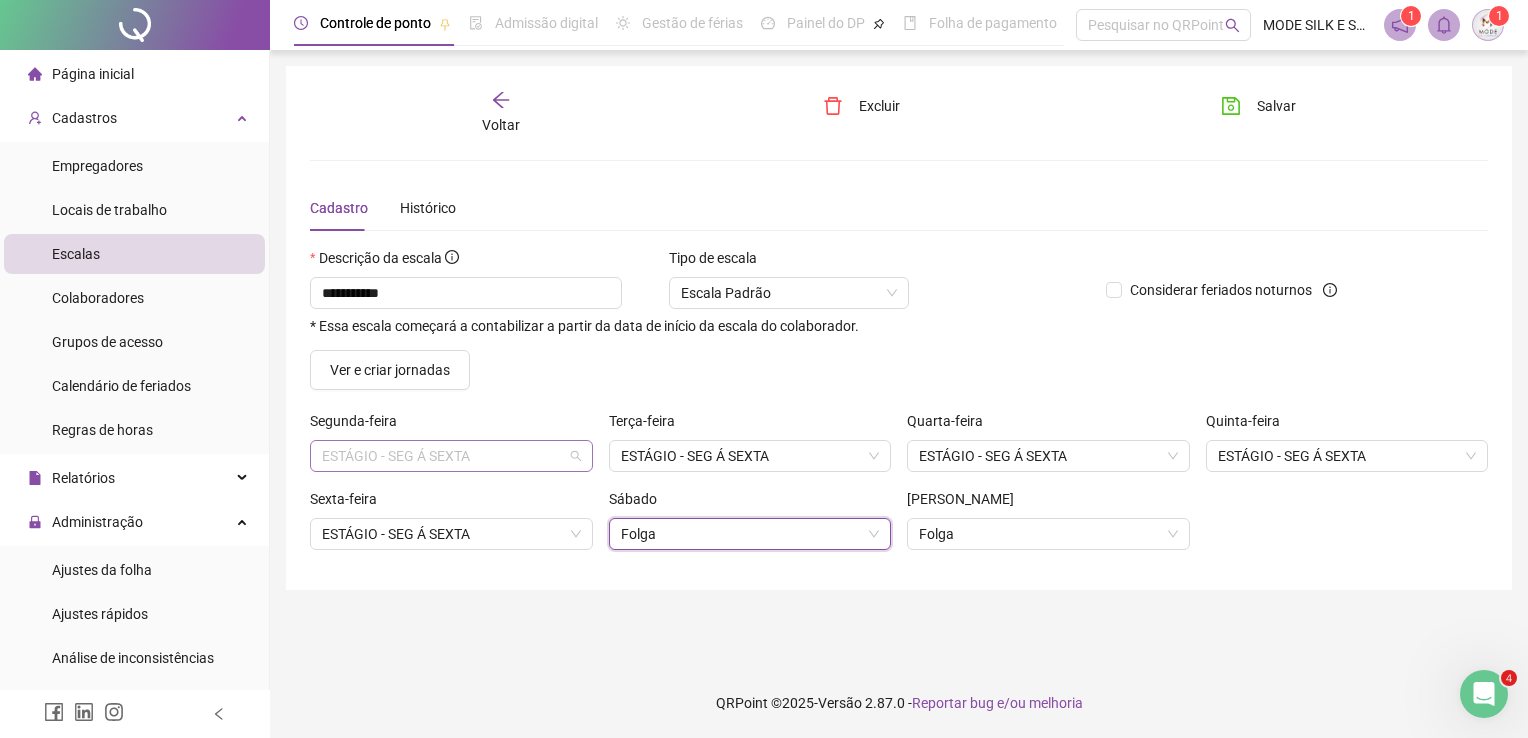 click on "ESTÁGIO - SEG Á SEXTA" at bounding box center (451, 456) 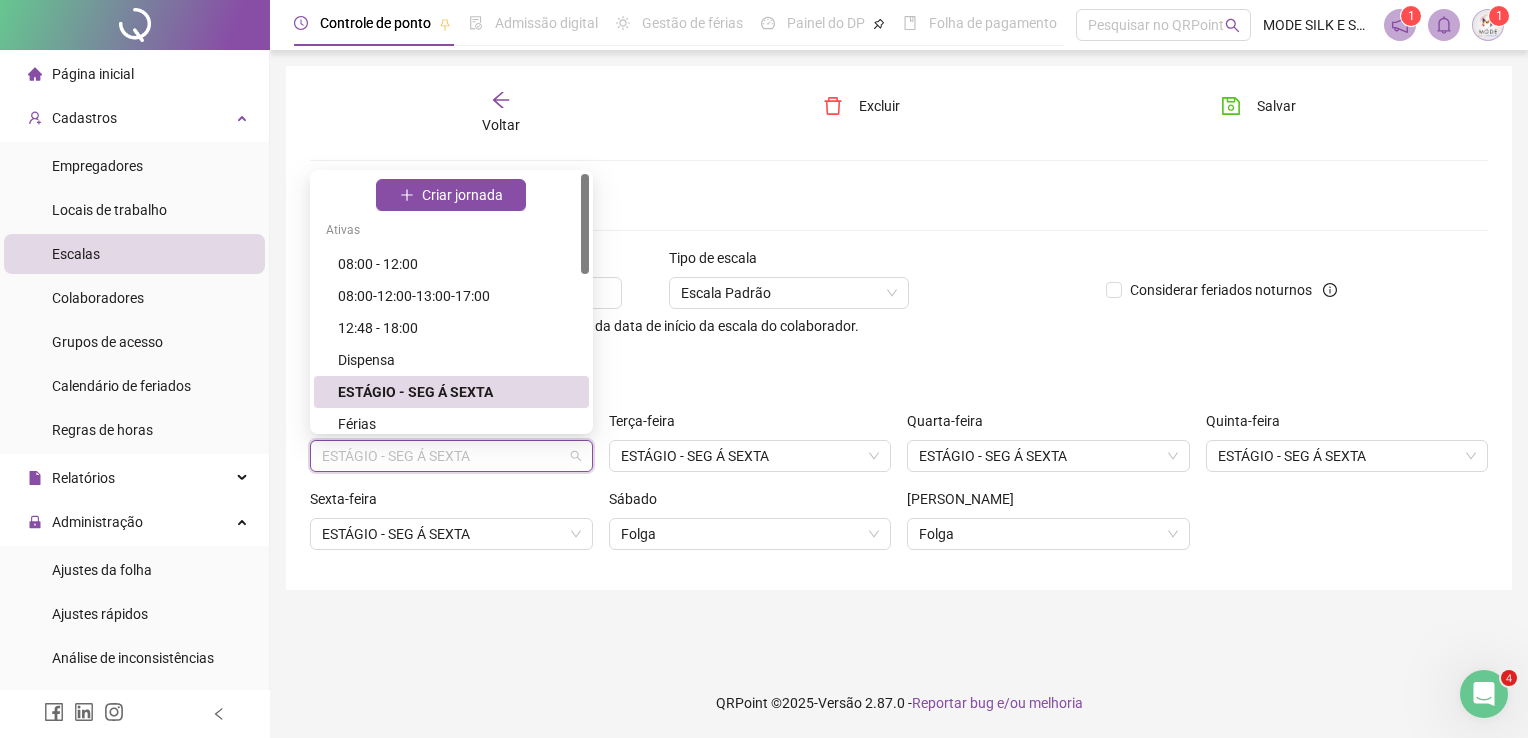click on "ESTÁGIO - SEG Á SEXTA" at bounding box center (451, 456) 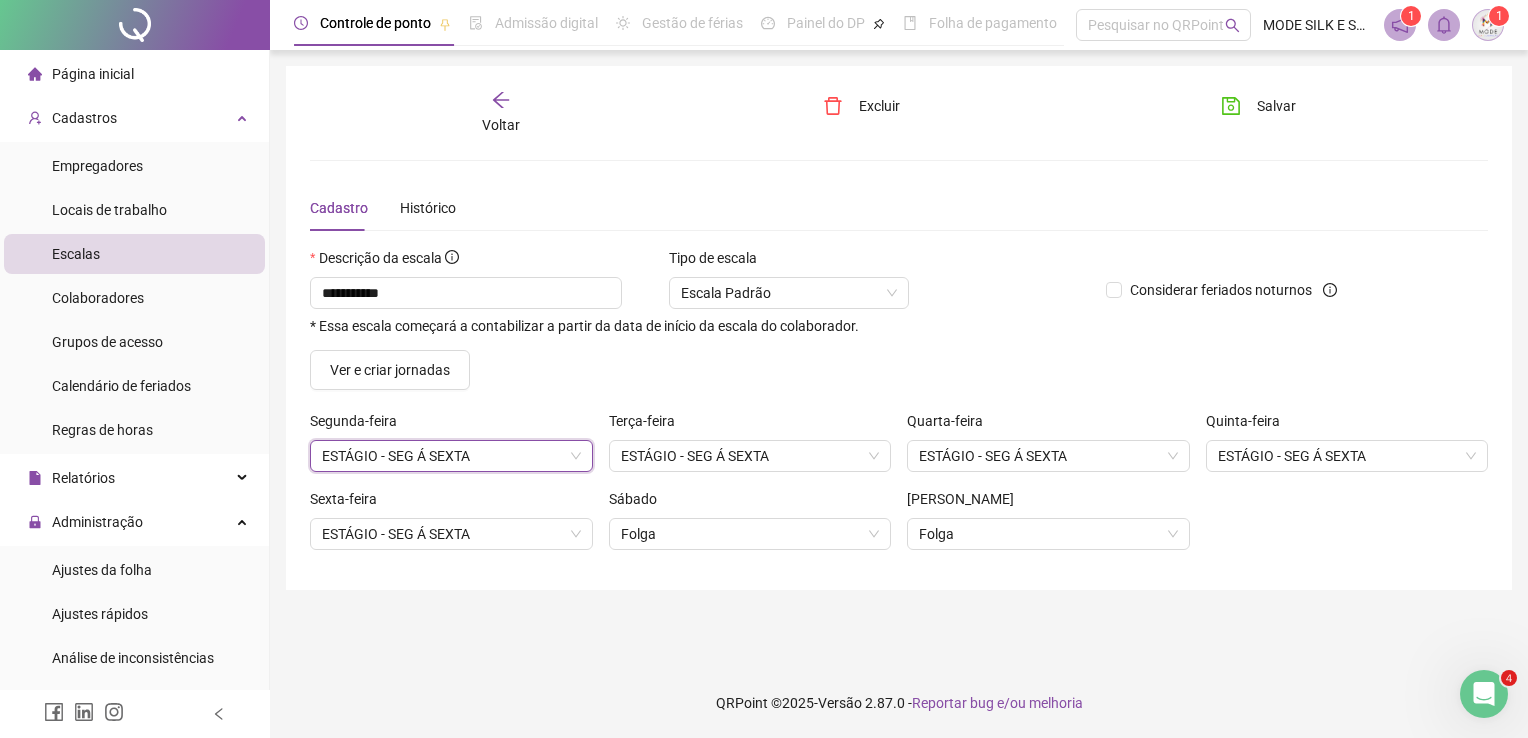 click on "**********" at bounding box center (700, 298) 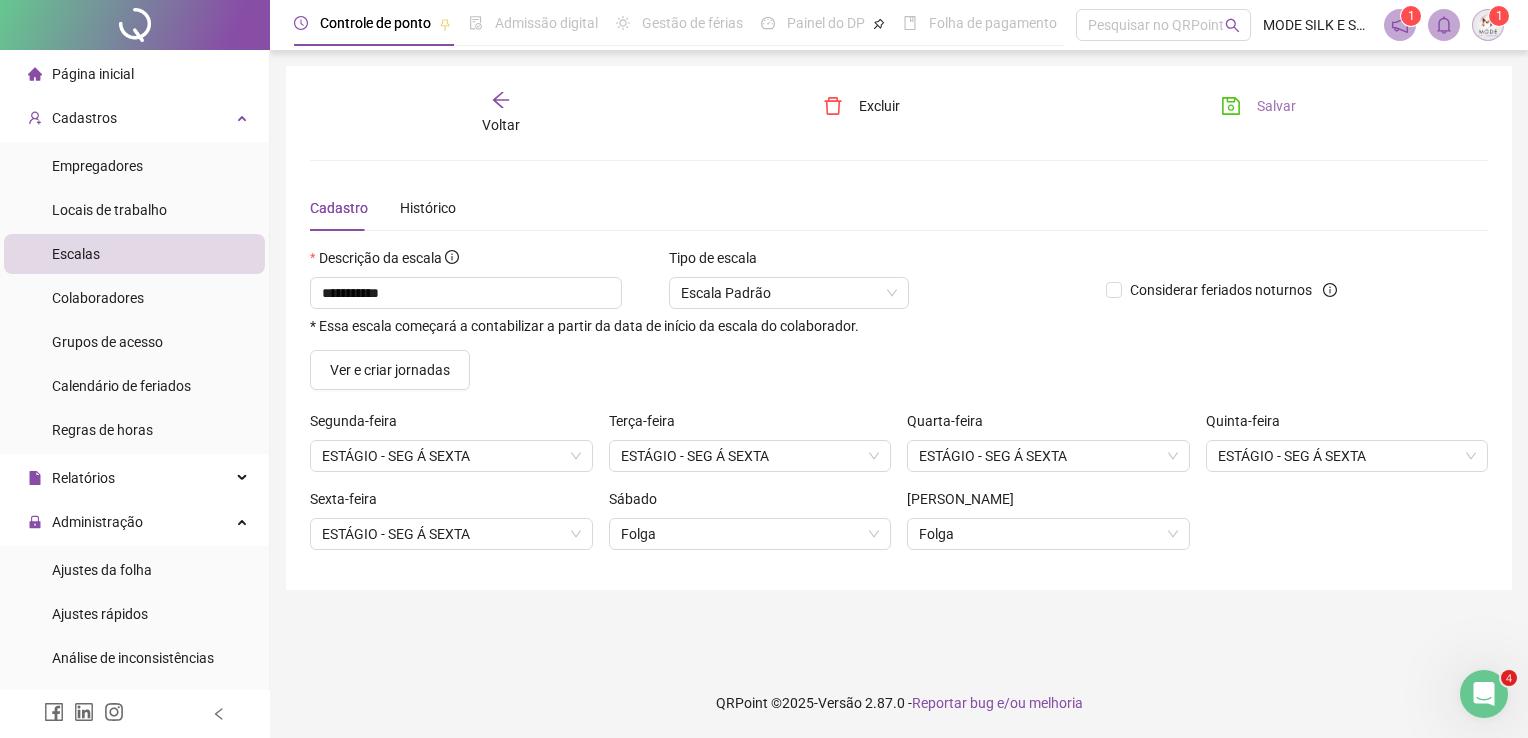 click on "Salvar" at bounding box center [1276, 106] 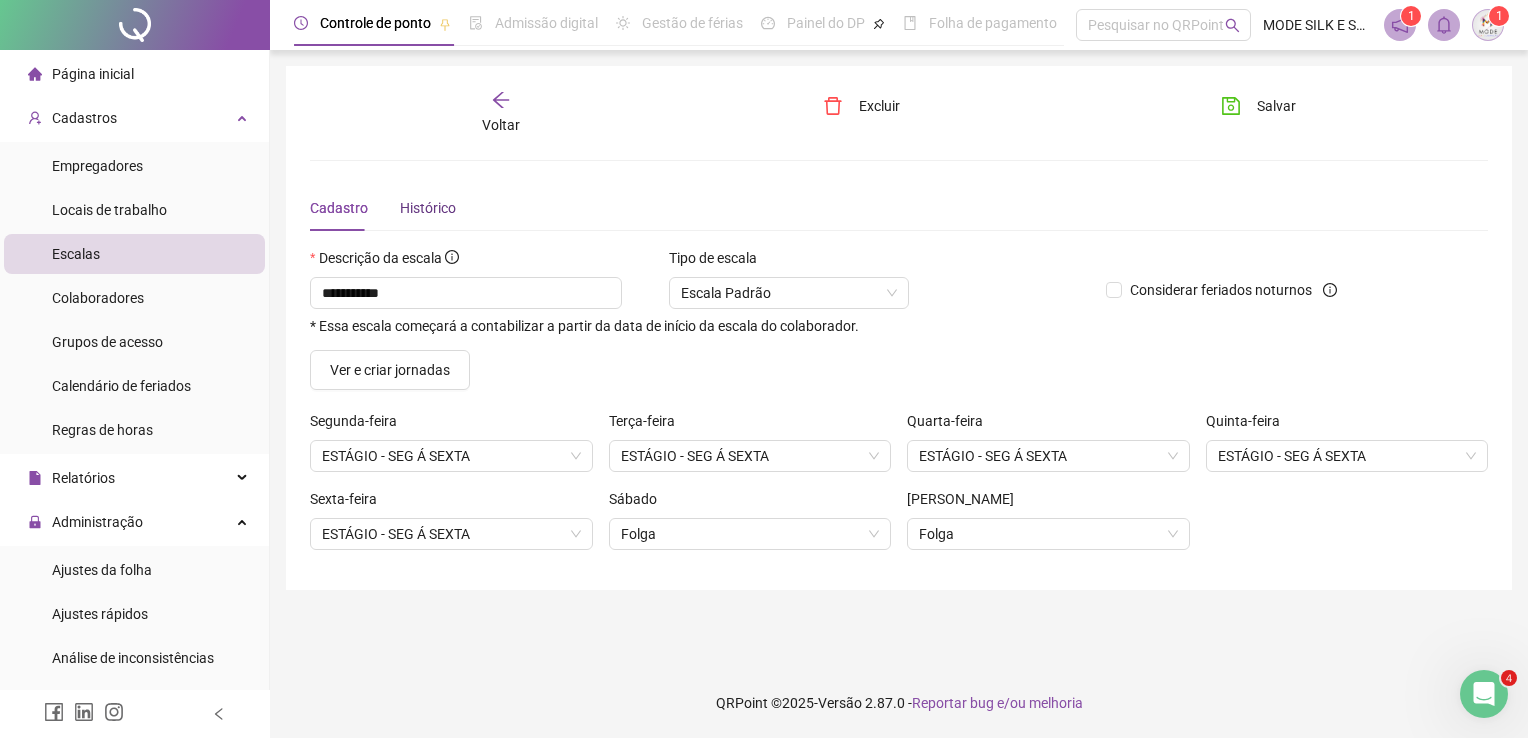 click on "Histórico" at bounding box center (428, 208) 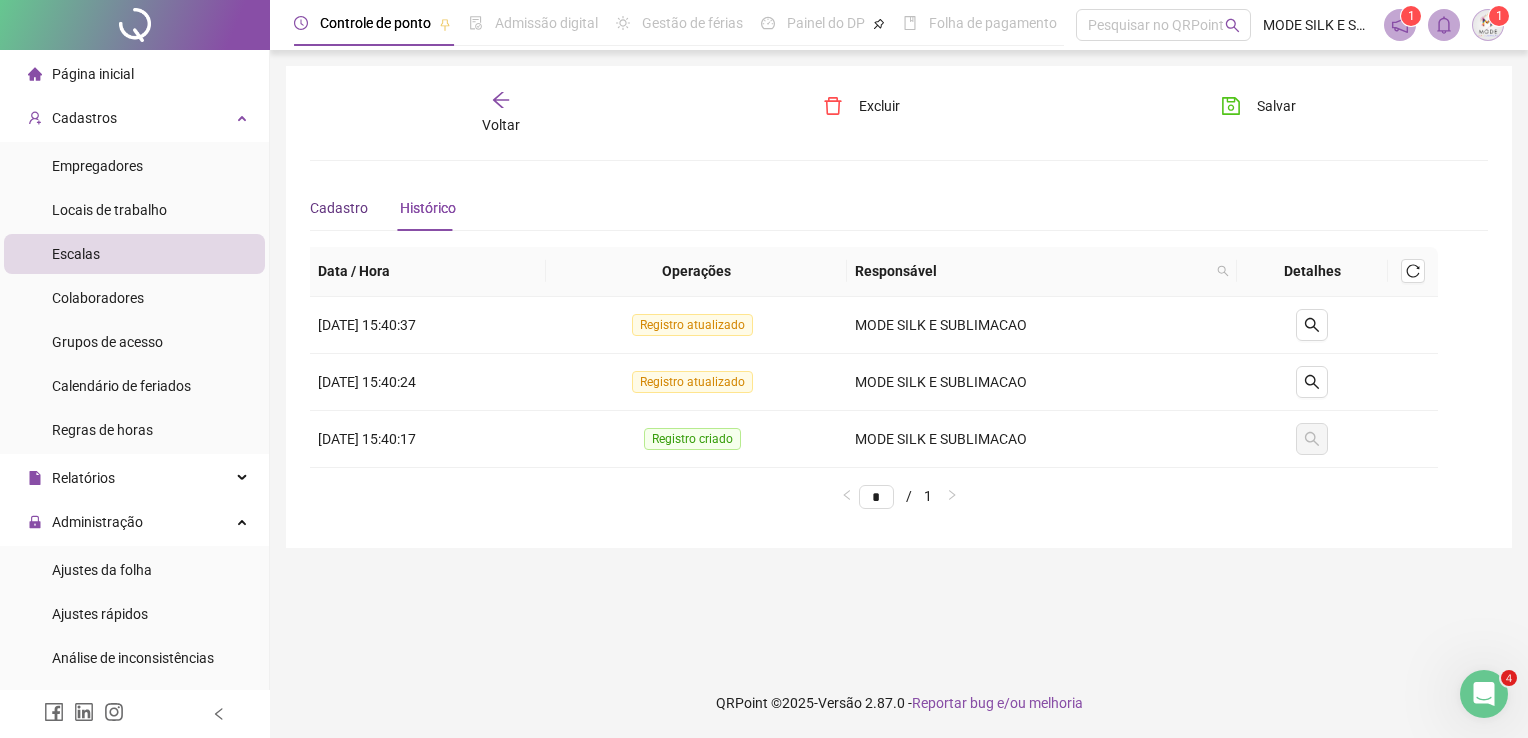 click on "Cadastro" at bounding box center (339, 208) 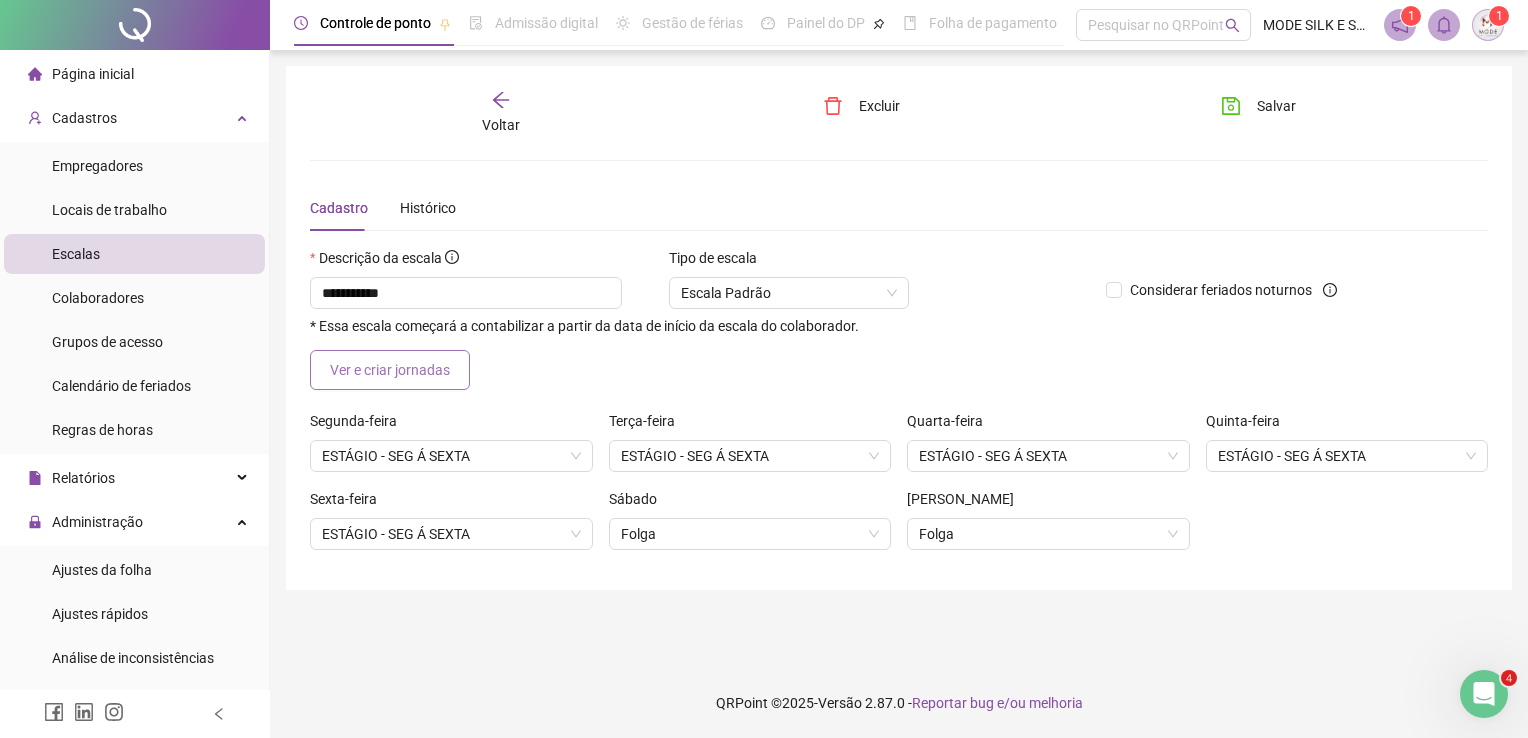 click on "Ver e criar jornadas" at bounding box center [390, 370] 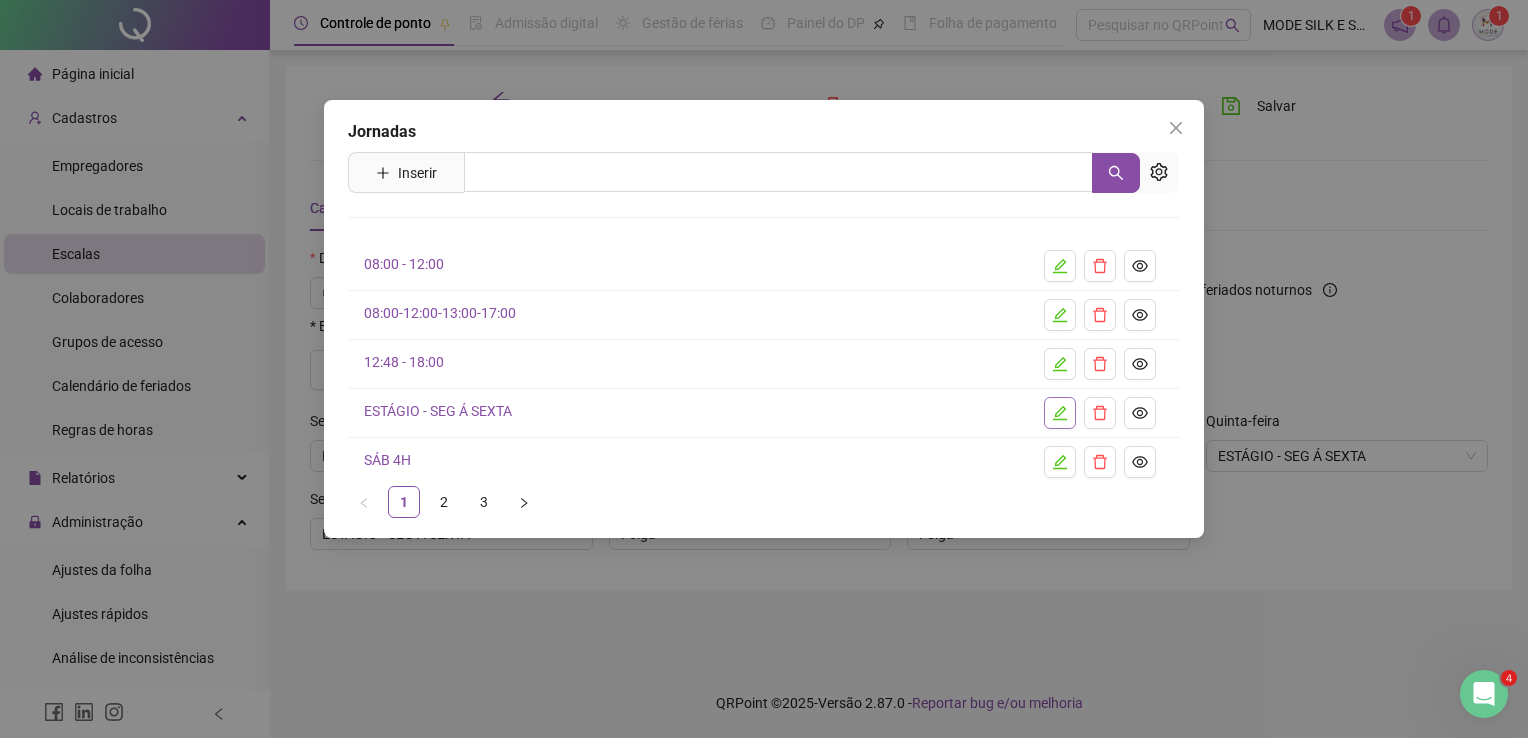click 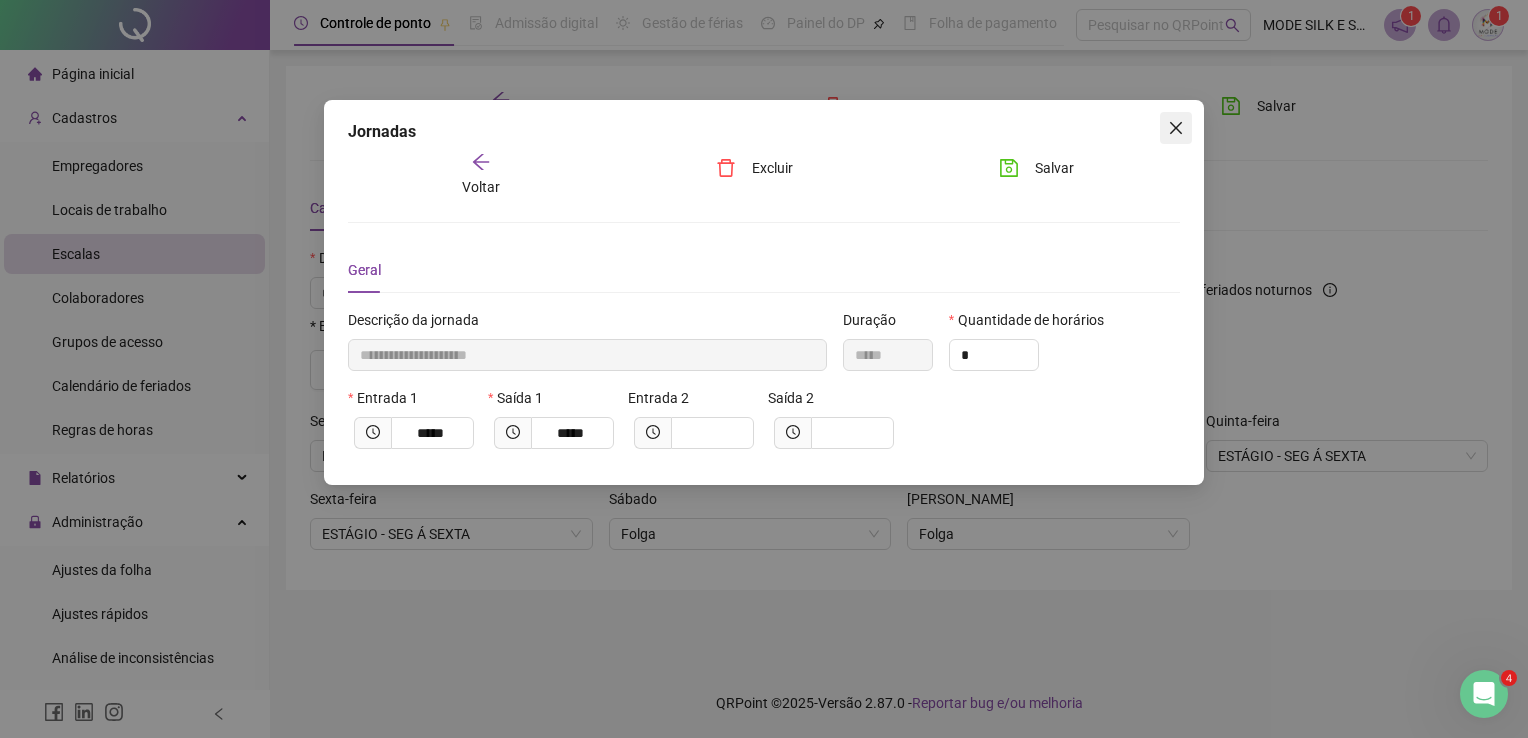 click 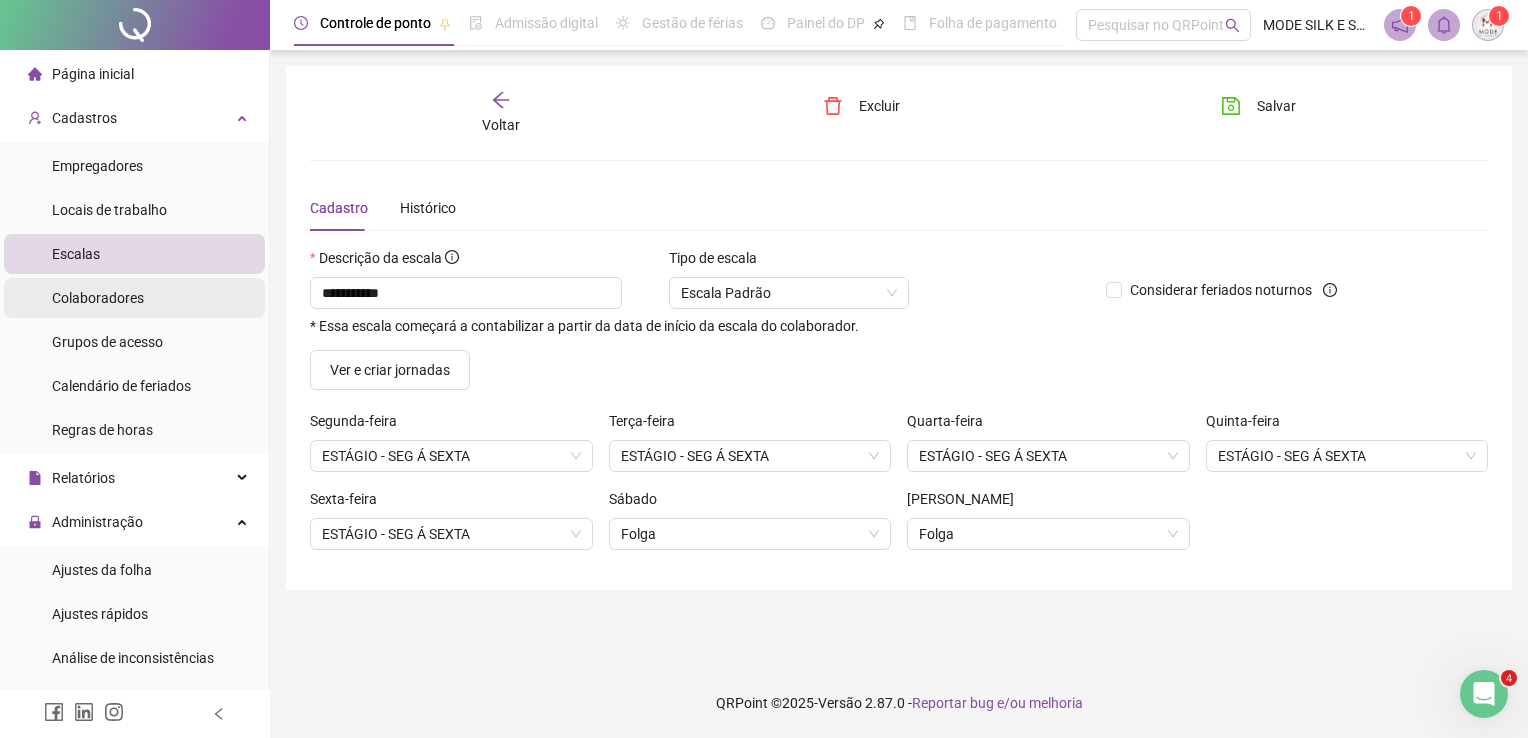 click on "Colaboradores" at bounding box center [98, 298] 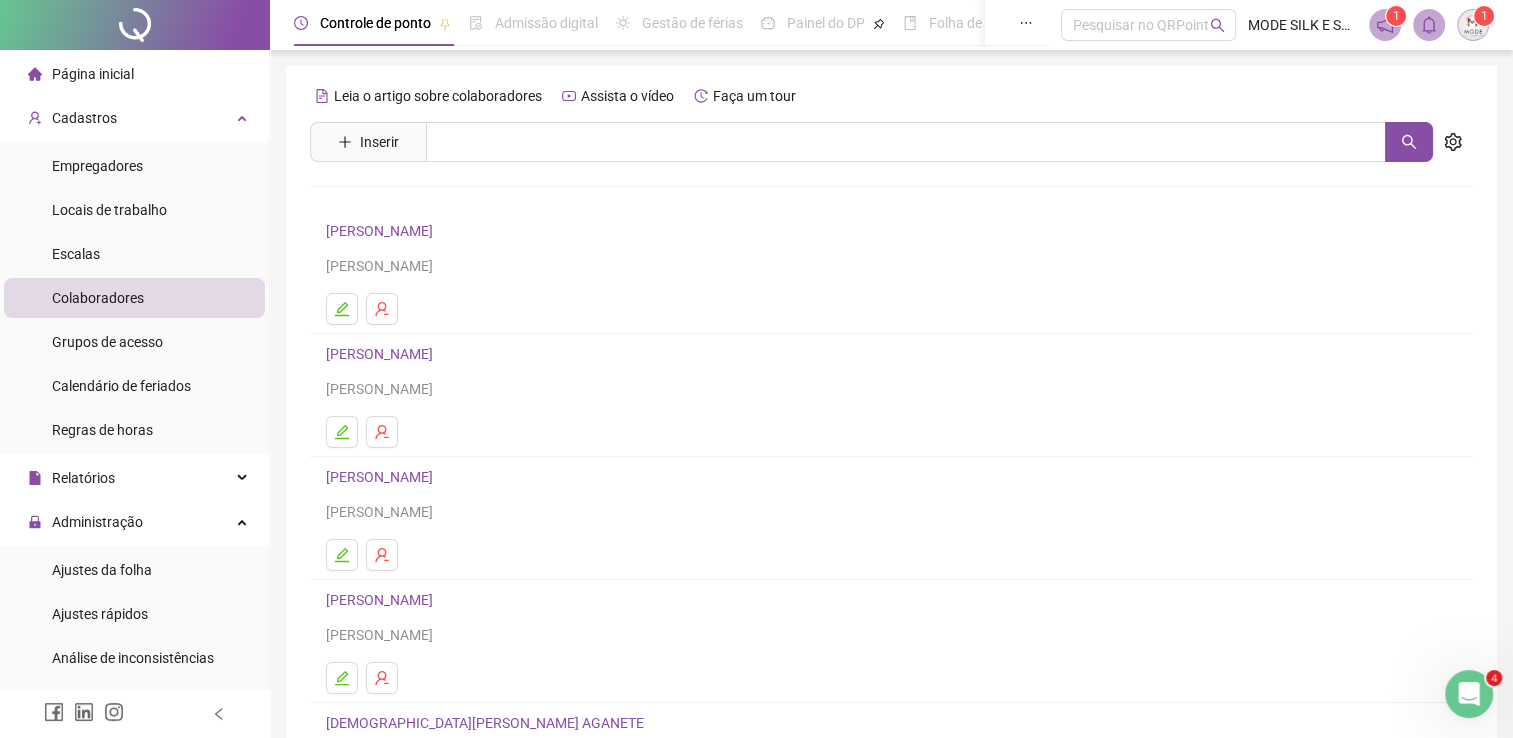 click on "[PERSON_NAME]" at bounding box center (382, 600) 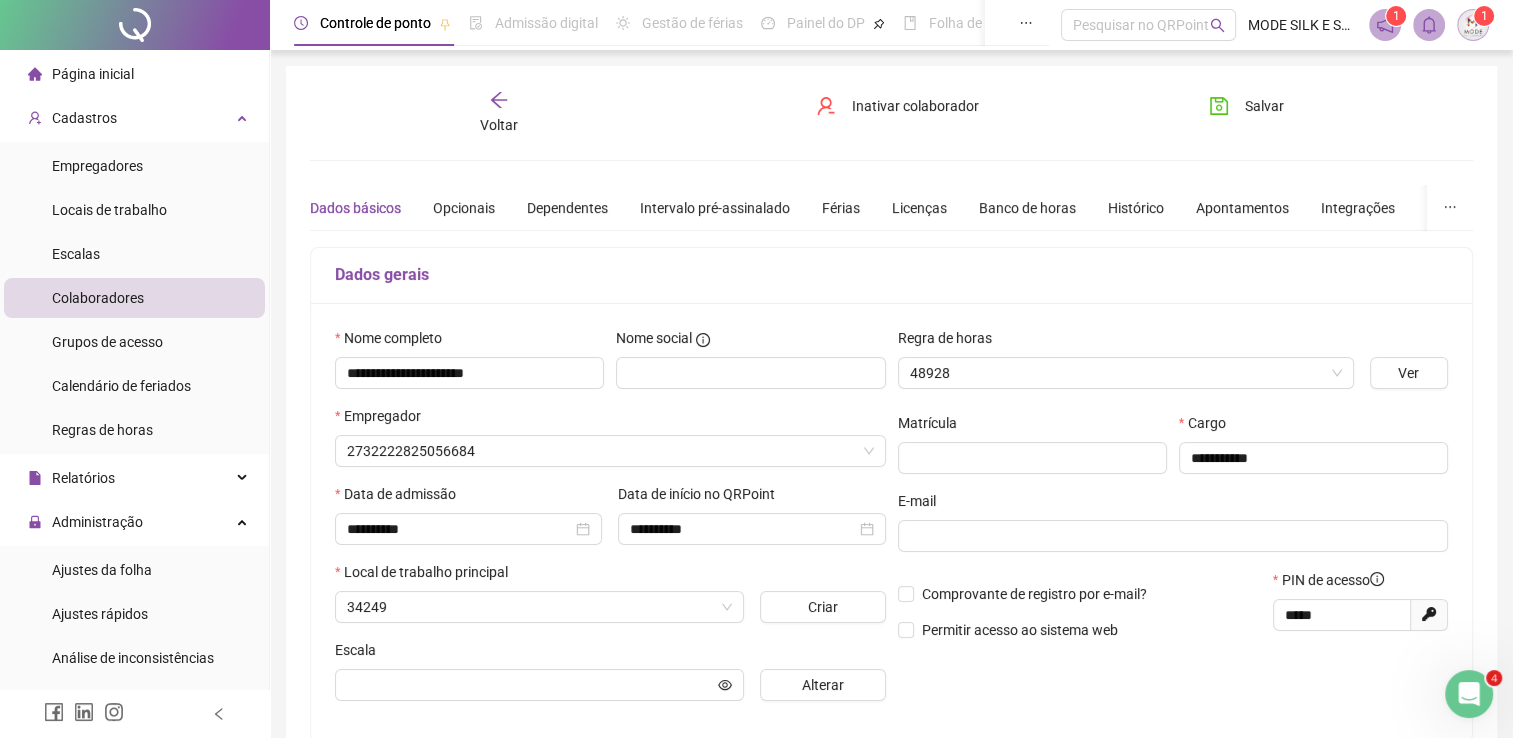type on "**********" 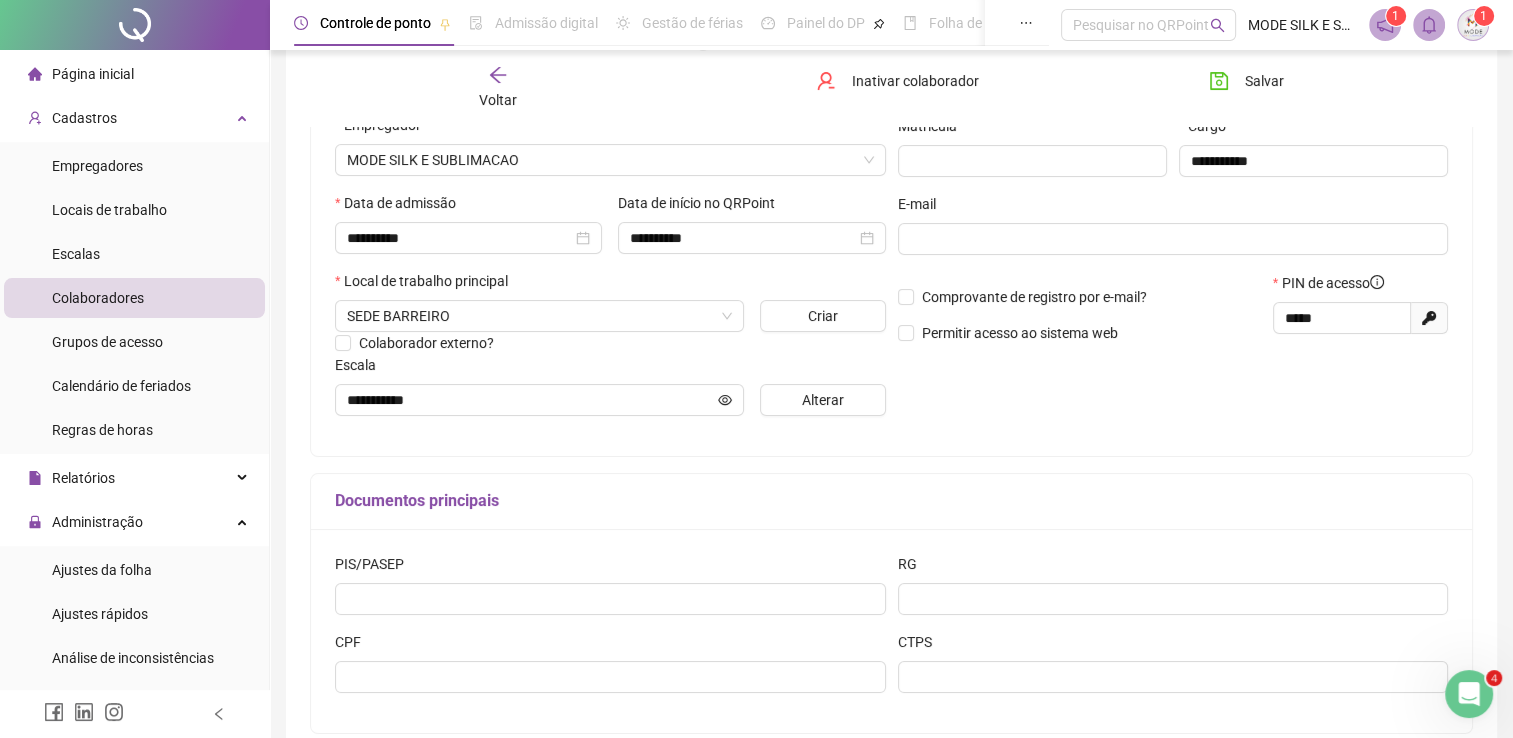 scroll, scrollTop: 300, scrollLeft: 0, axis: vertical 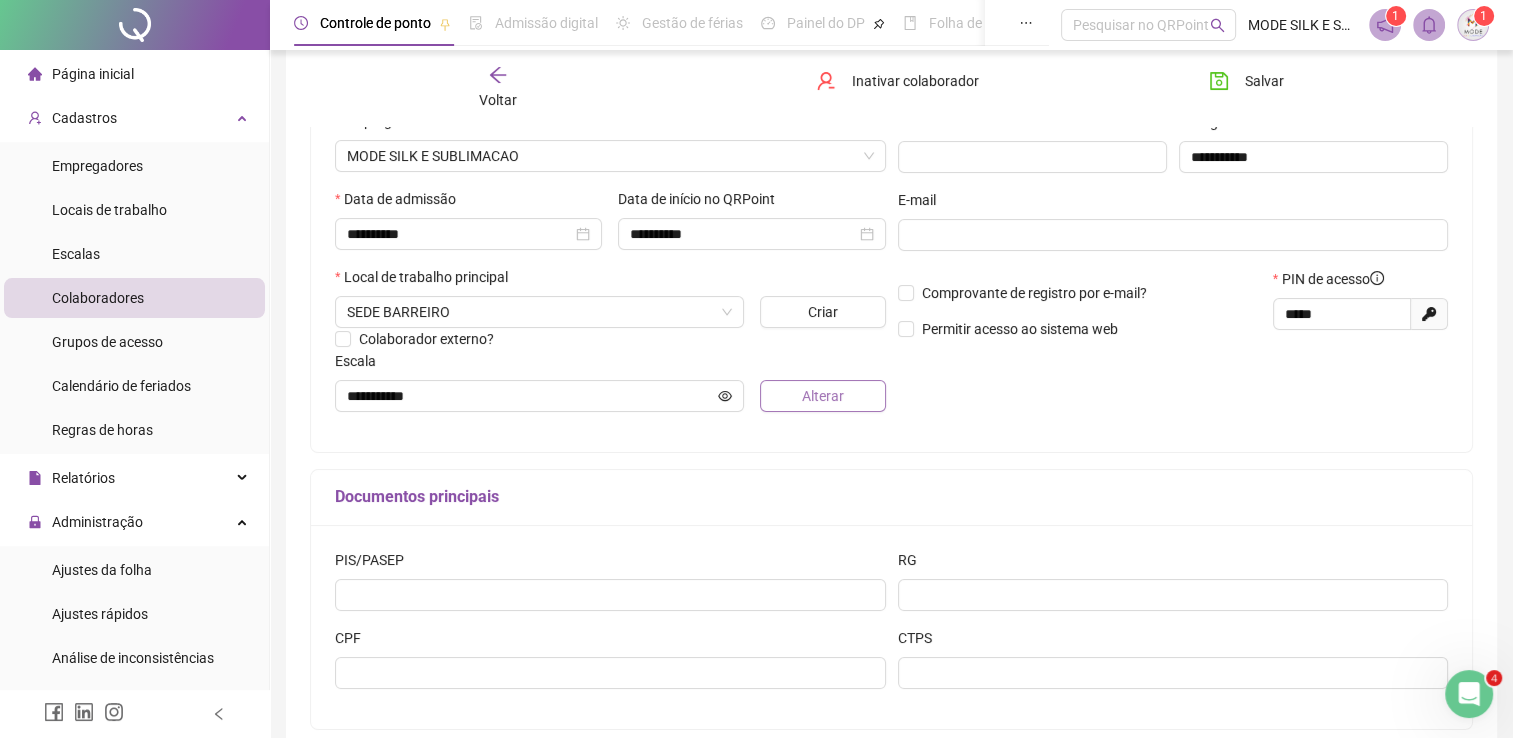 click on "Alterar" at bounding box center (823, 396) 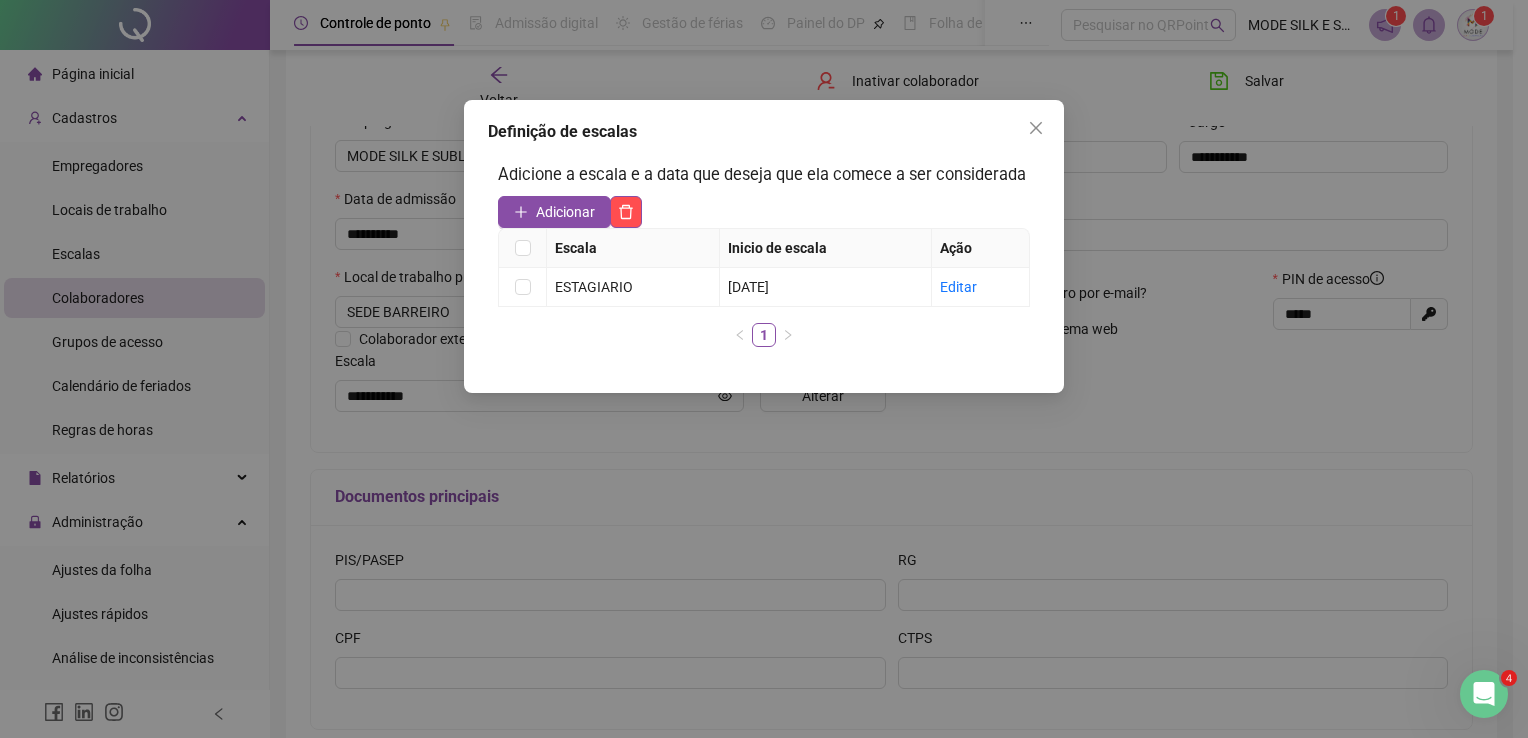 click on "Adicionar" at bounding box center [565, 212] 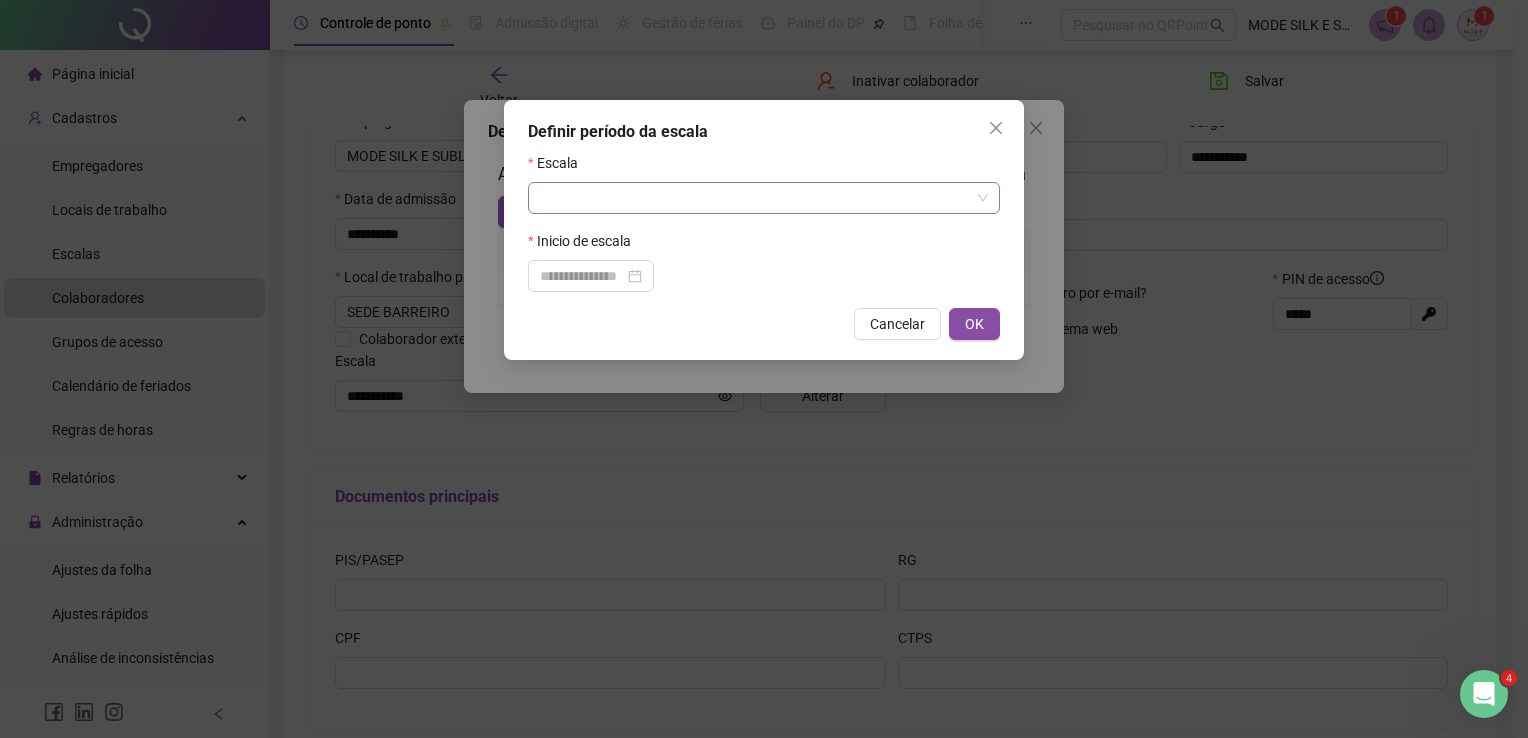 click at bounding box center [758, 198] 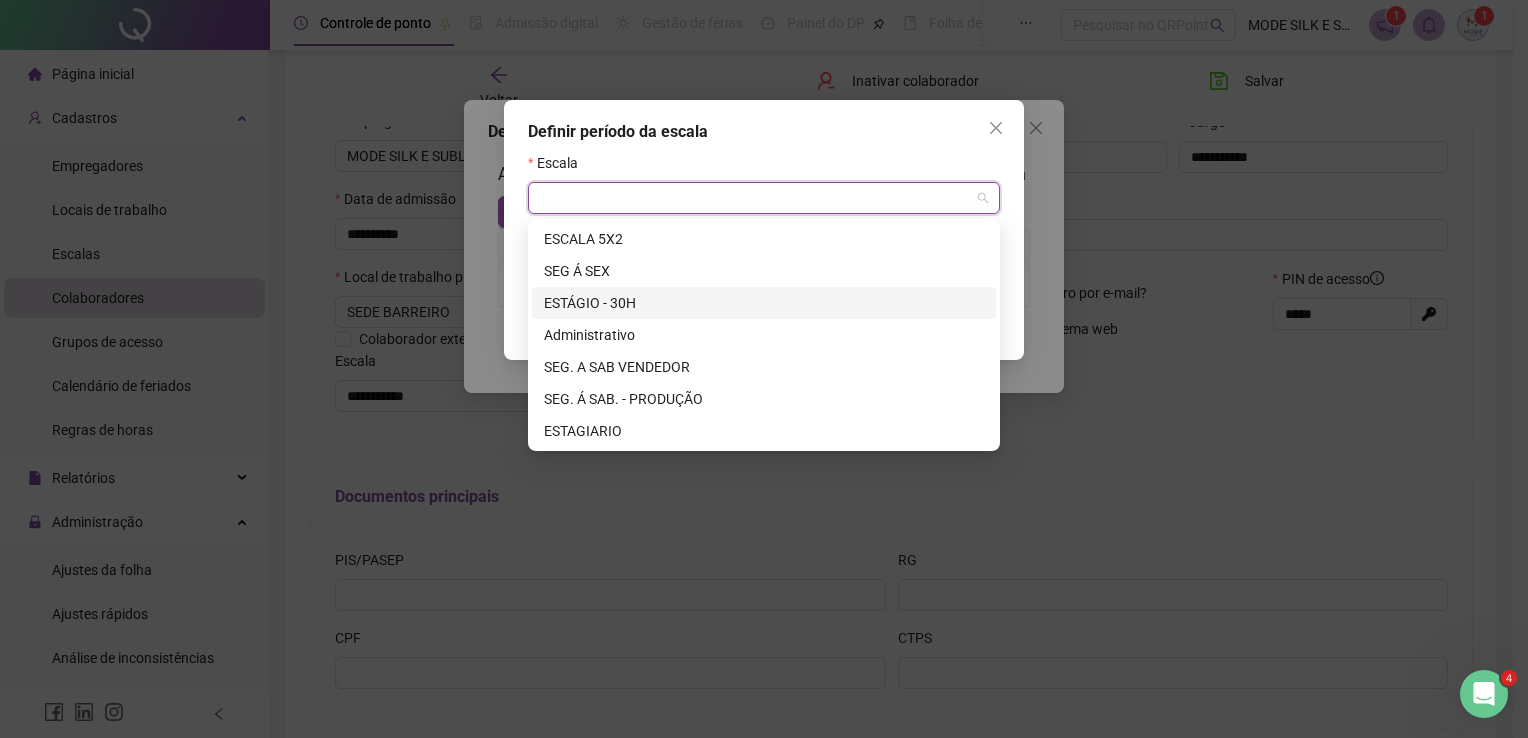 click on "ESTÁGIO - 30H" at bounding box center (764, 303) 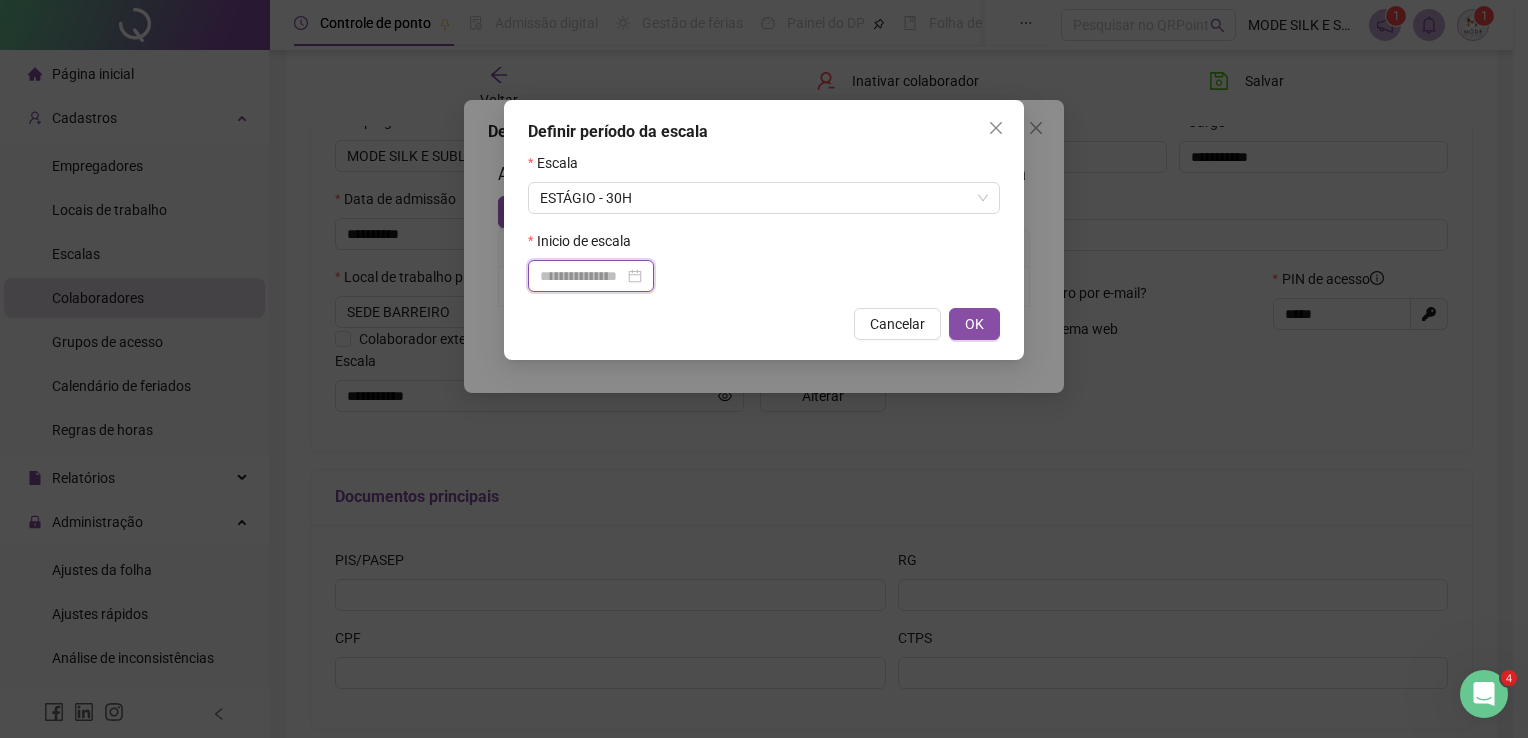 click at bounding box center (582, 276) 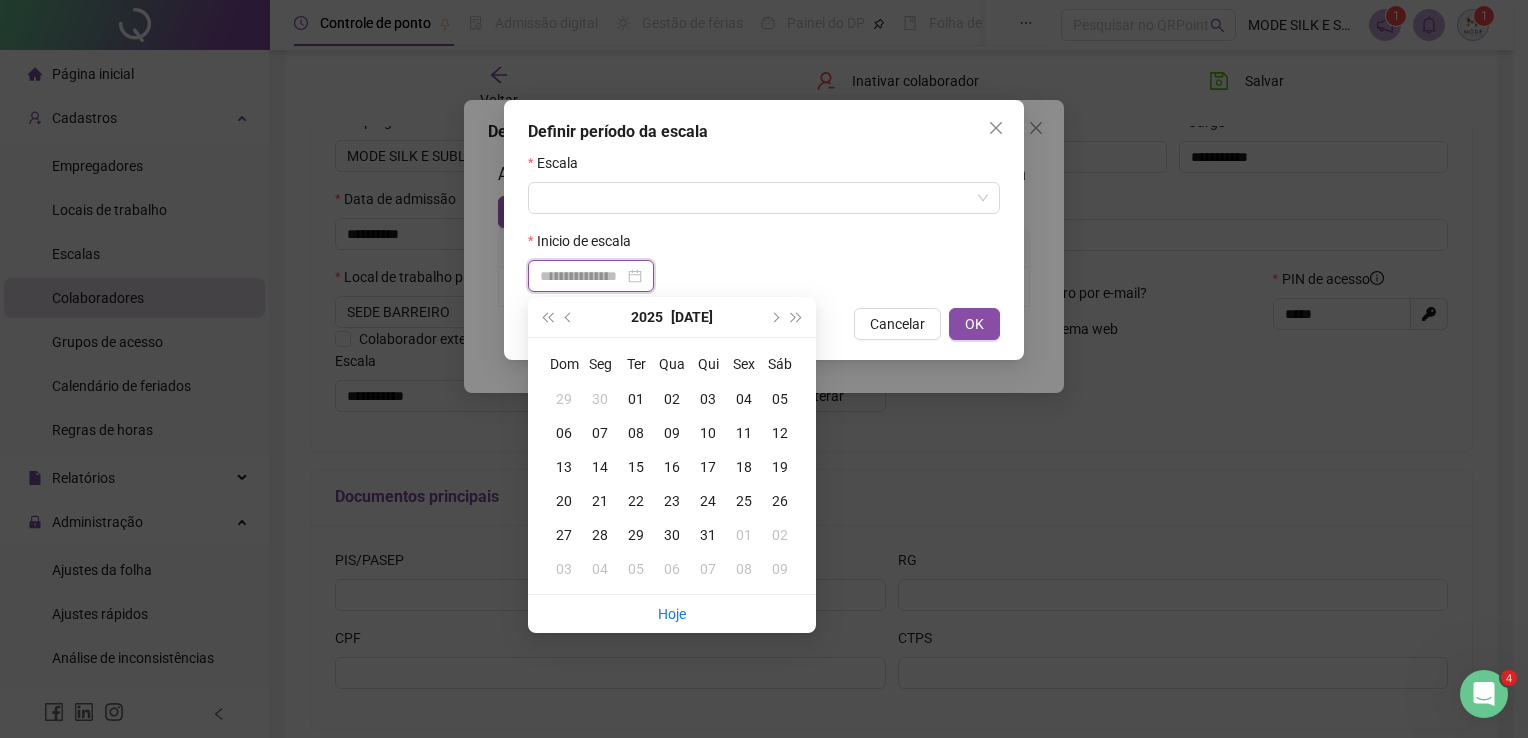 type on "**********" 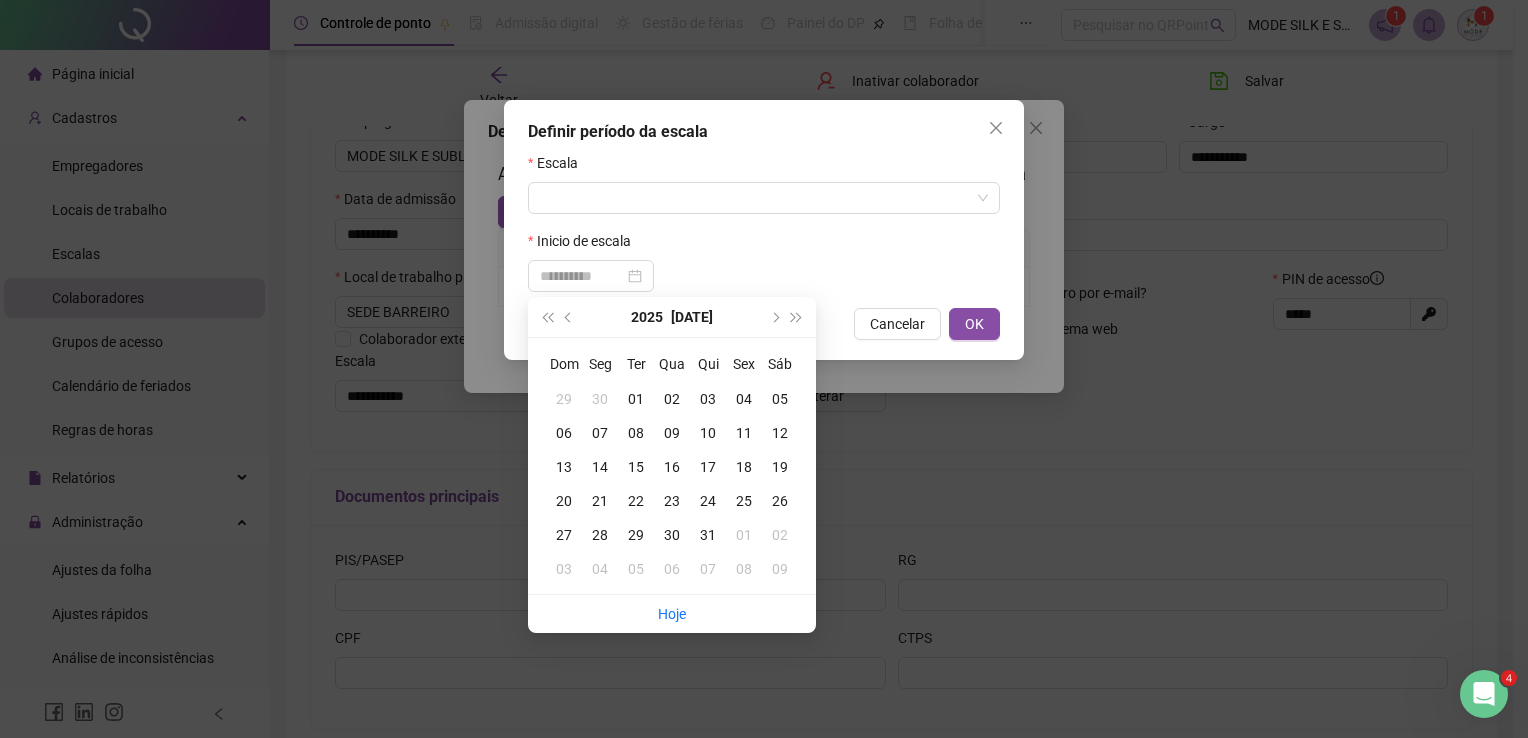 click on "01" at bounding box center [636, 399] 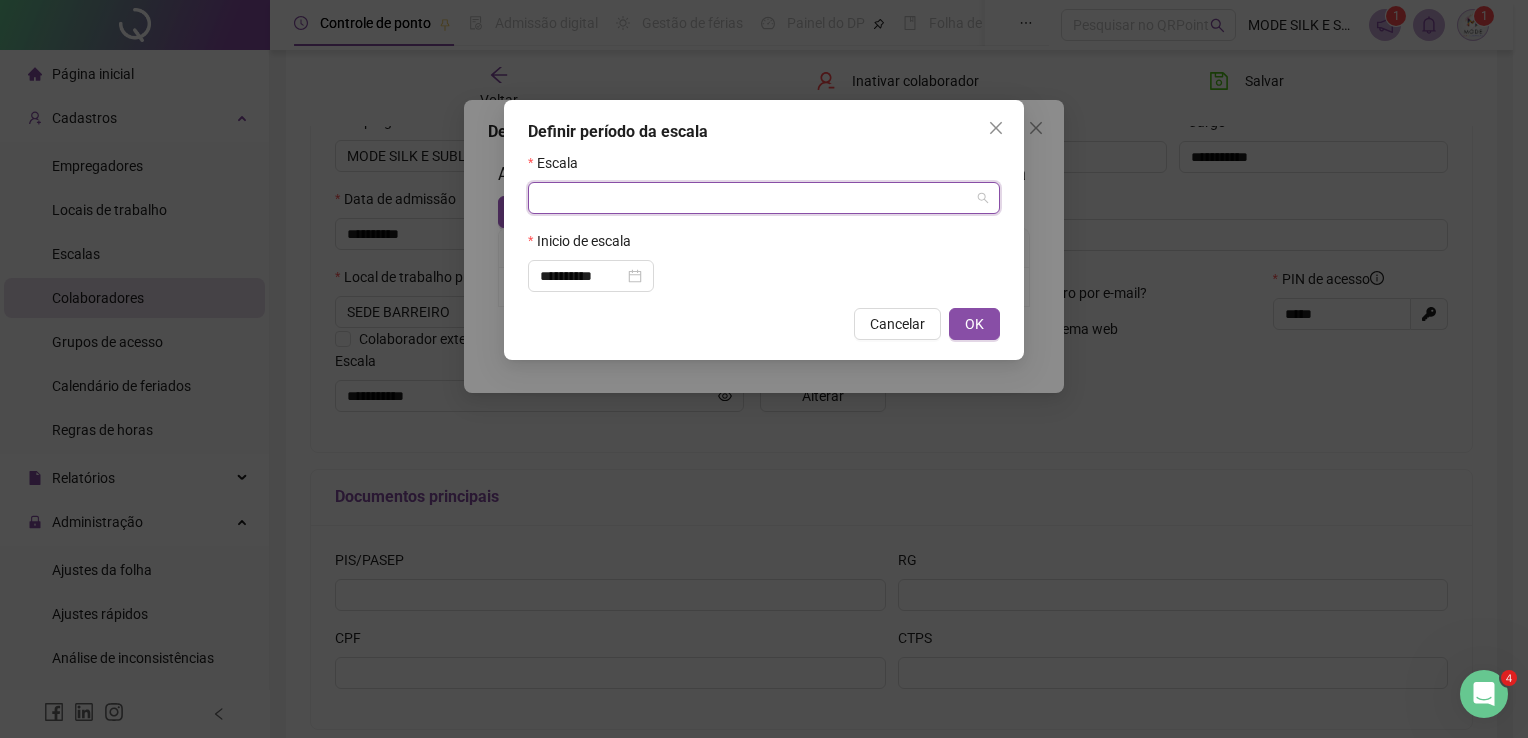 click at bounding box center (758, 198) 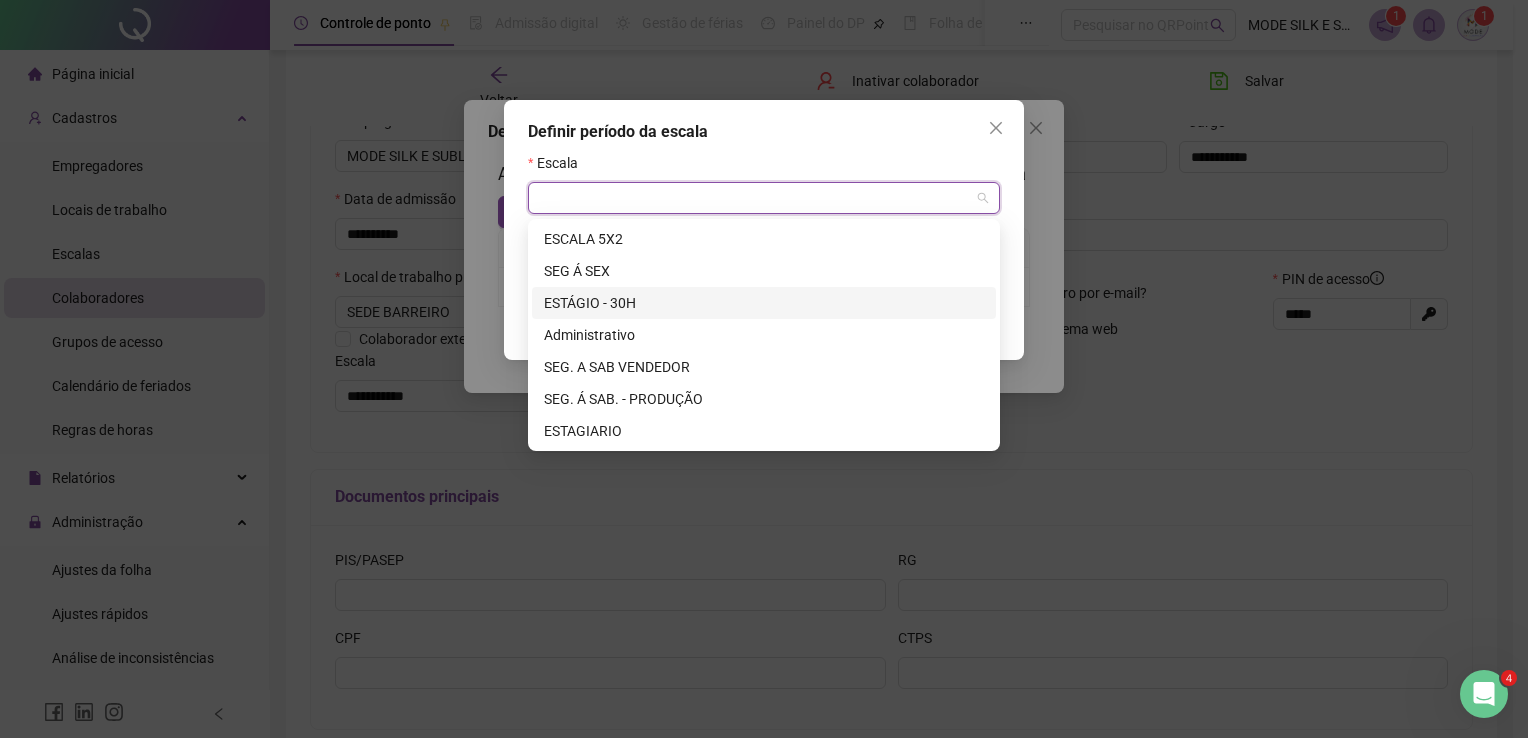 click on "ESTÁGIO - 30H" at bounding box center [764, 303] 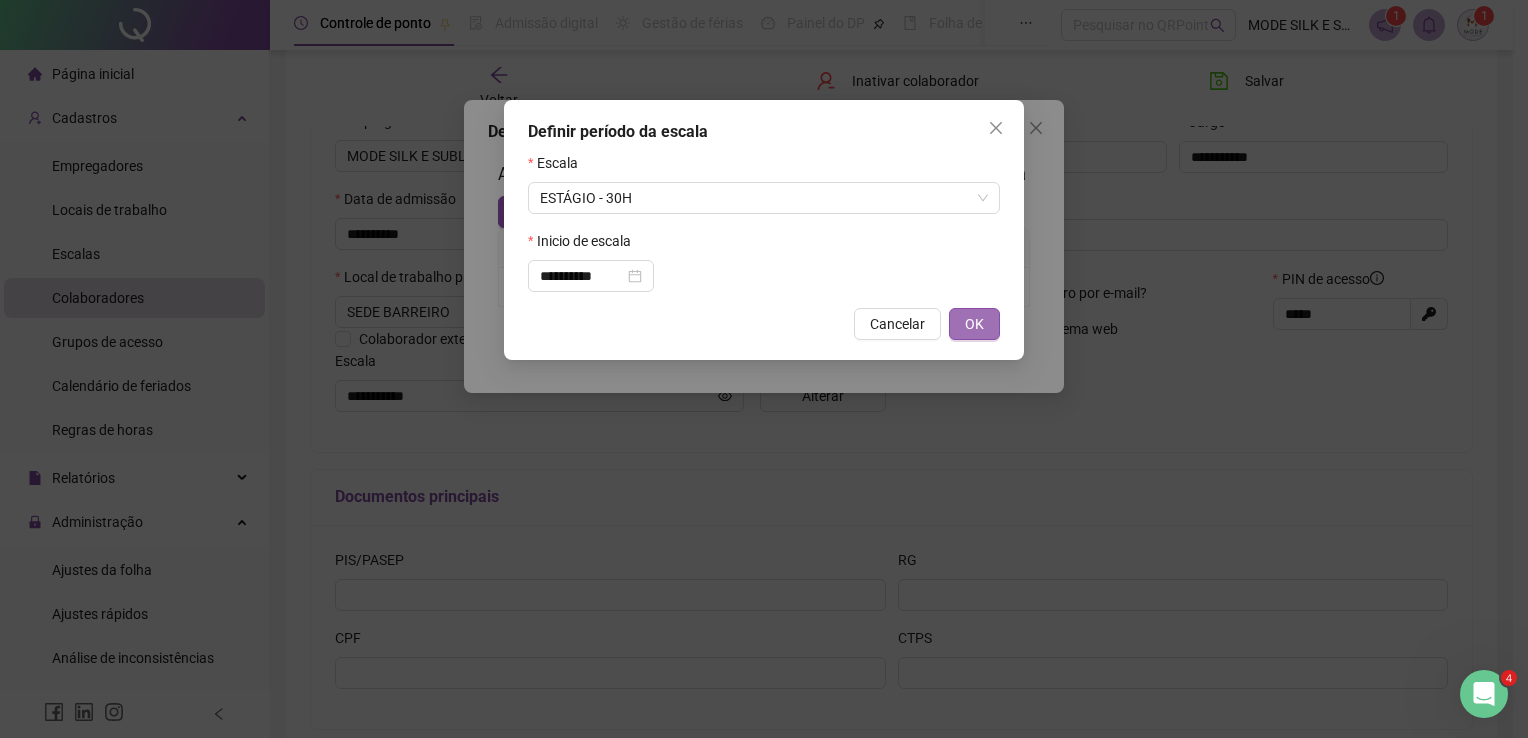 click on "OK" at bounding box center [974, 324] 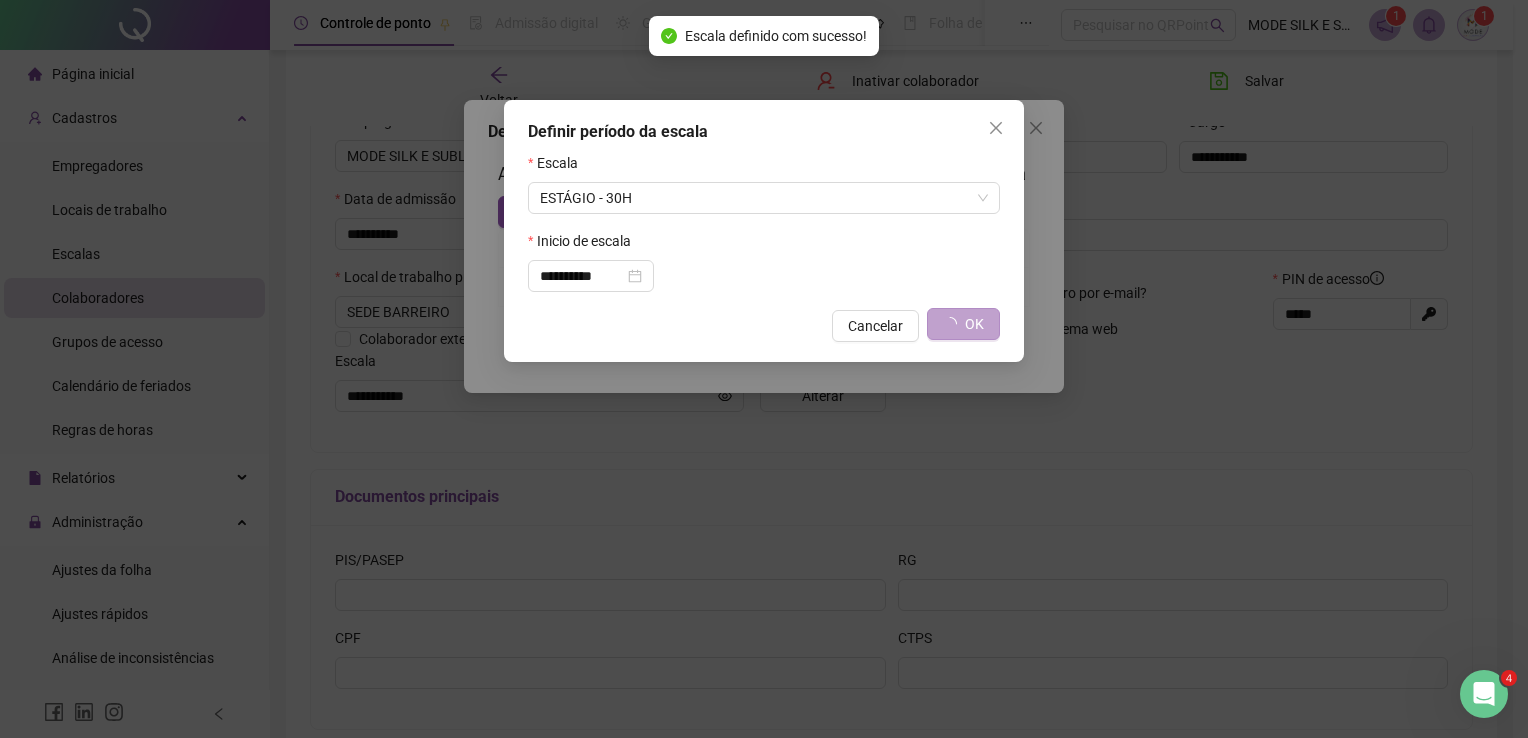 type on "**********" 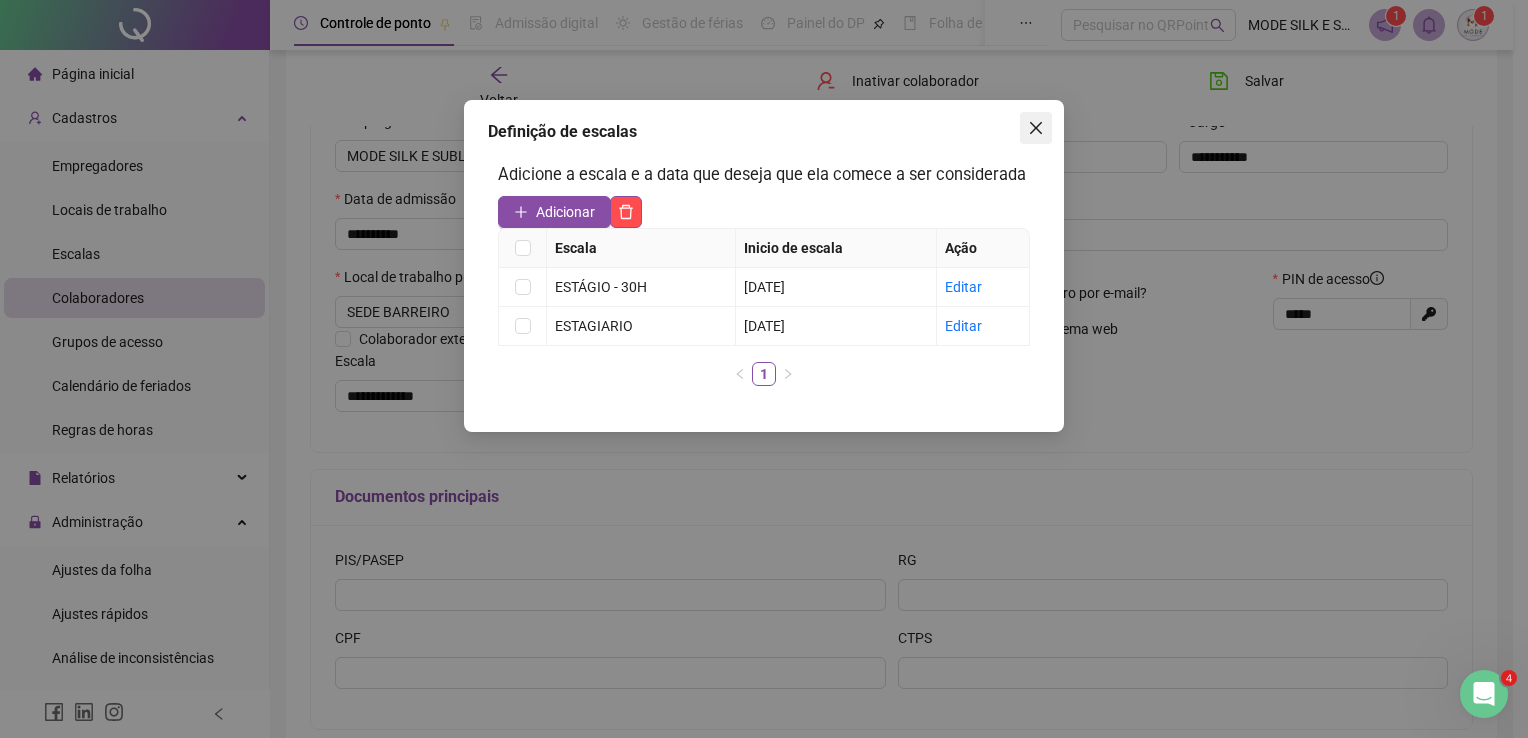 click 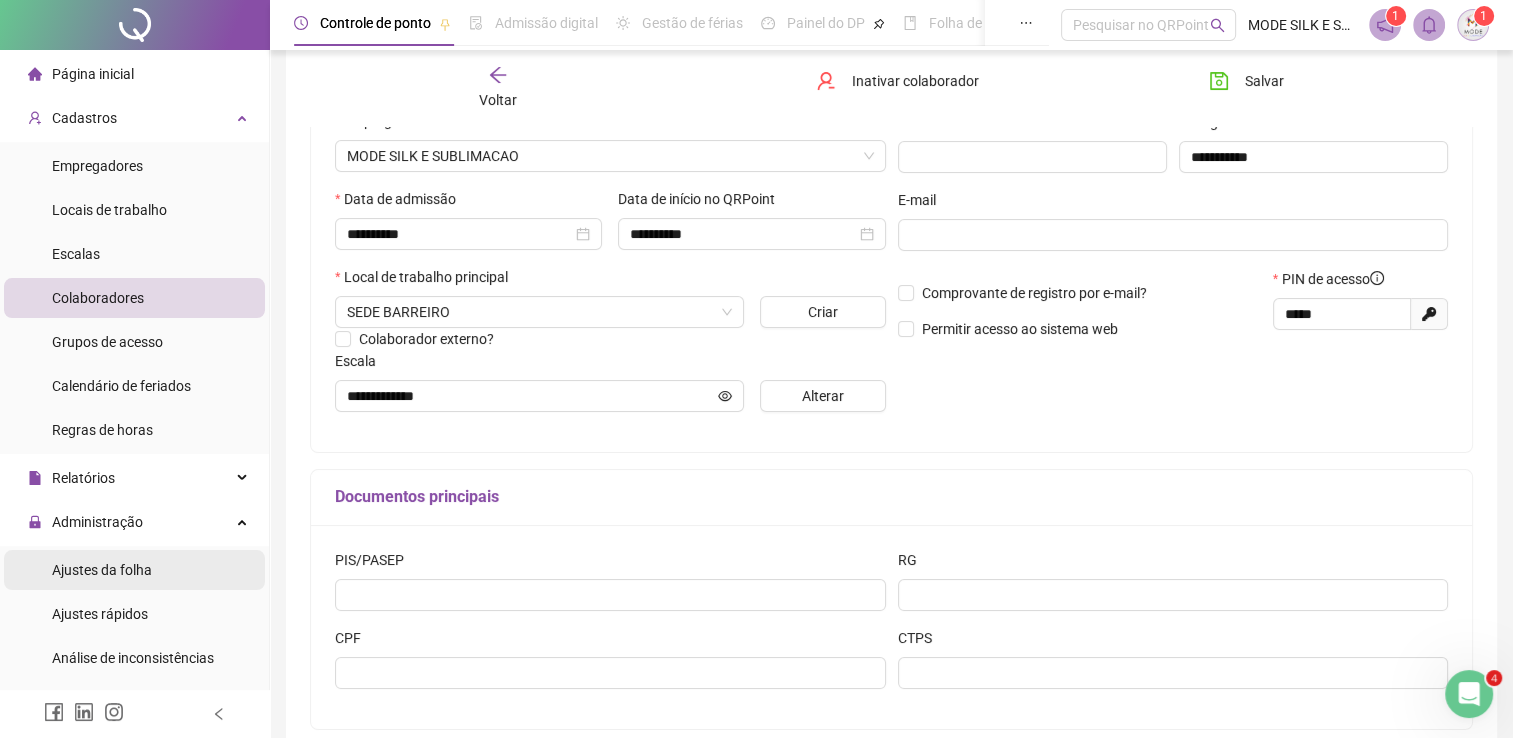 click on "Ajustes da folha" at bounding box center (102, 570) 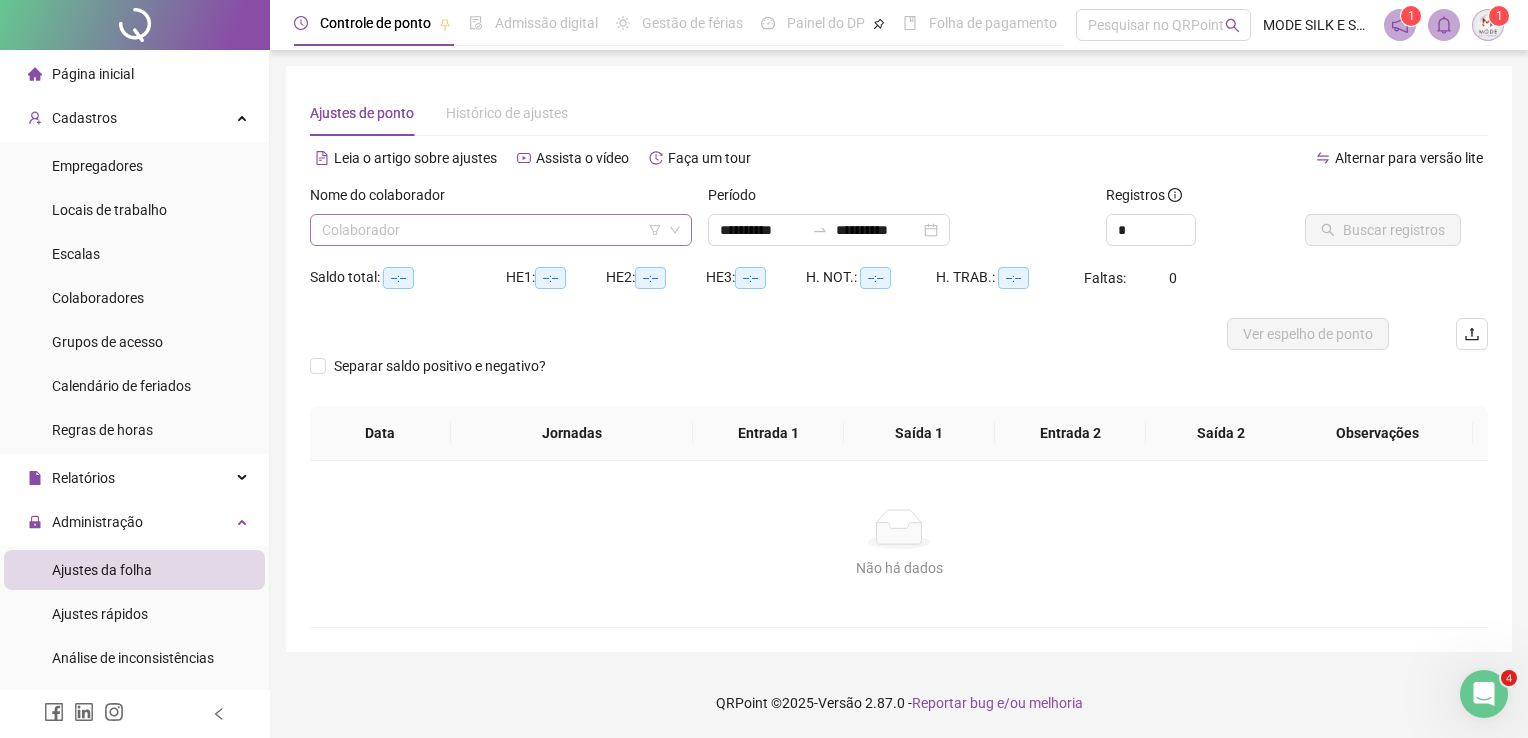 click at bounding box center (495, 230) 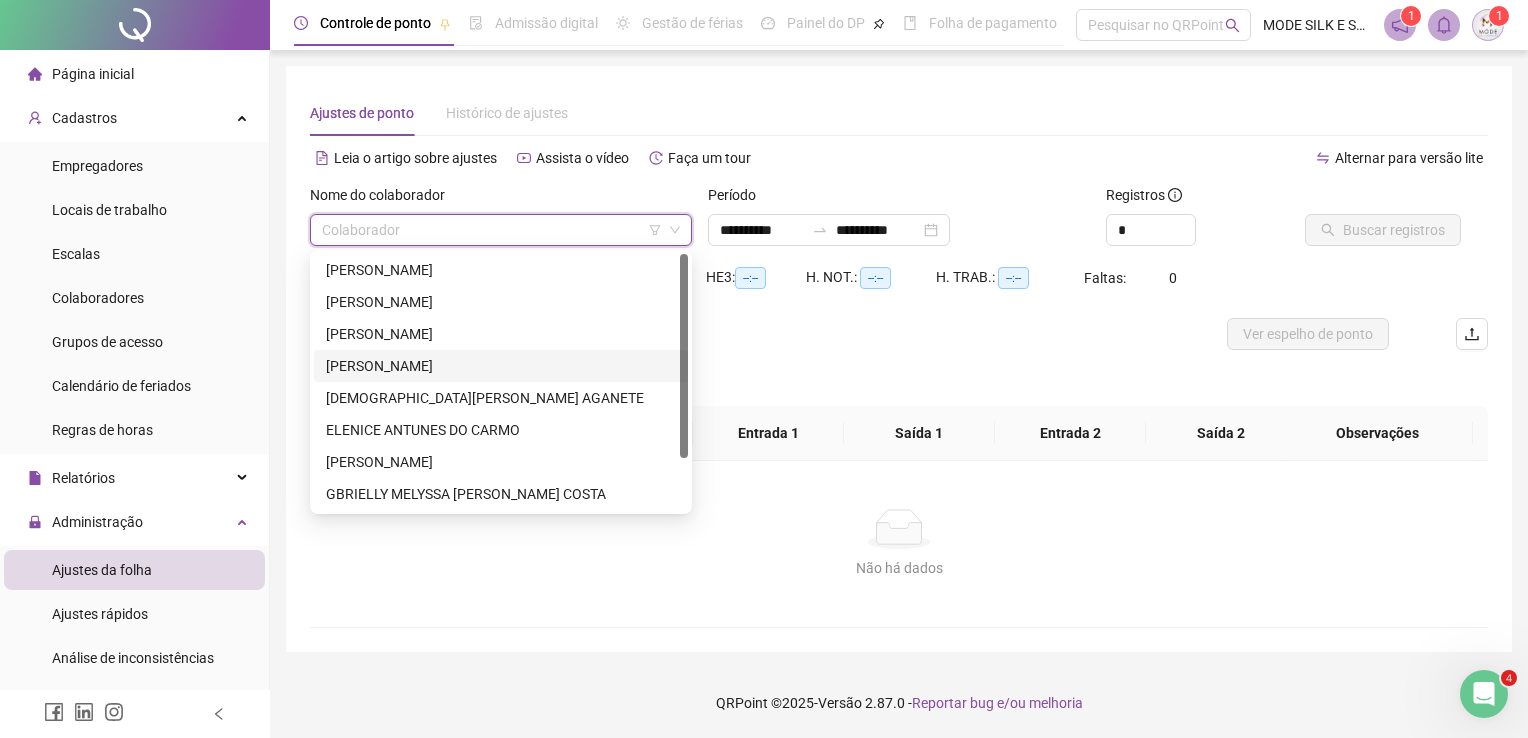 click on "[PERSON_NAME]" at bounding box center (501, 366) 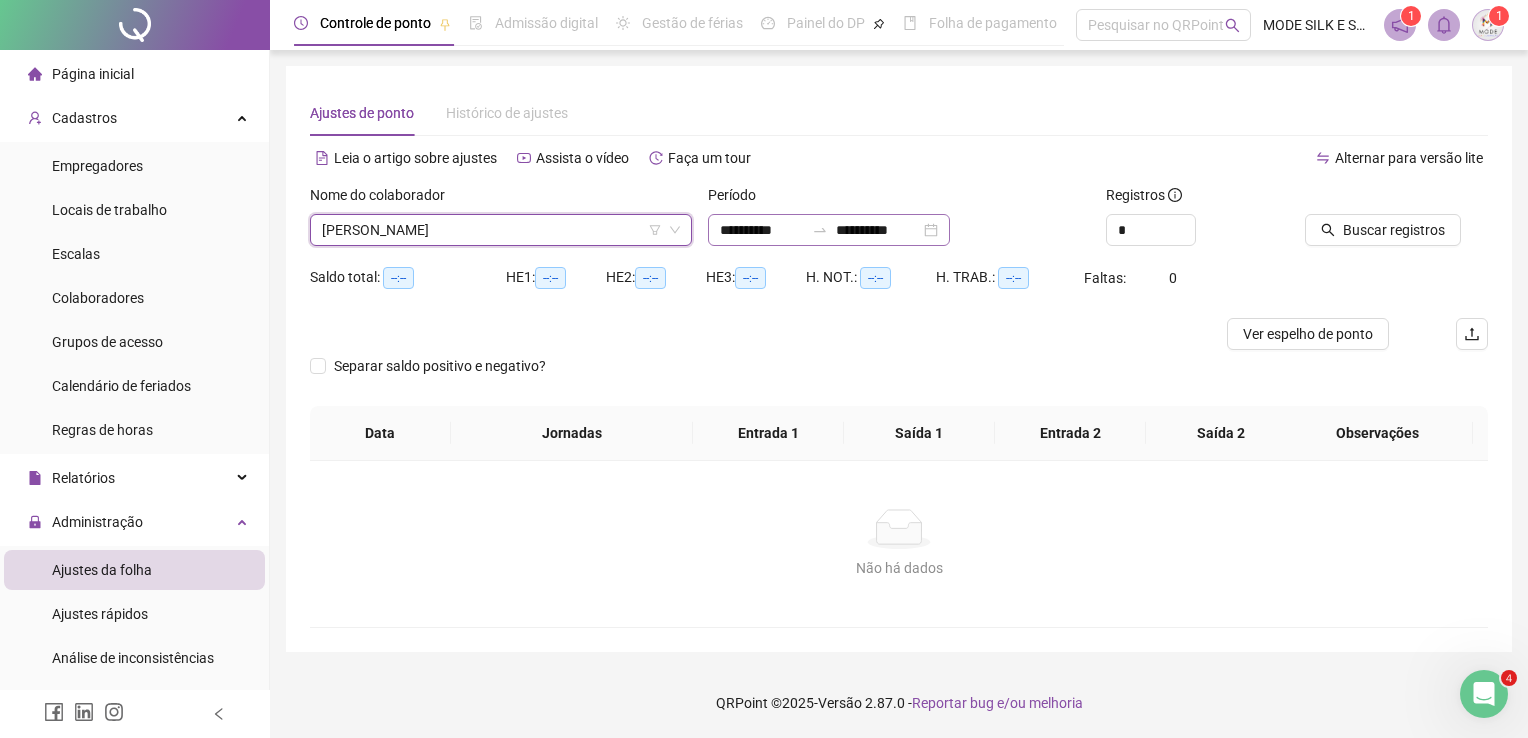 click on "**********" at bounding box center [829, 230] 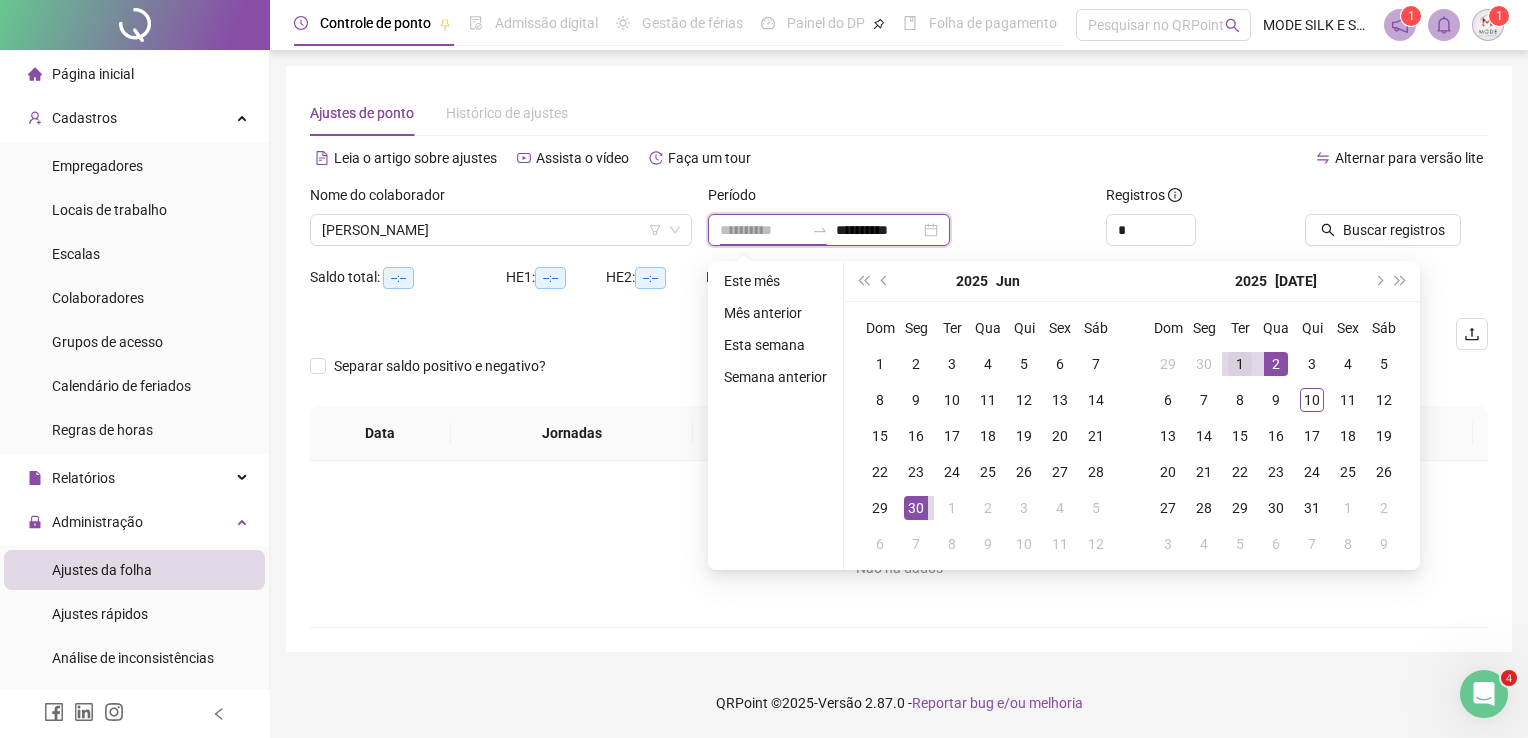 type on "**********" 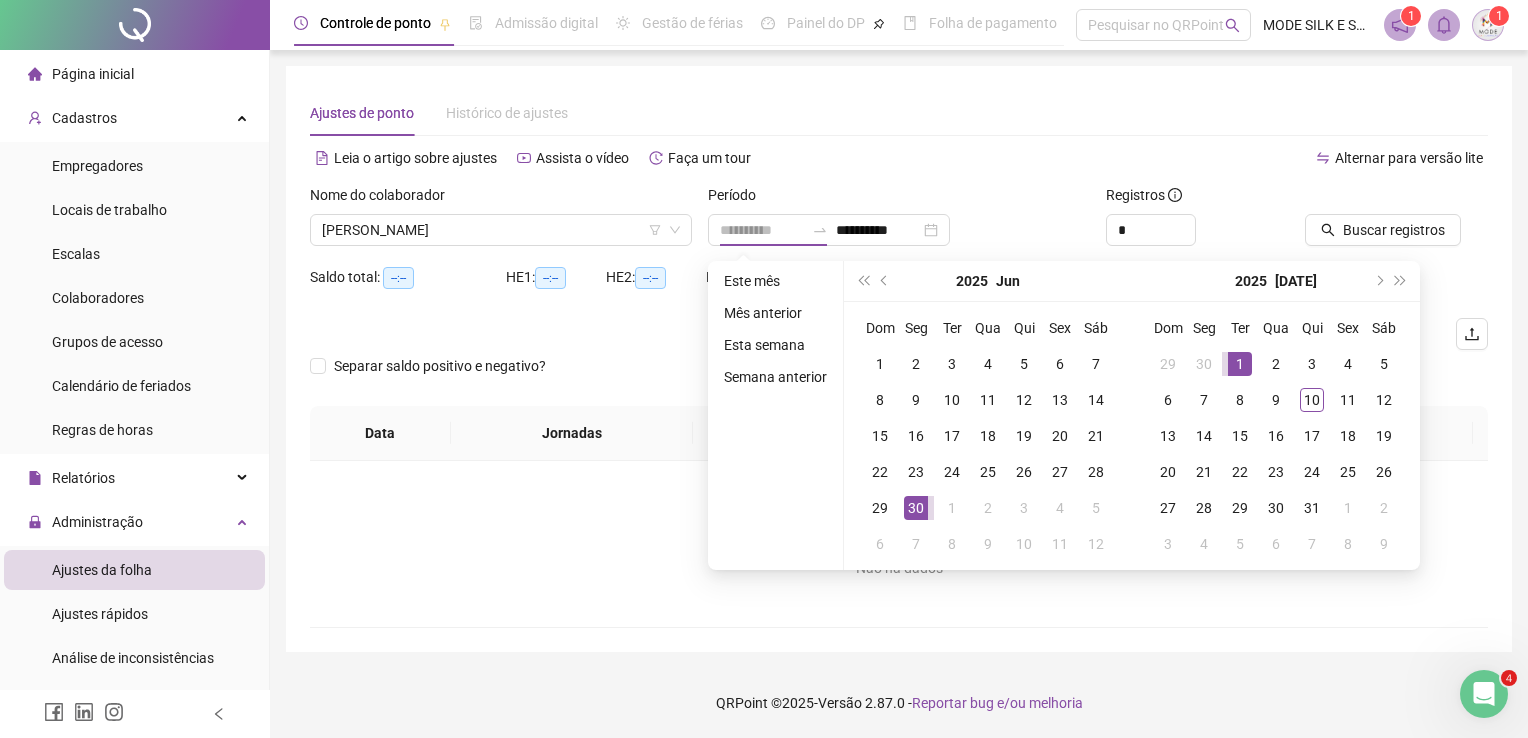 click on "1" at bounding box center (1240, 364) 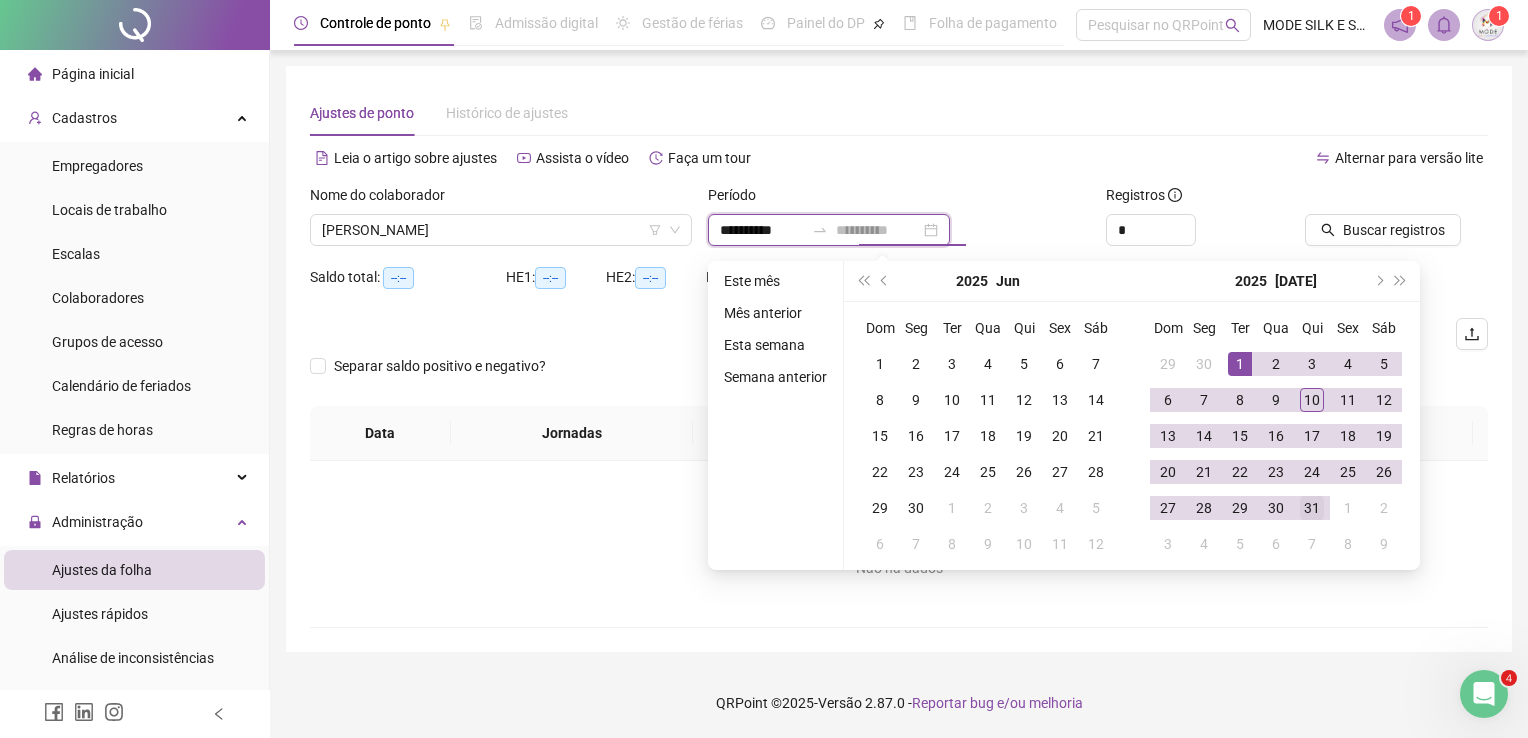 type on "**********" 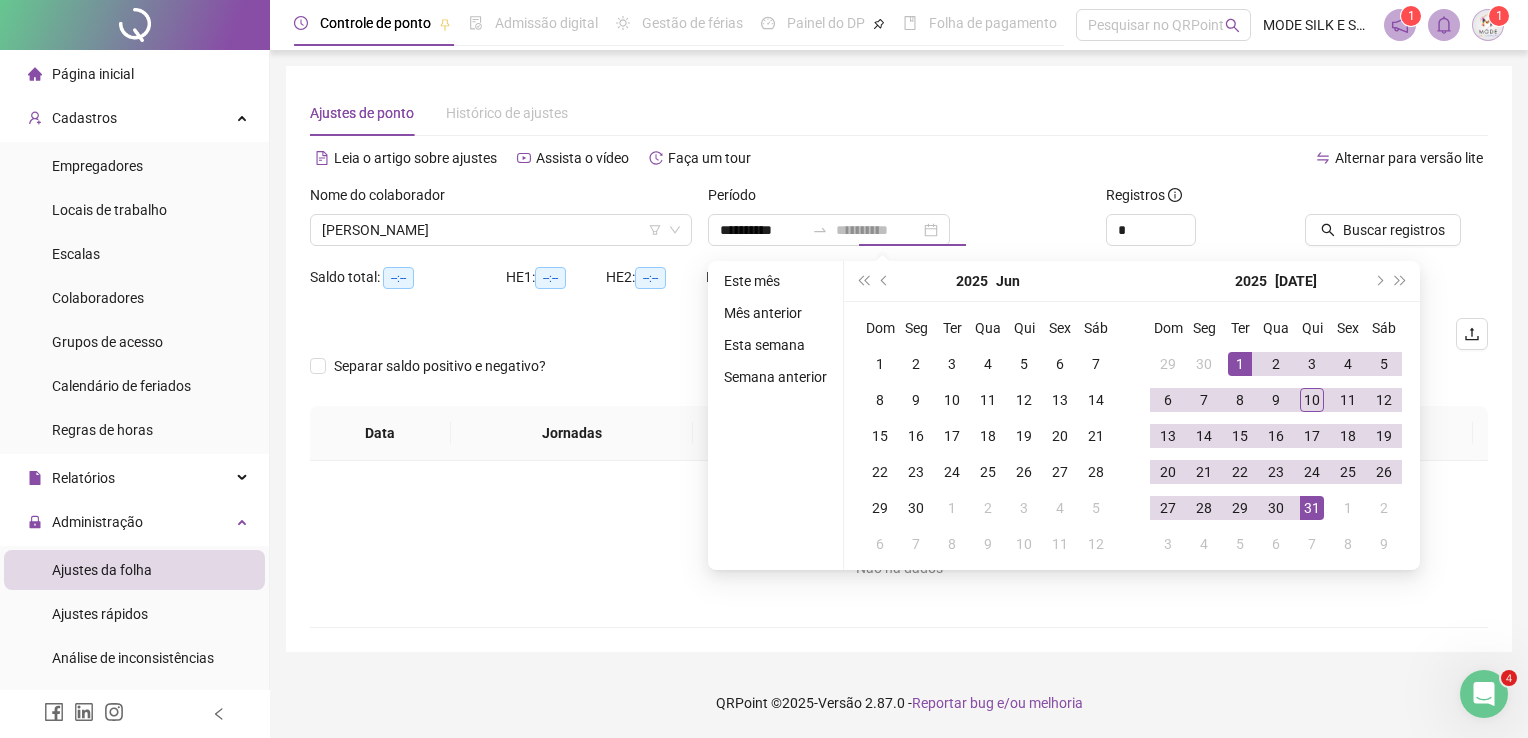 click on "31" at bounding box center (1312, 508) 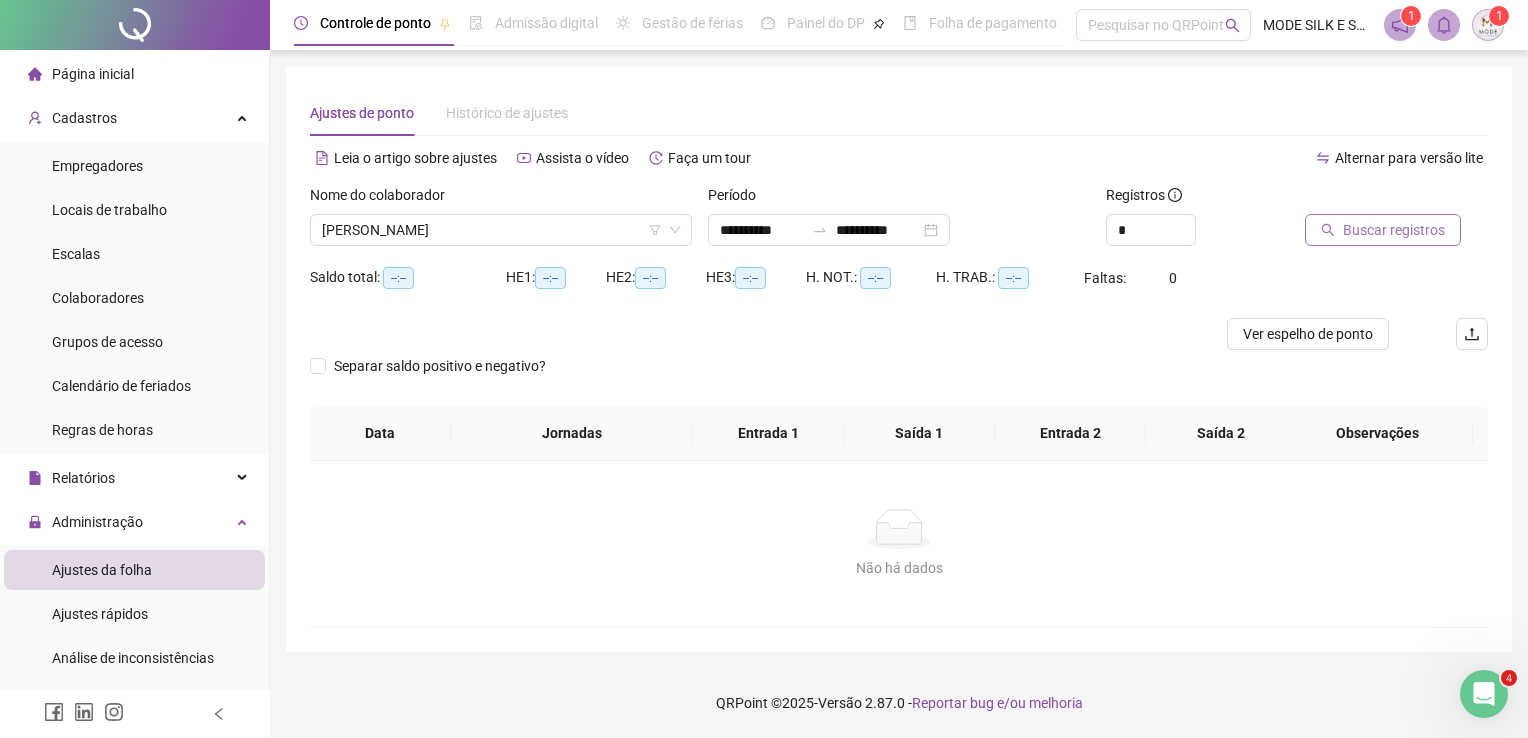 click on "Buscar registros" at bounding box center [1394, 230] 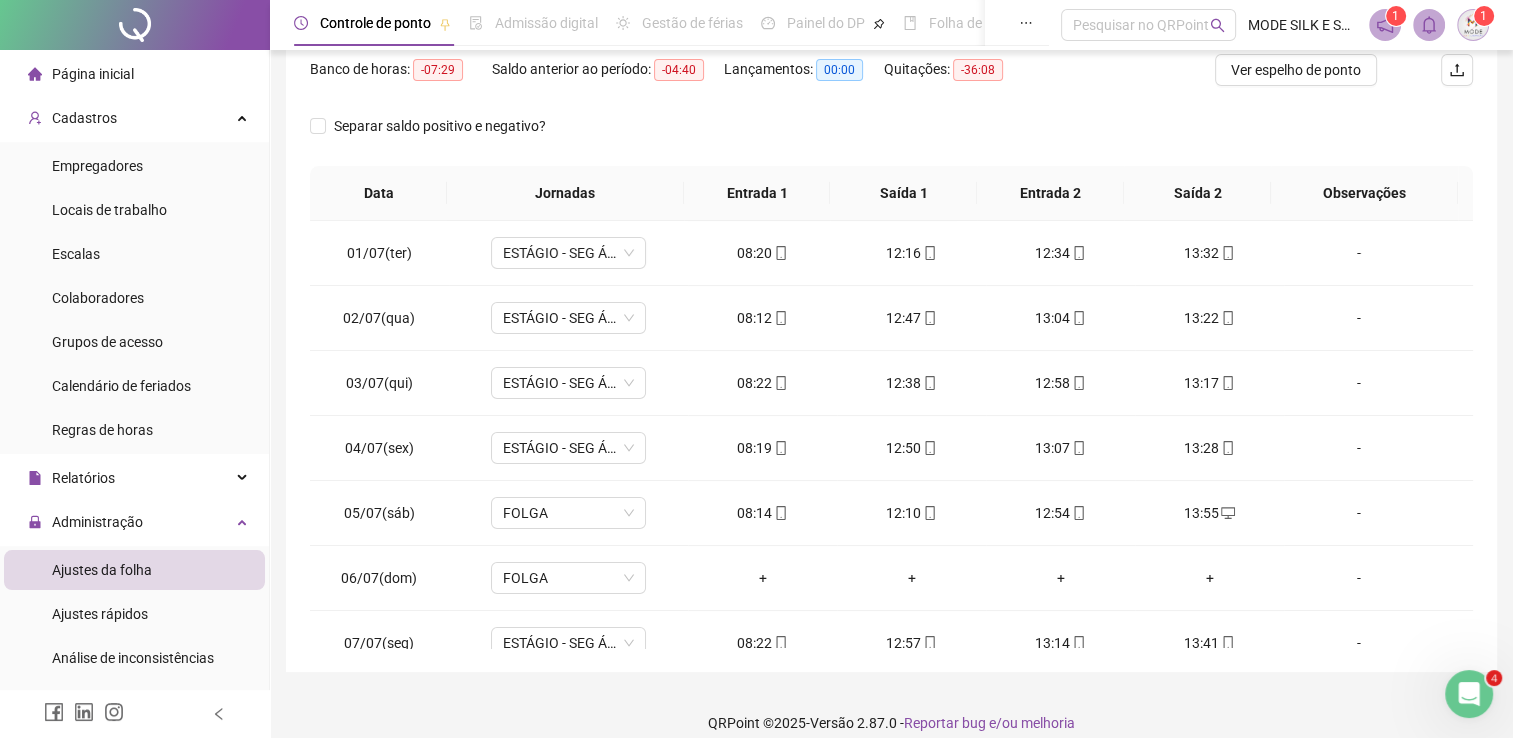 scroll, scrollTop: 283, scrollLeft: 0, axis: vertical 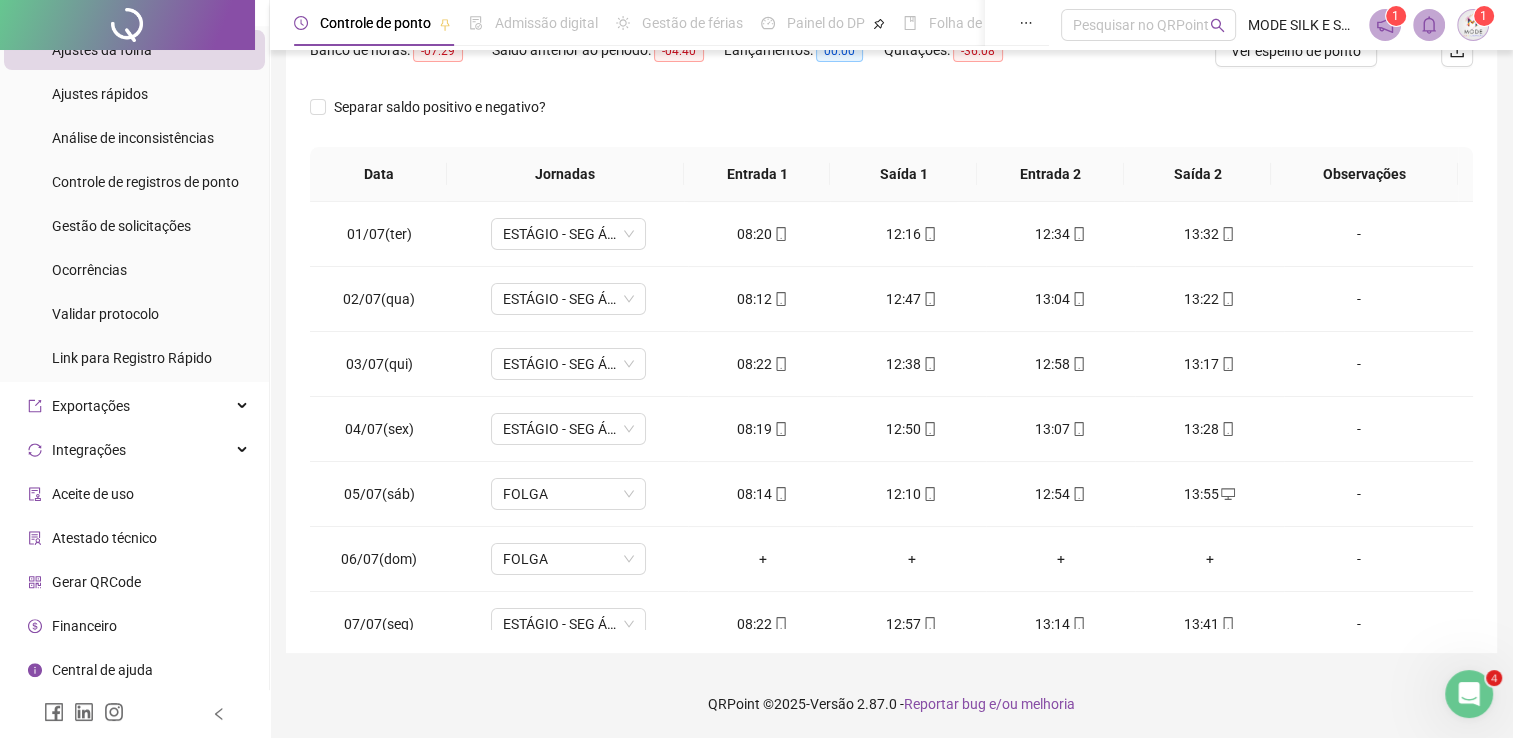 click on "Financeiro" at bounding box center (72, 626) 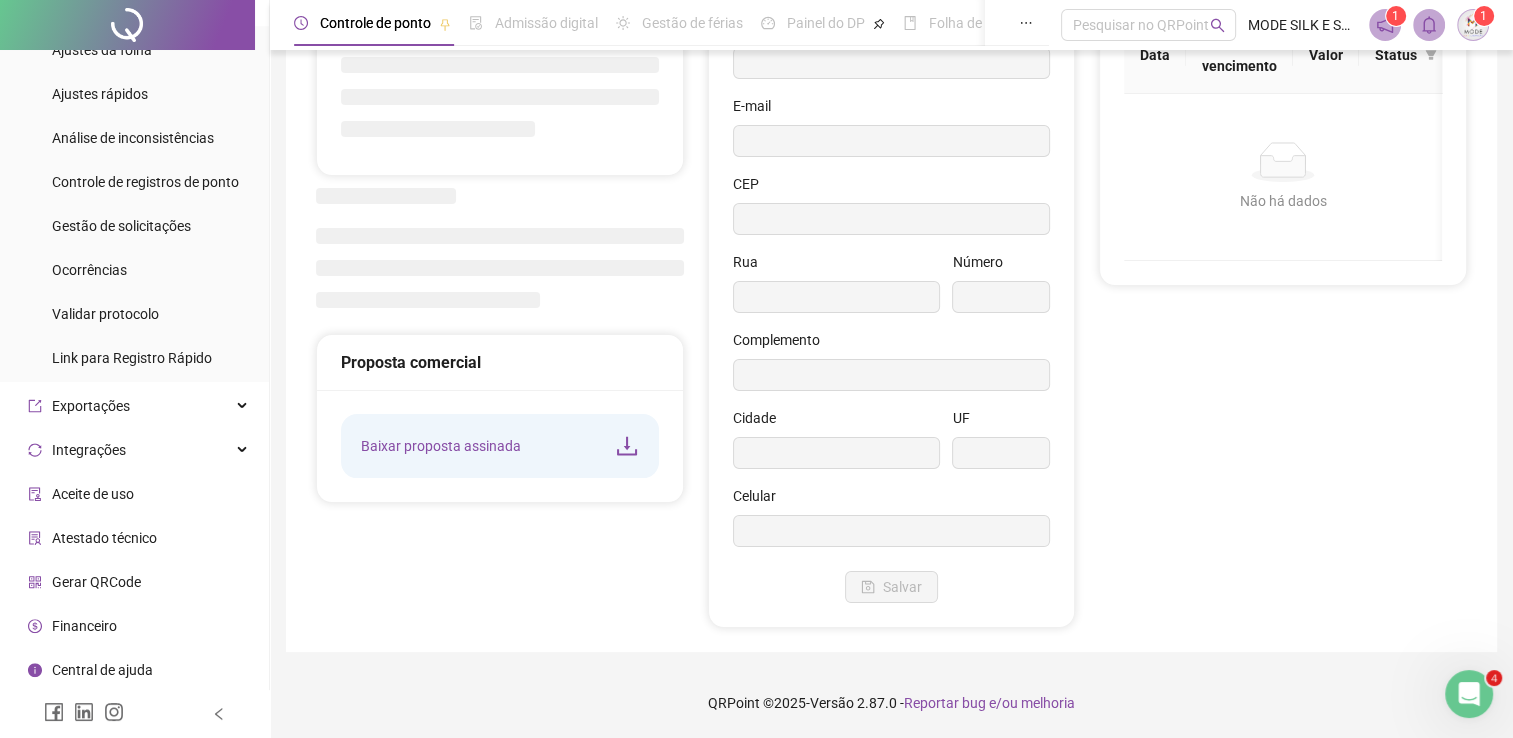 scroll, scrollTop: 152, scrollLeft: 0, axis: vertical 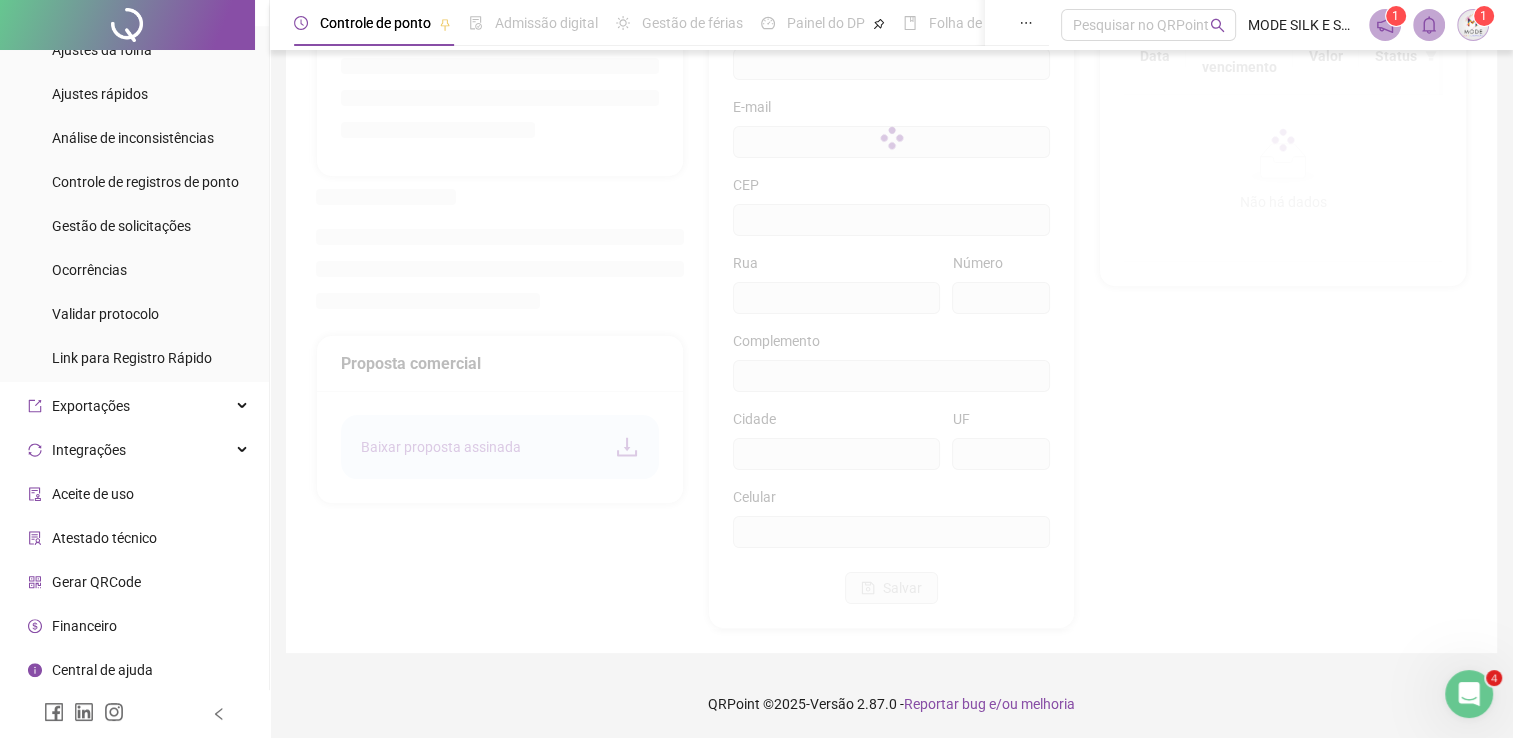 type on "**********" 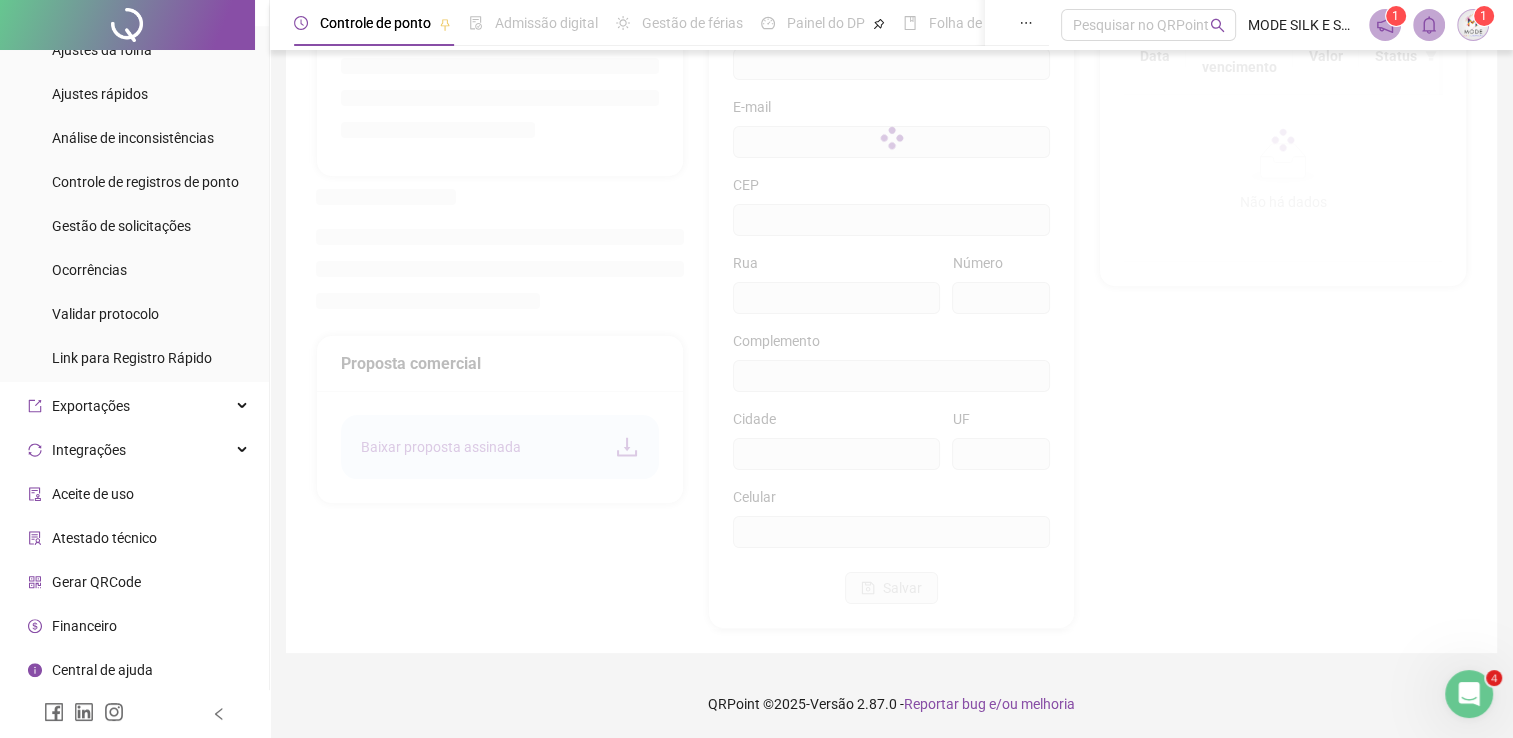 type on "**********" 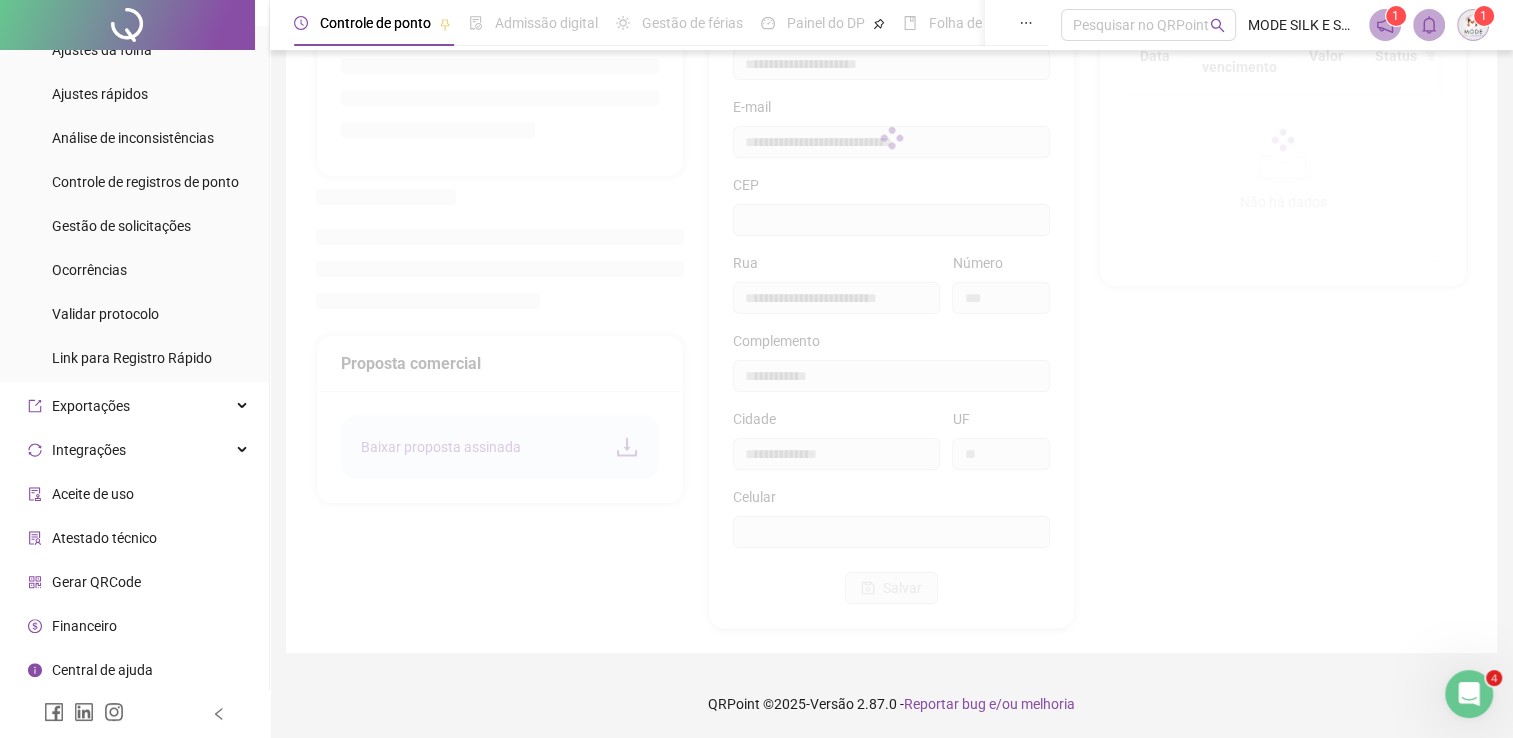 type on "*********" 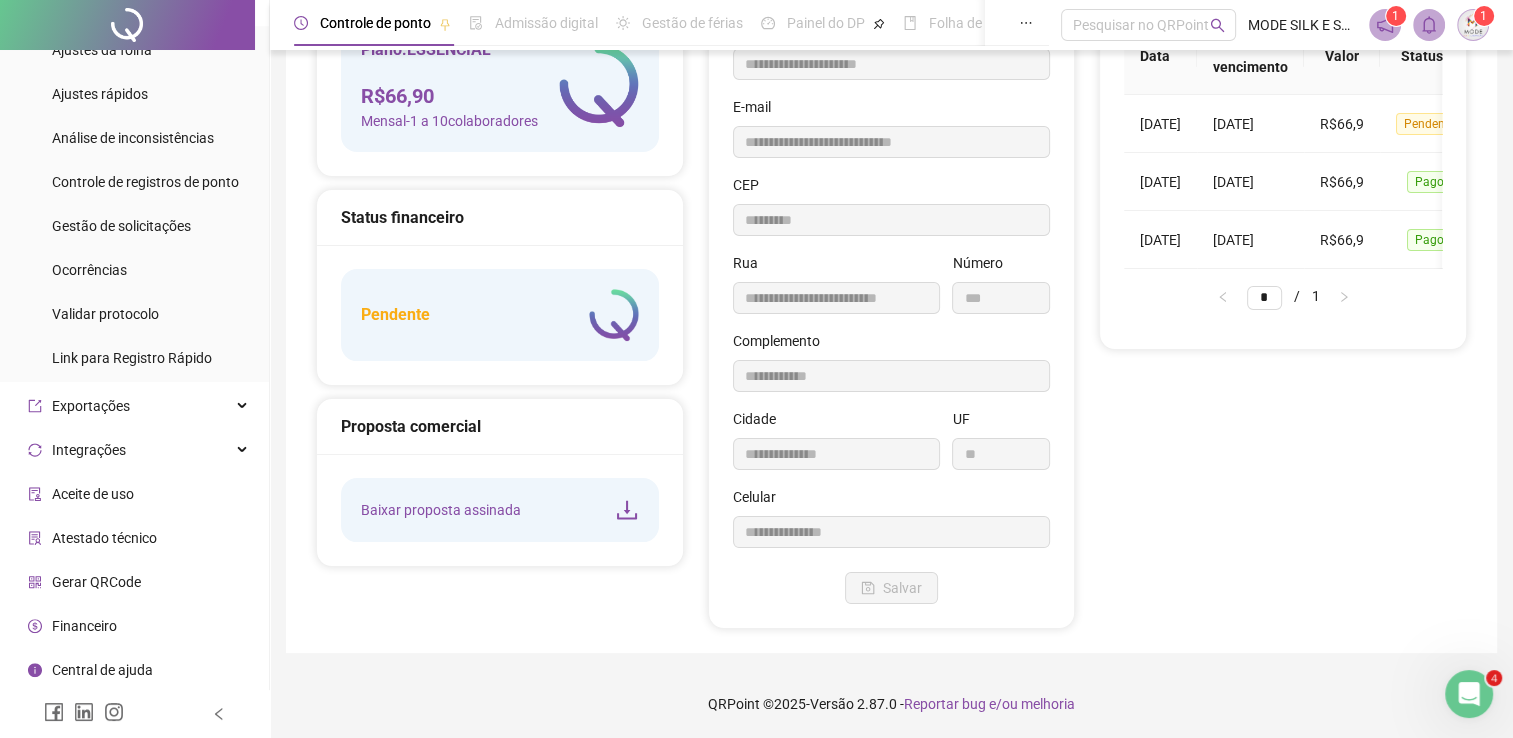 click on "Central de ajuda" at bounding box center (102, 670) 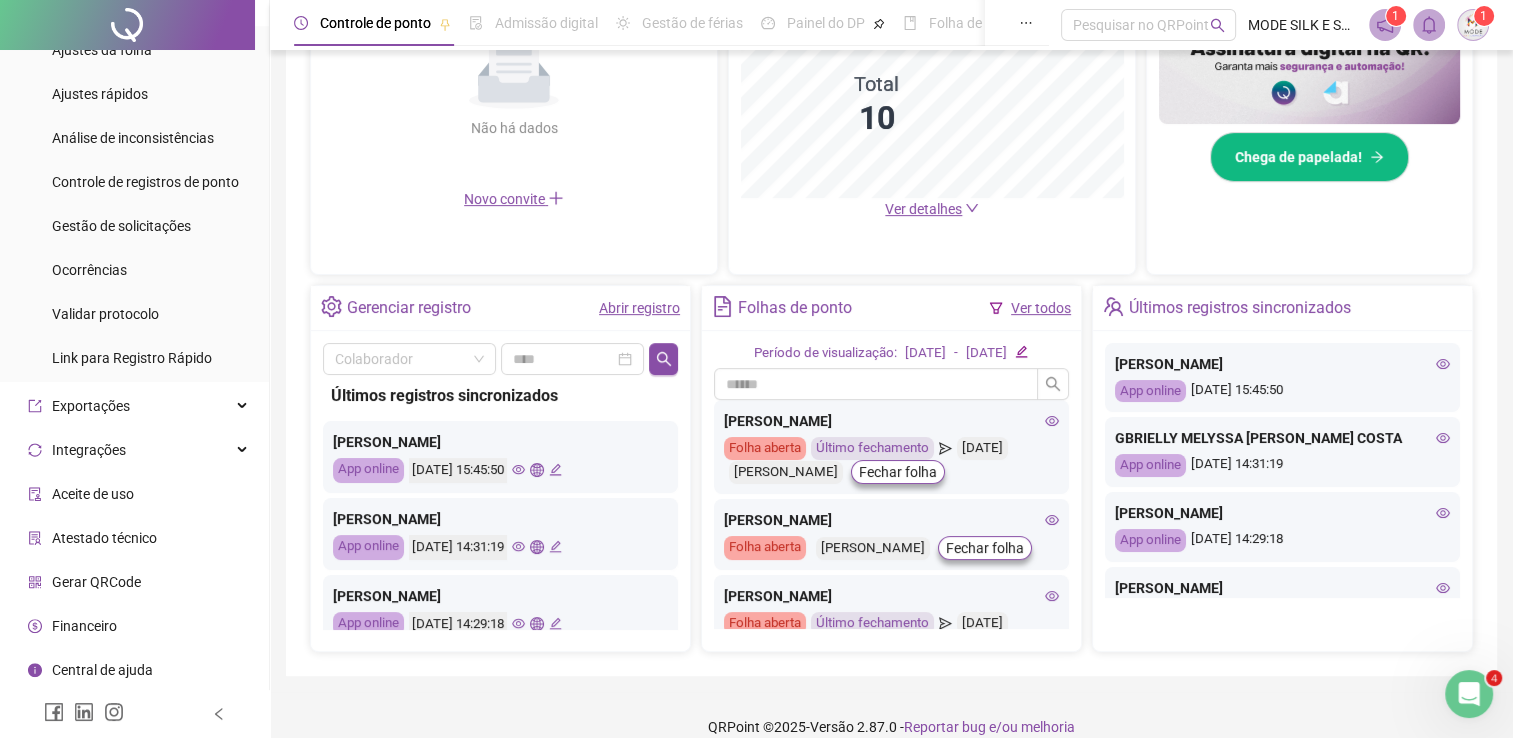 scroll, scrollTop: 561, scrollLeft: 0, axis: vertical 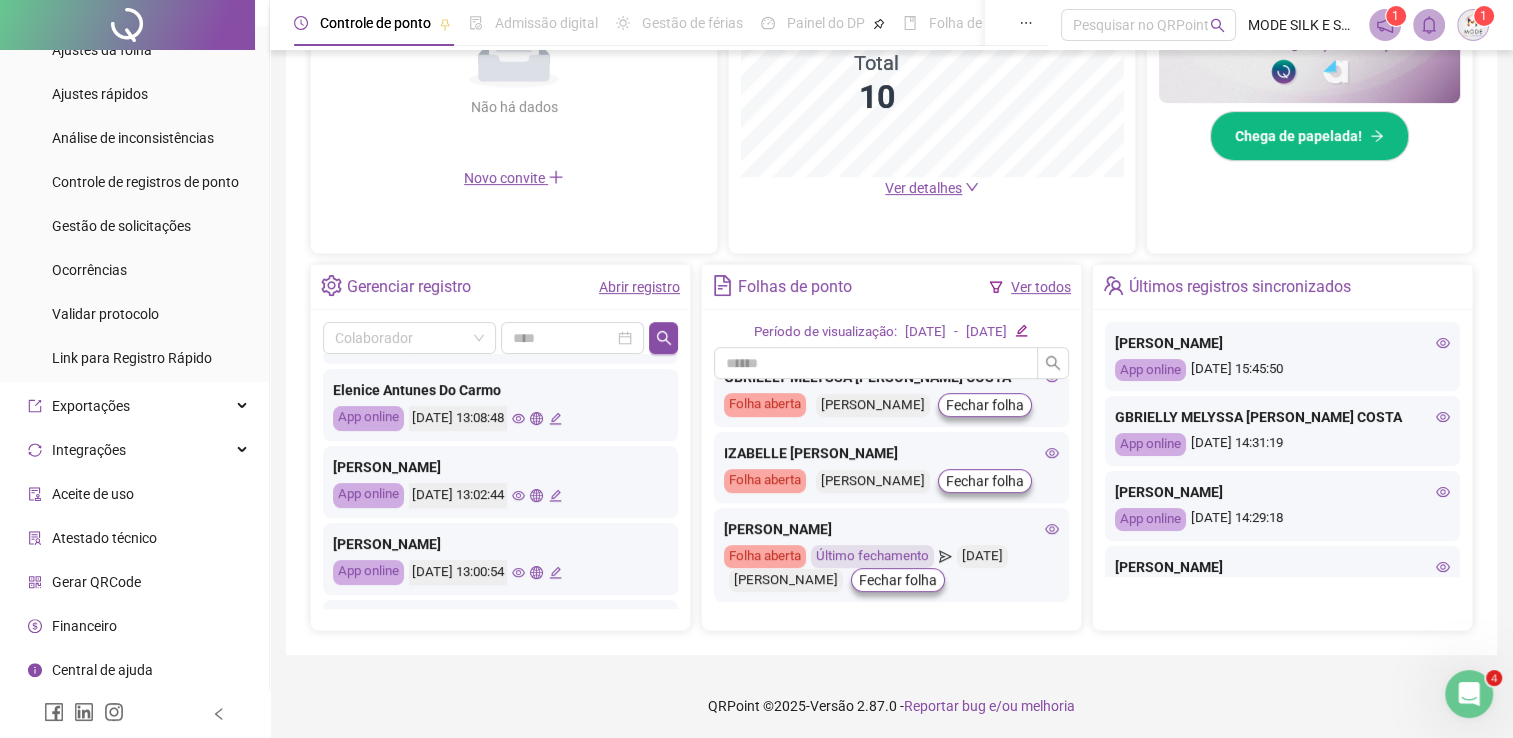 click on "Financeiro" at bounding box center [134, 626] 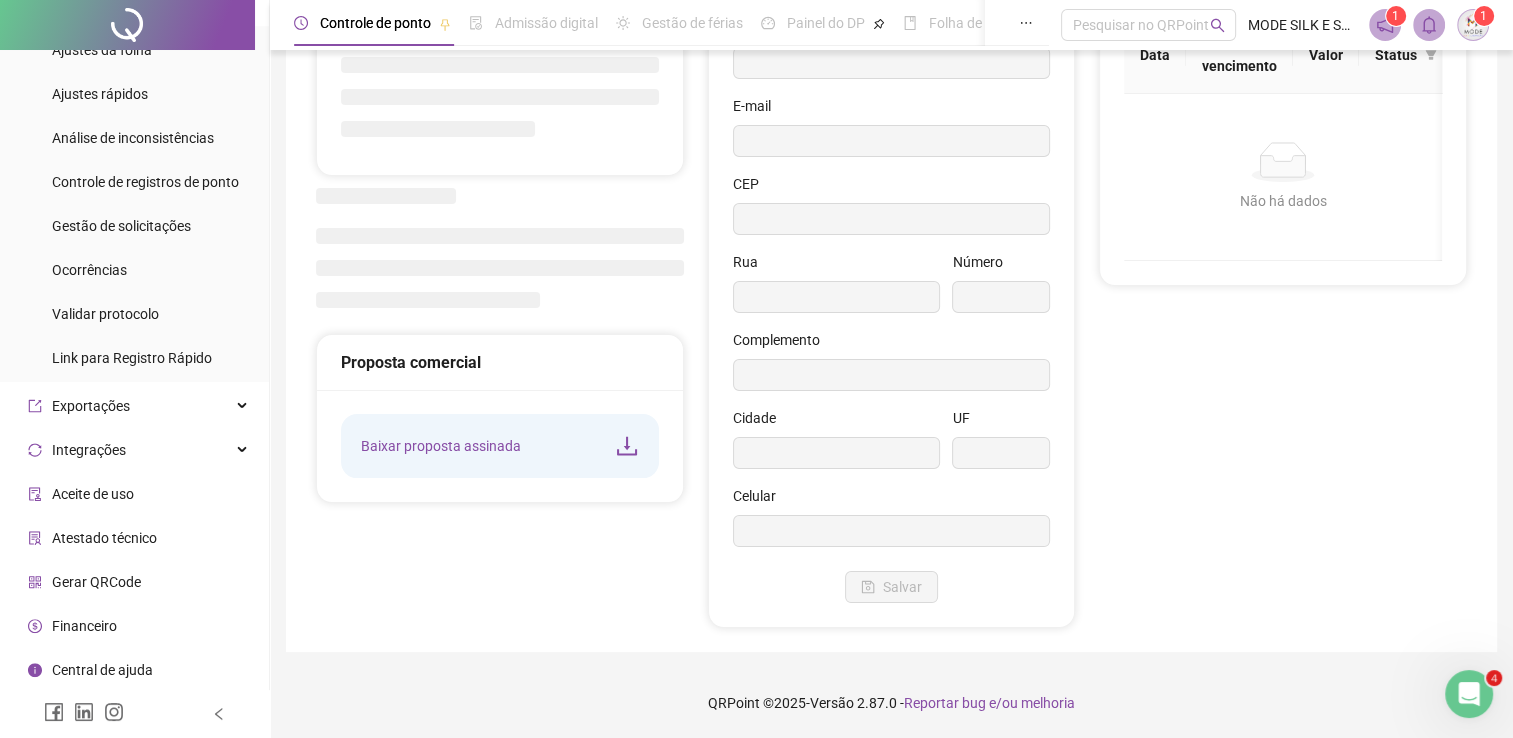 scroll, scrollTop: 152, scrollLeft: 0, axis: vertical 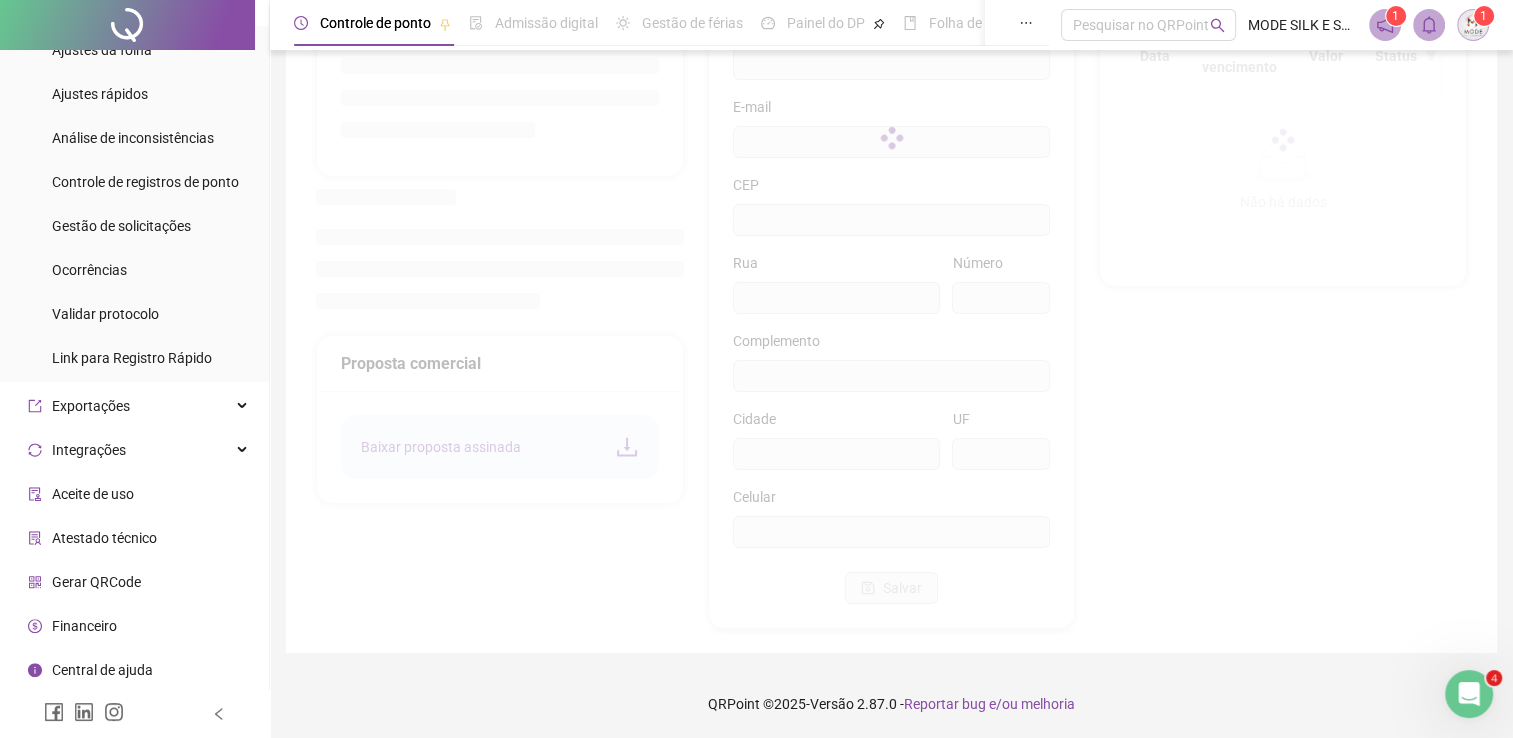 type on "**********" 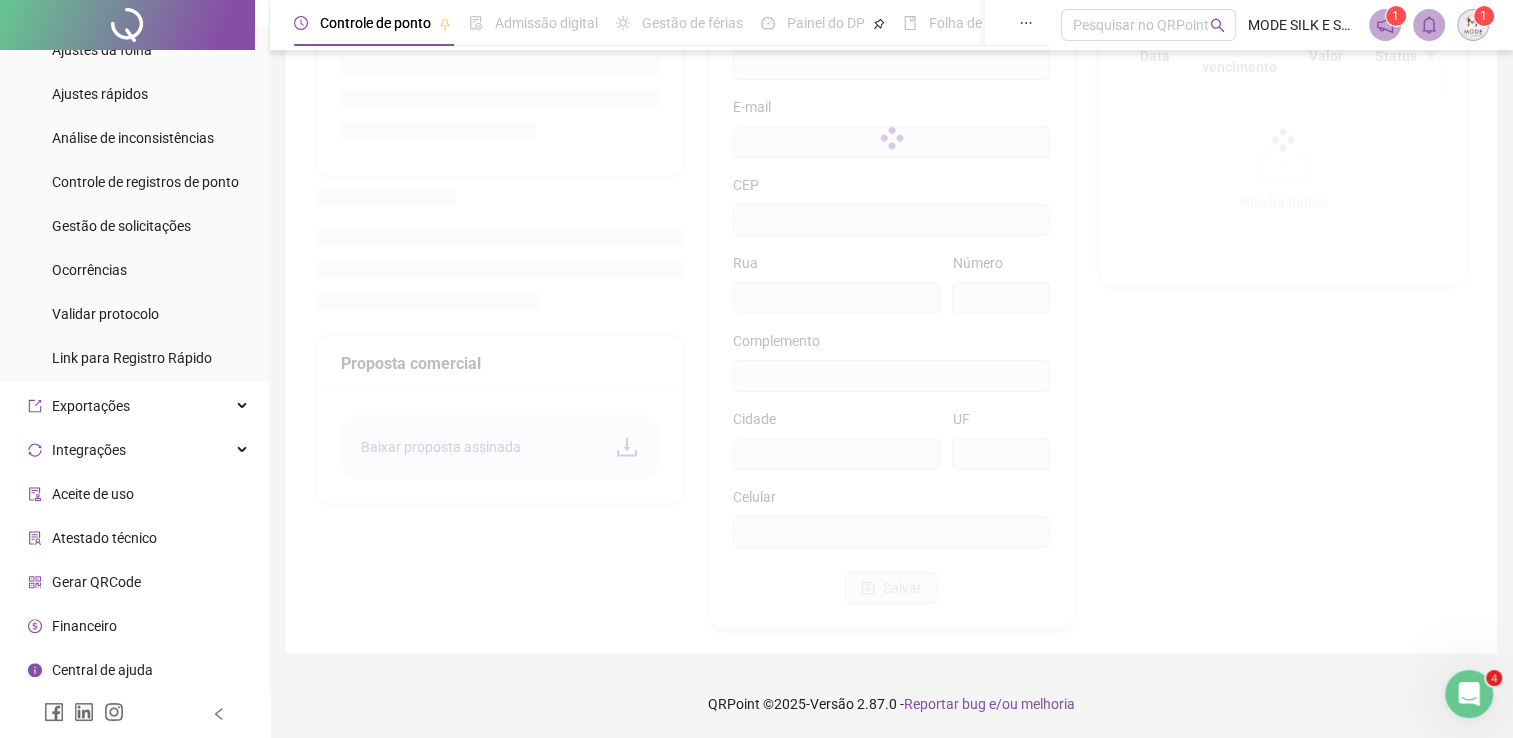 type on "**********" 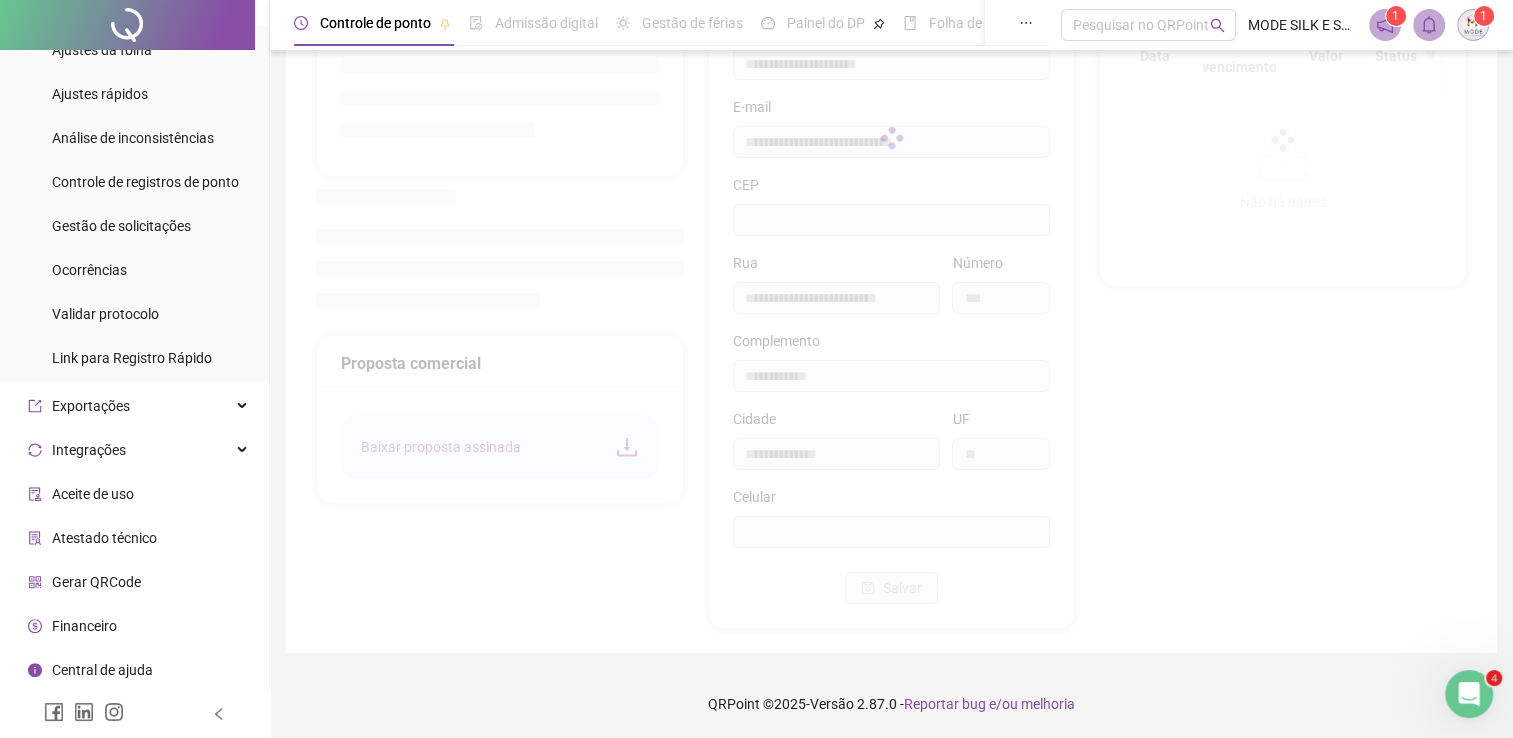 type on "*********" 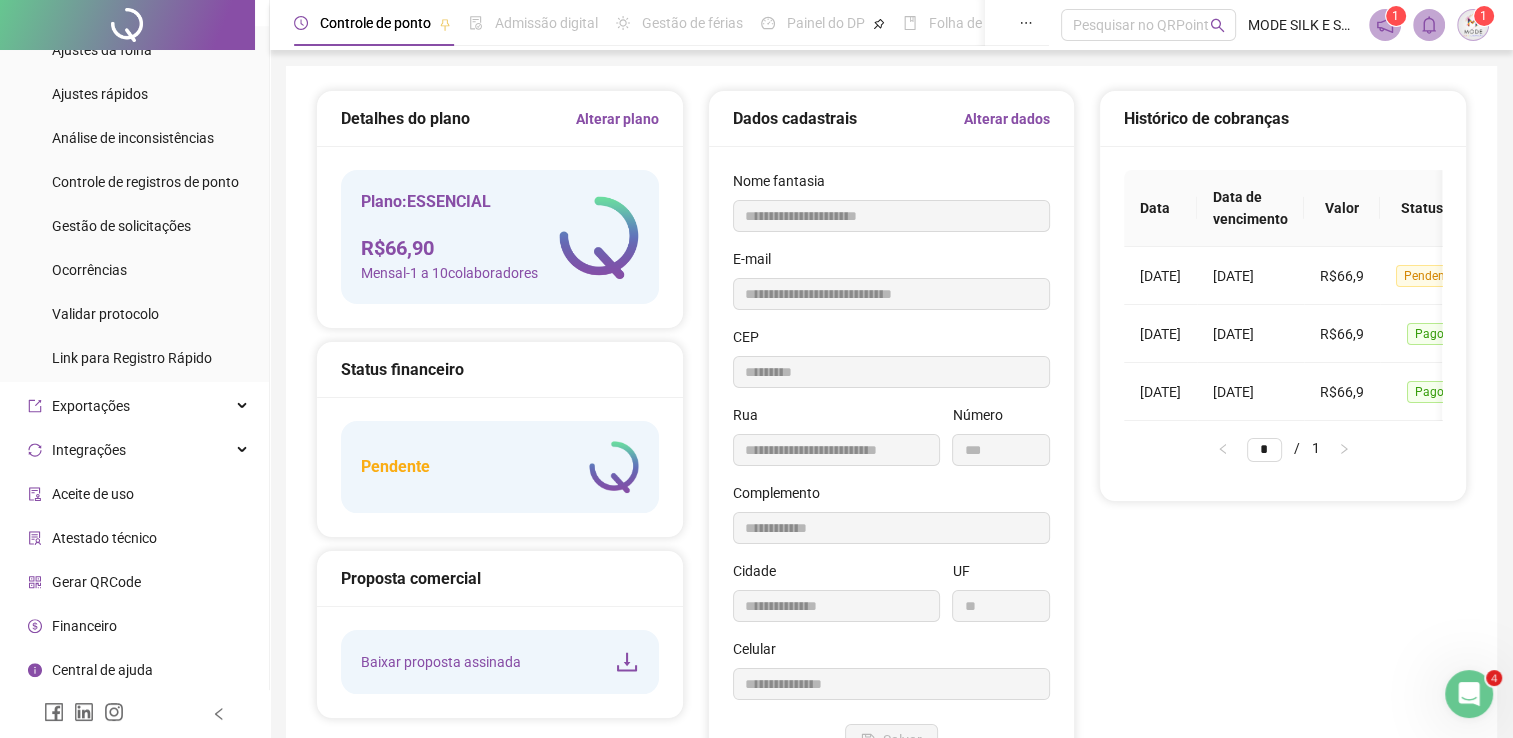 scroll, scrollTop: 0, scrollLeft: 0, axis: both 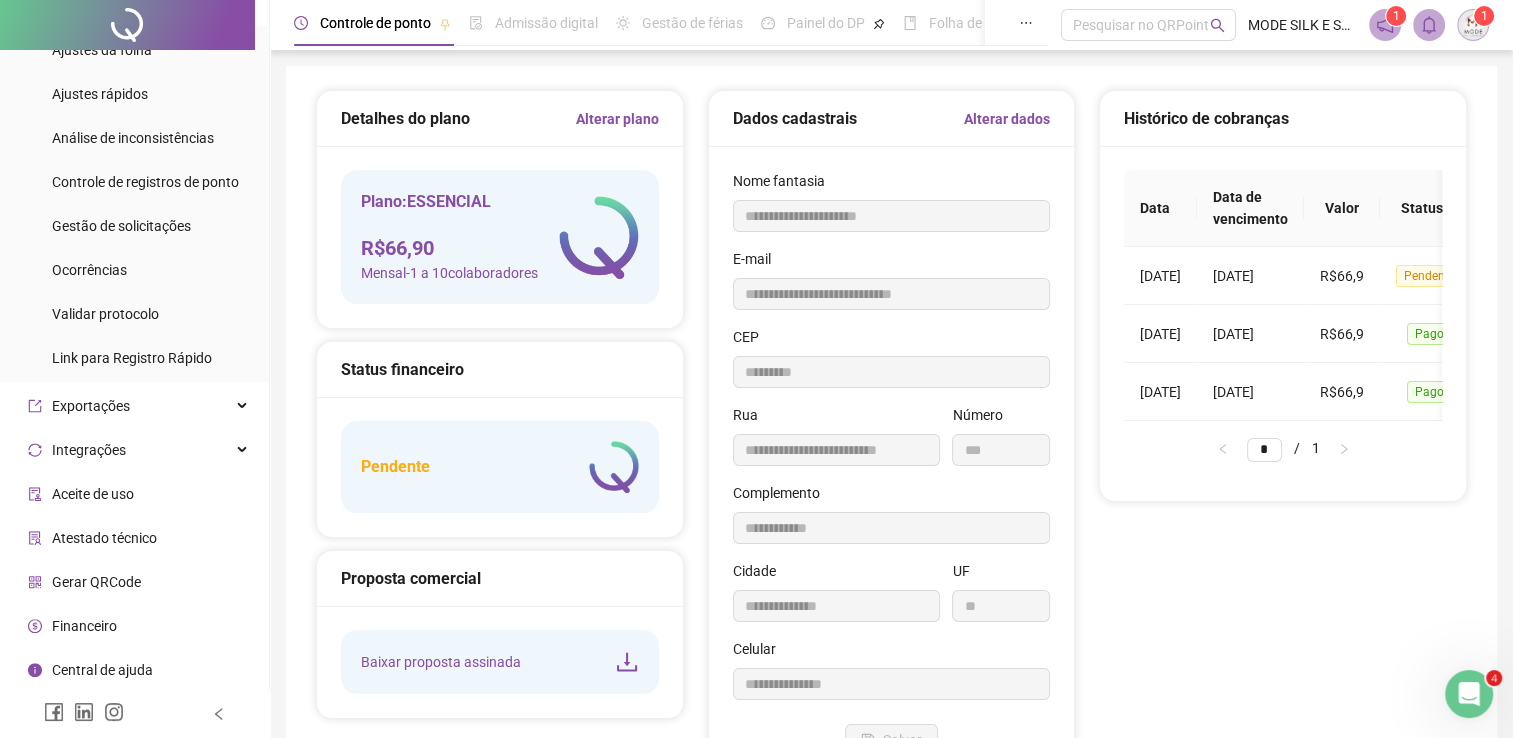 click on "Alterar plano" at bounding box center [617, 119] 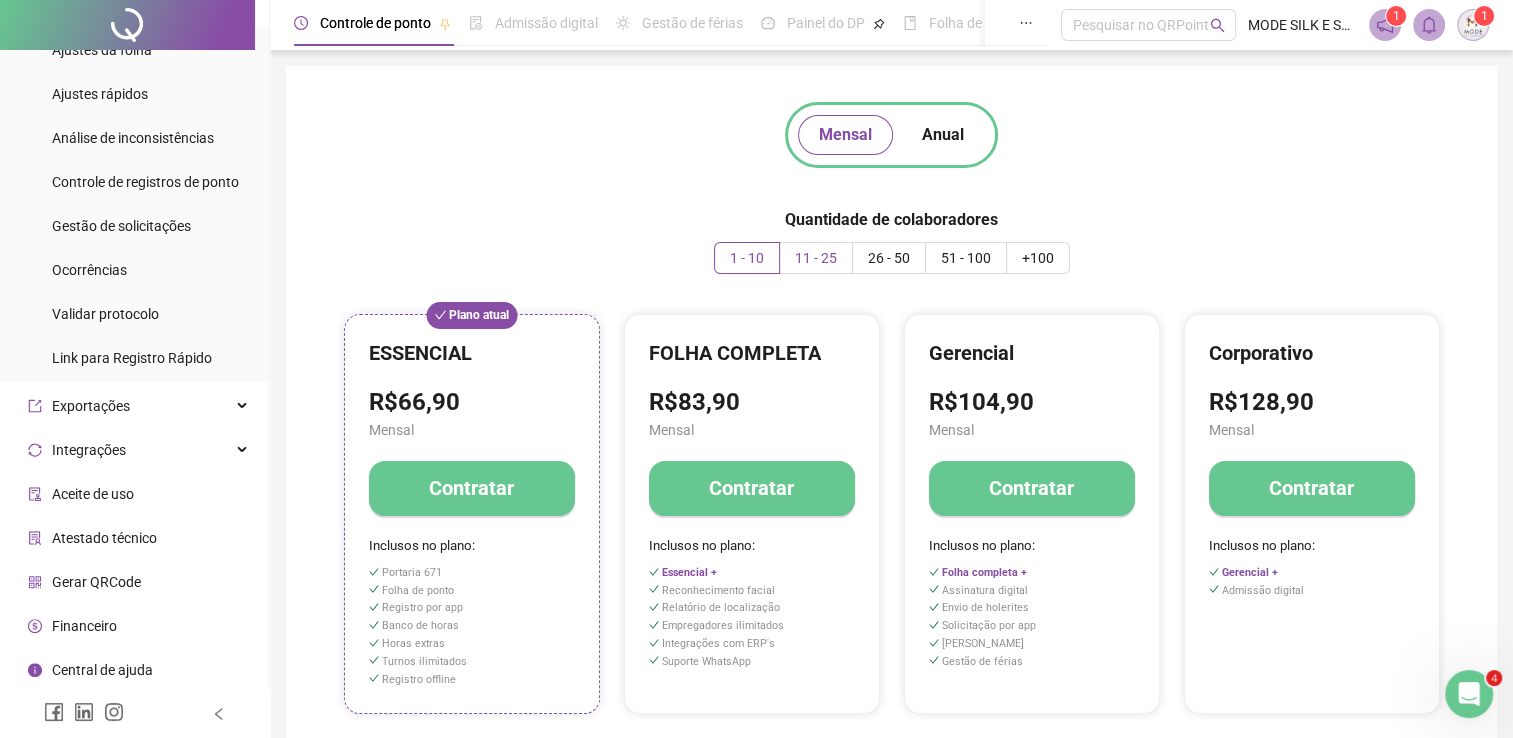 click on "11 - 25" at bounding box center [816, 258] 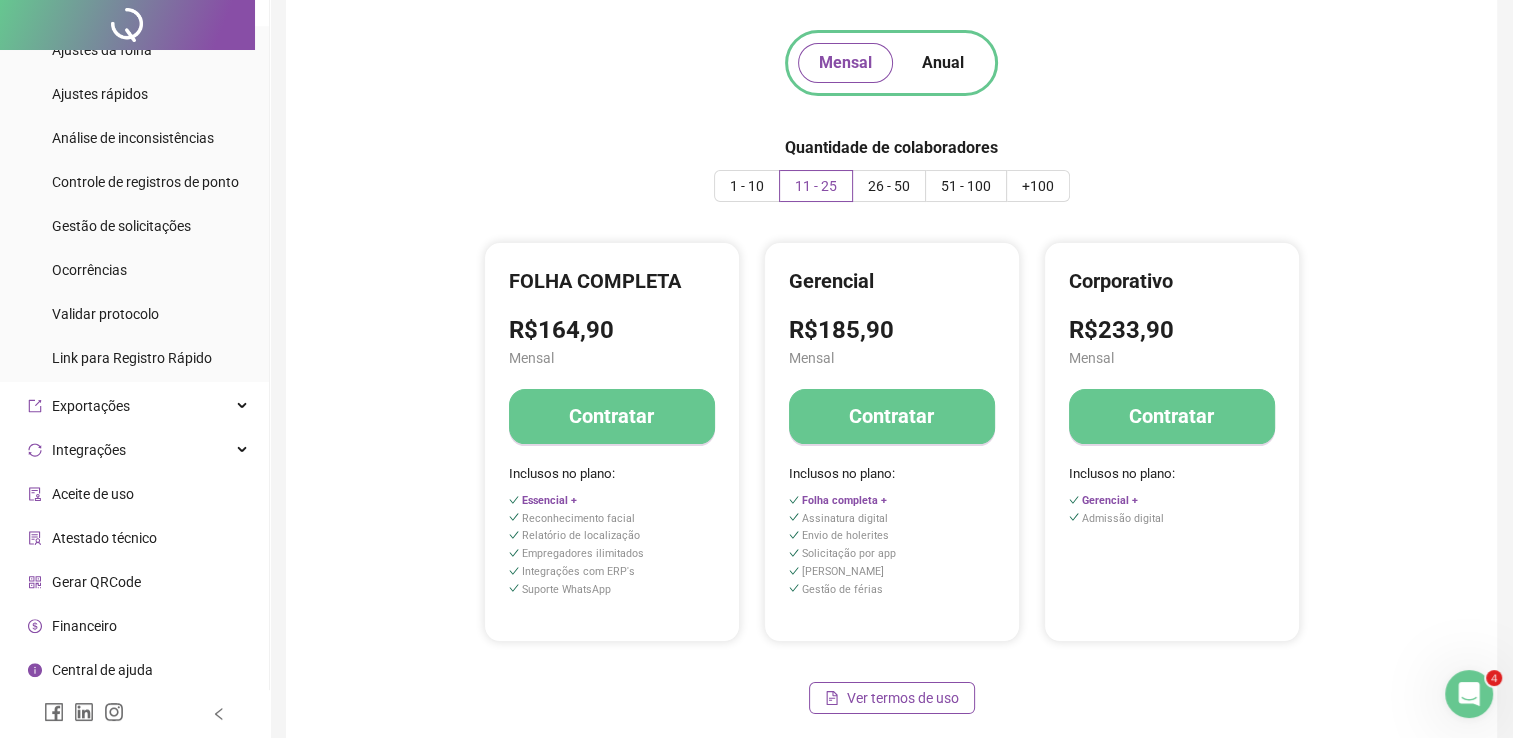 scroll, scrollTop: 168, scrollLeft: 0, axis: vertical 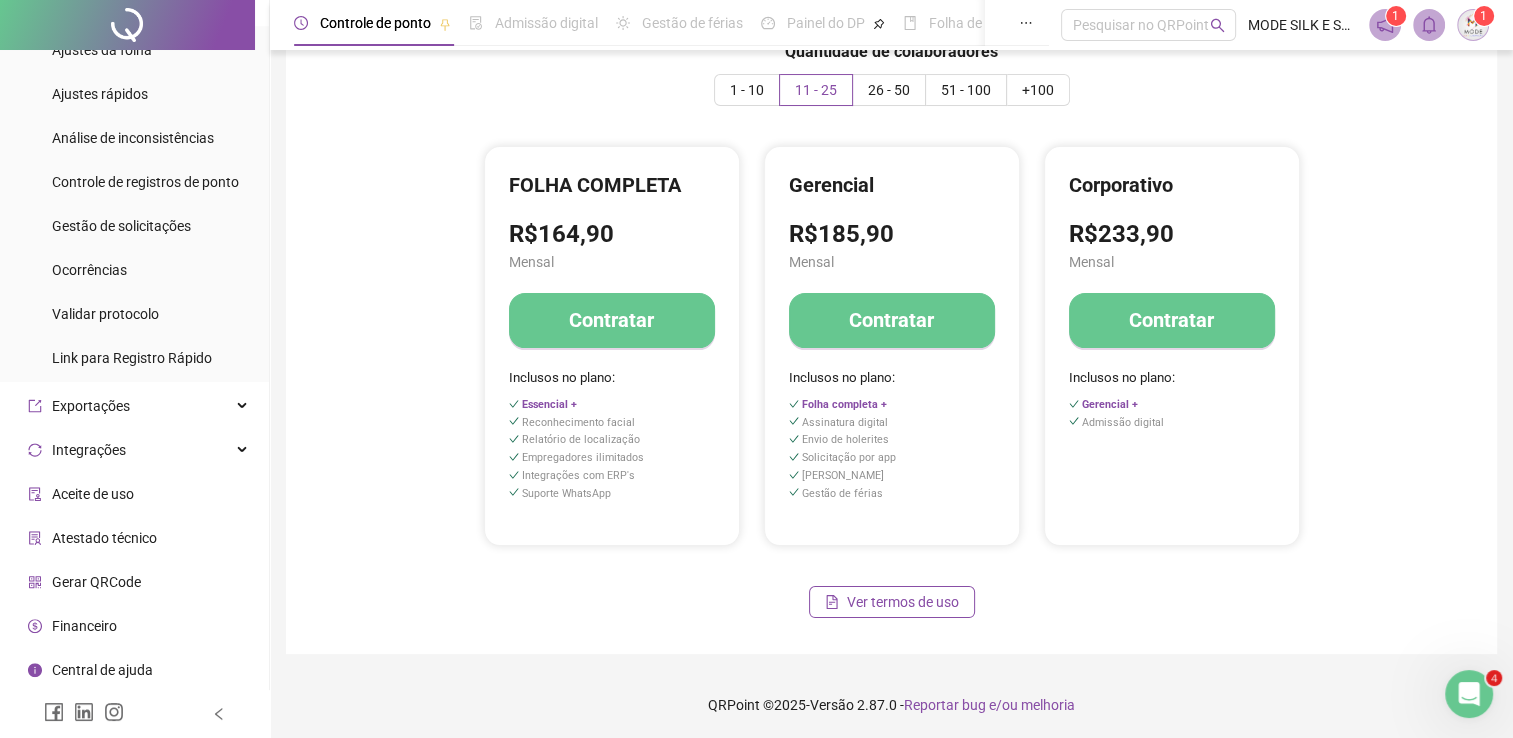 click on "Contratar" at bounding box center (891, 320) 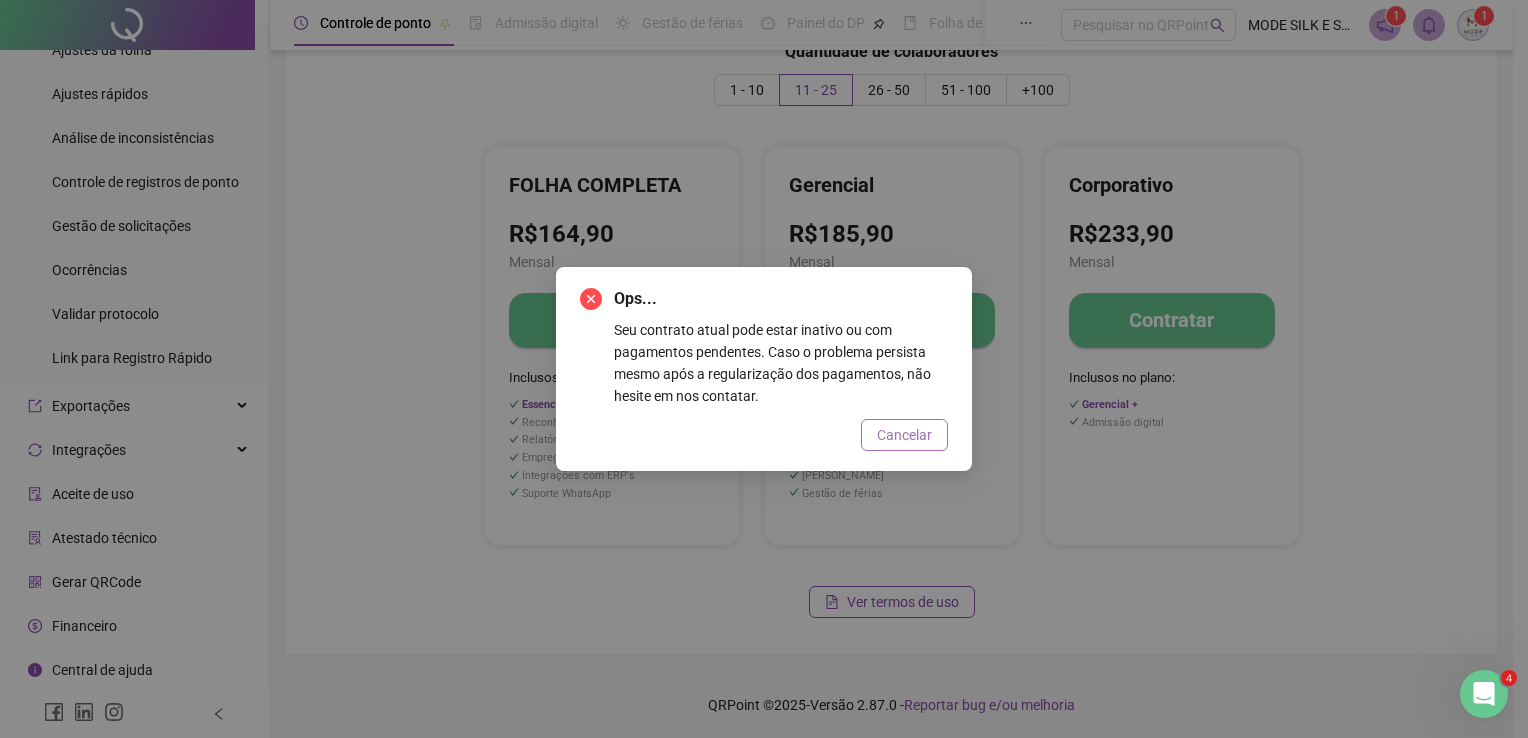 click on "Cancelar" at bounding box center [904, 435] 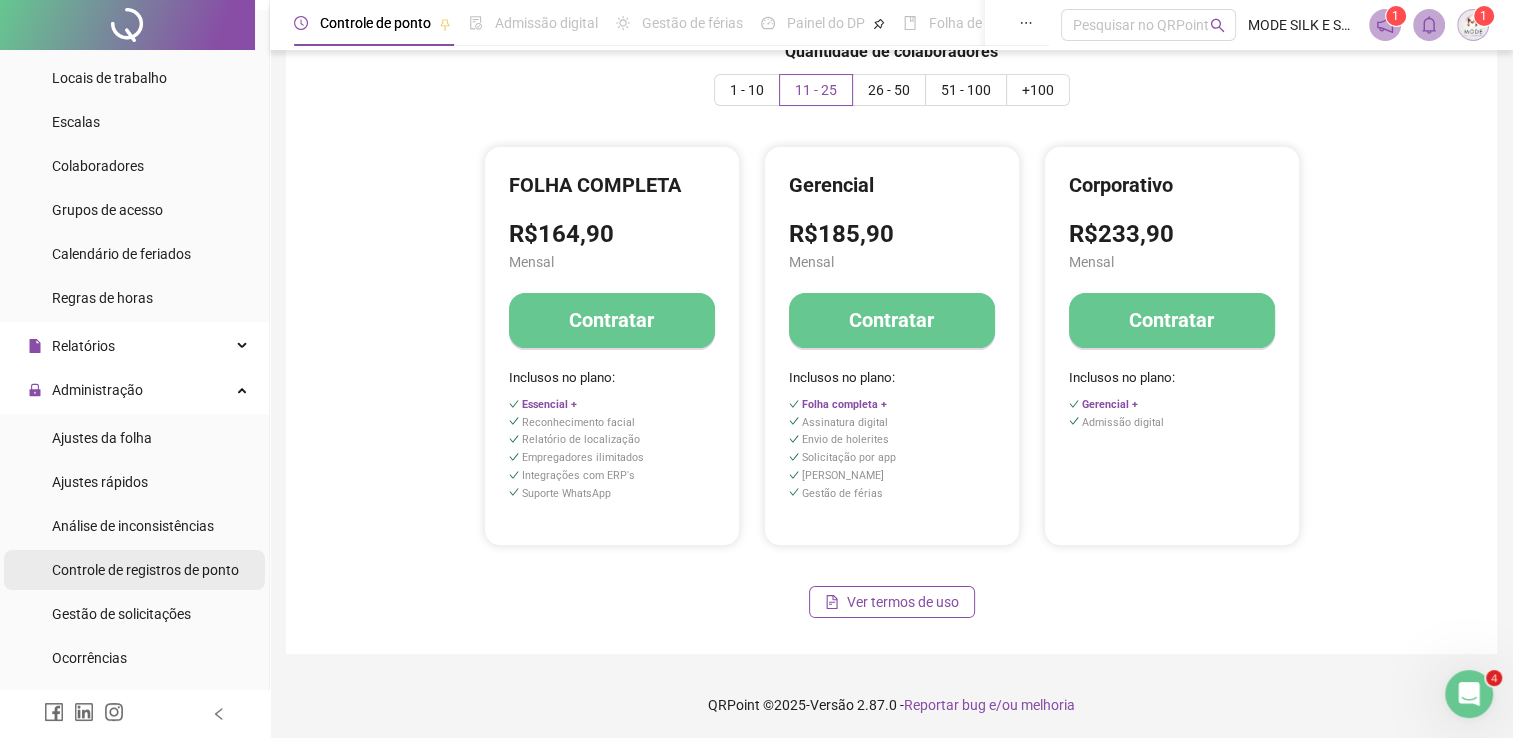 scroll, scrollTop: 119, scrollLeft: 0, axis: vertical 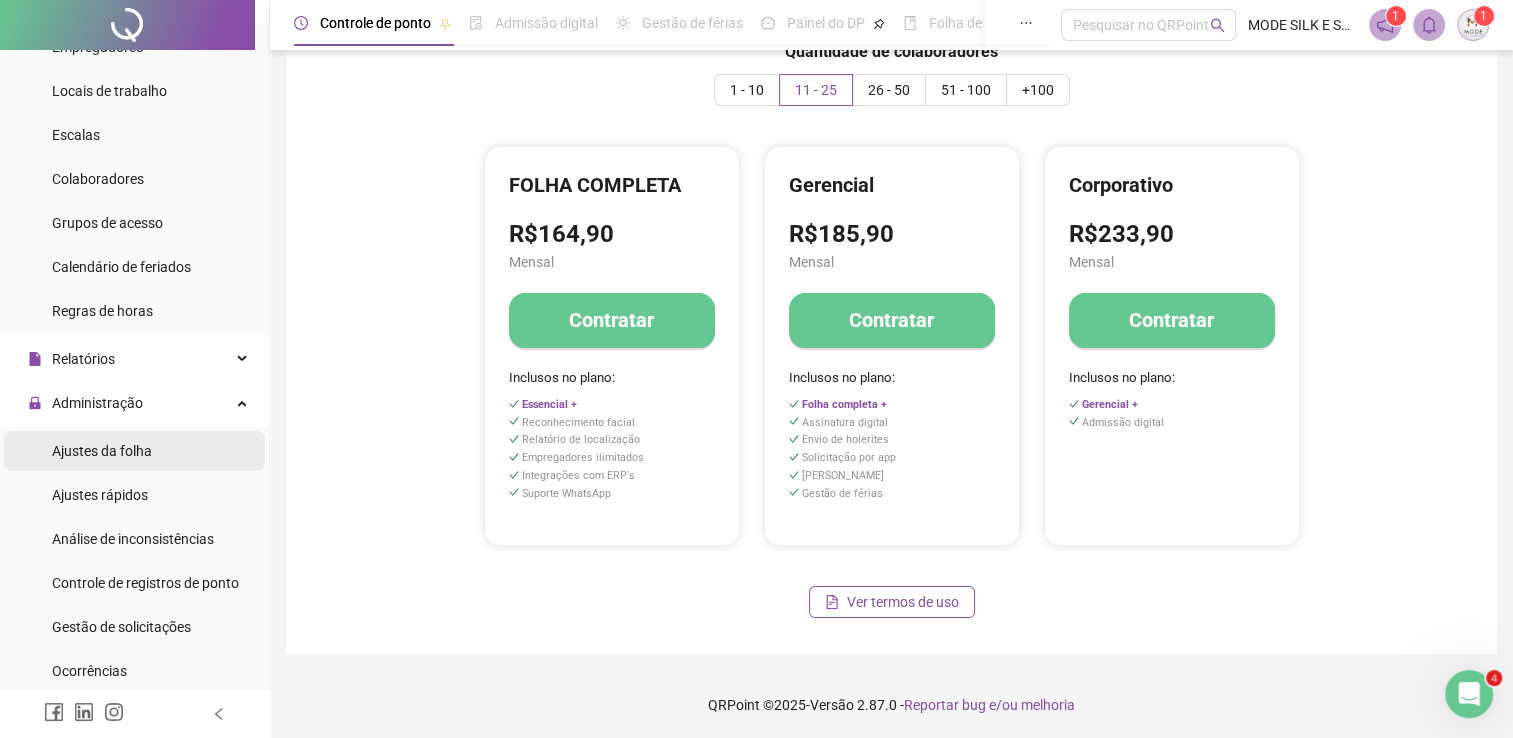 click on "Ajustes da folha" at bounding box center [102, 451] 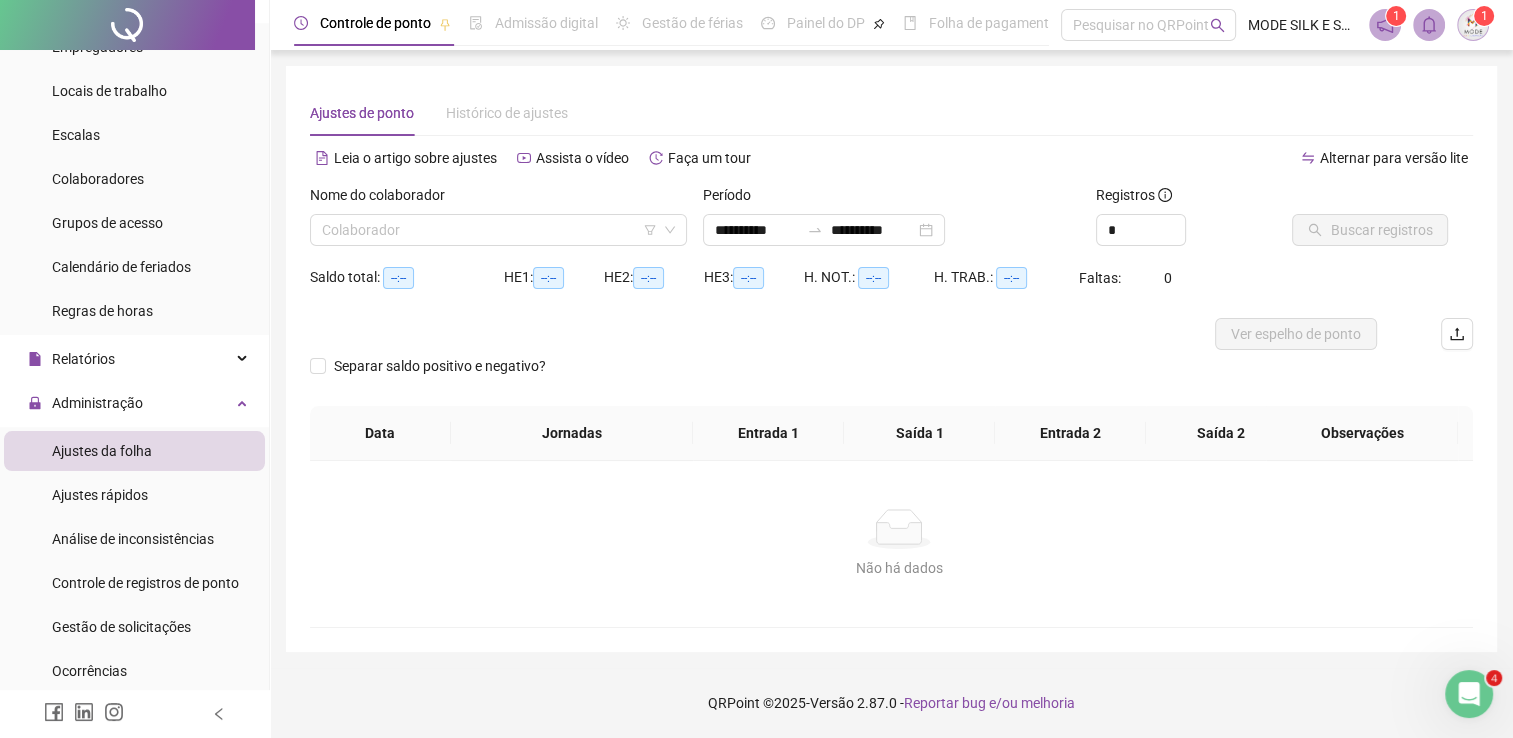 scroll, scrollTop: 0, scrollLeft: 0, axis: both 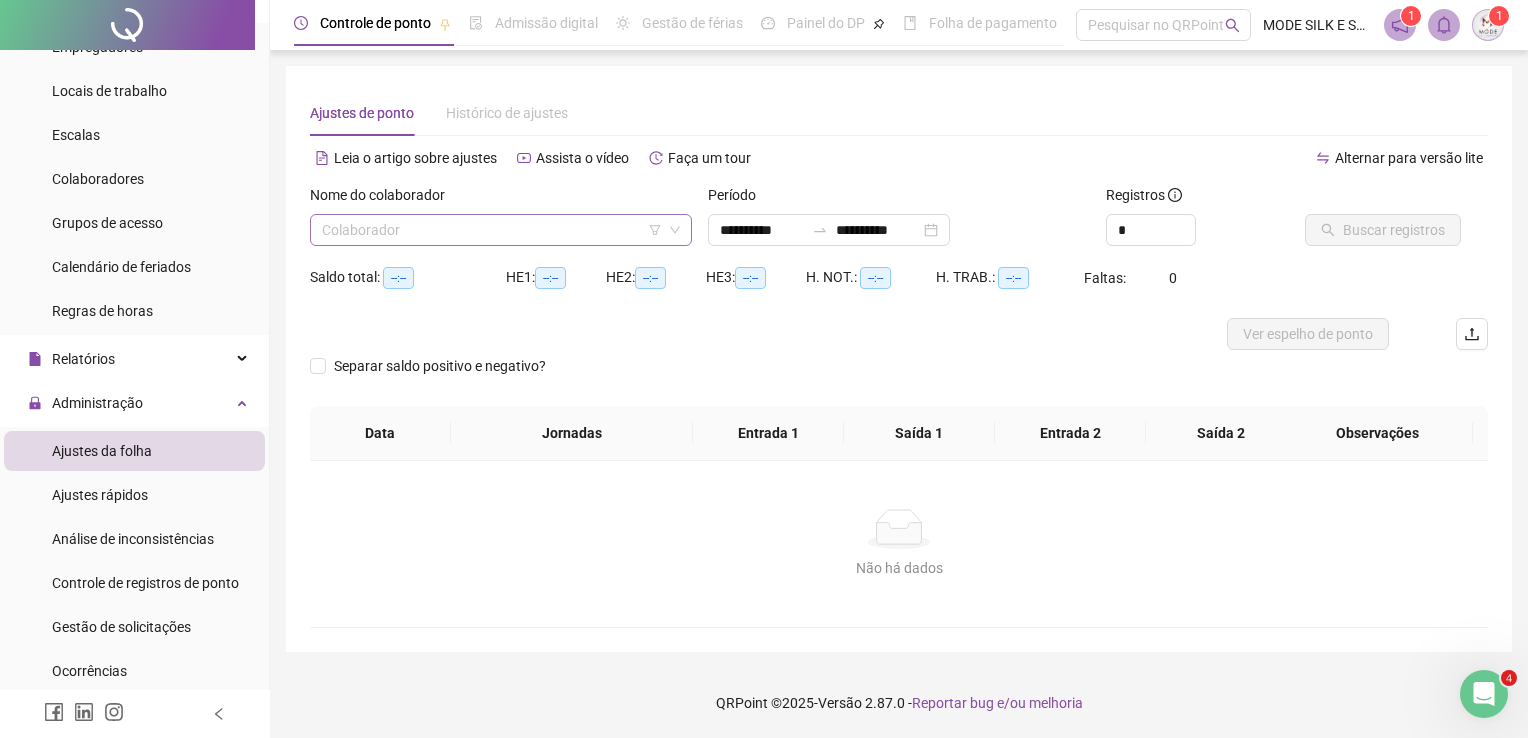 click at bounding box center (495, 230) 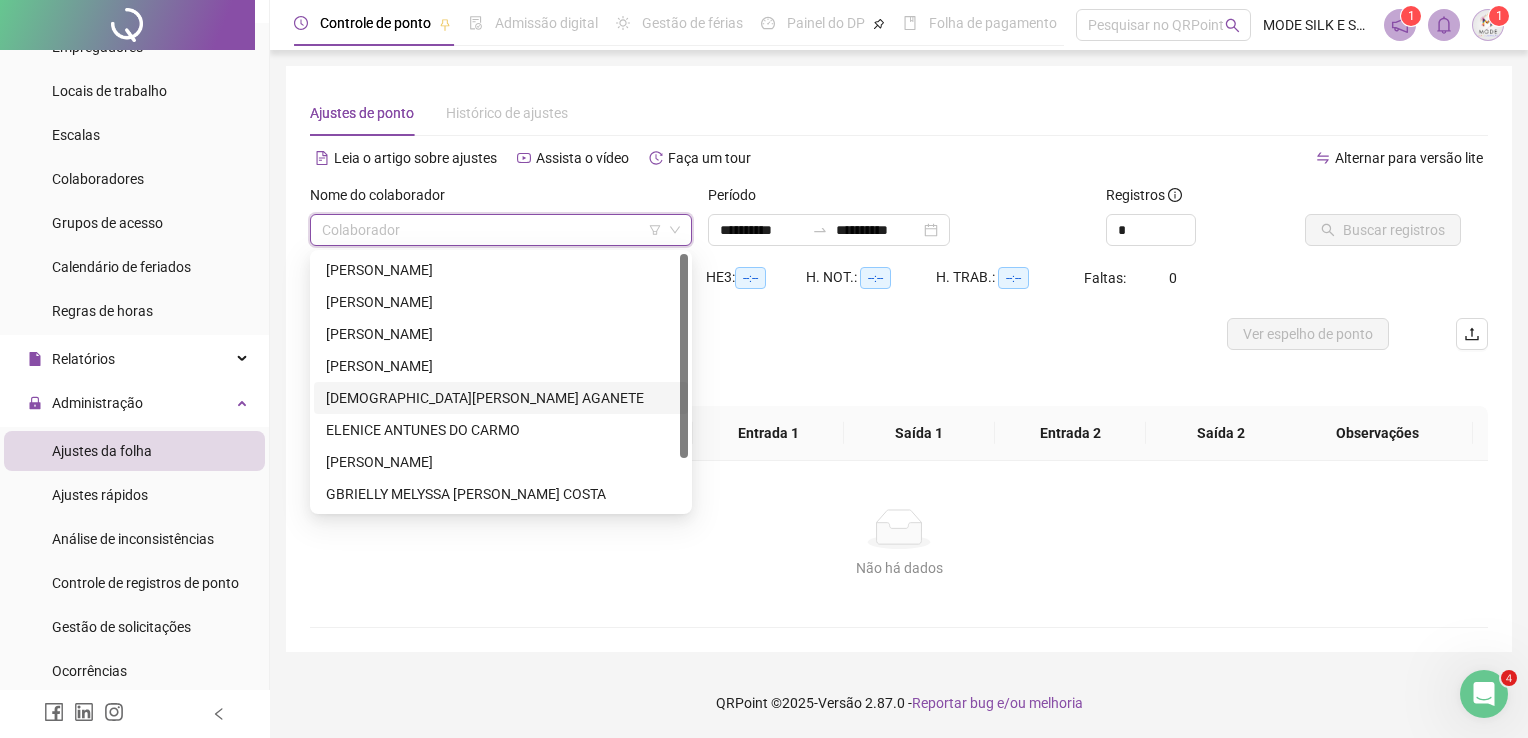 click on "[DEMOGRAPHIC_DATA][PERSON_NAME] AGANETE" at bounding box center [501, 398] 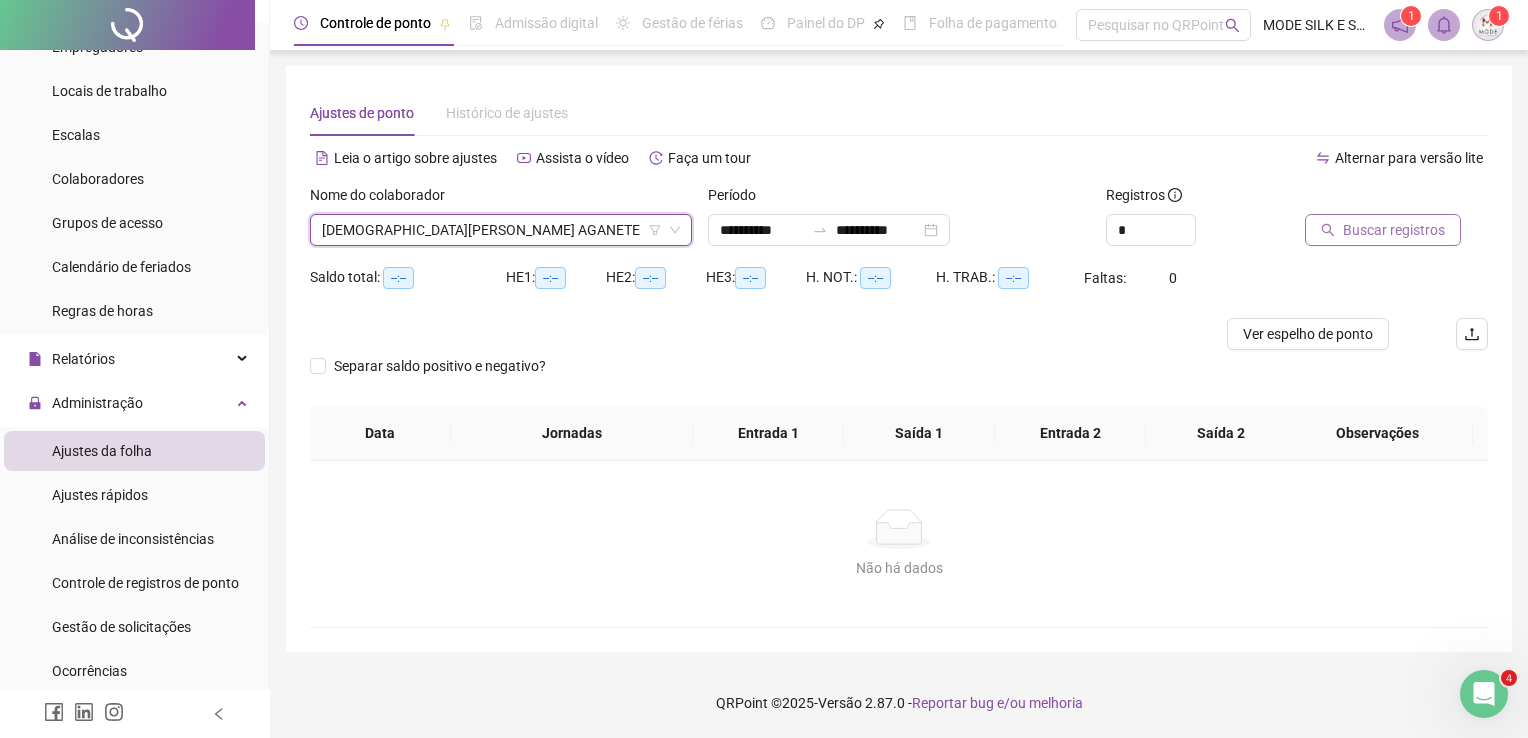 click on "Buscar registros" at bounding box center (1394, 230) 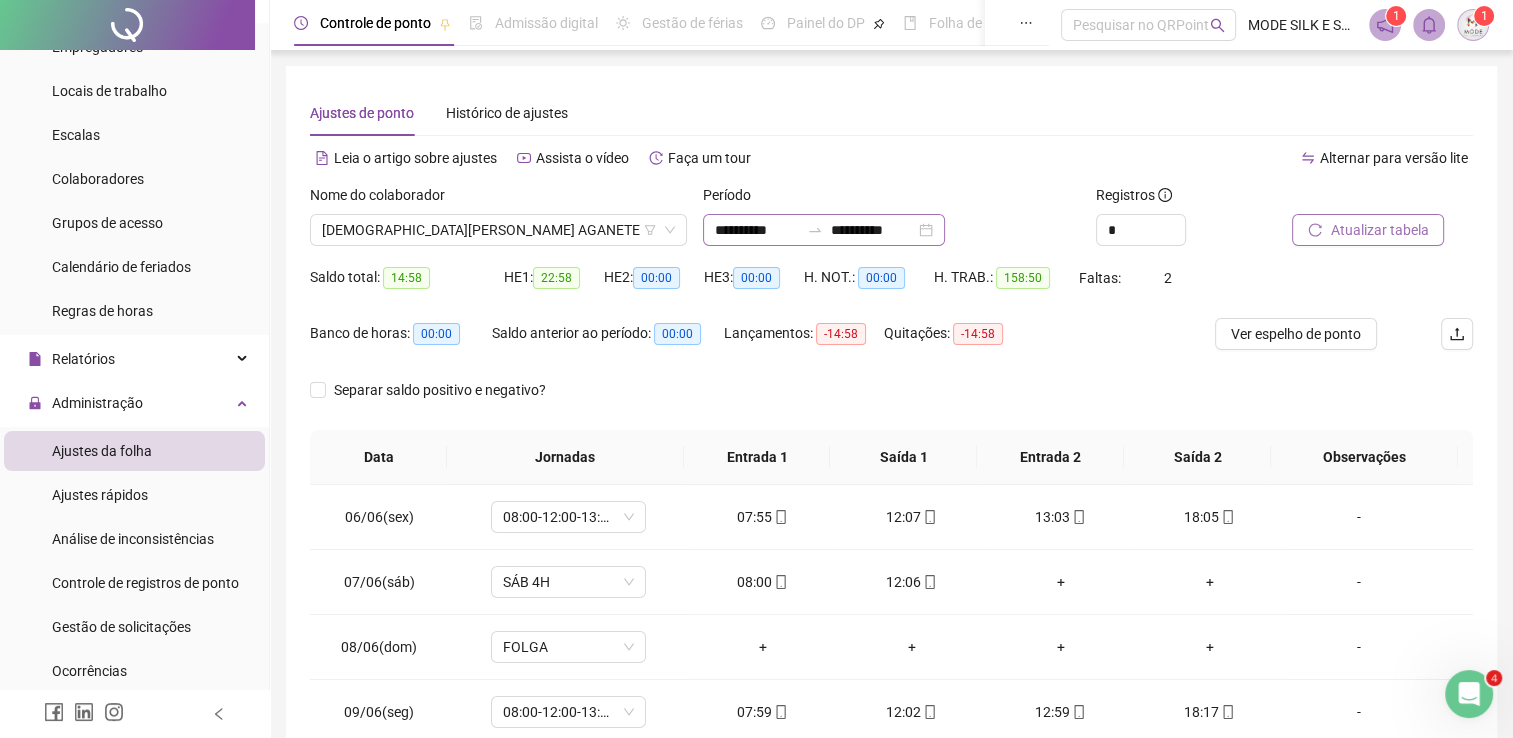 click on "**********" at bounding box center [824, 230] 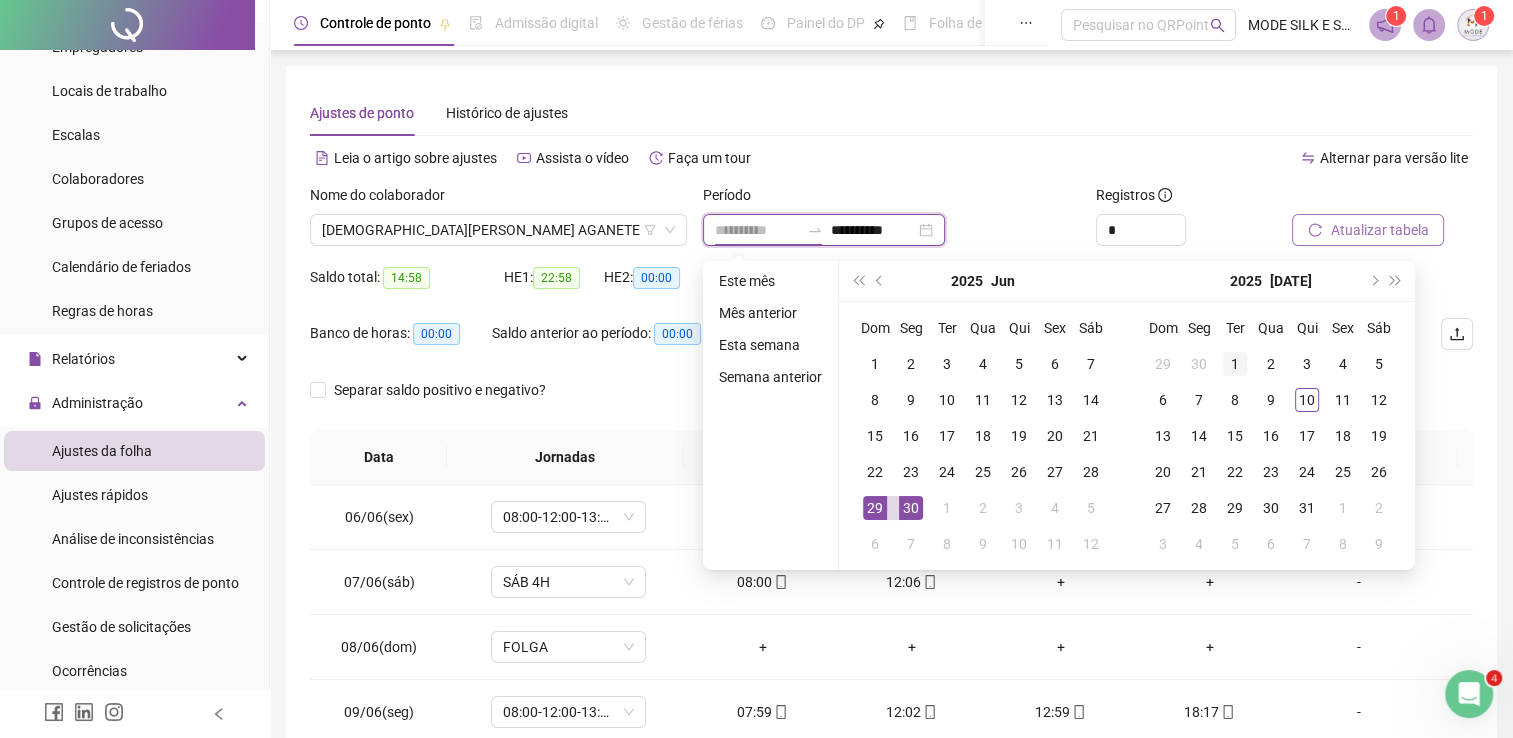 type on "**********" 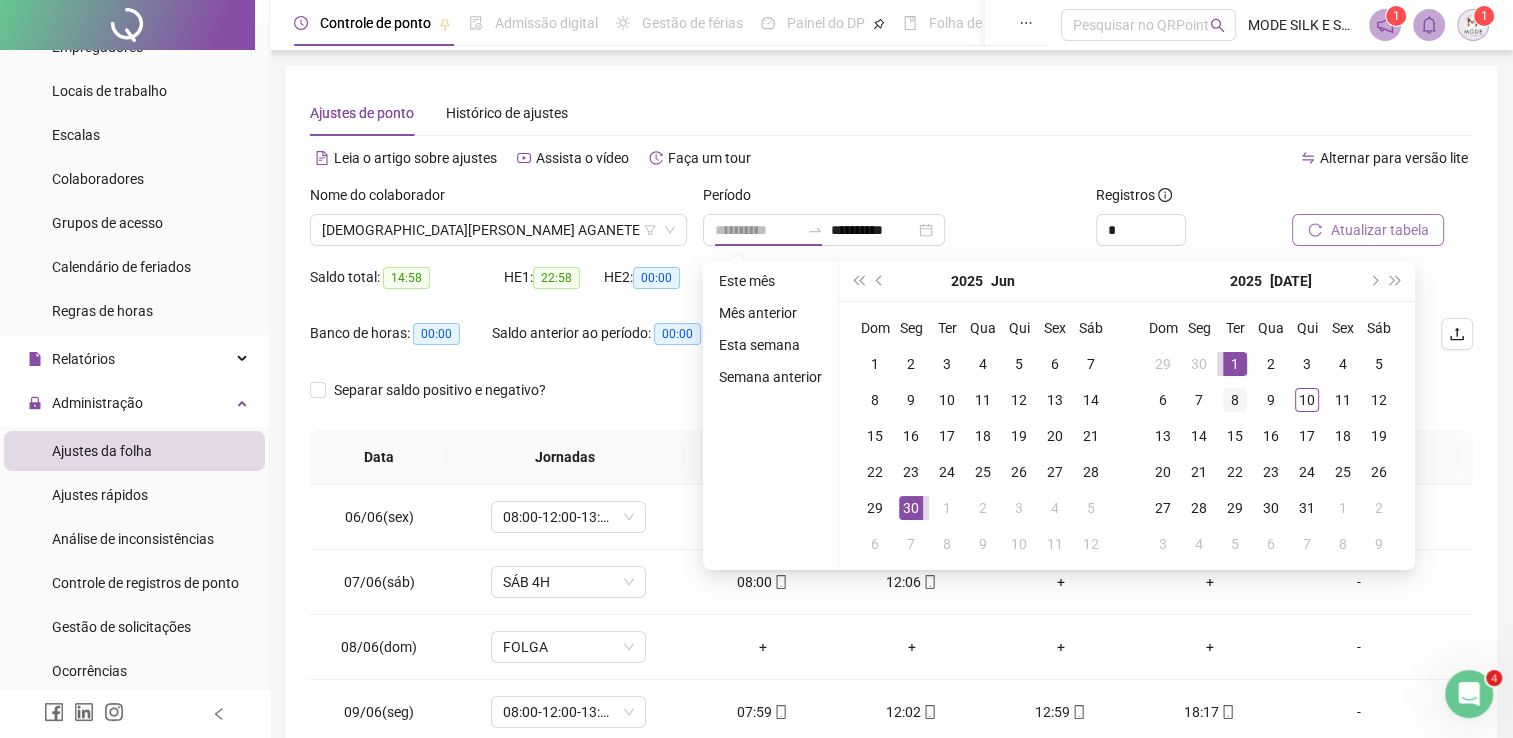 drag, startPoint x: 1225, startPoint y: 354, endPoint x: 1243, endPoint y: 386, distance: 36.71512 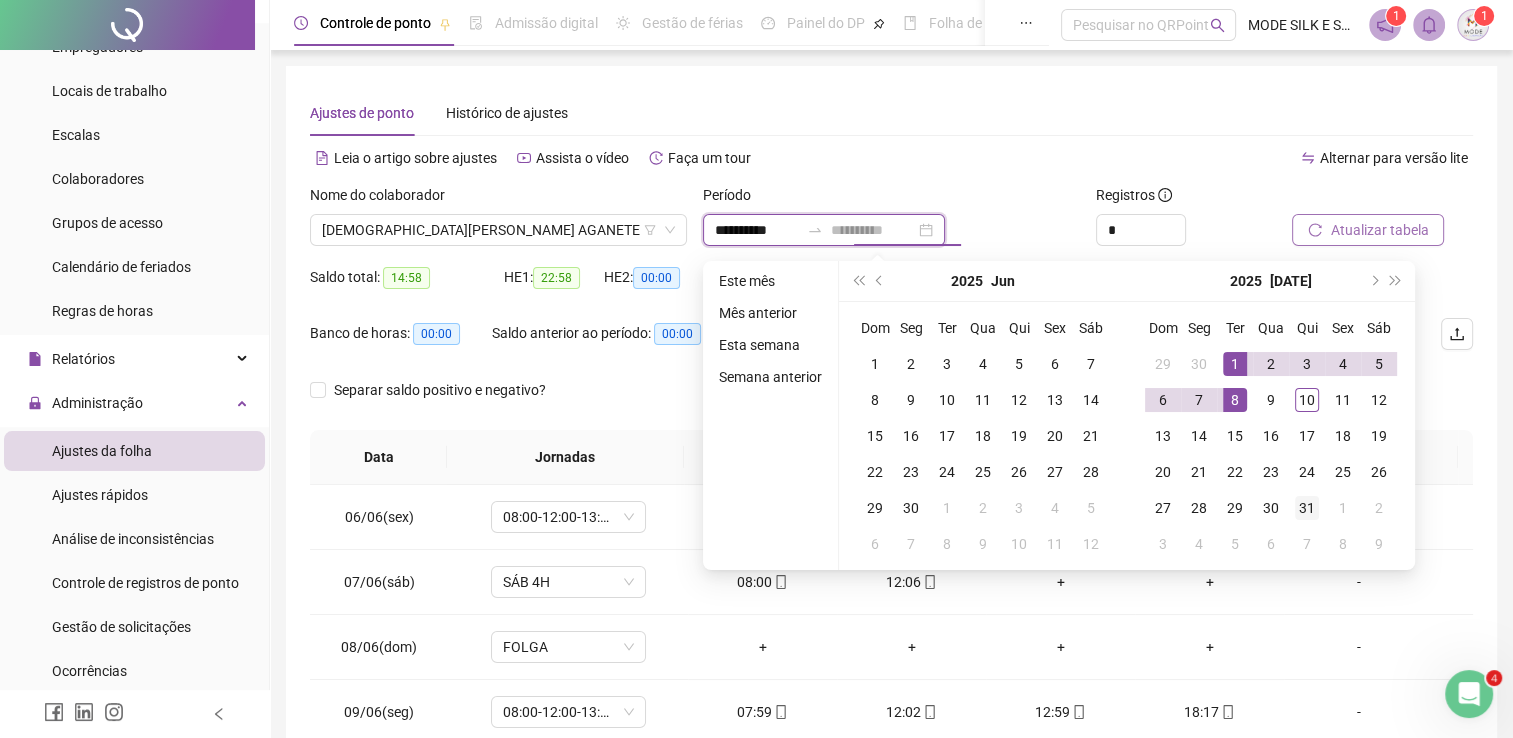 type on "**********" 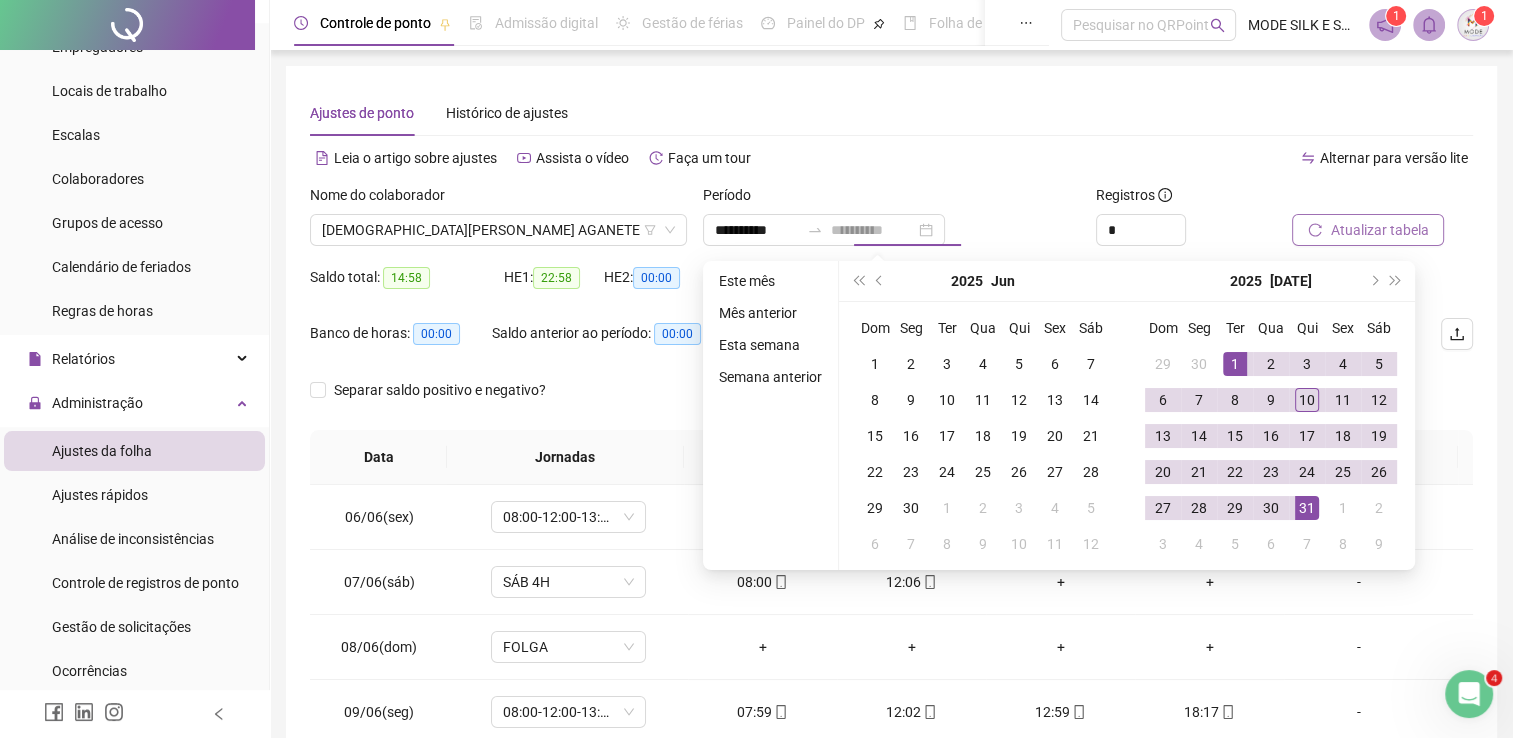 click on "31" at bounding box center [1307, 508] 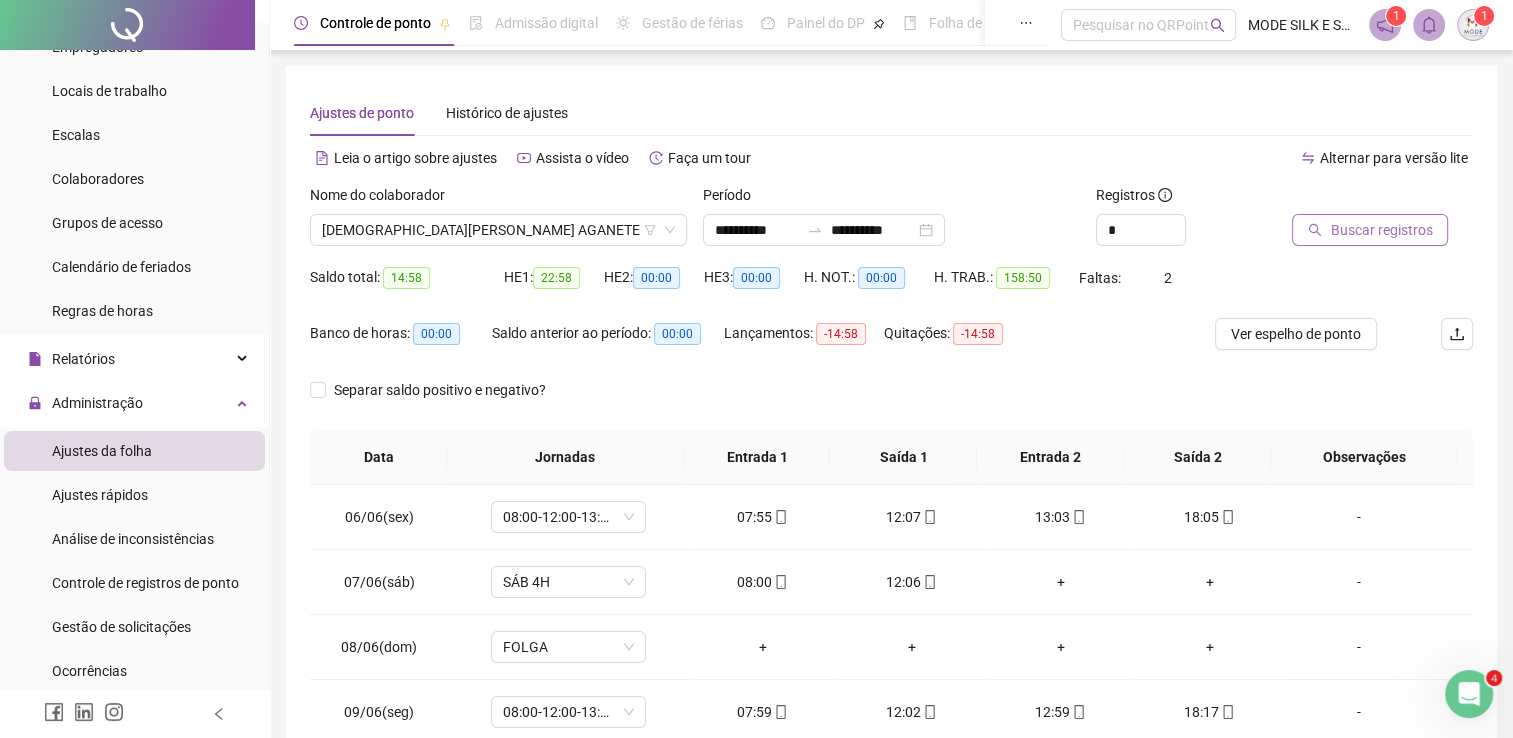 click on "Buscar registros" at bounding box center (1381, 230) 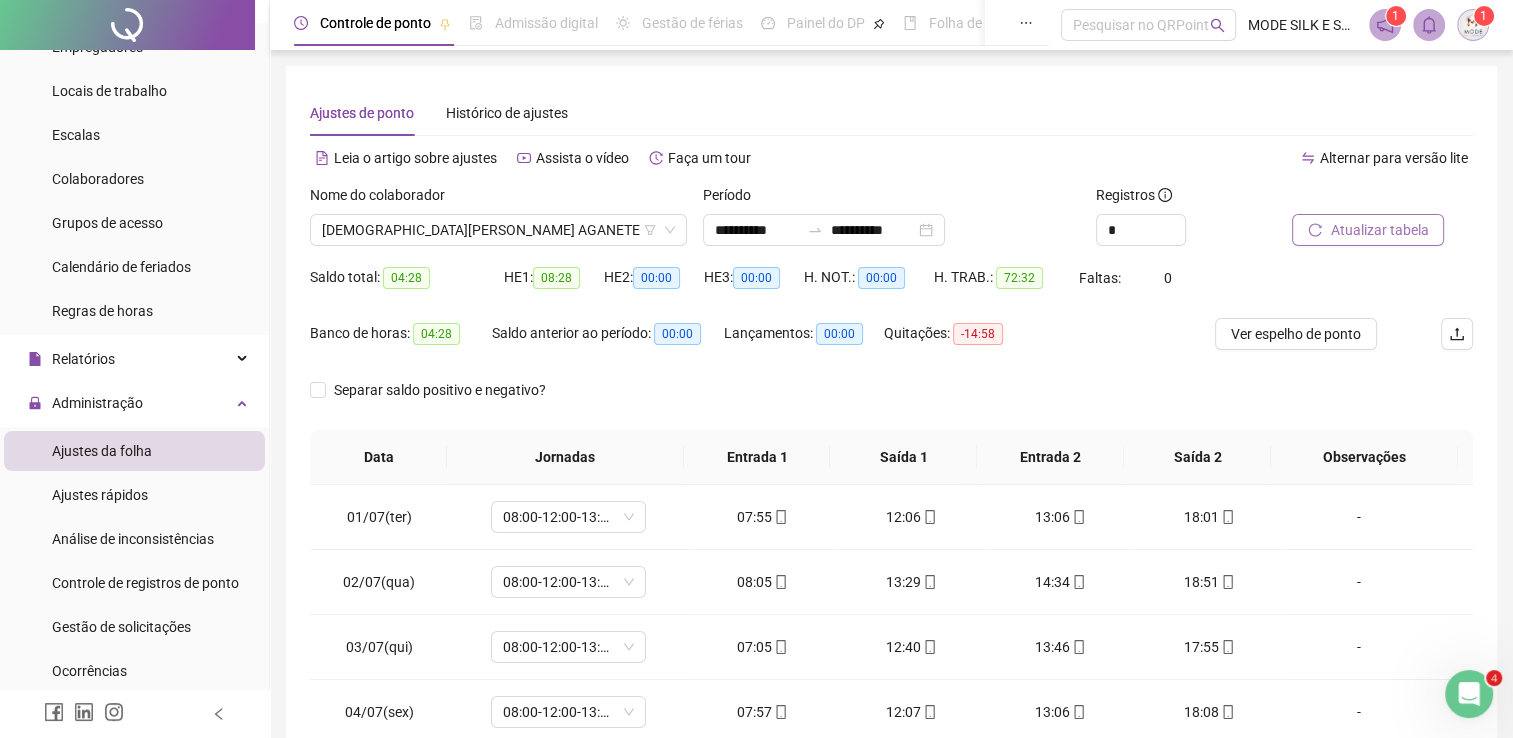 scroll, scrollTop: 283, scrollLeft: 0, axis: vertical 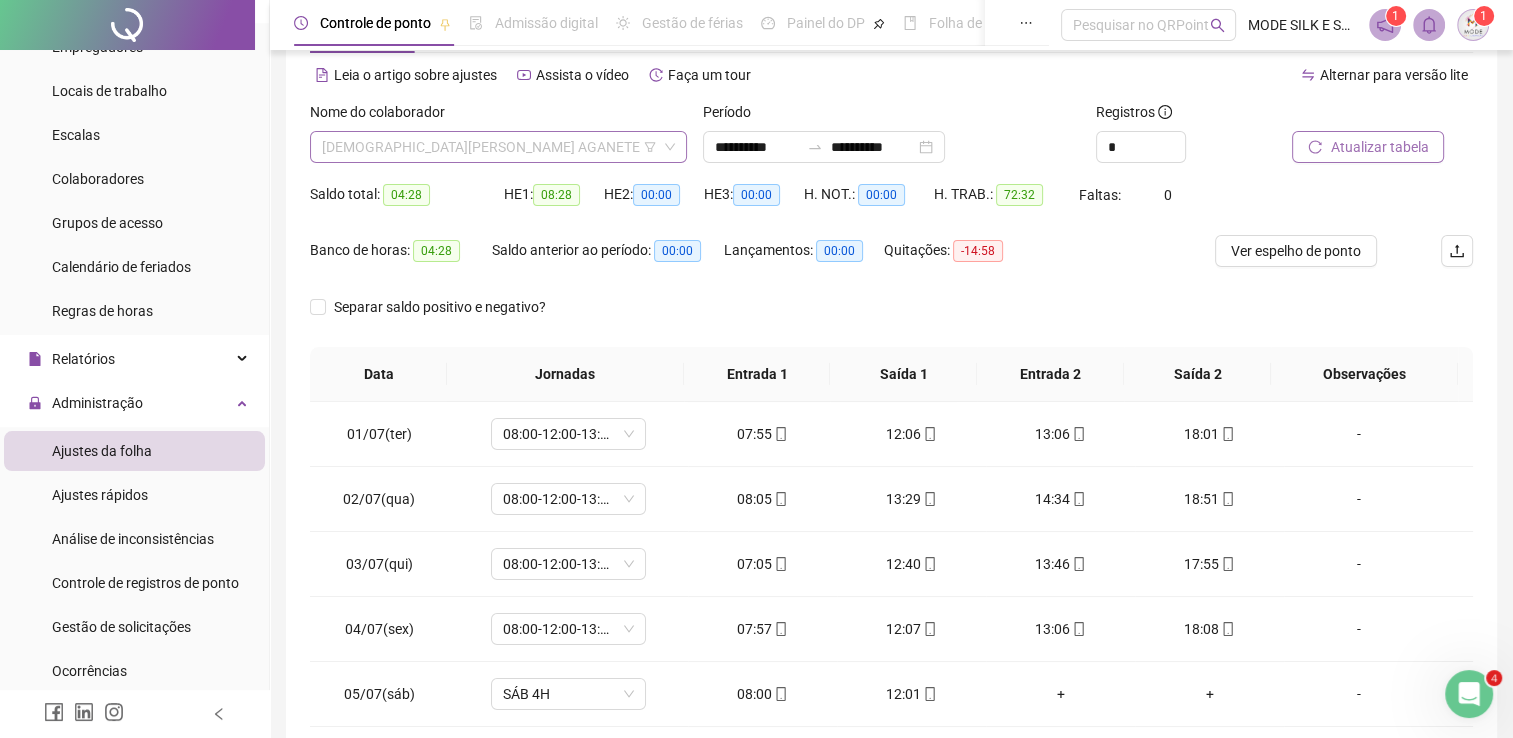click on "[DEMOGRAPHIC_DATA][PERSON_NAME] AGANETE" at bounding box center [498, 147] 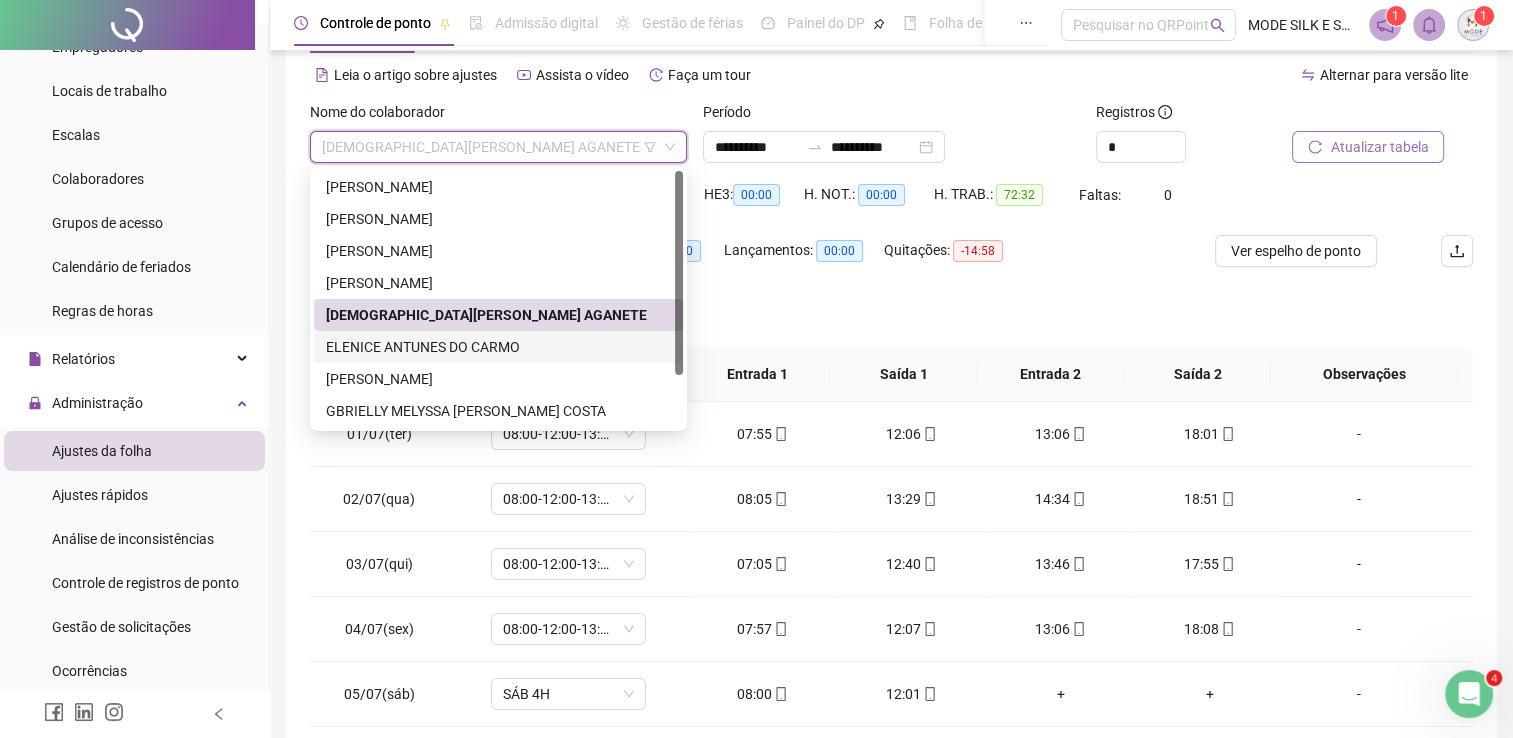 click on "ELENICE ANTUNES DO CARMO" at bounding box center [498, 347] 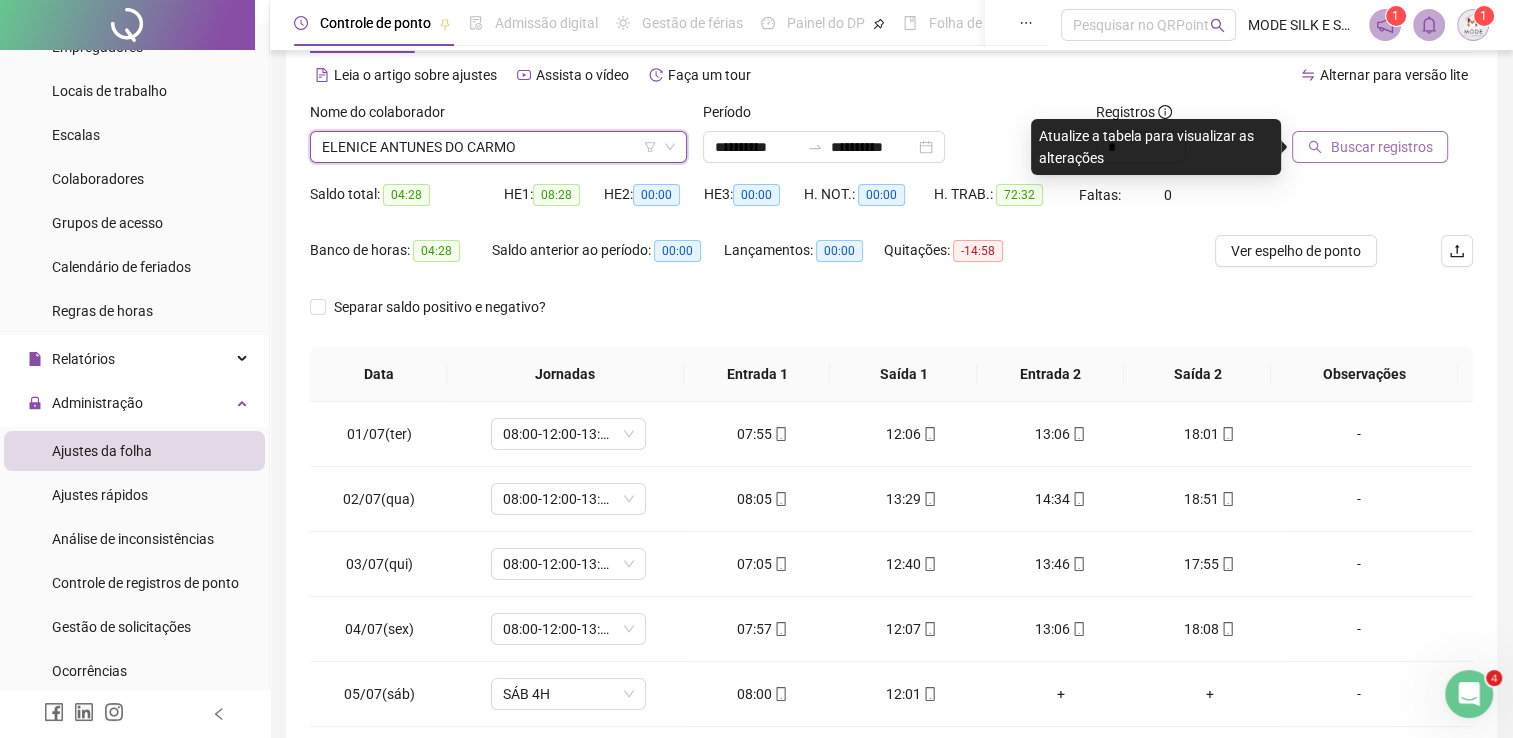click on "Buscar registros" at bounding box center [1381, 147] 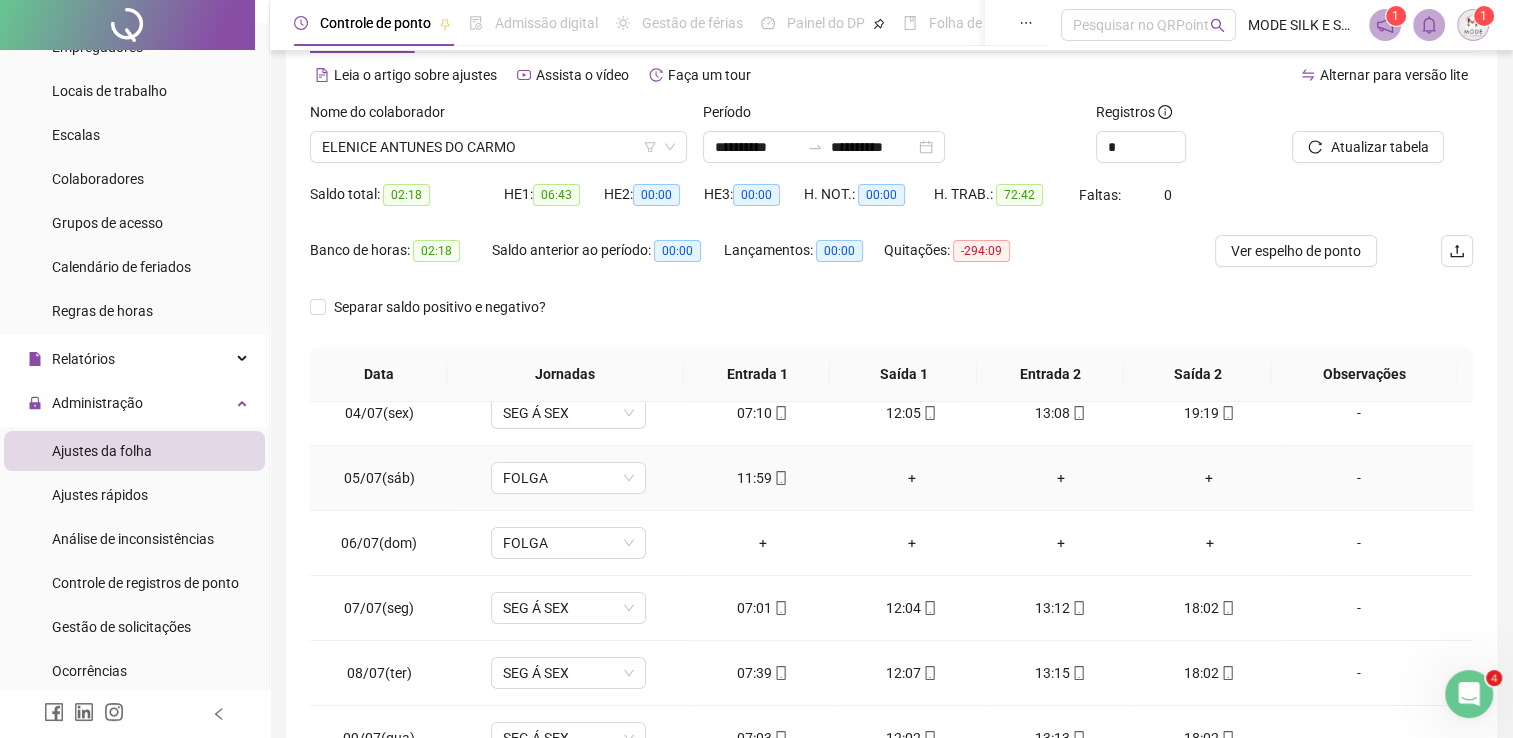 scroll, scrollTop: 220, scrollLeft: 0, axis: vertical 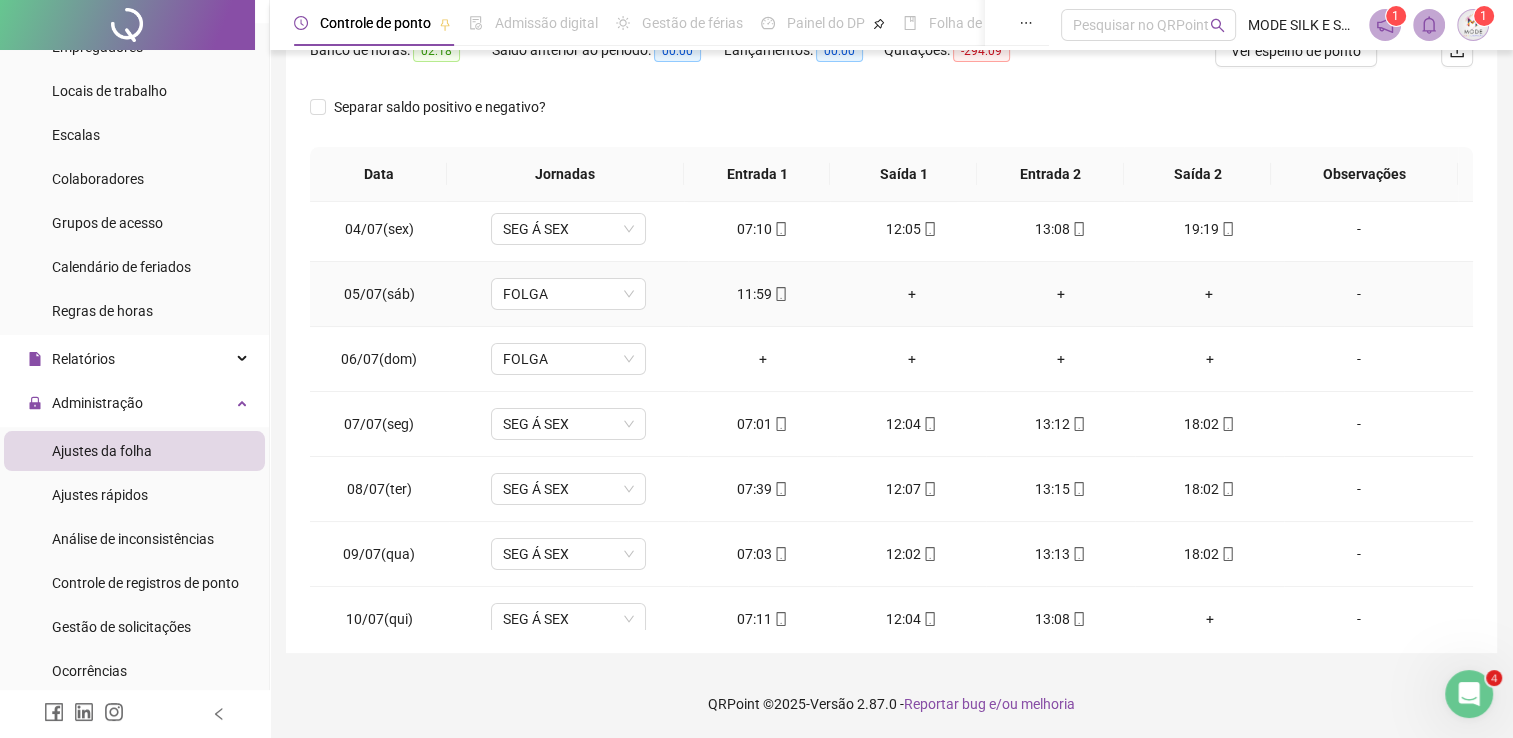 click on "+" at bounding box center [911, 294] 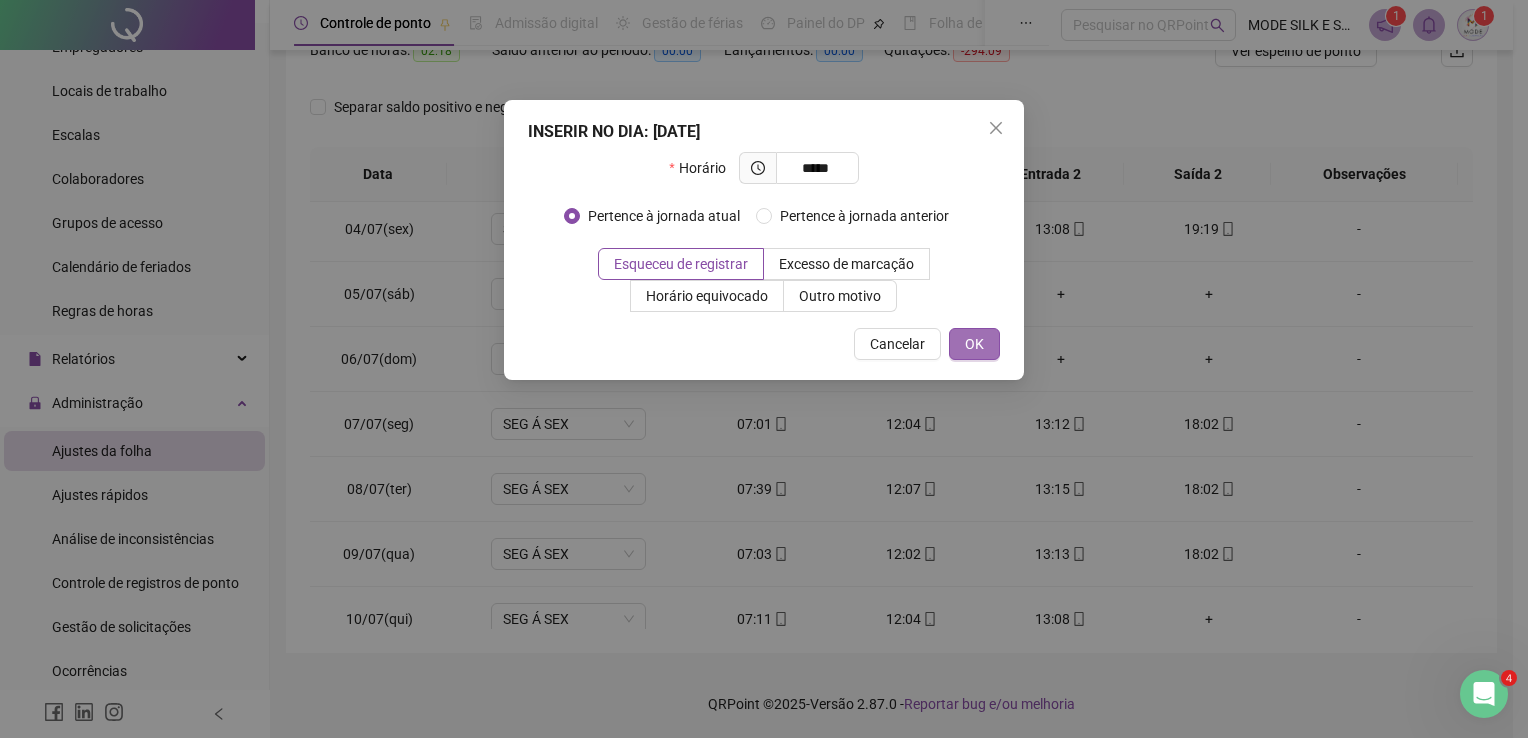 type on "*****" 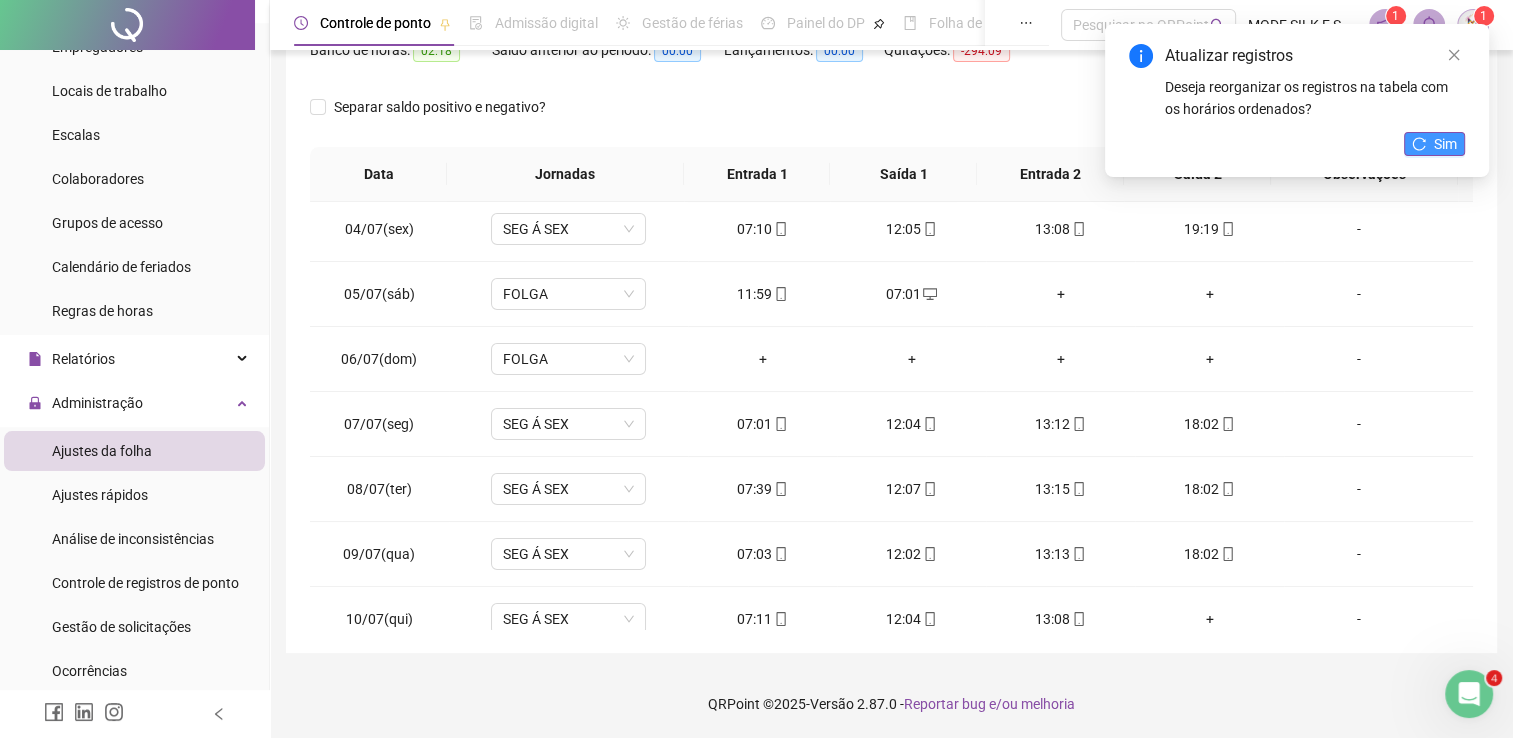 click on "Sim" at bounding box center (1445, 144) 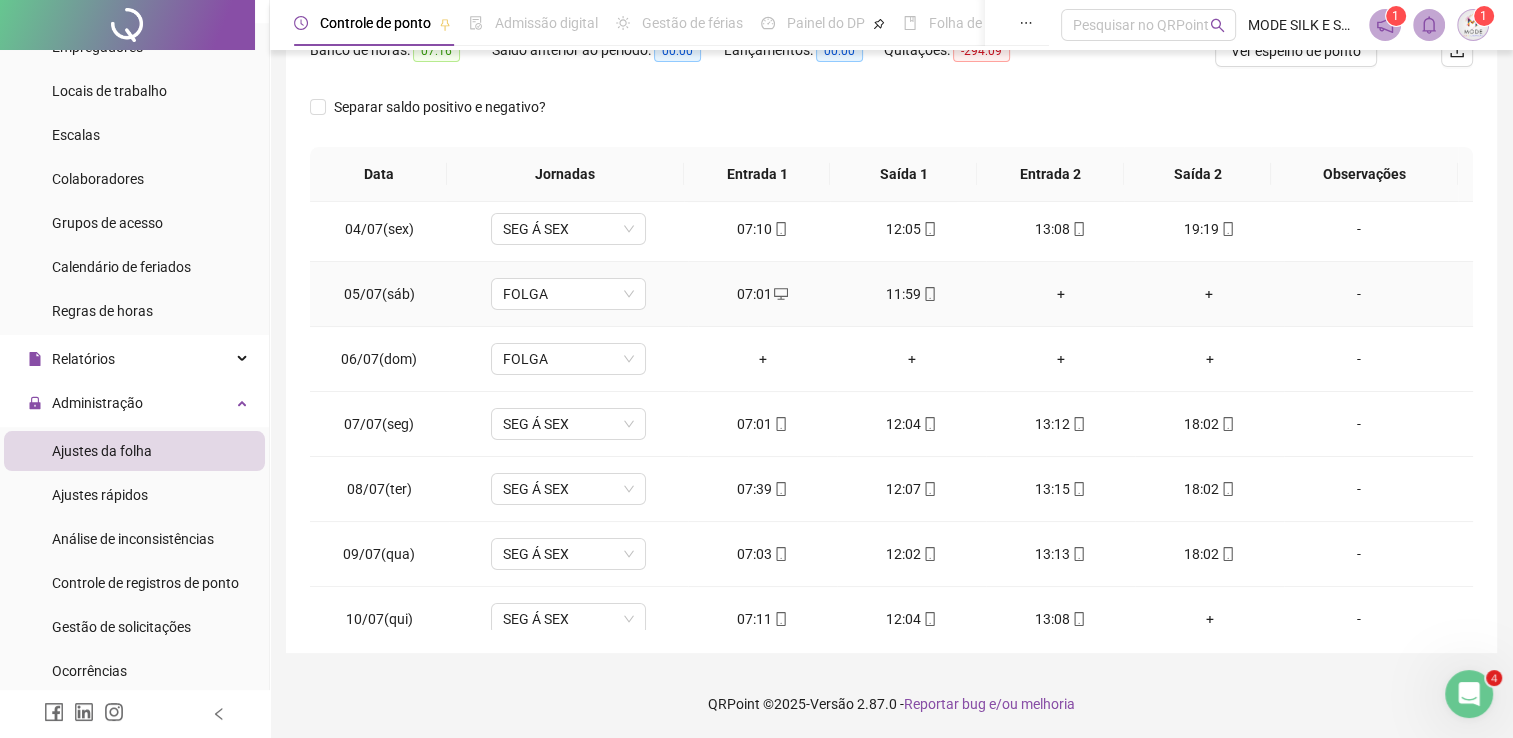 scroll, scrollTop: 0, scrollLeft: 0, axis: both 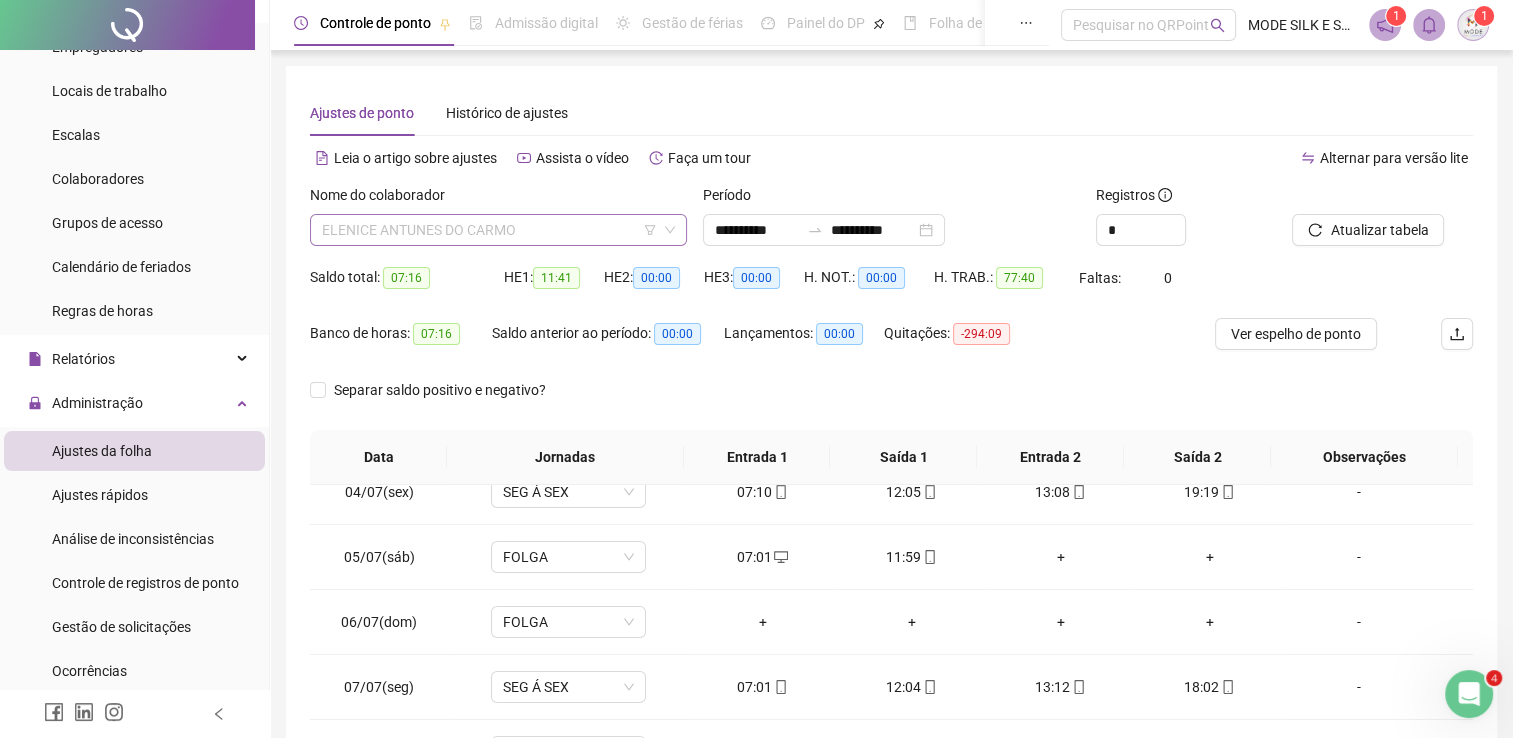 click on "ELENICE ANTUNES DO CARMO" at bounding box center [498, 230] 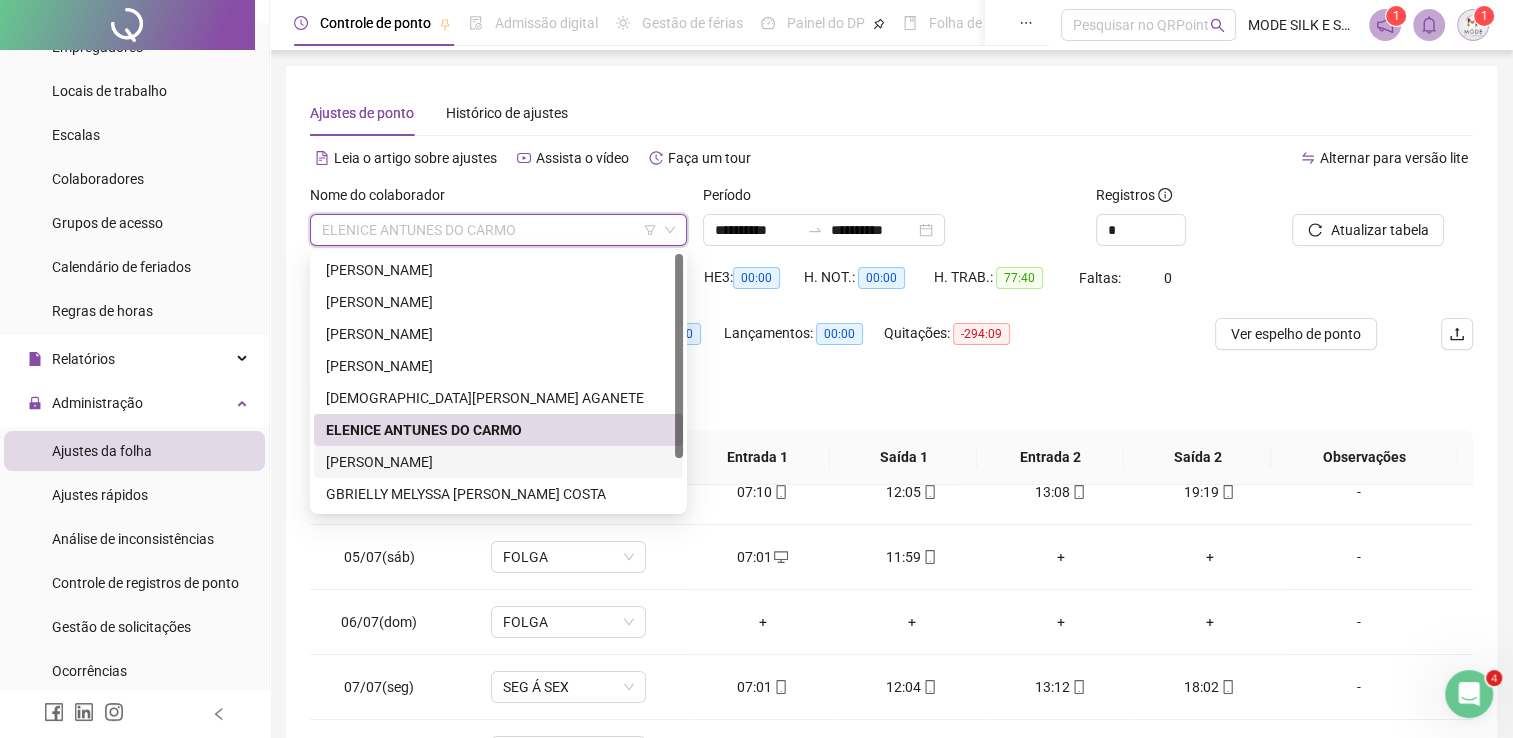 click on "[PERSON_NAME]" at bounding box center [498, 462] 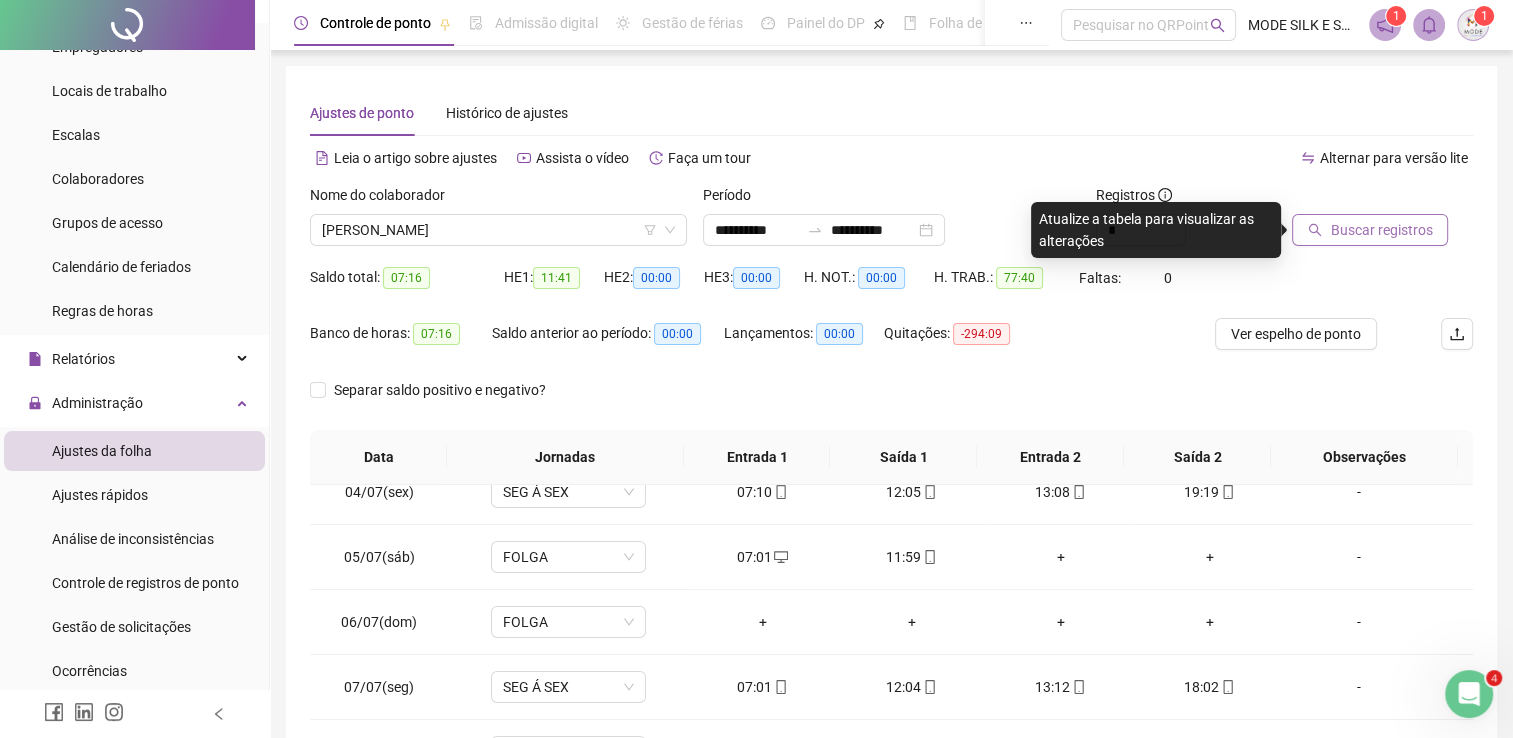 click on "Buscar registros" at bounding box center [1381, 230] 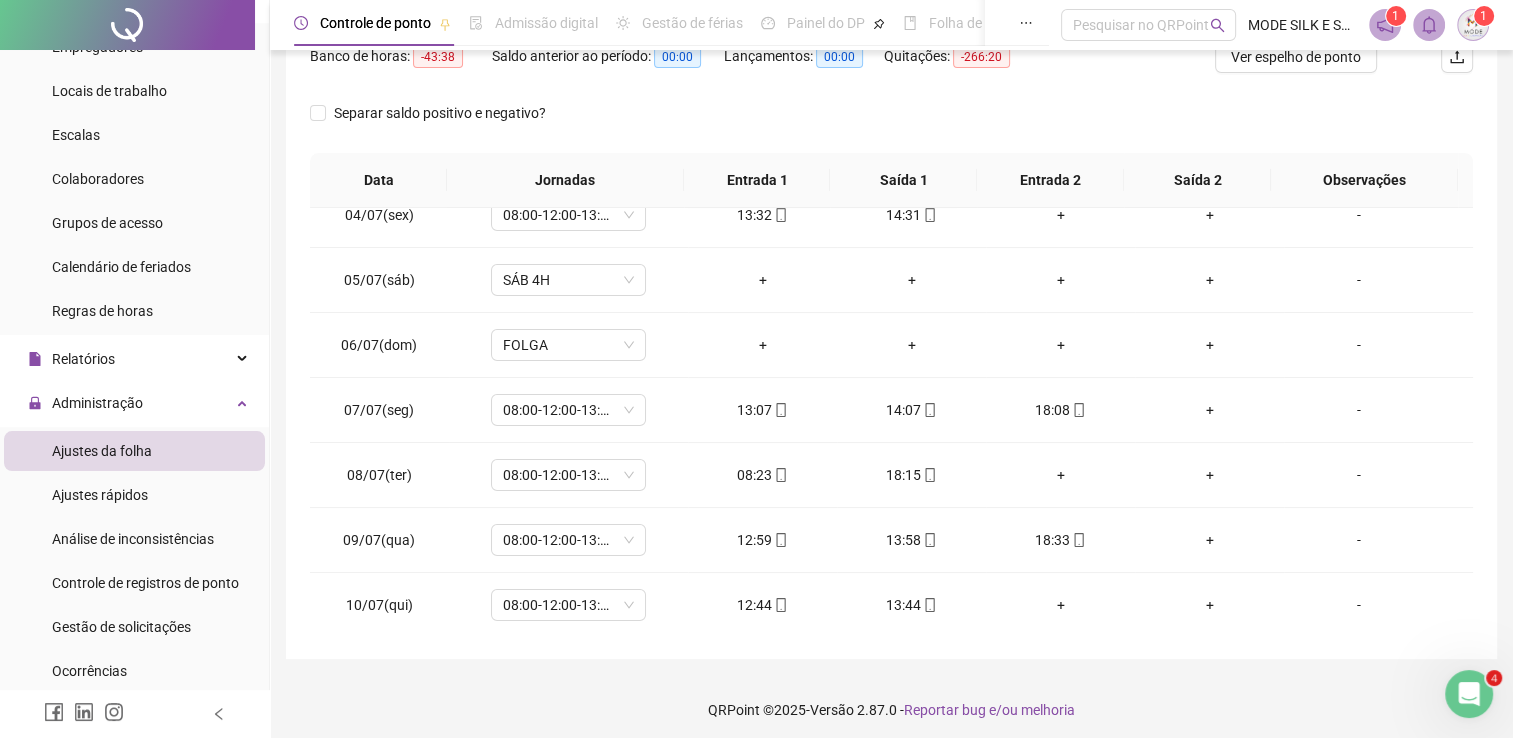 scroll, scrollTop: 283, scrollLeft: 0, axis: vertical 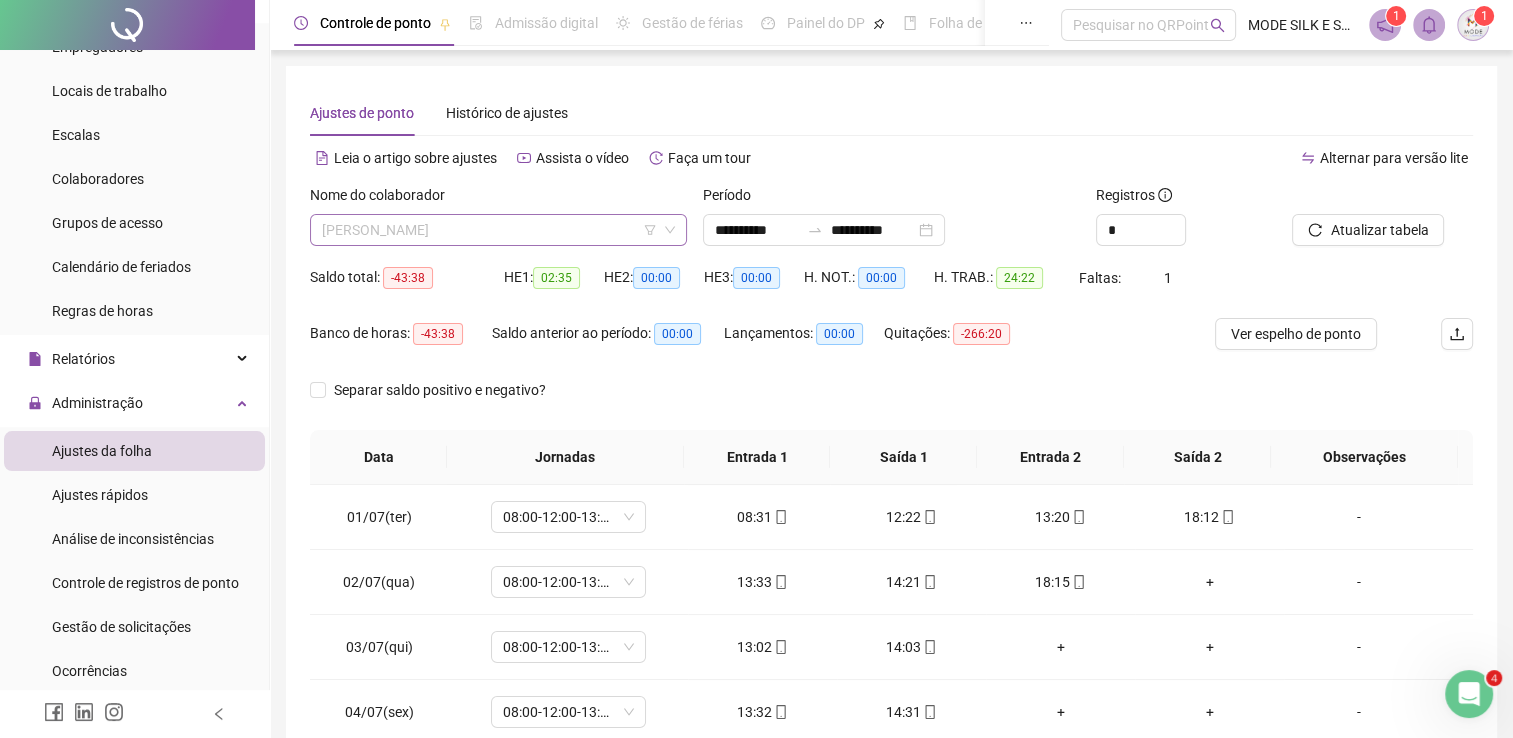 click on "[PERSON_NAME]" at bounding box center (498, 230) 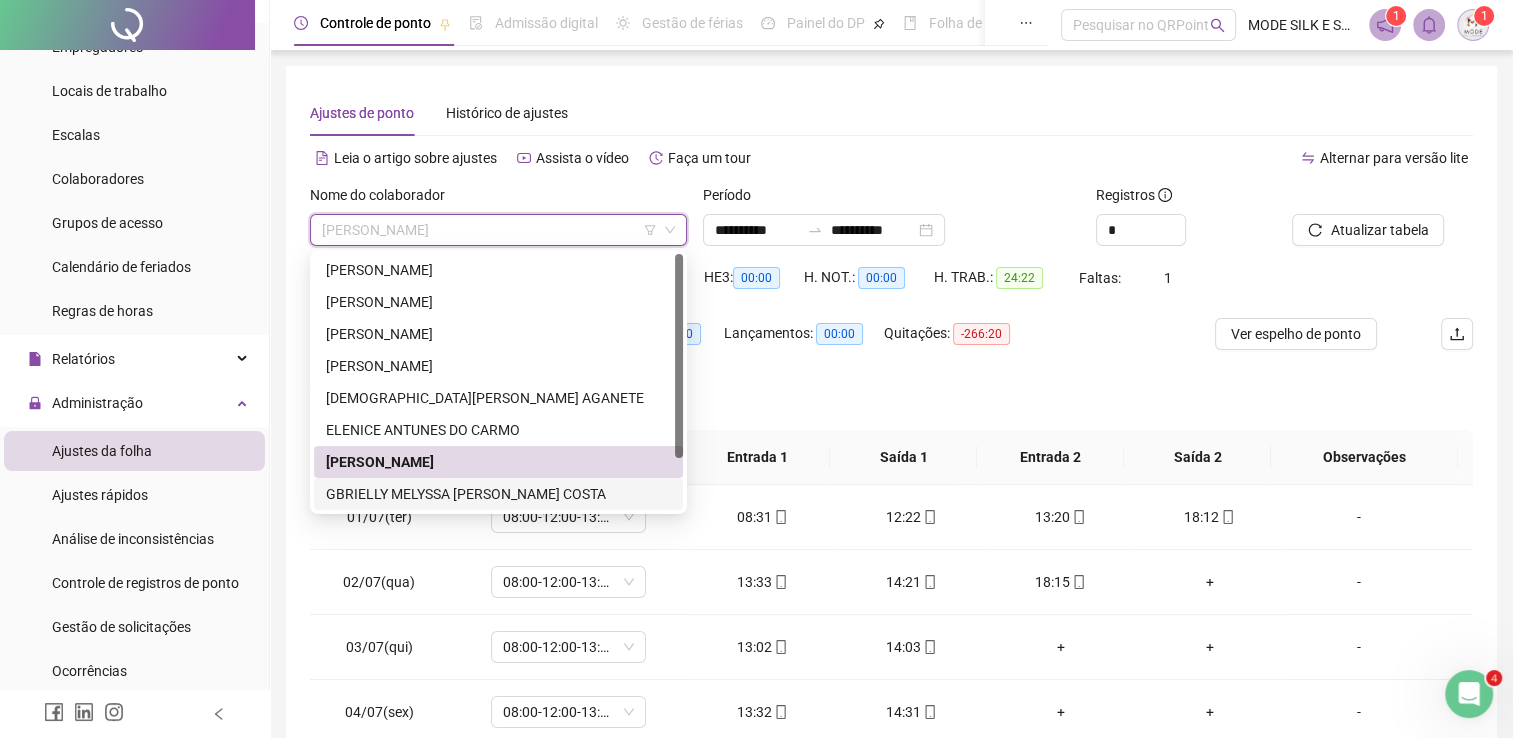 click on "GBRIELLY MELYSSA [PERSON_NAME] COSTA" at bounding box center [498, 494] 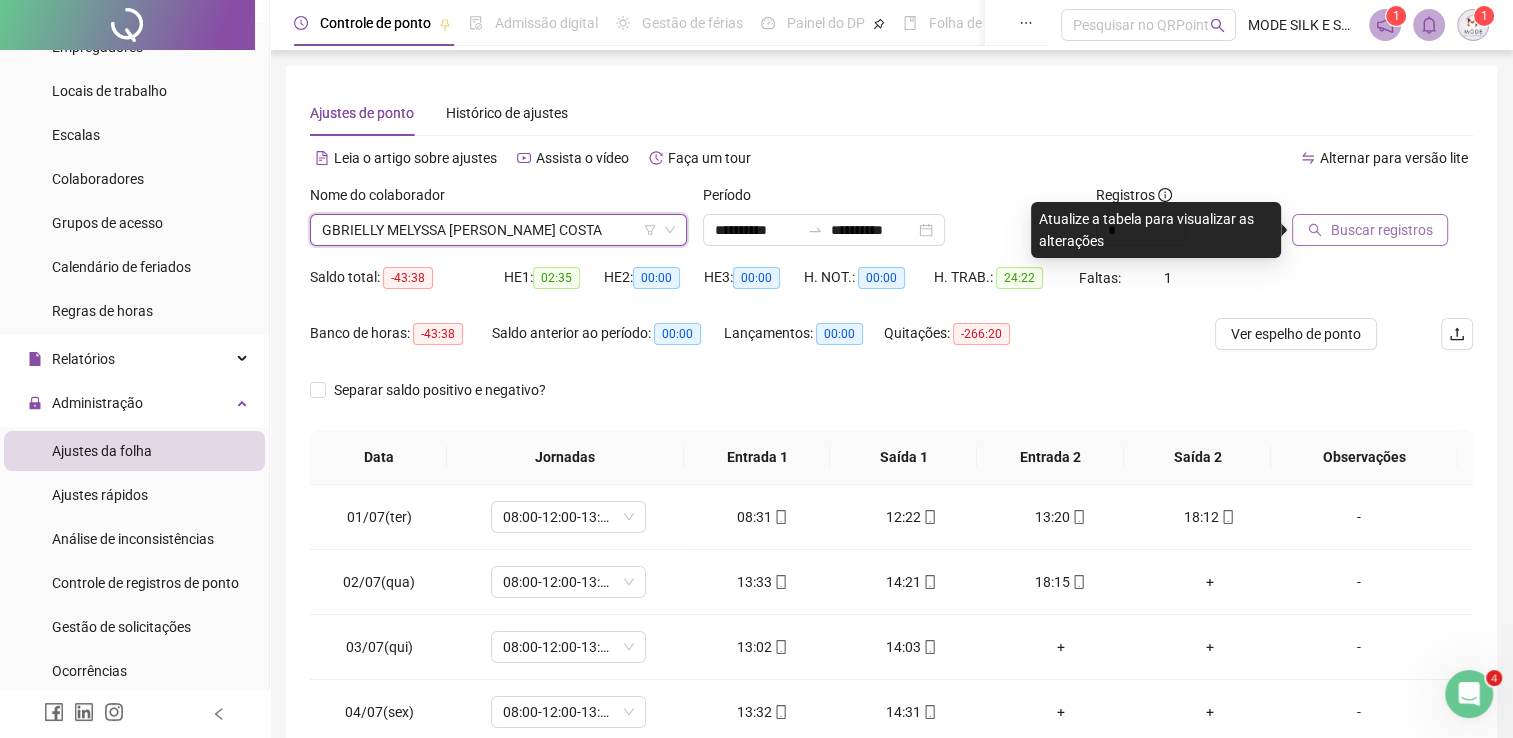 click on "Buscar registros" at bounding box center (1370, 230) 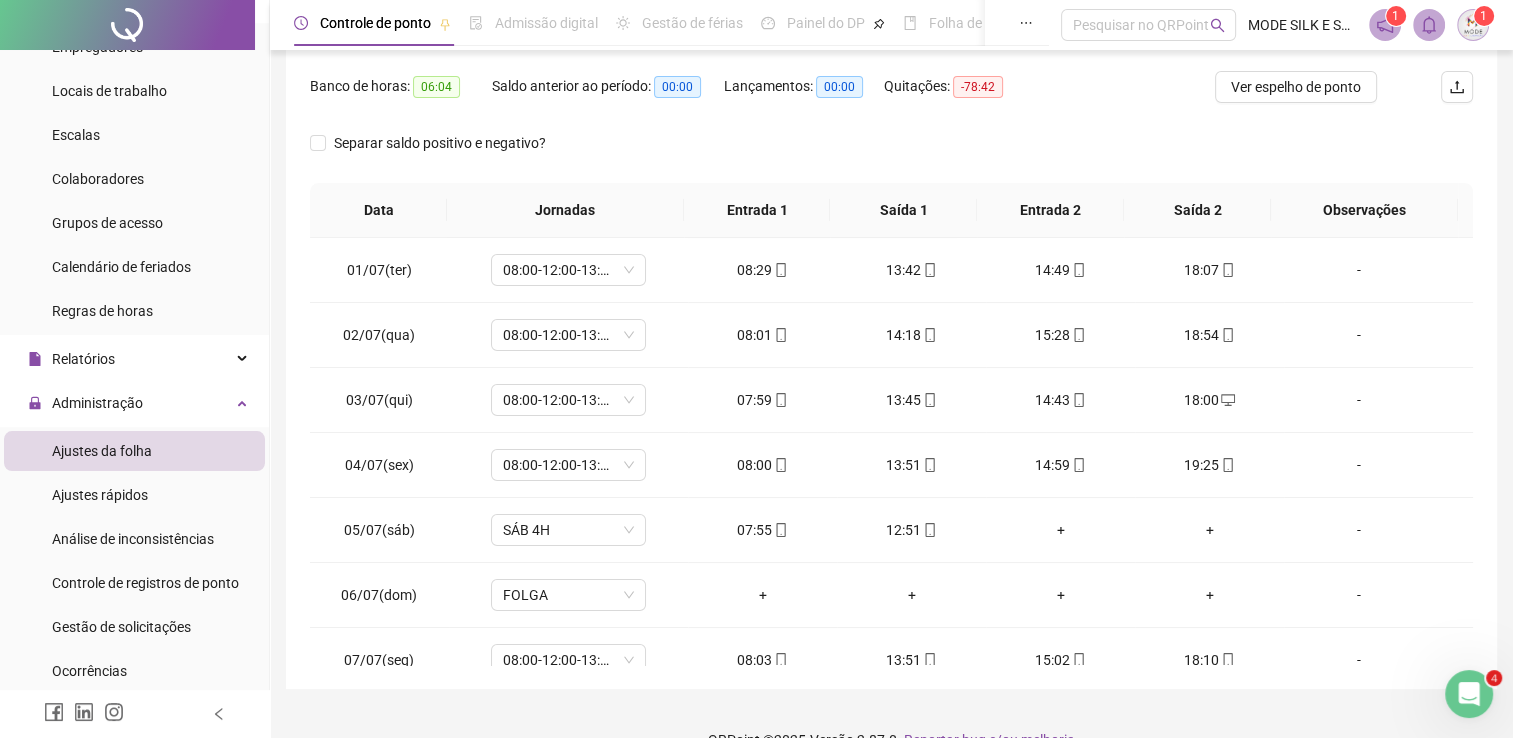 scroll, scrollTop: 283, scrollLeft: 0, axis: vertical 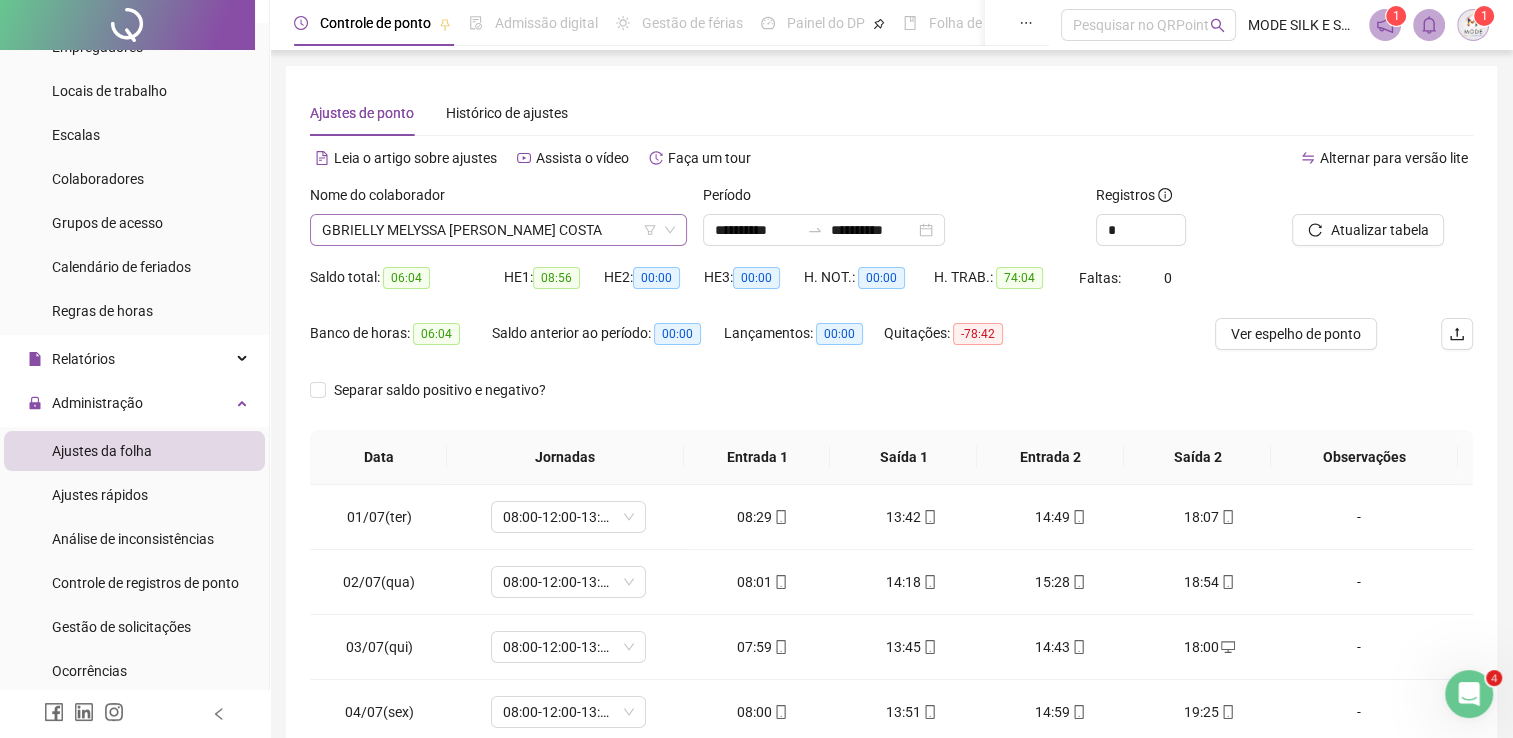 click on "GBRIELLY MELYSSA [PERSON_NAME] COSTA" at bounding box center [498, 230] 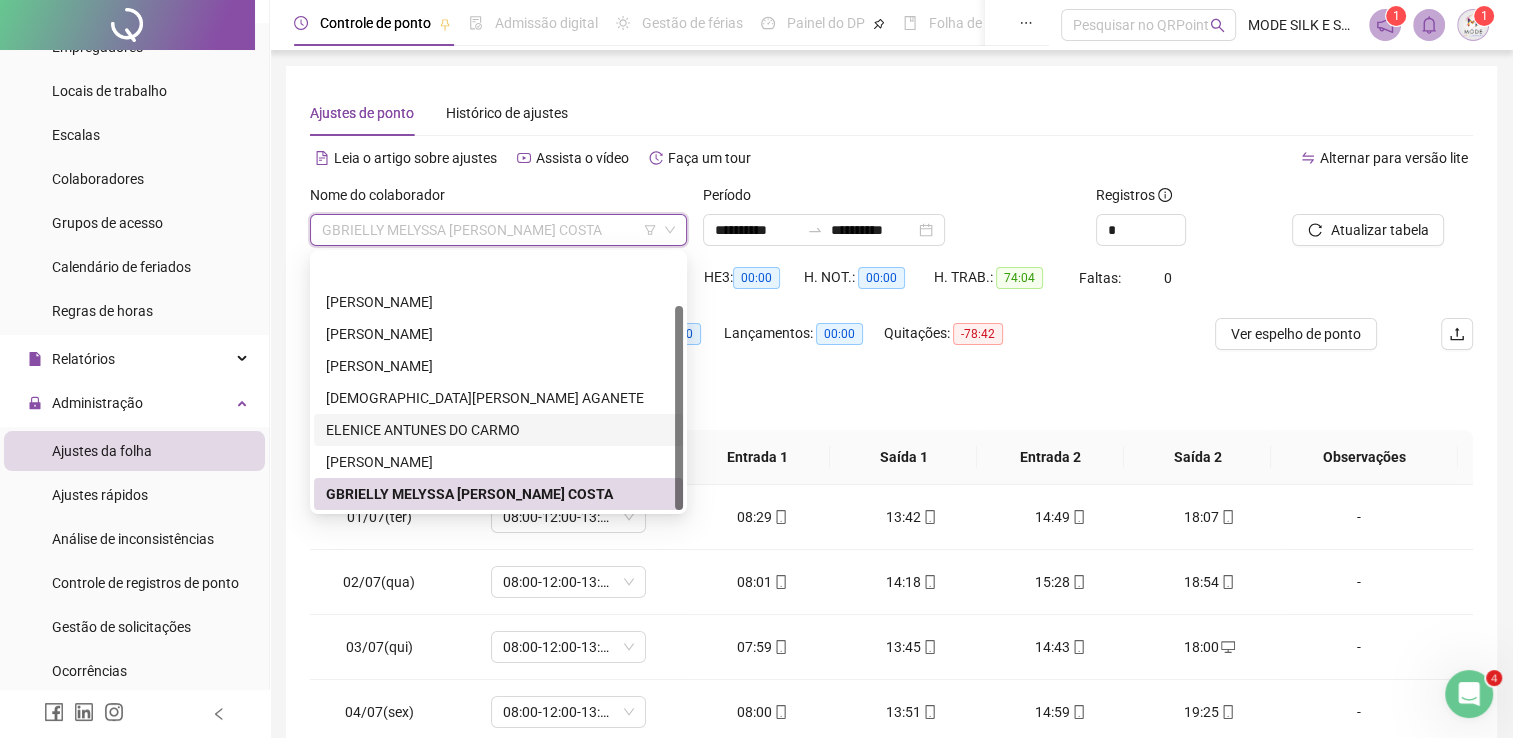 scroll, scrollTop: 64, scrollLeft: 0, axis: vertical 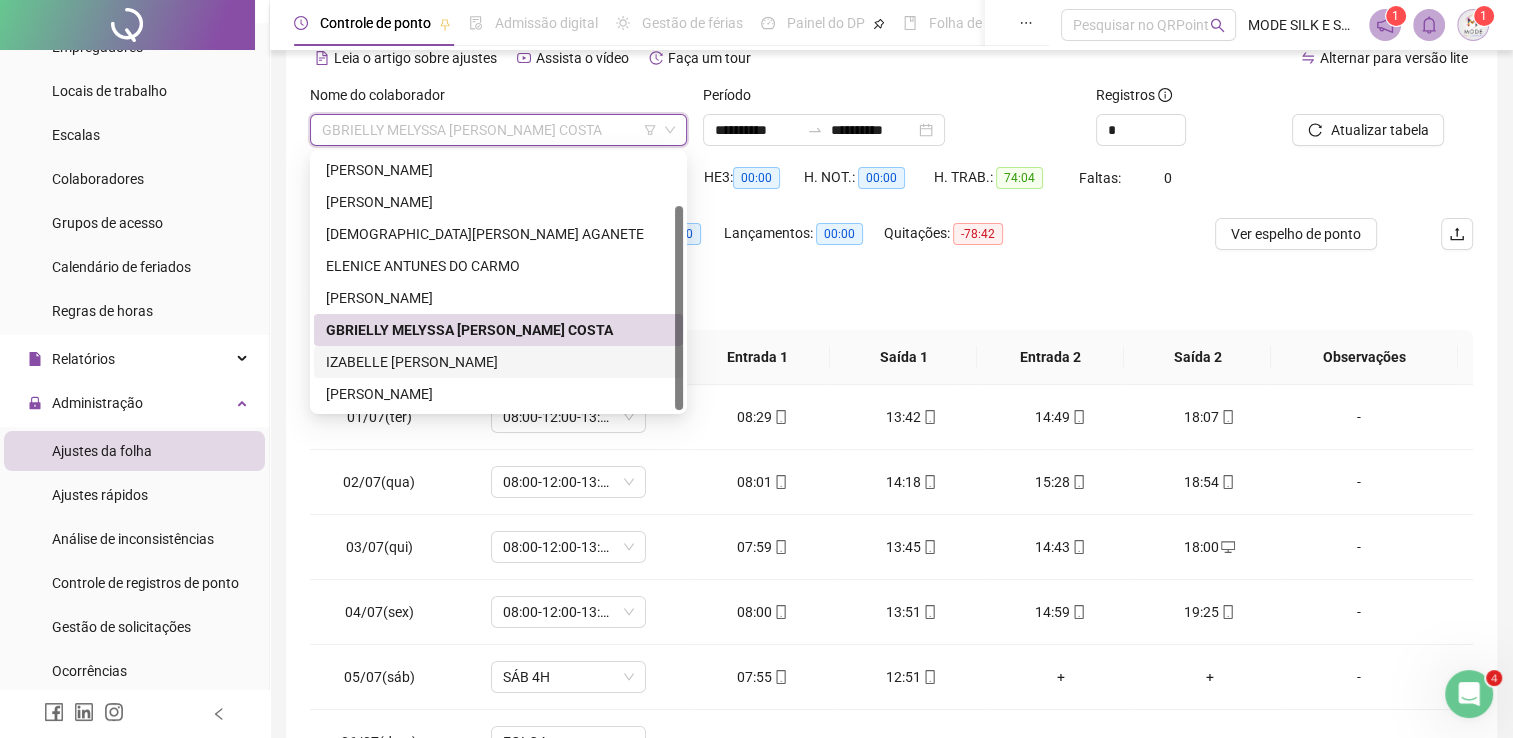 click on "IZABELLE [PERSON_NAME]" at bounding box center (498, 362) 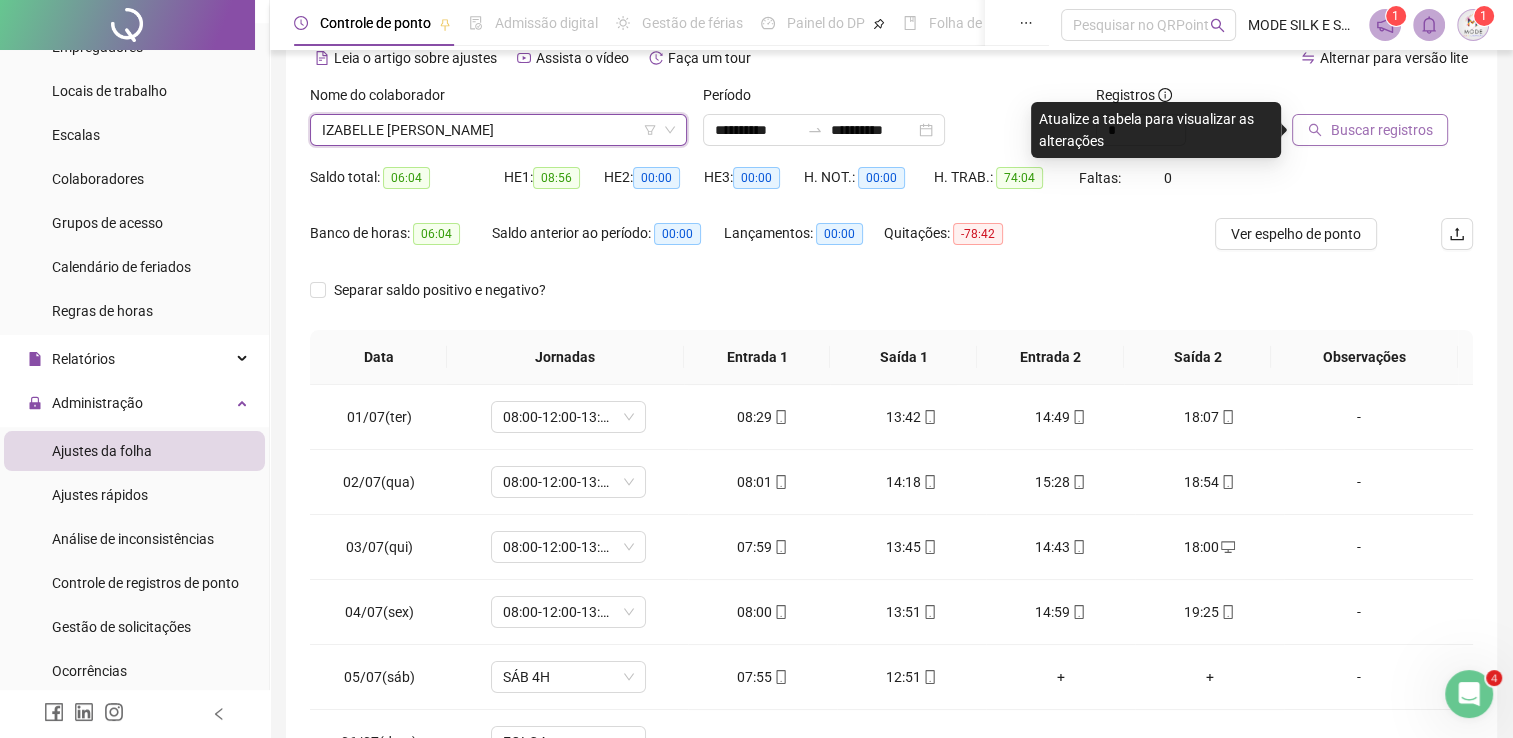 click on "Buscar registros" at bounding box center [1381, 130] 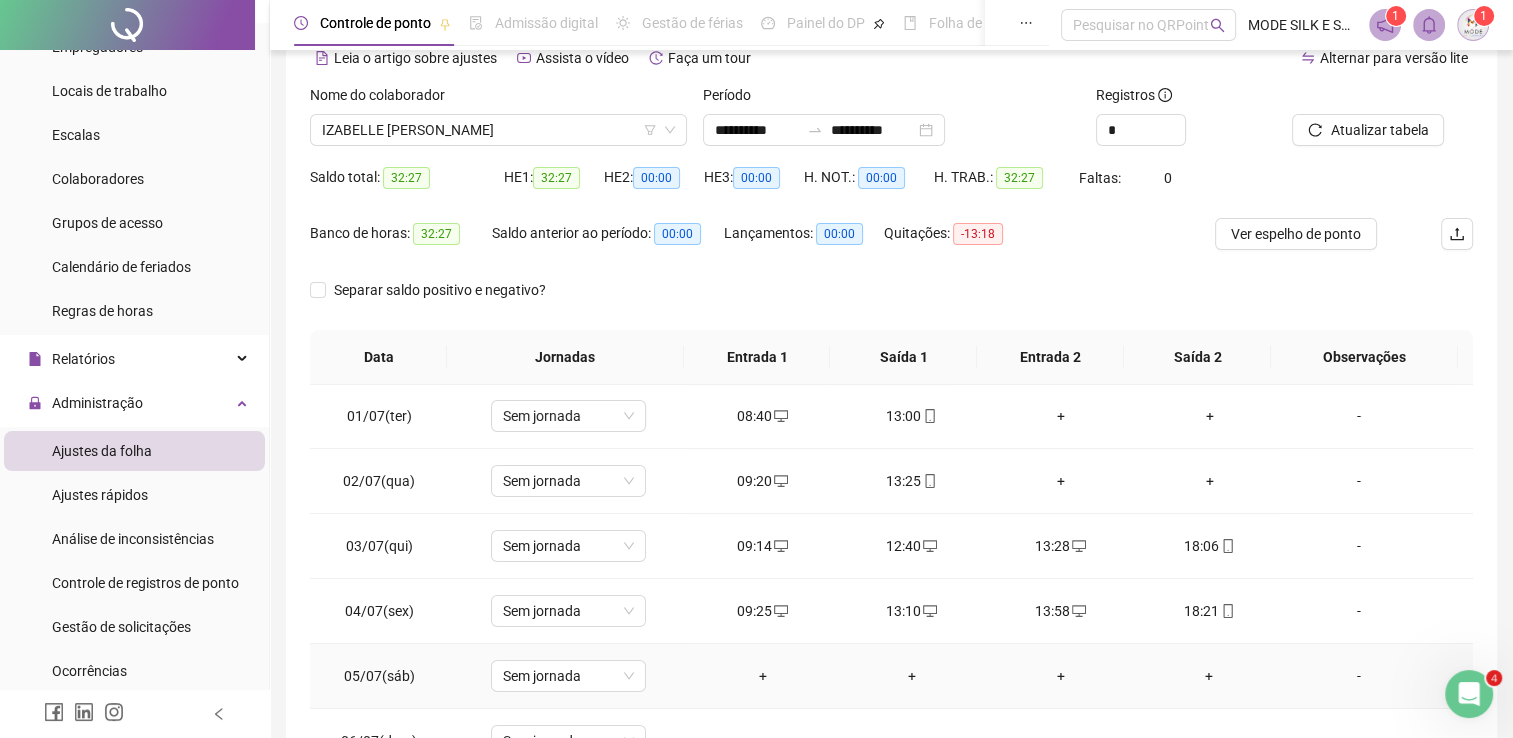 scroll, scrollTop: 0, scrollLeft: 0, axis: both 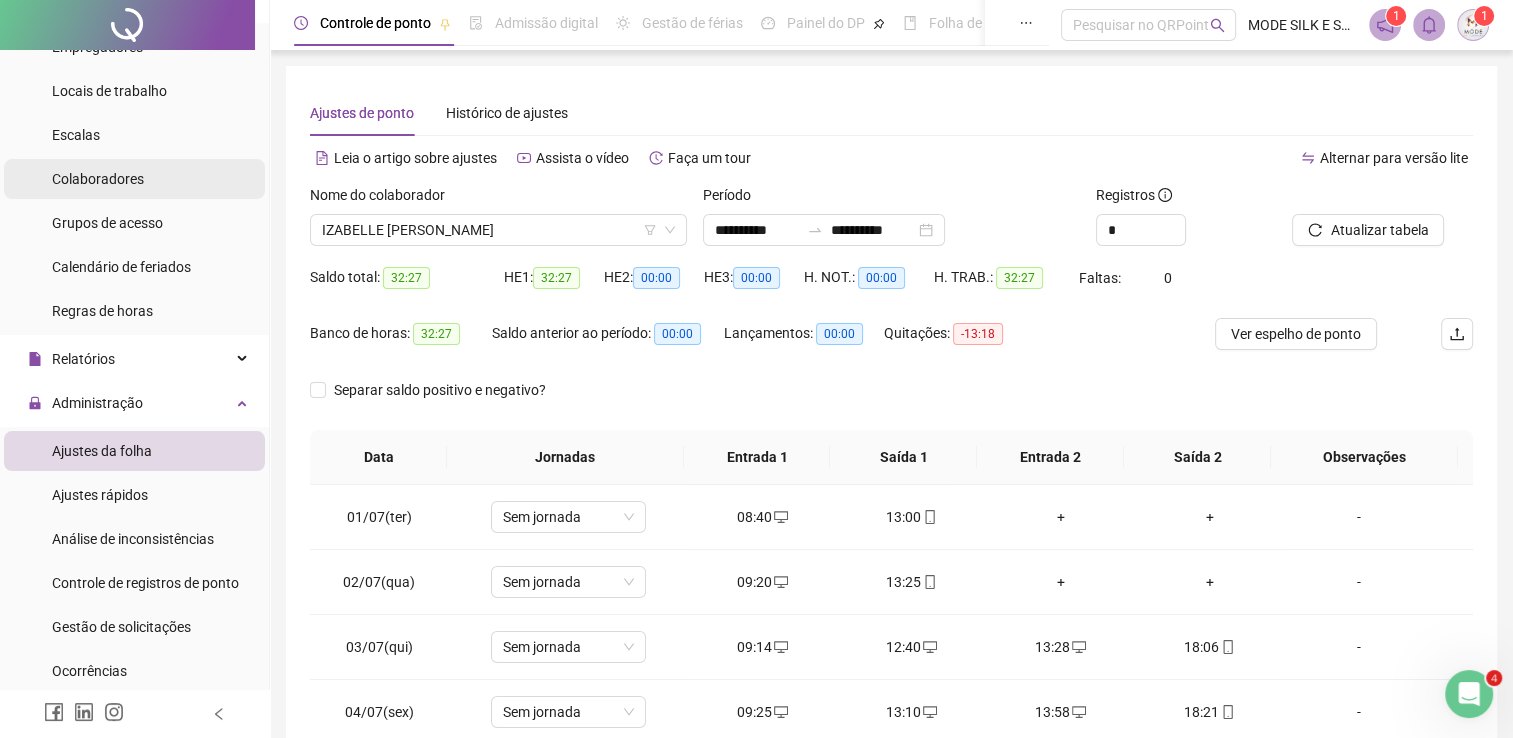 click on "Colaboradores" at bounding box center (98, 179) 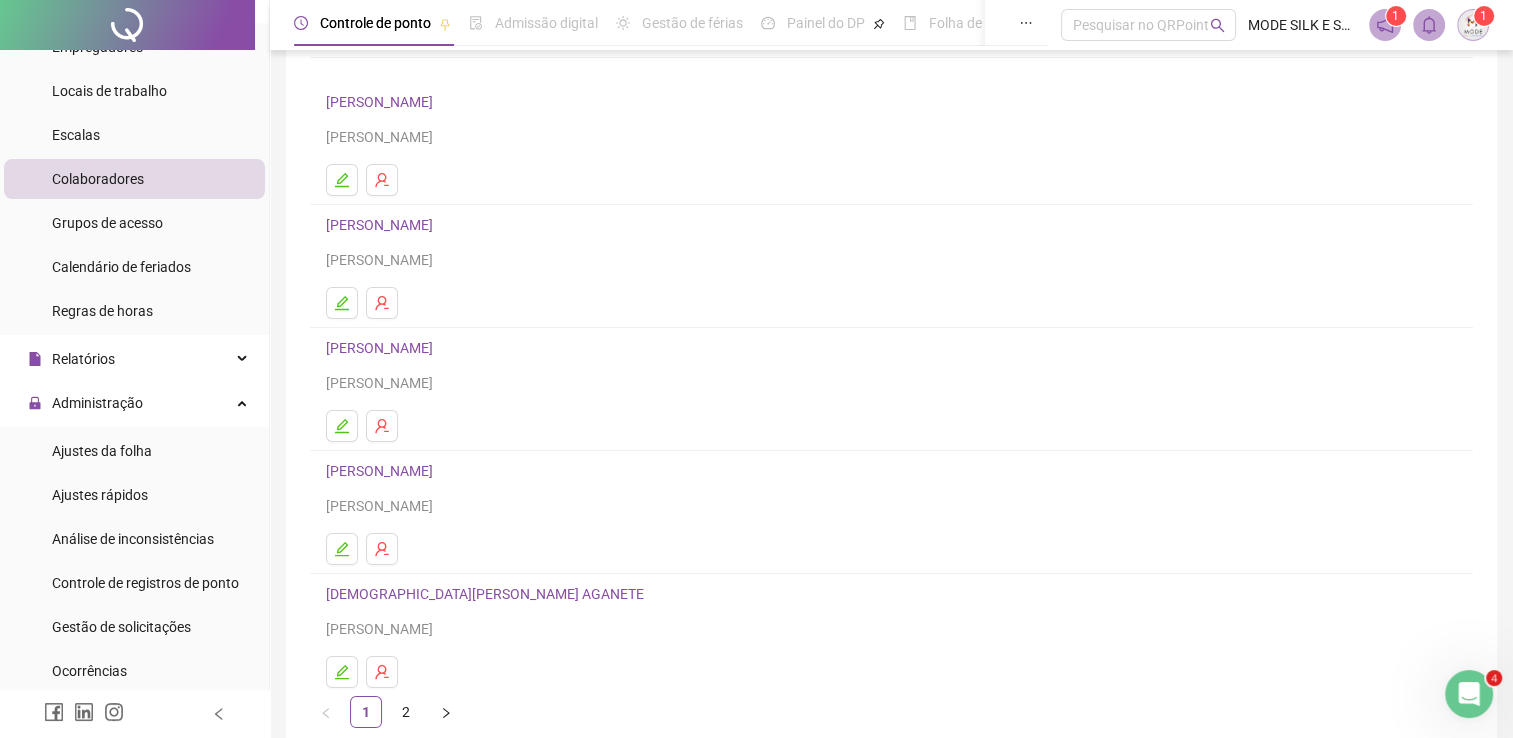 scroll, scrollTop: 228, scrollLeft: 0, axis: vertical 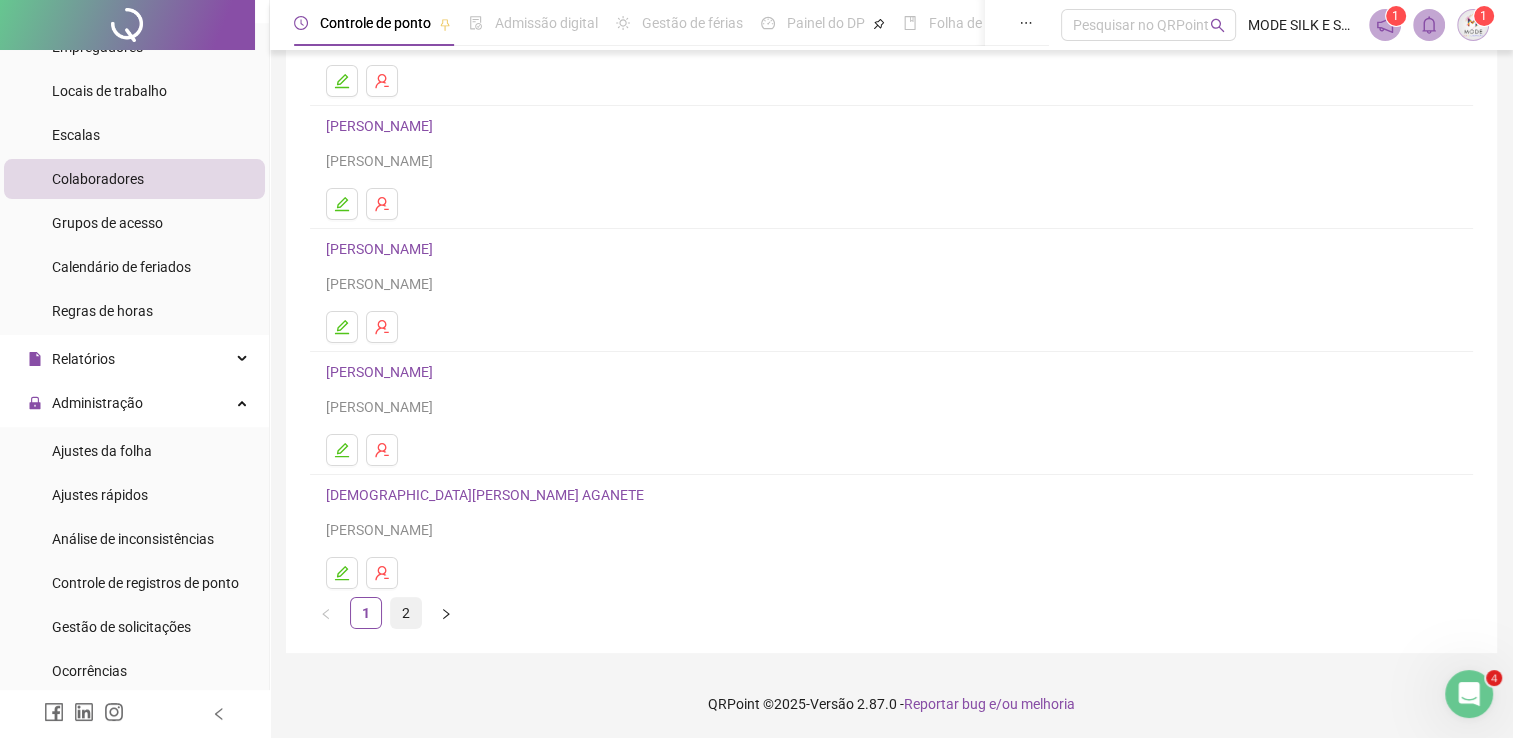 click on "2" at bounding box center (406, 613) 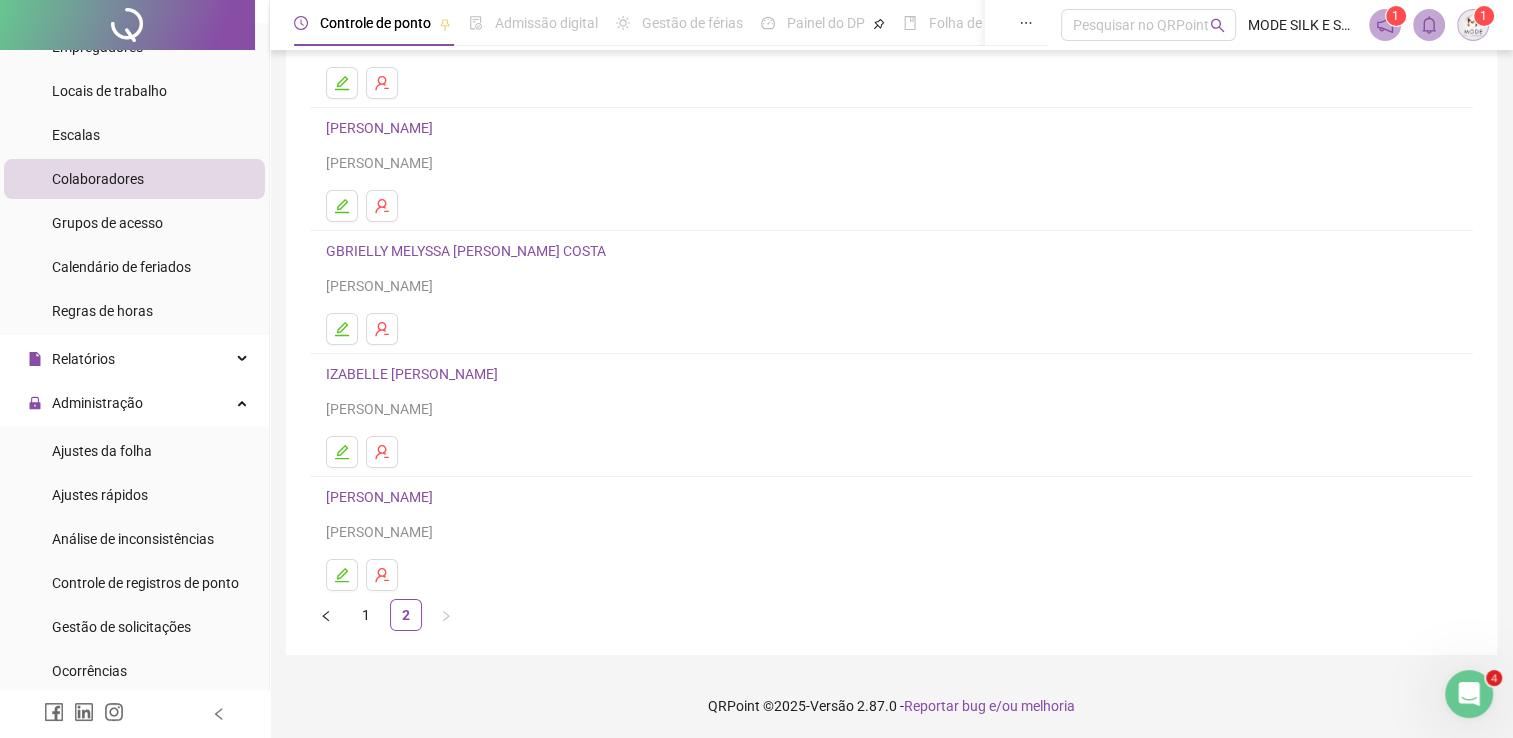 scroll, scrollTop: 228, scrollLeft: 0, axis: vertical 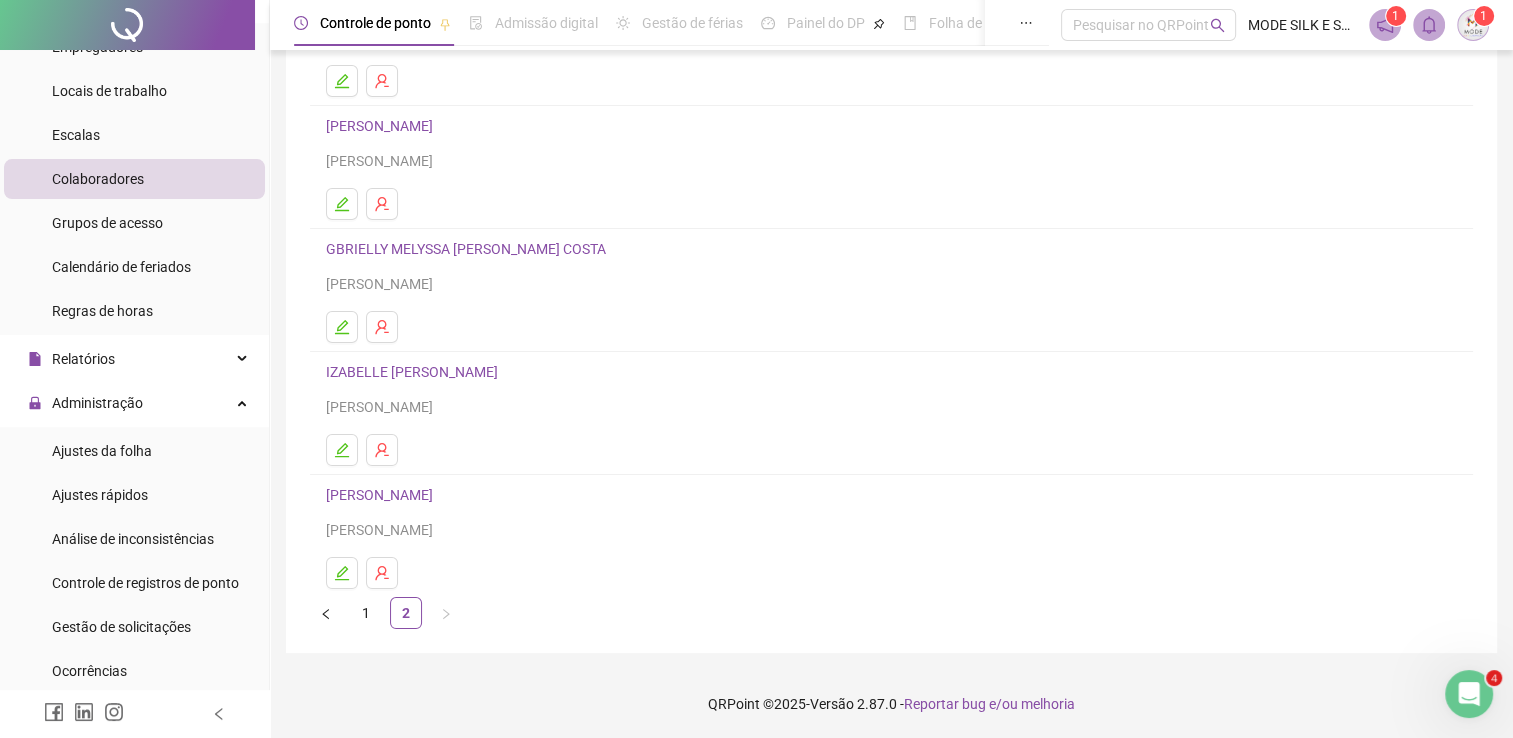click on "IZABELLE [PERSON_NAME]" at bounding box center (415, 372) 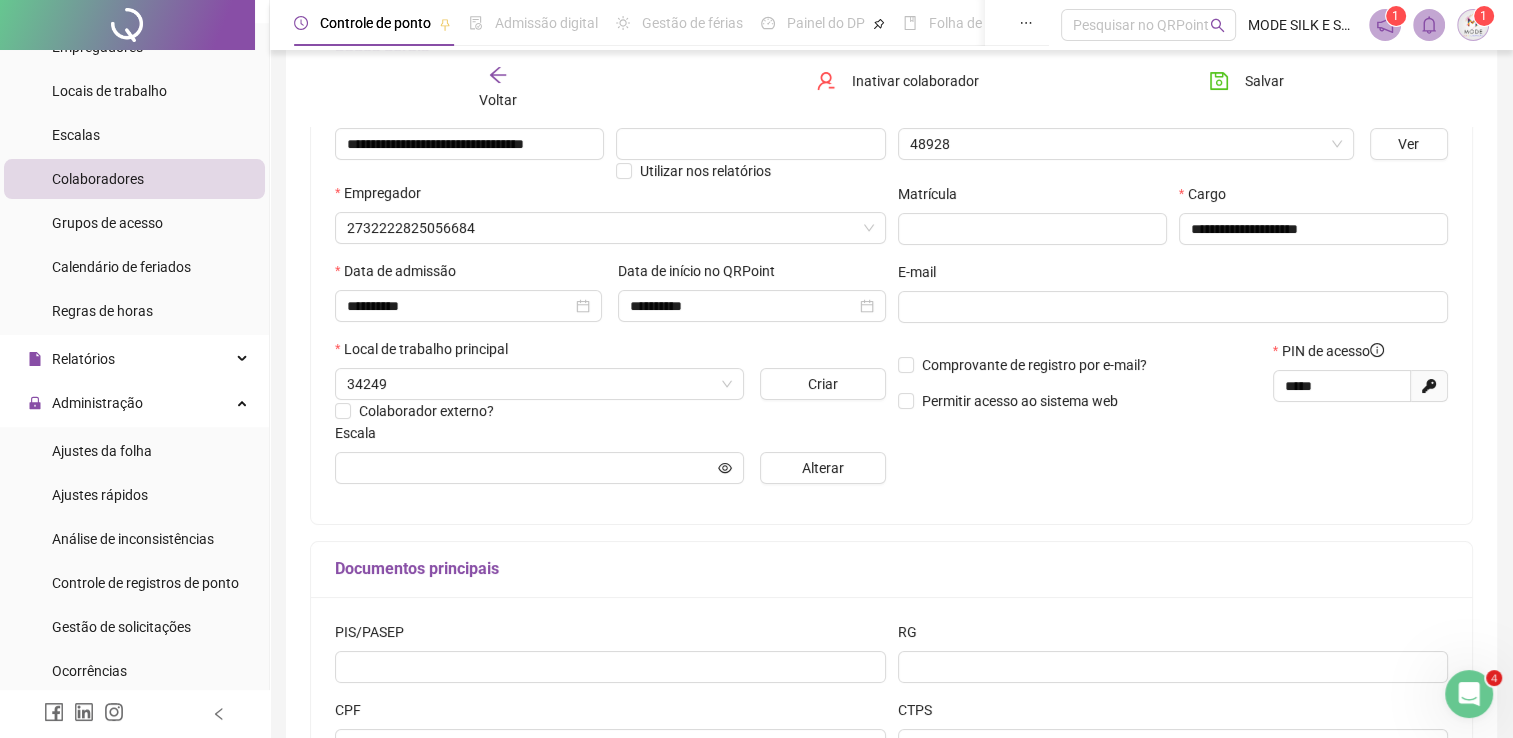scroll, scrollTop: 238, scrollLeft: 0, axis: vertical 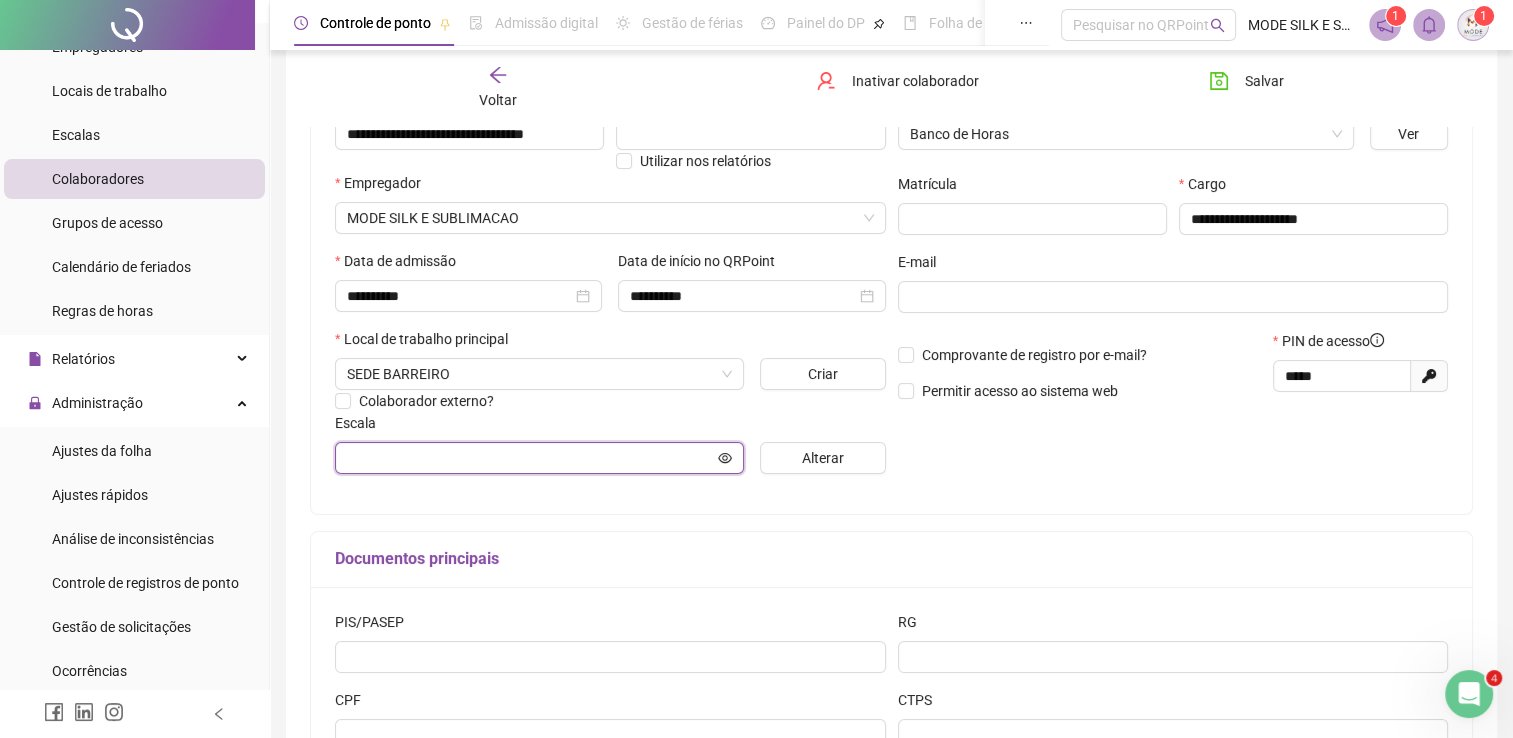 click 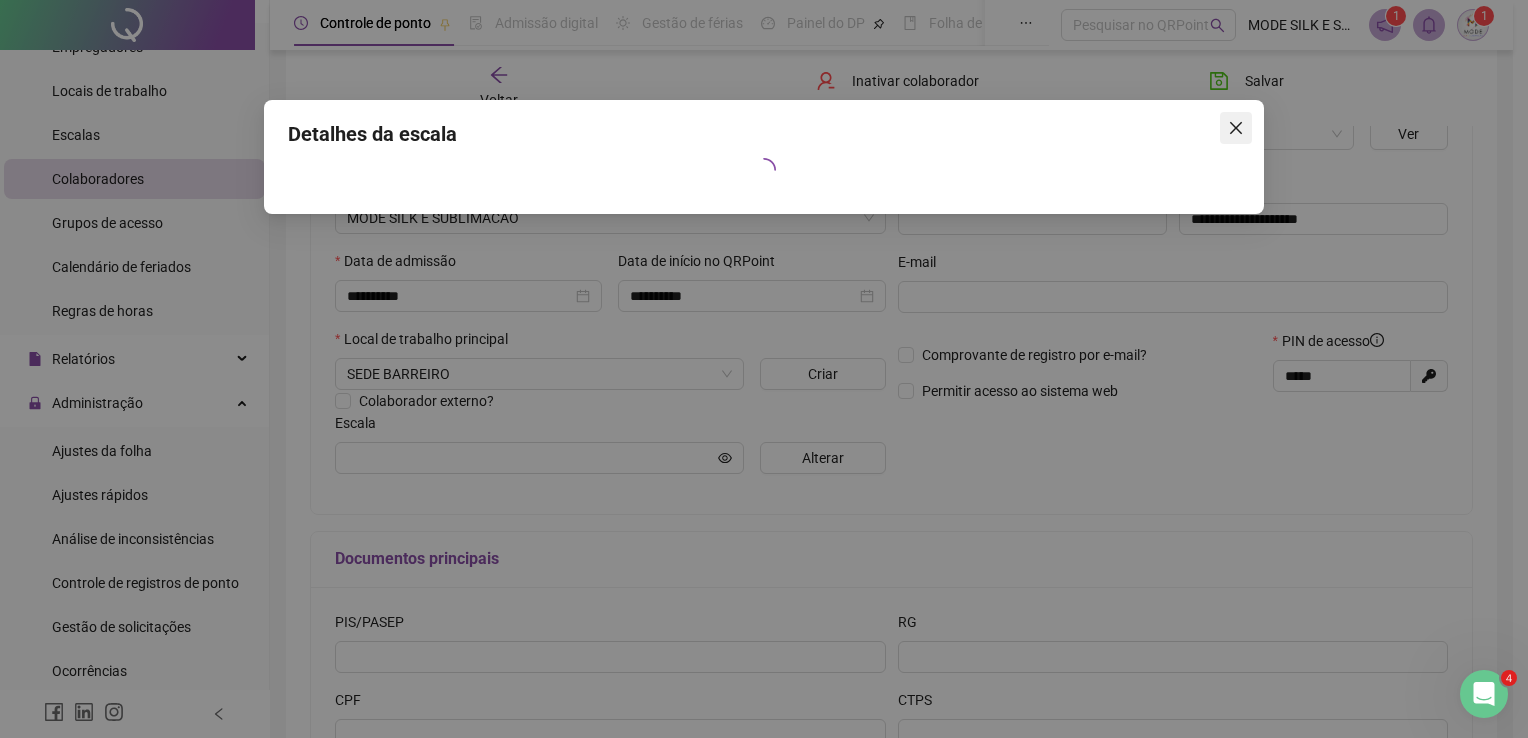 click 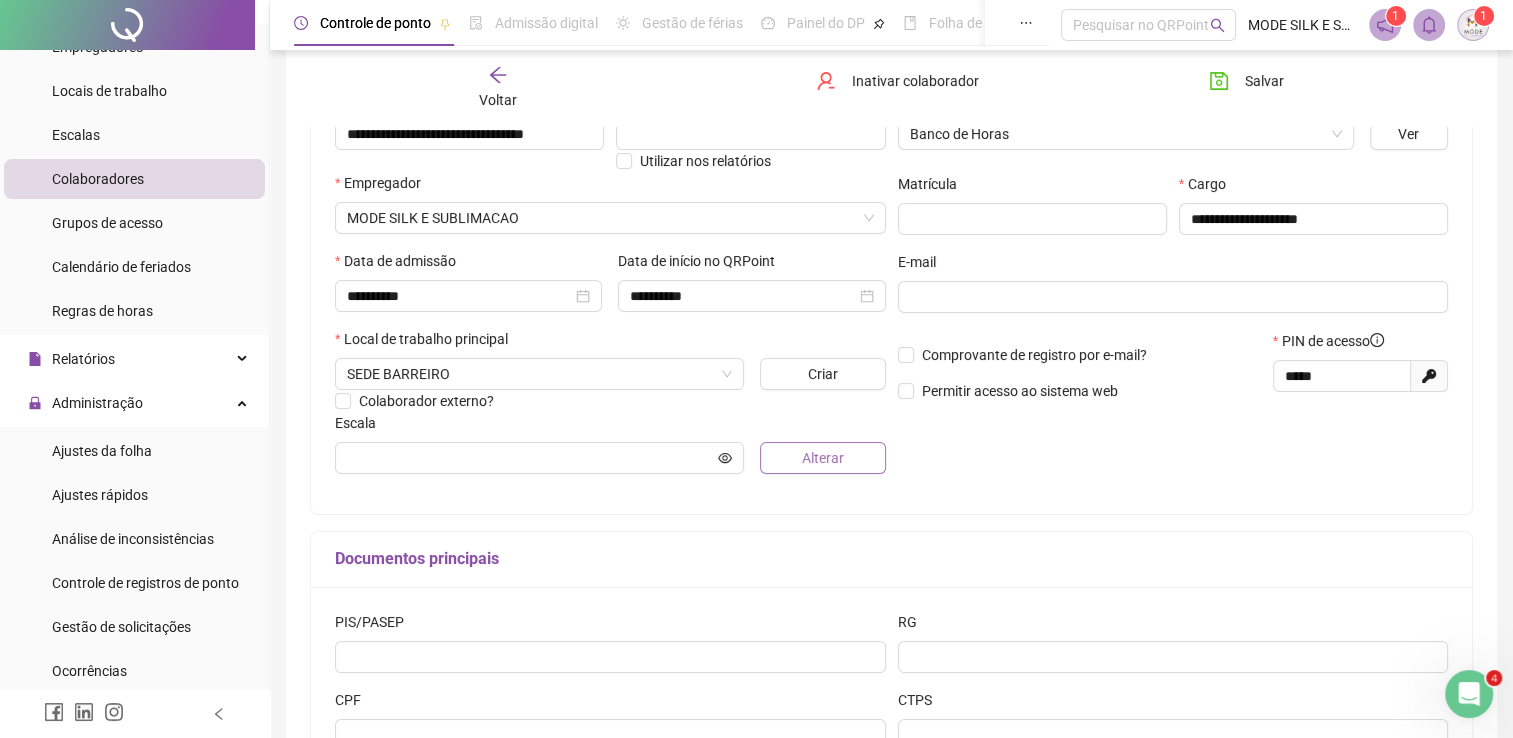 click on "Alterar" at bounding box center [823, 458] 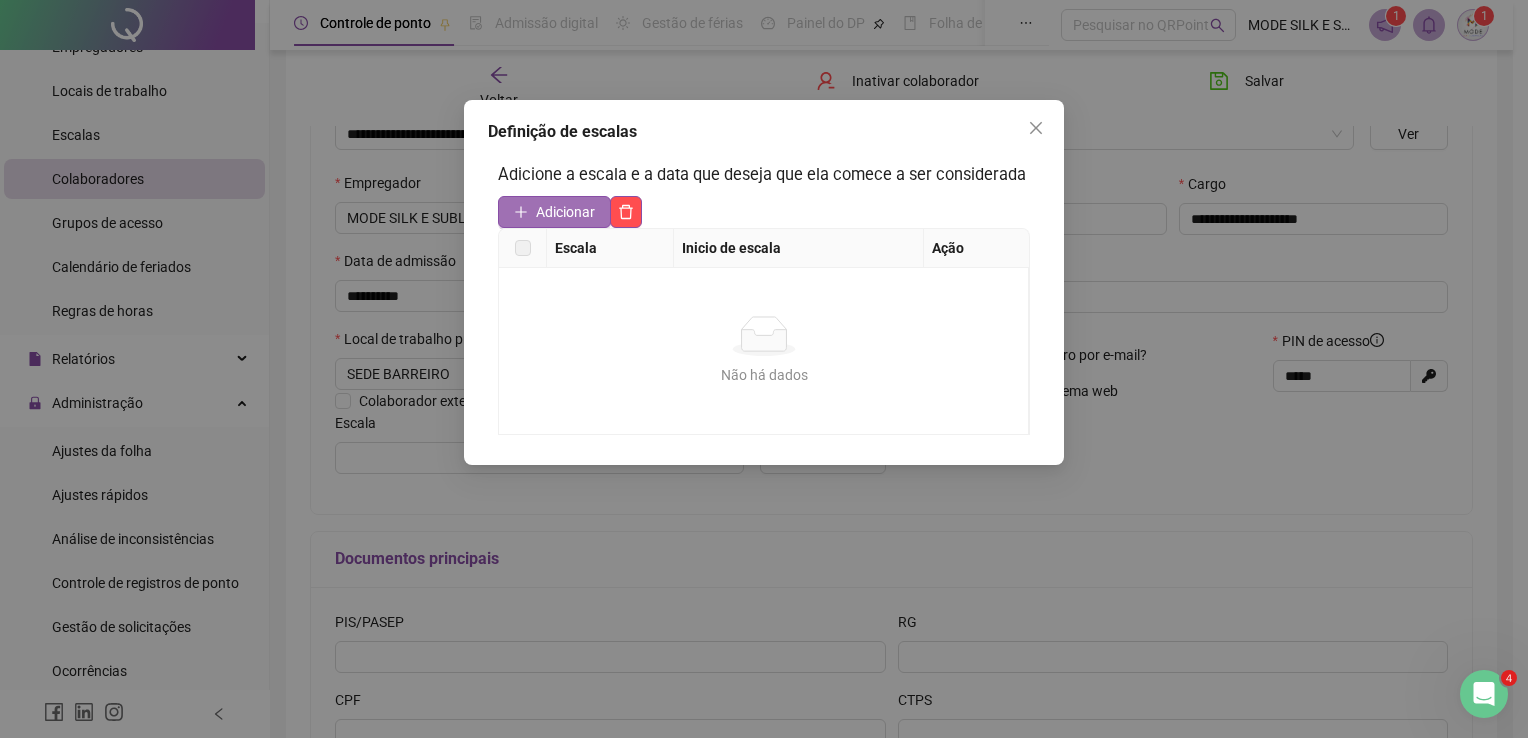 click on "Adicionar" at bounding box center (565, 212) 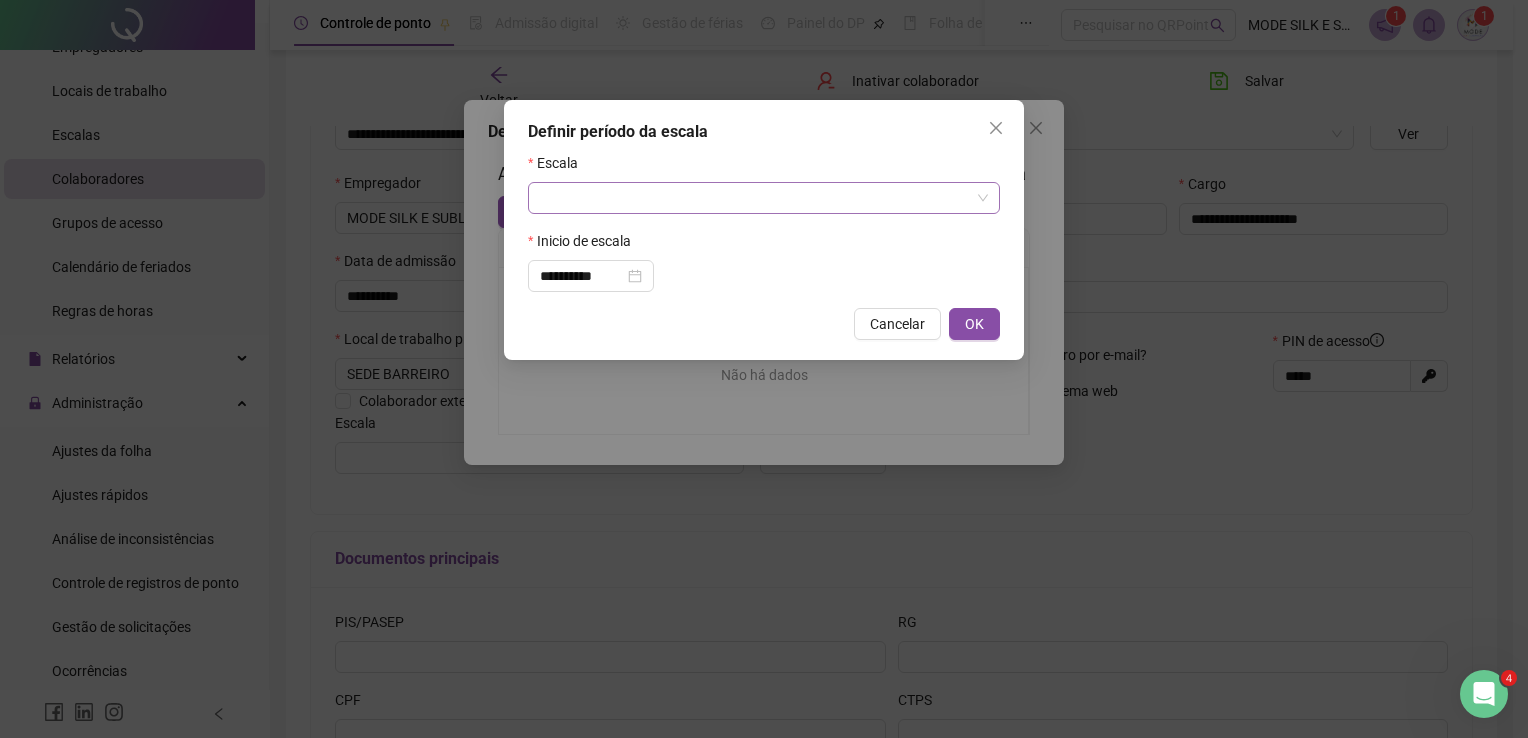 click at bounding box center [758, 198] 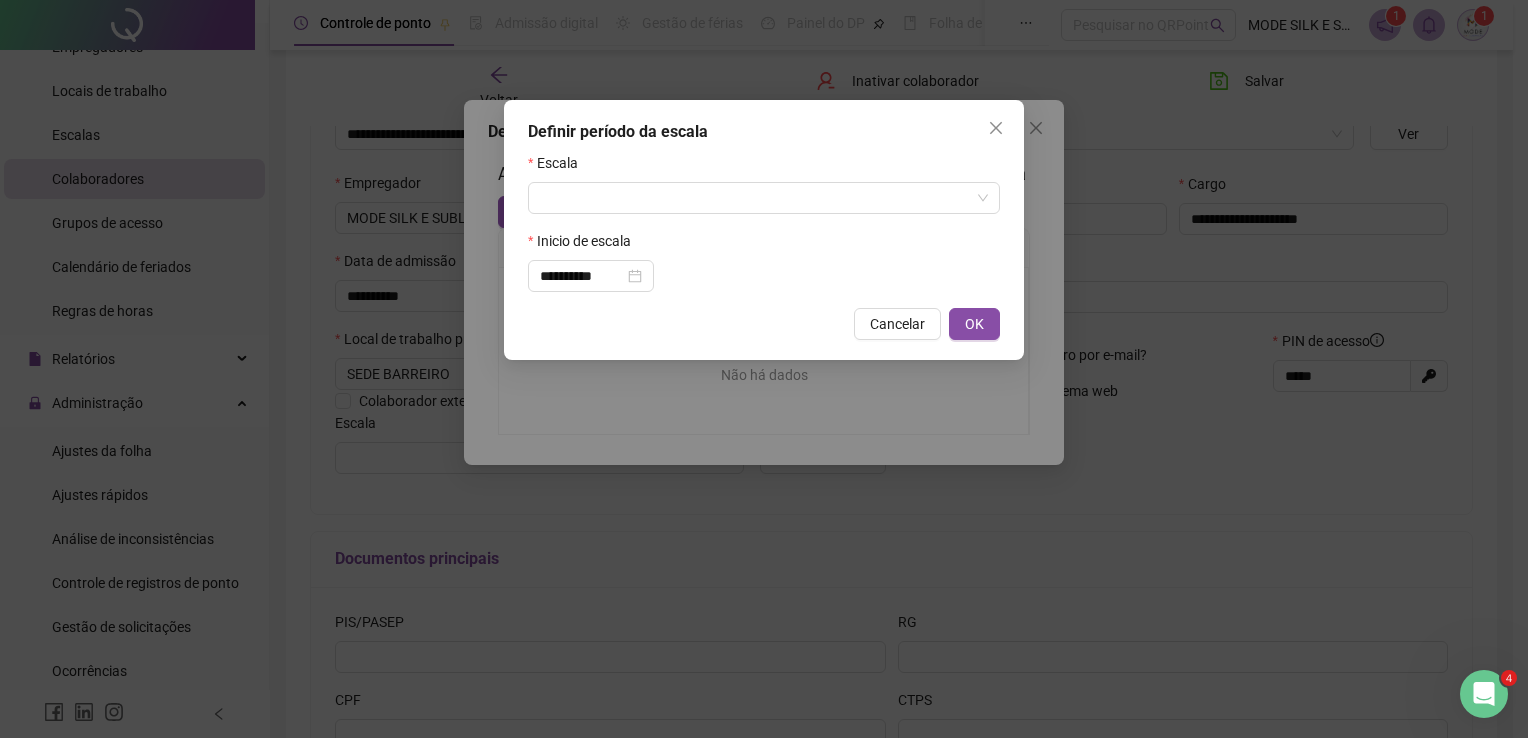click on "Escala" at bounding box center (764, 167) 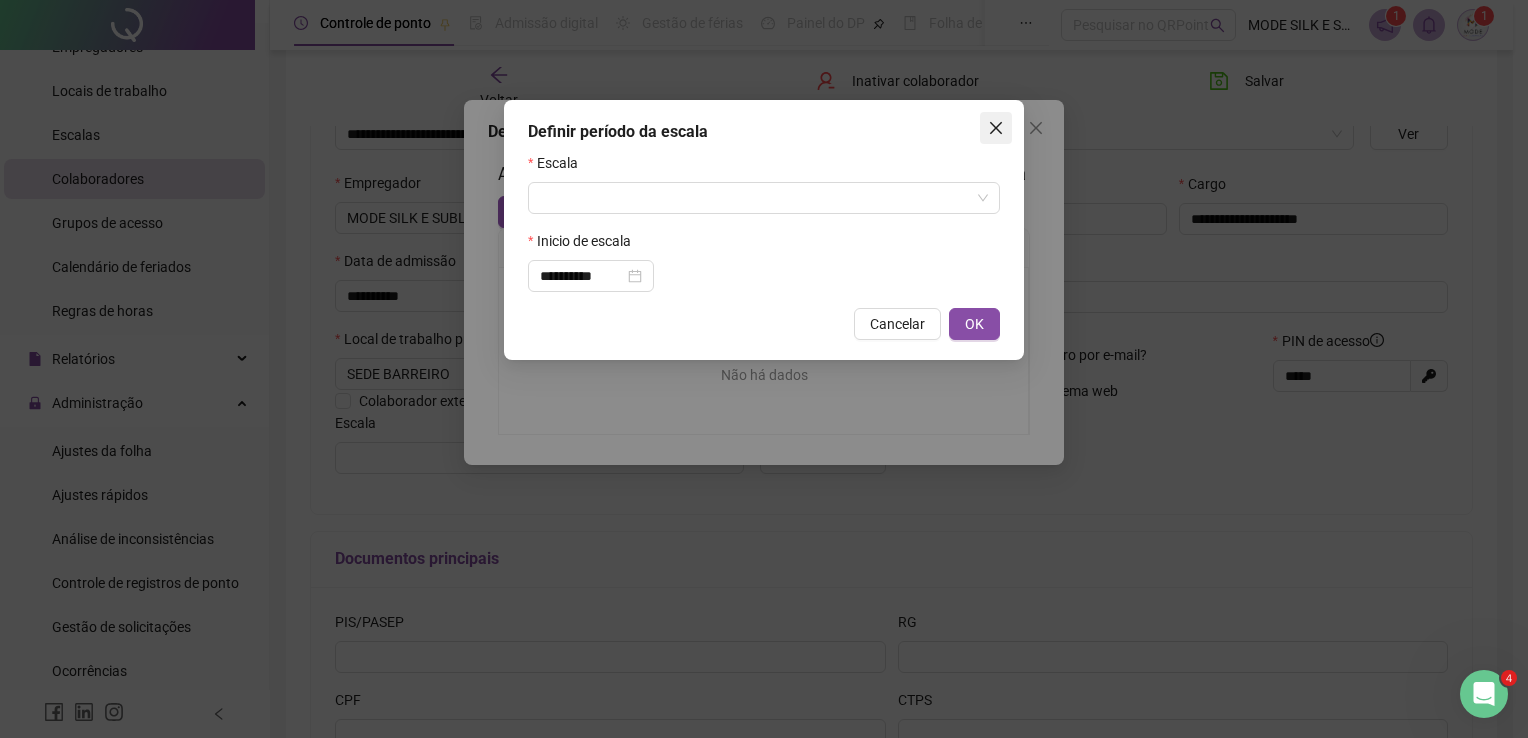 click 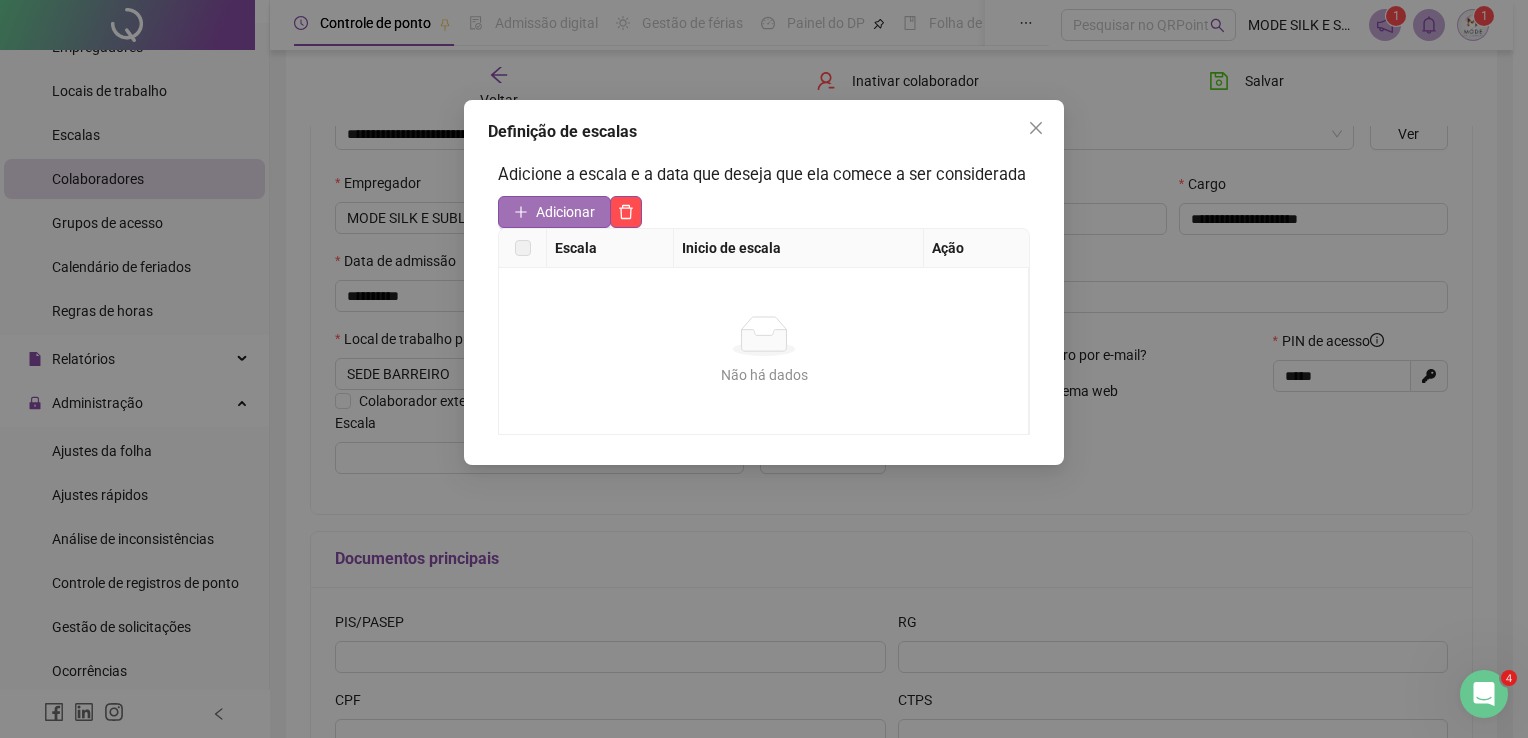 click on "Adicionar" at bounding box center (565, 212) 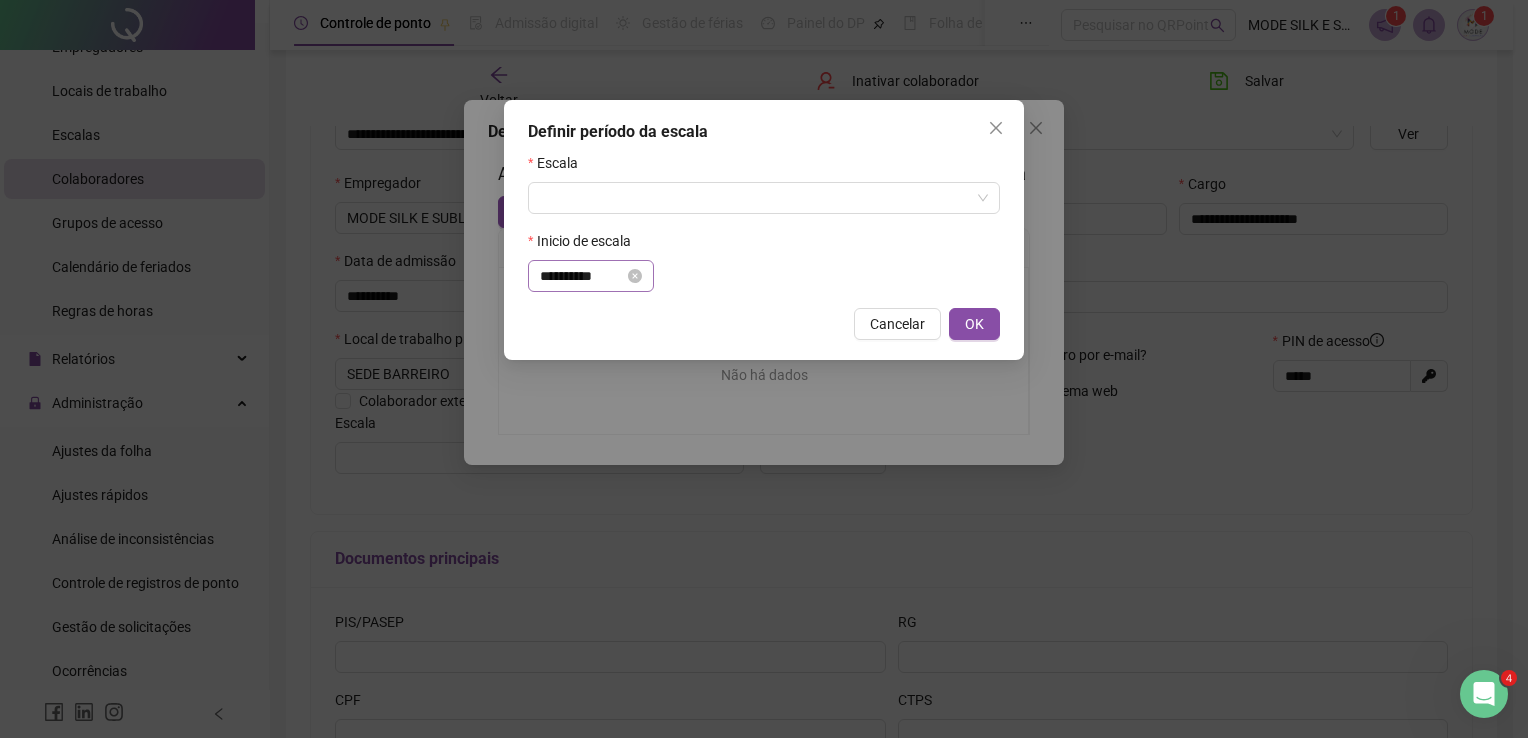 click on "**********" at bounding box center (591, 276) 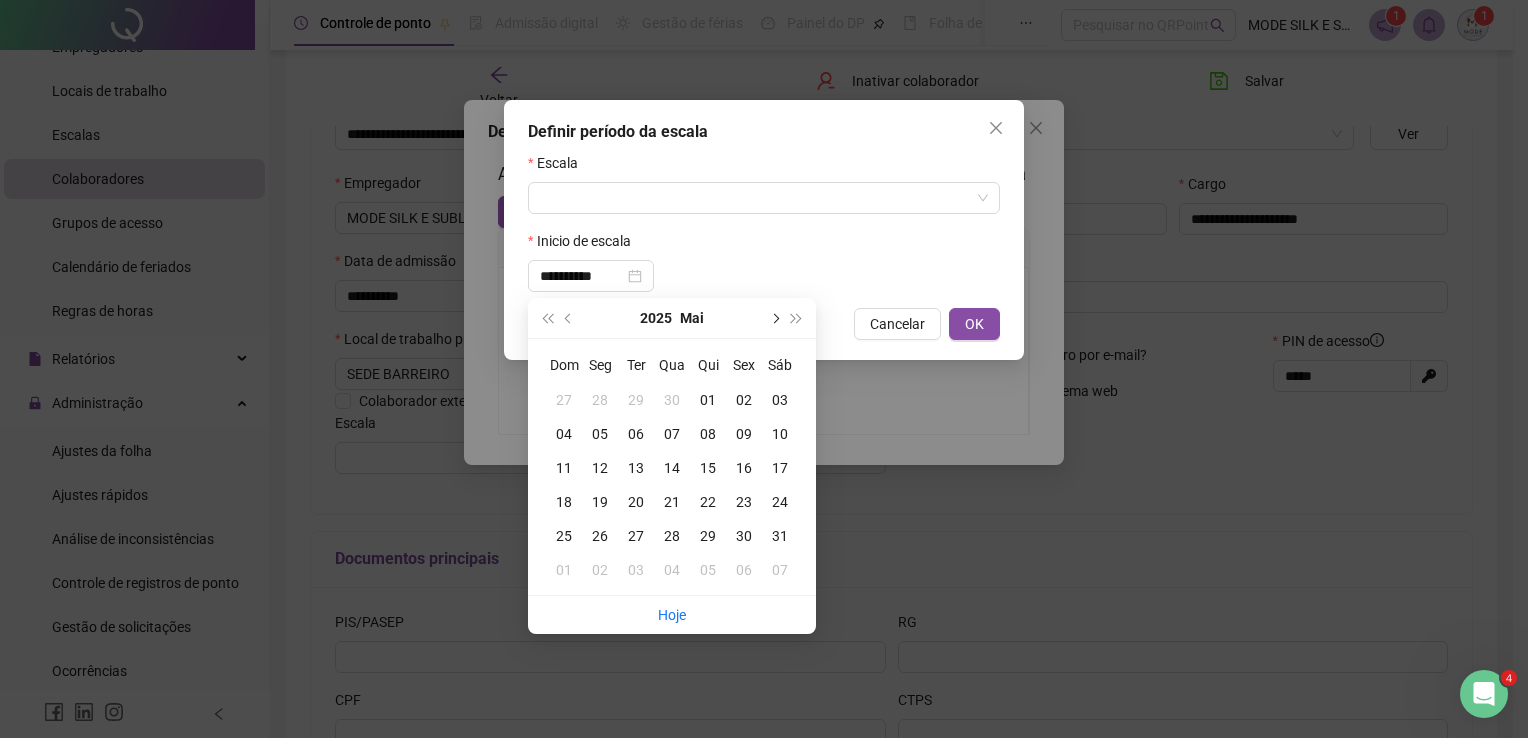 click at bounding box center (774, 318) 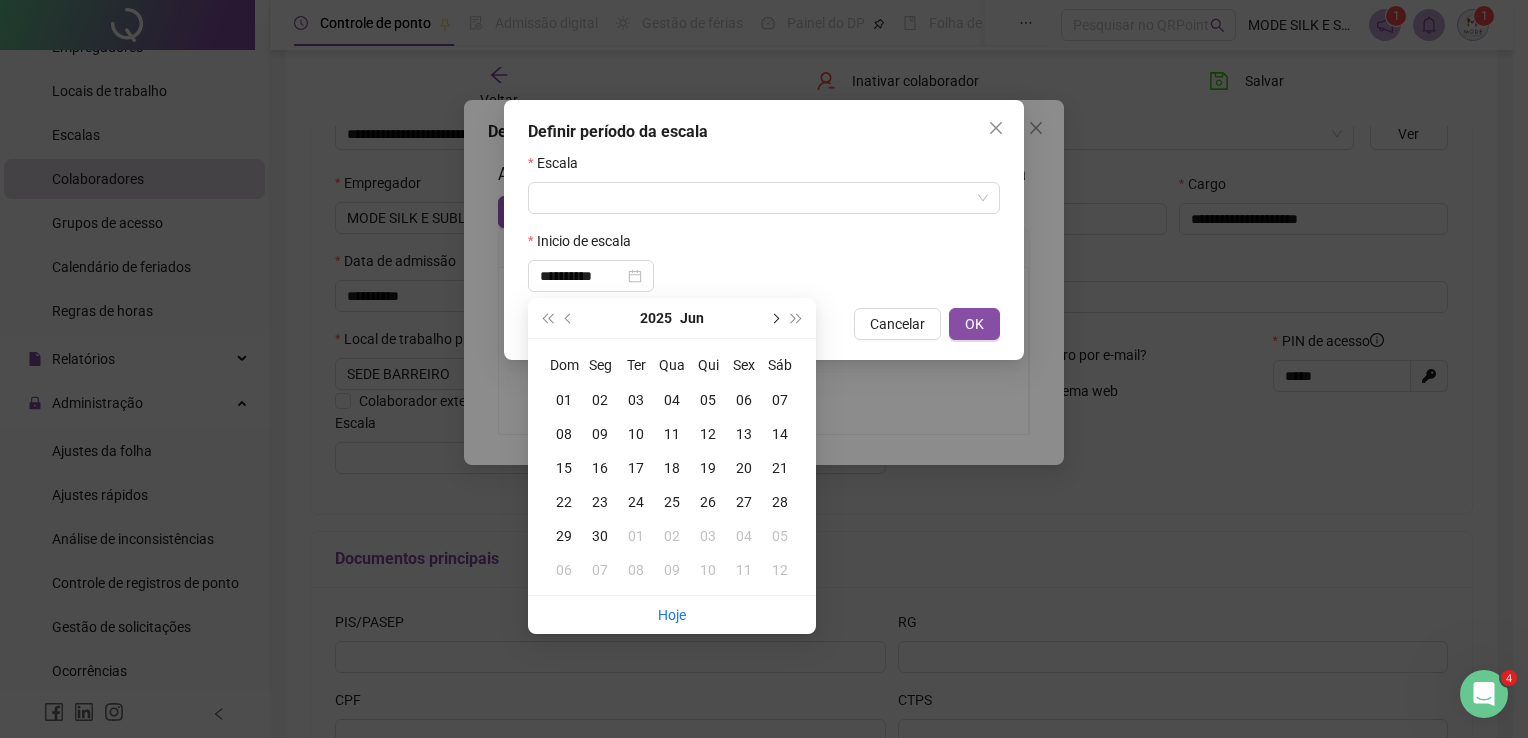 click at bounding box center (774, 318) 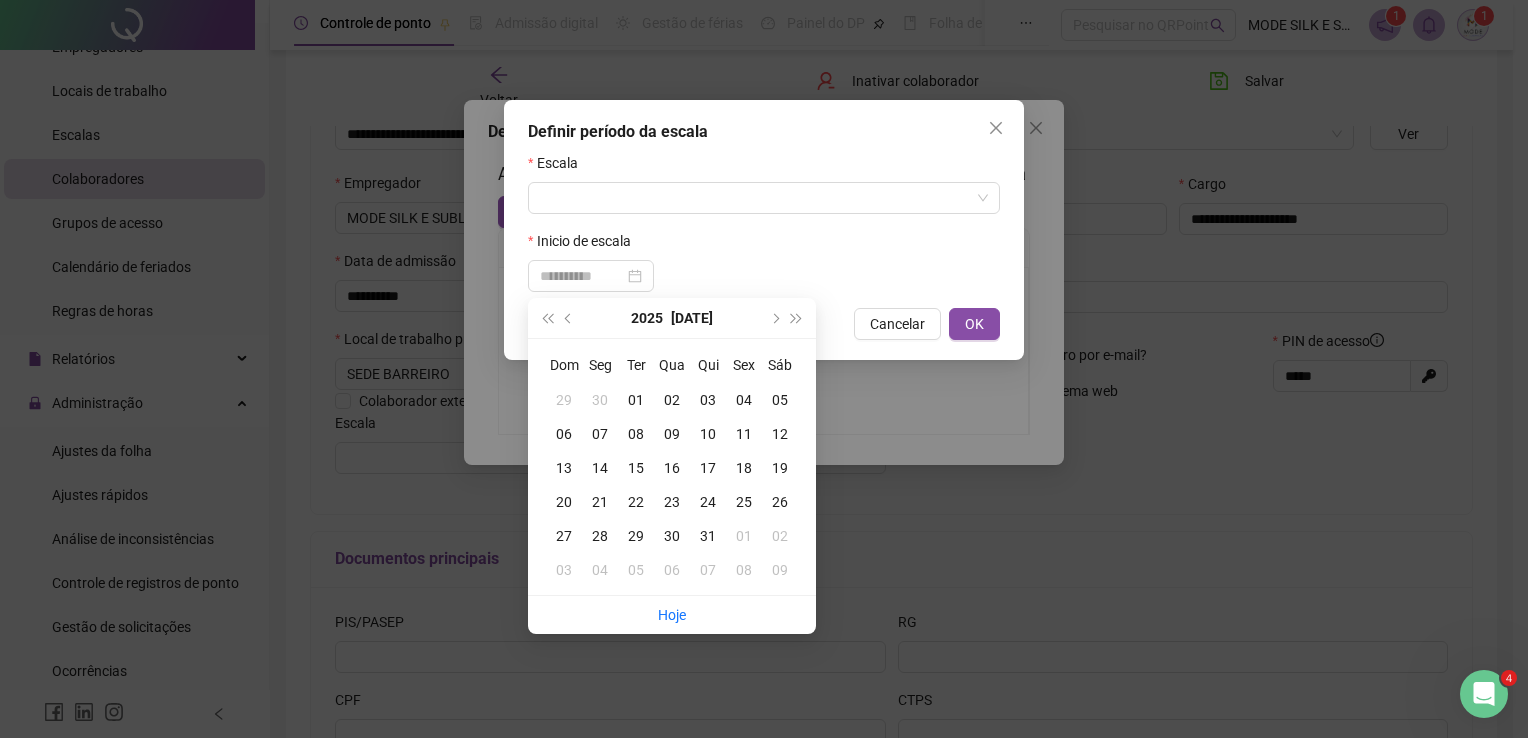 type on "**********" 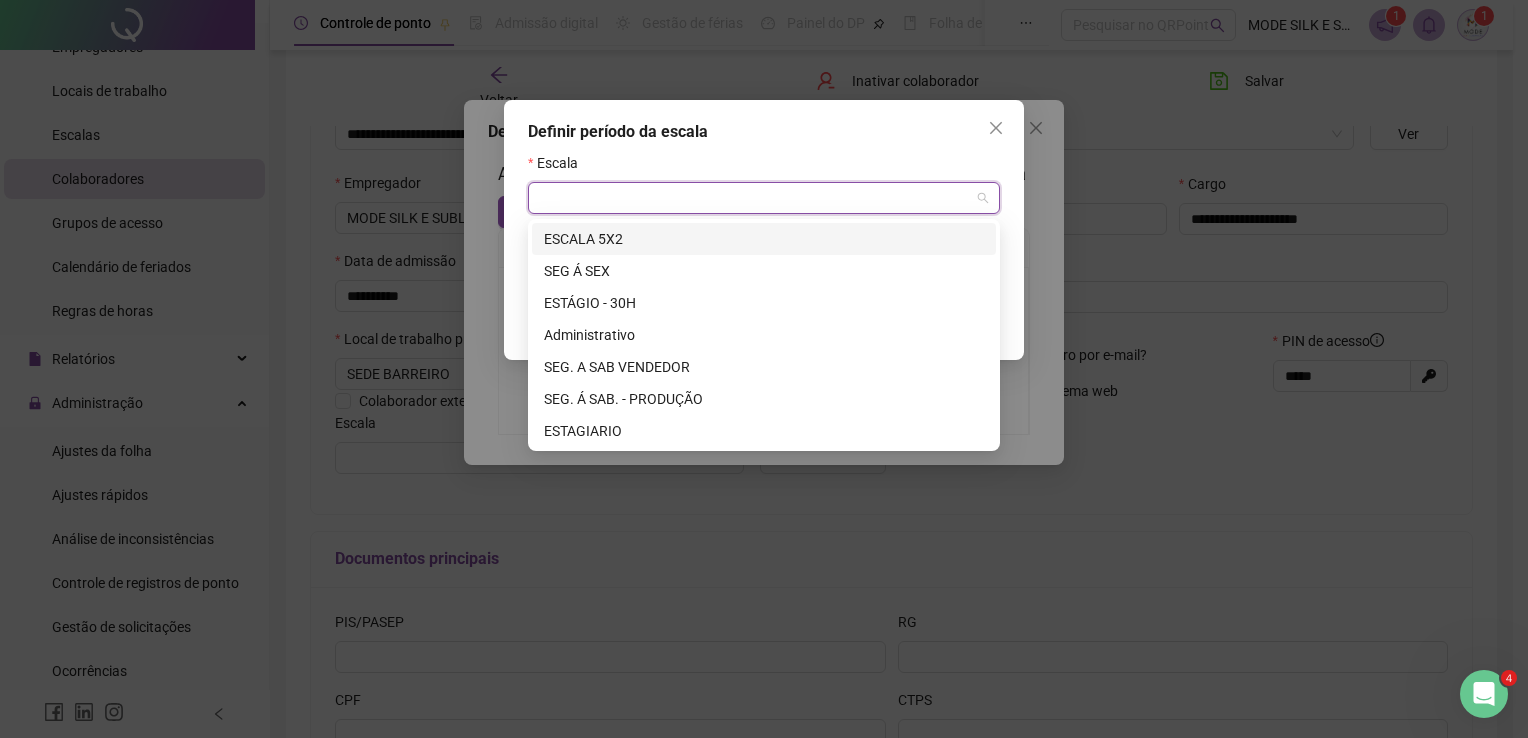 click at bounding box center [758, 198] 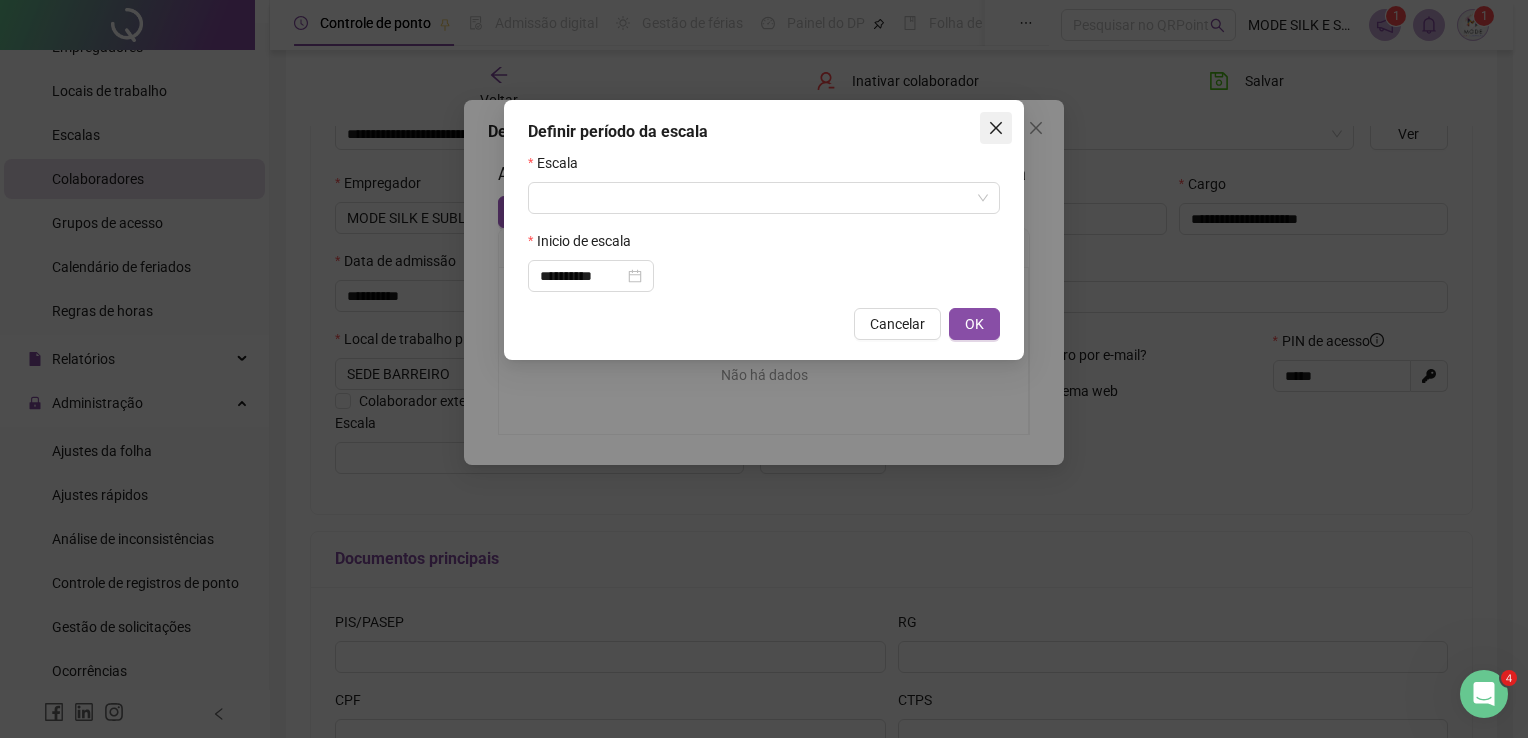 click 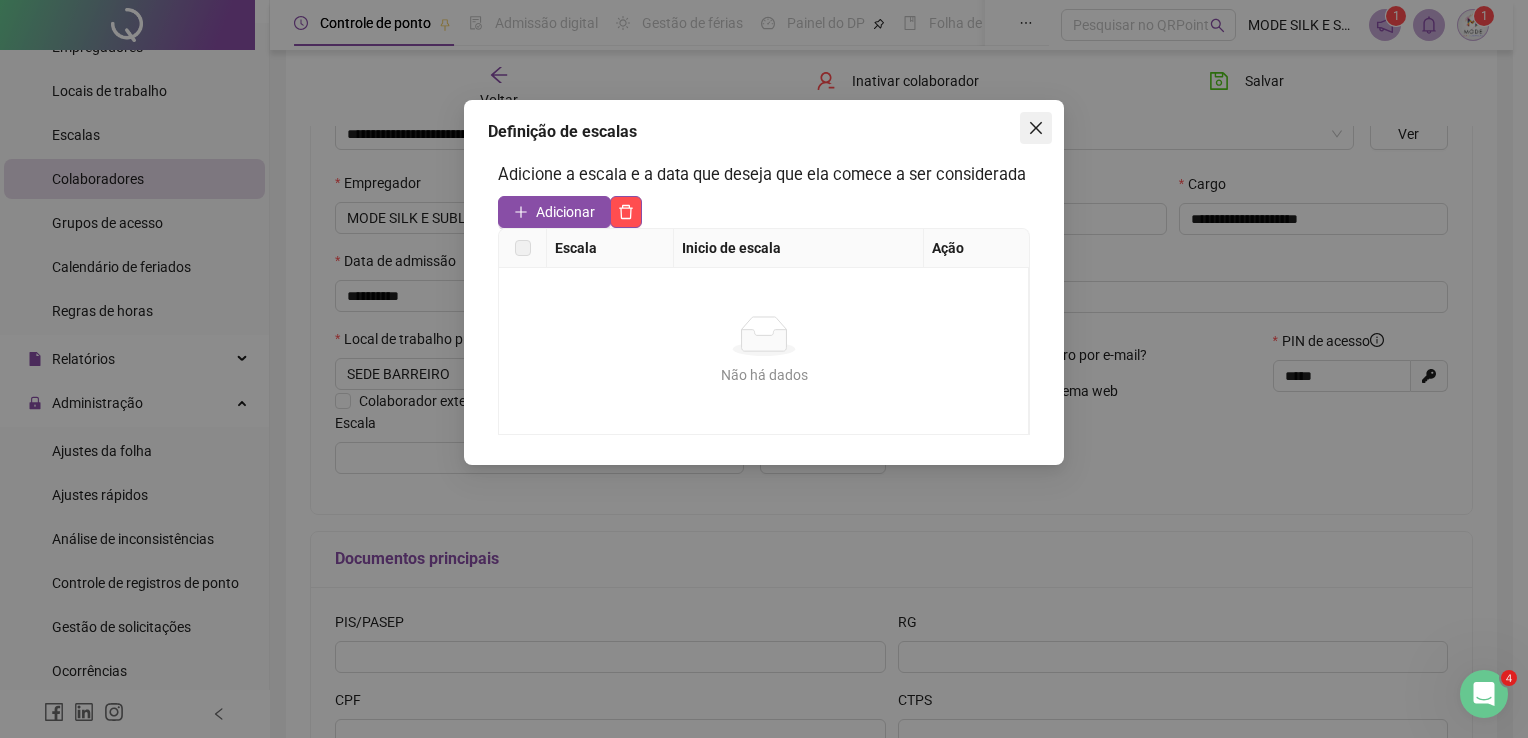 click at bounding box center (1036, 128) 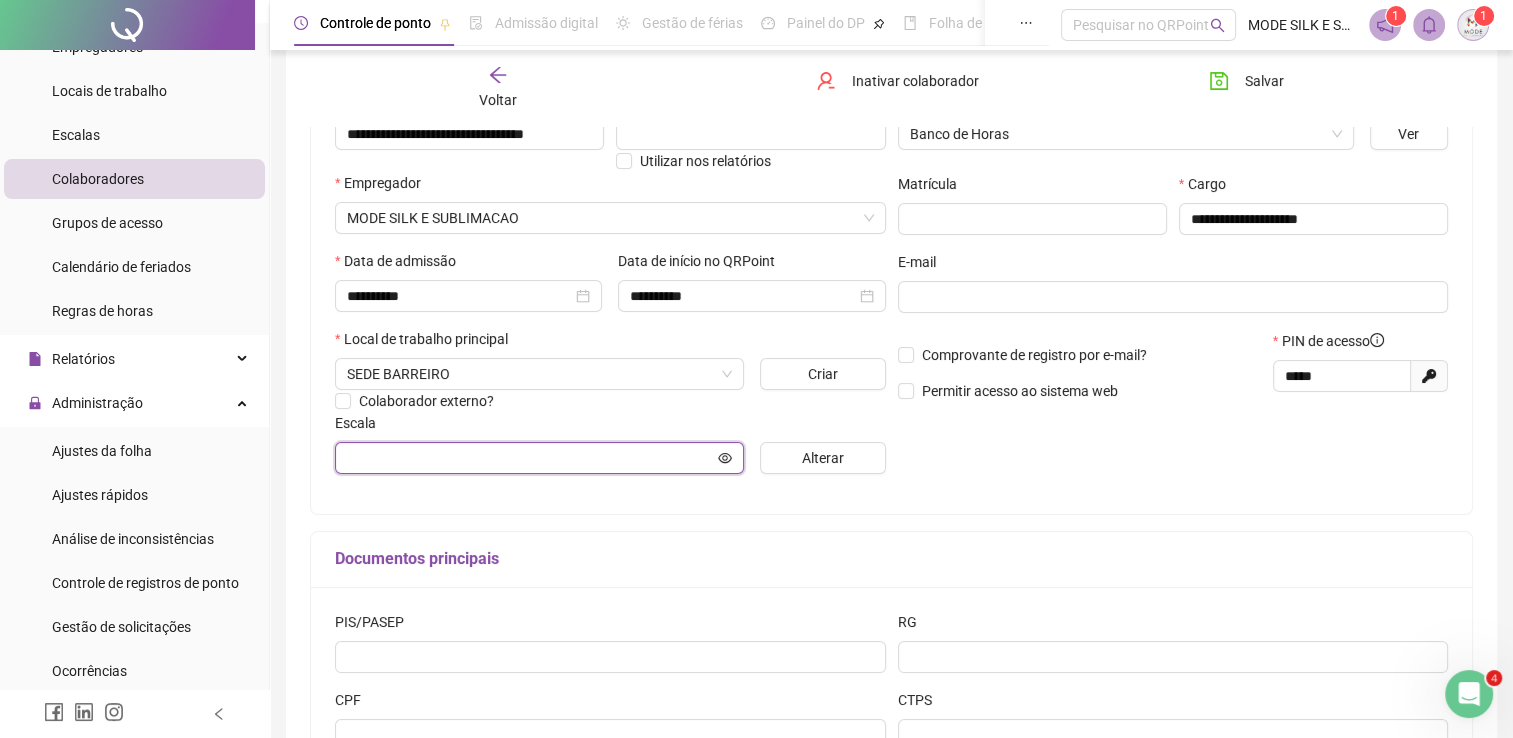 click 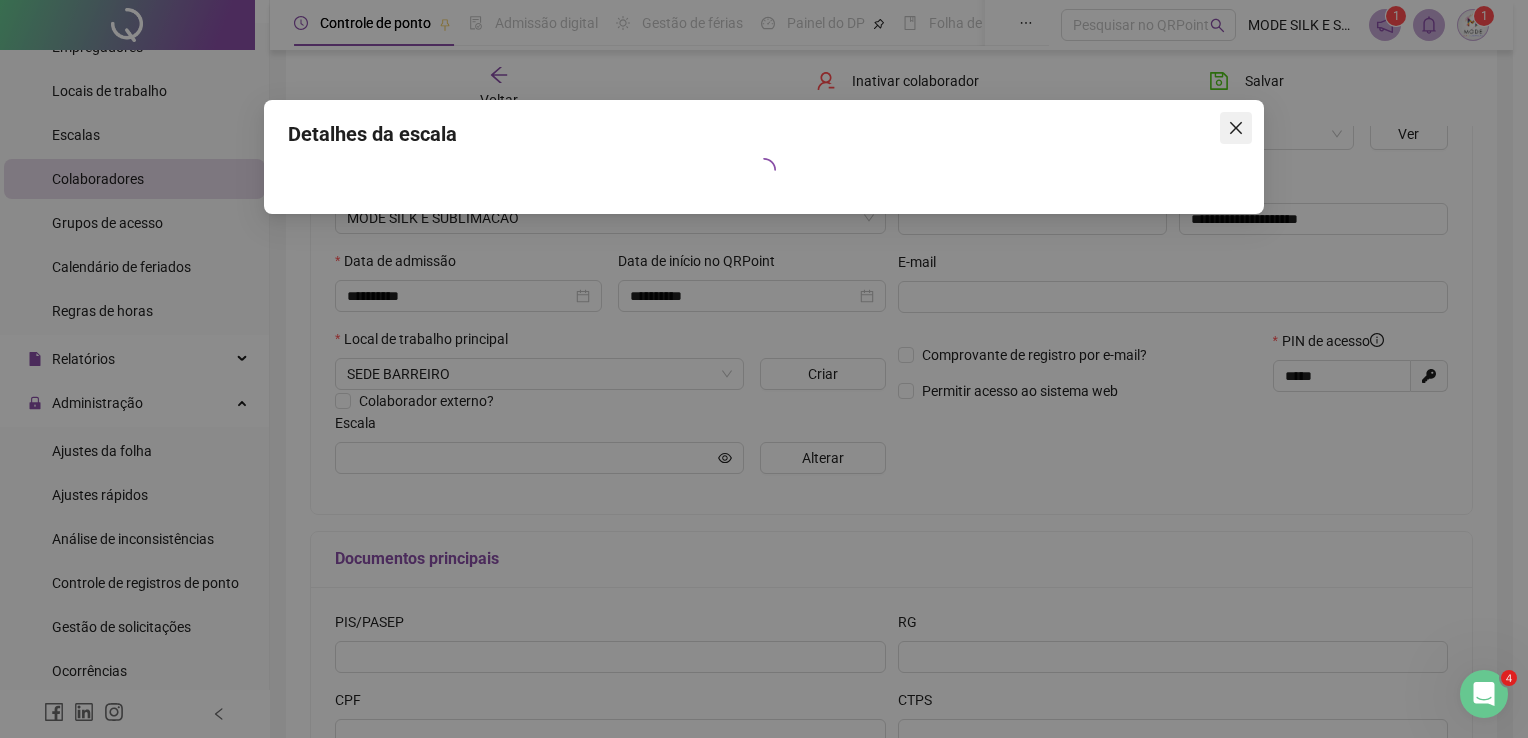 click 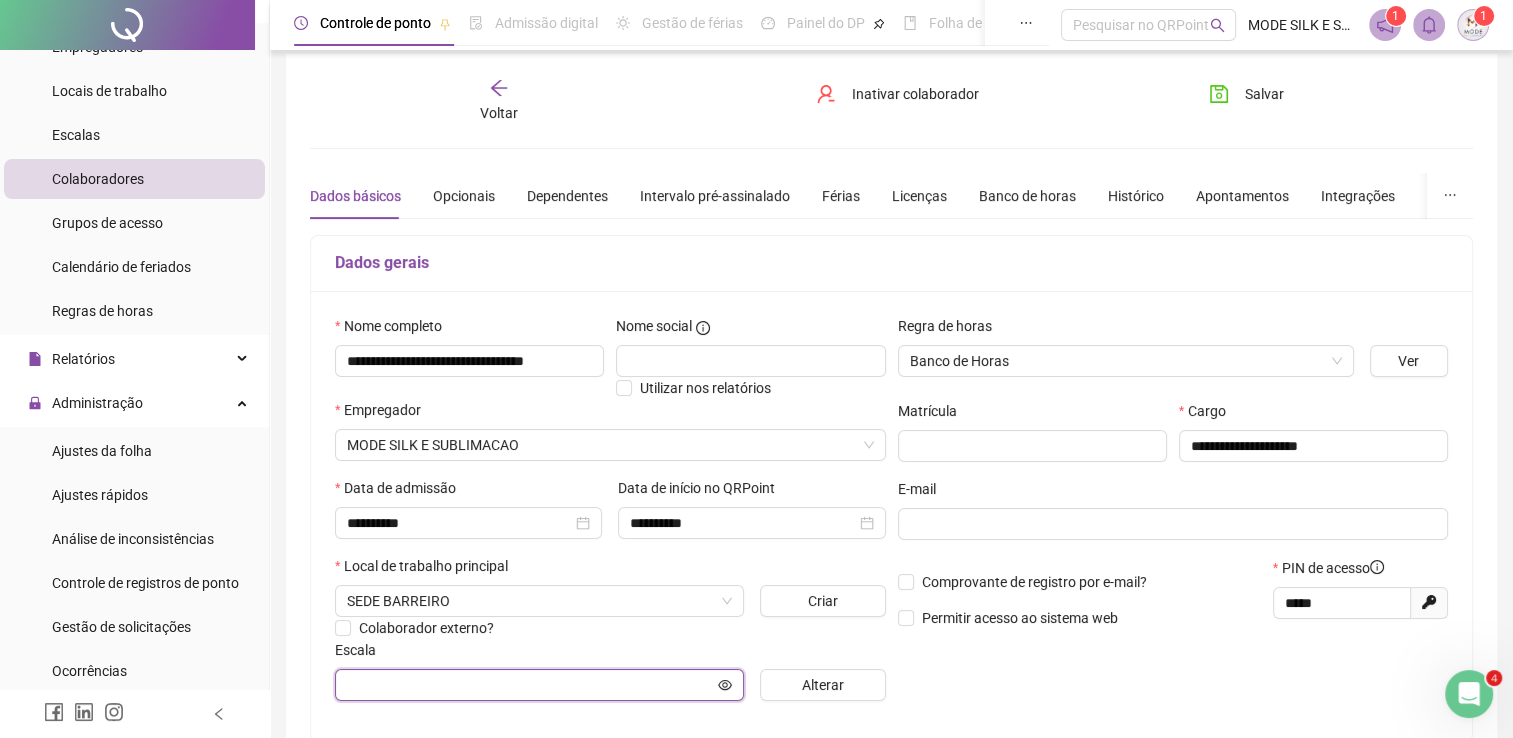 scroll, scrollTop: 0, scrollLeft: 0, axis: both 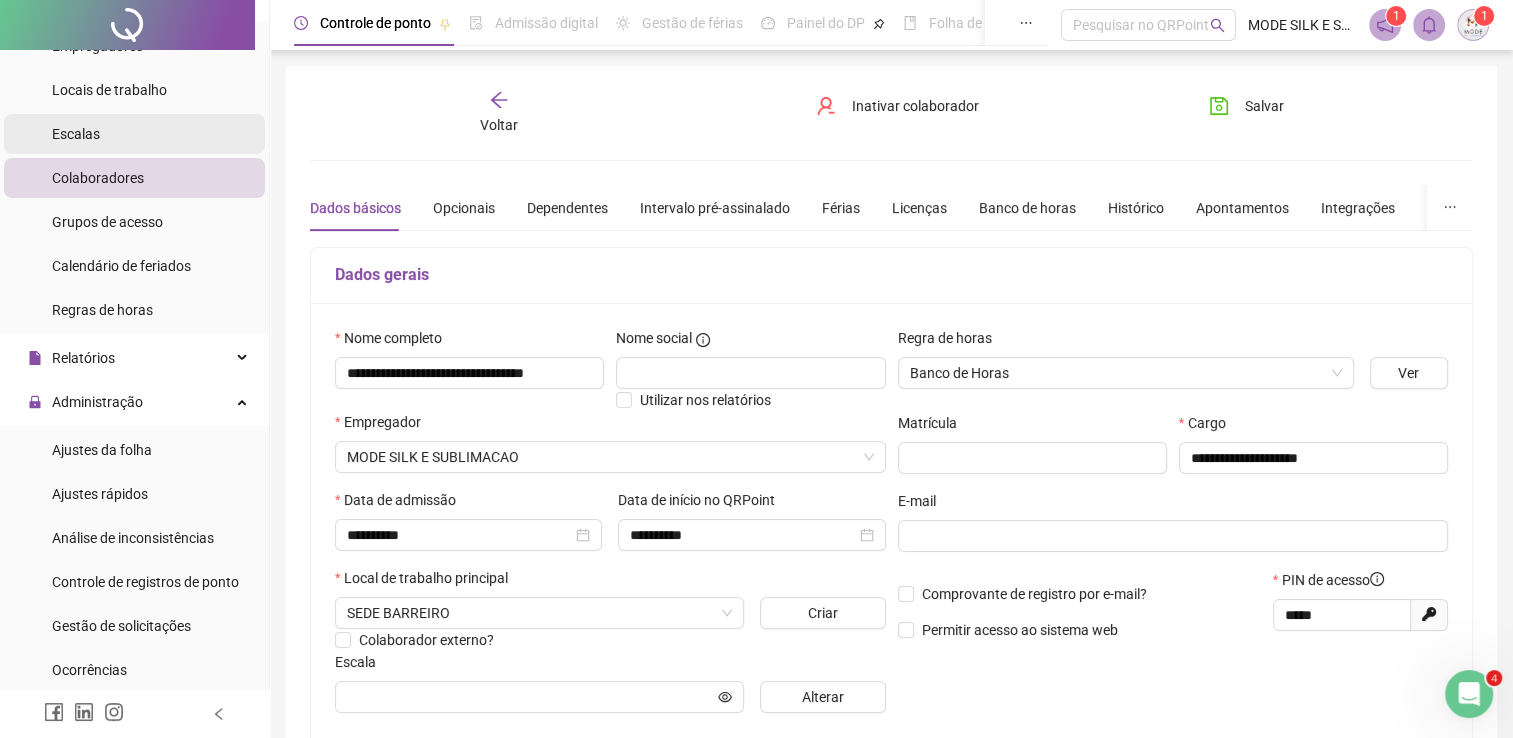 click on "Escalas" at bounding box center [134, 134] 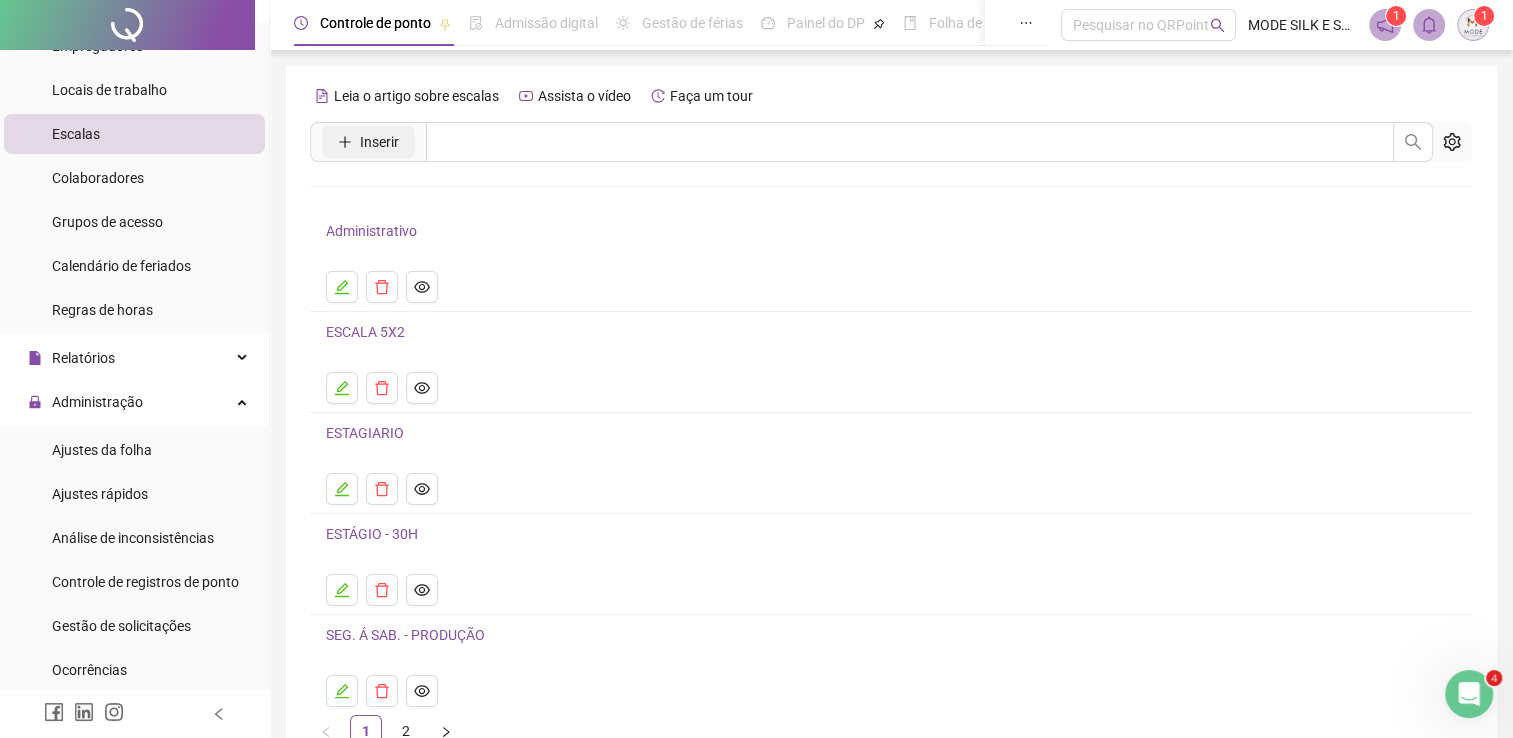 click on "Inserir" at bounding box center (379, 142) 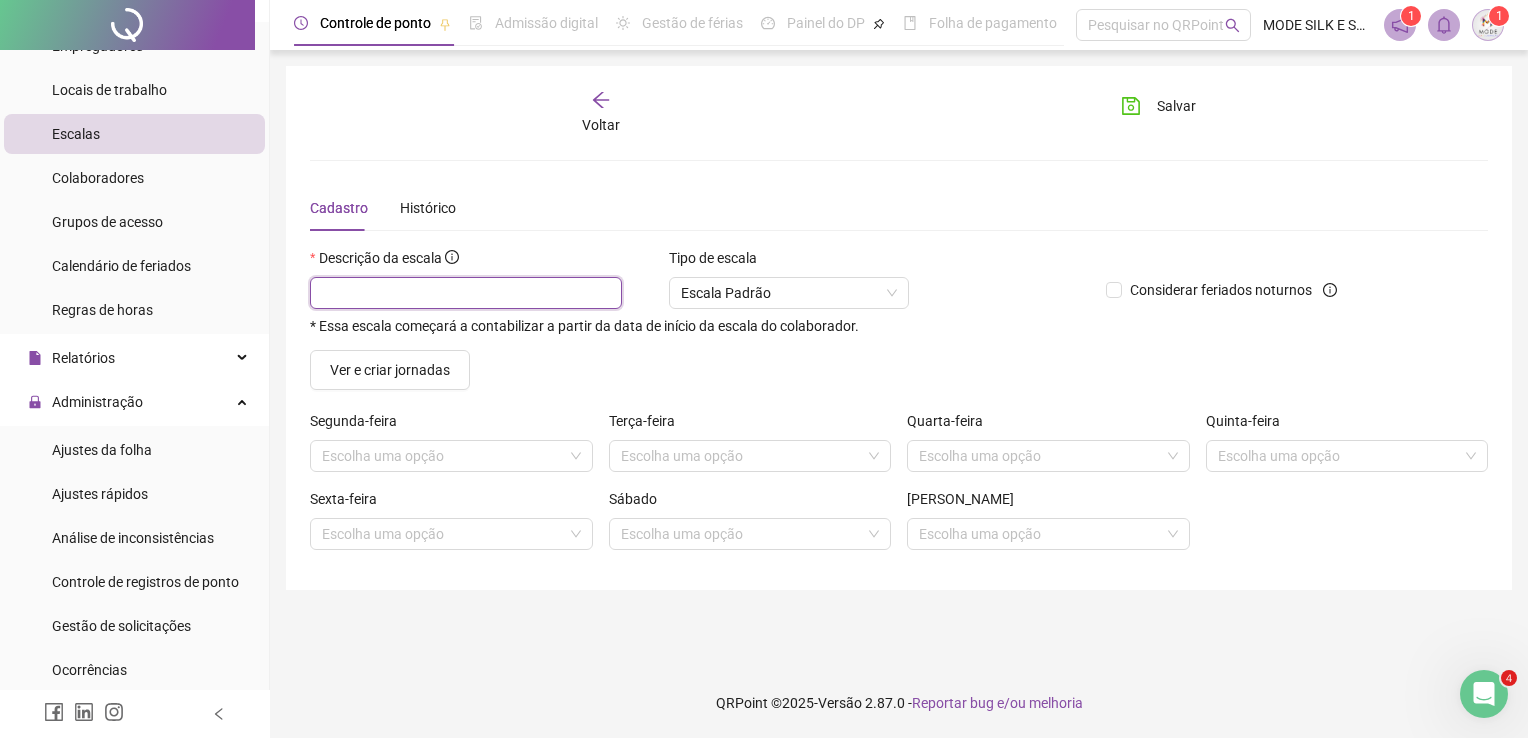 click at bounding box center [466, 293] 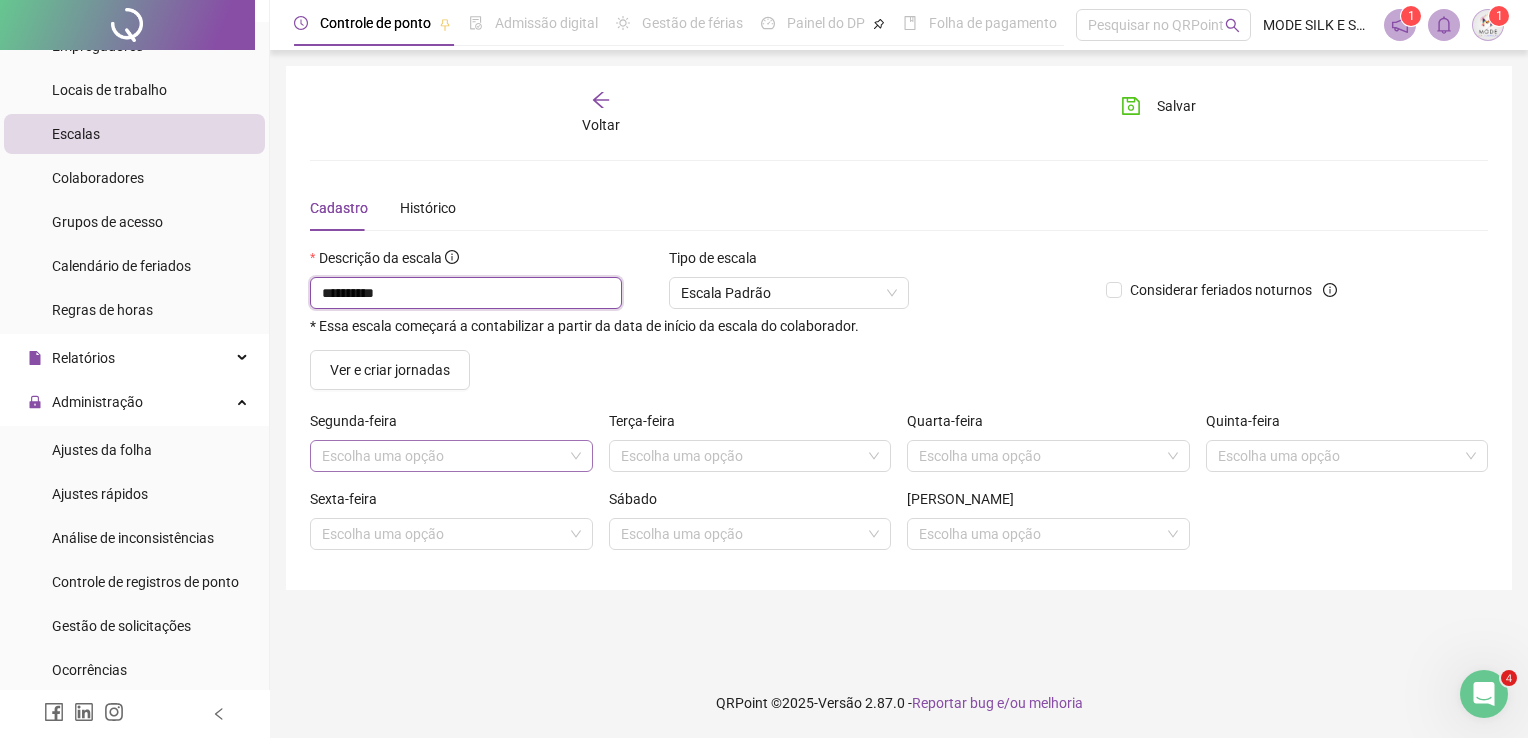 type on "*********" 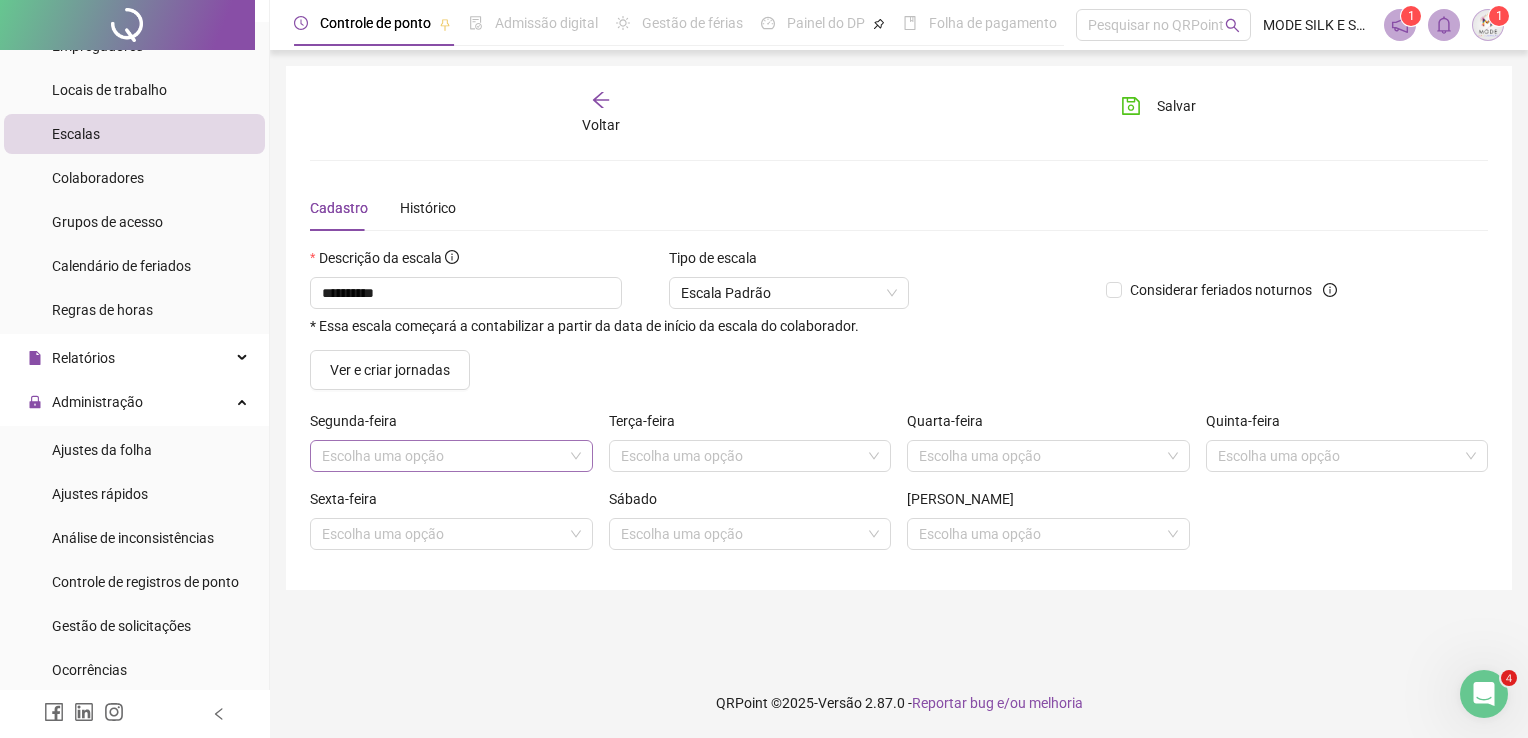 click at bounding box center (445, 456) 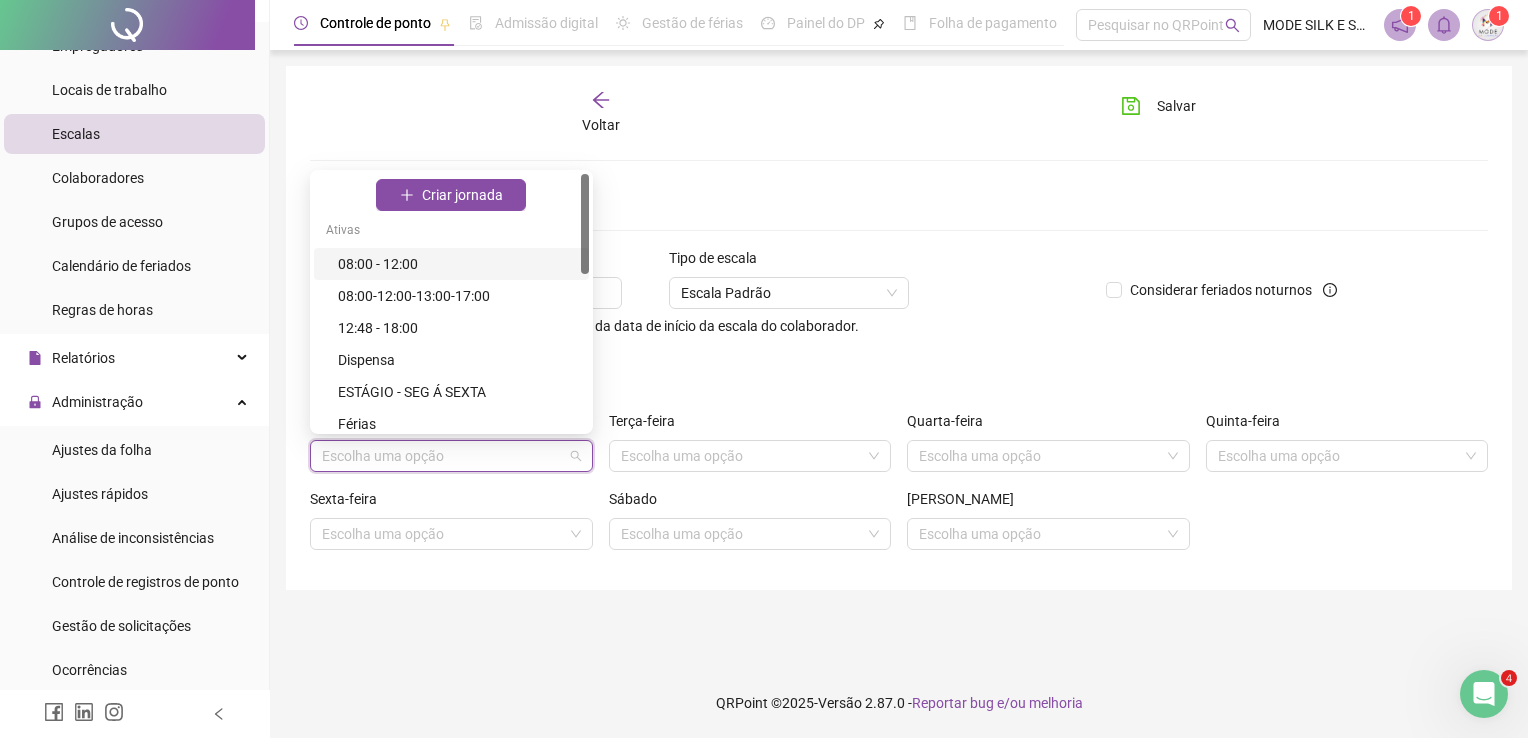 click on "08:00 - 12:00" at bounding box center (457, 264) 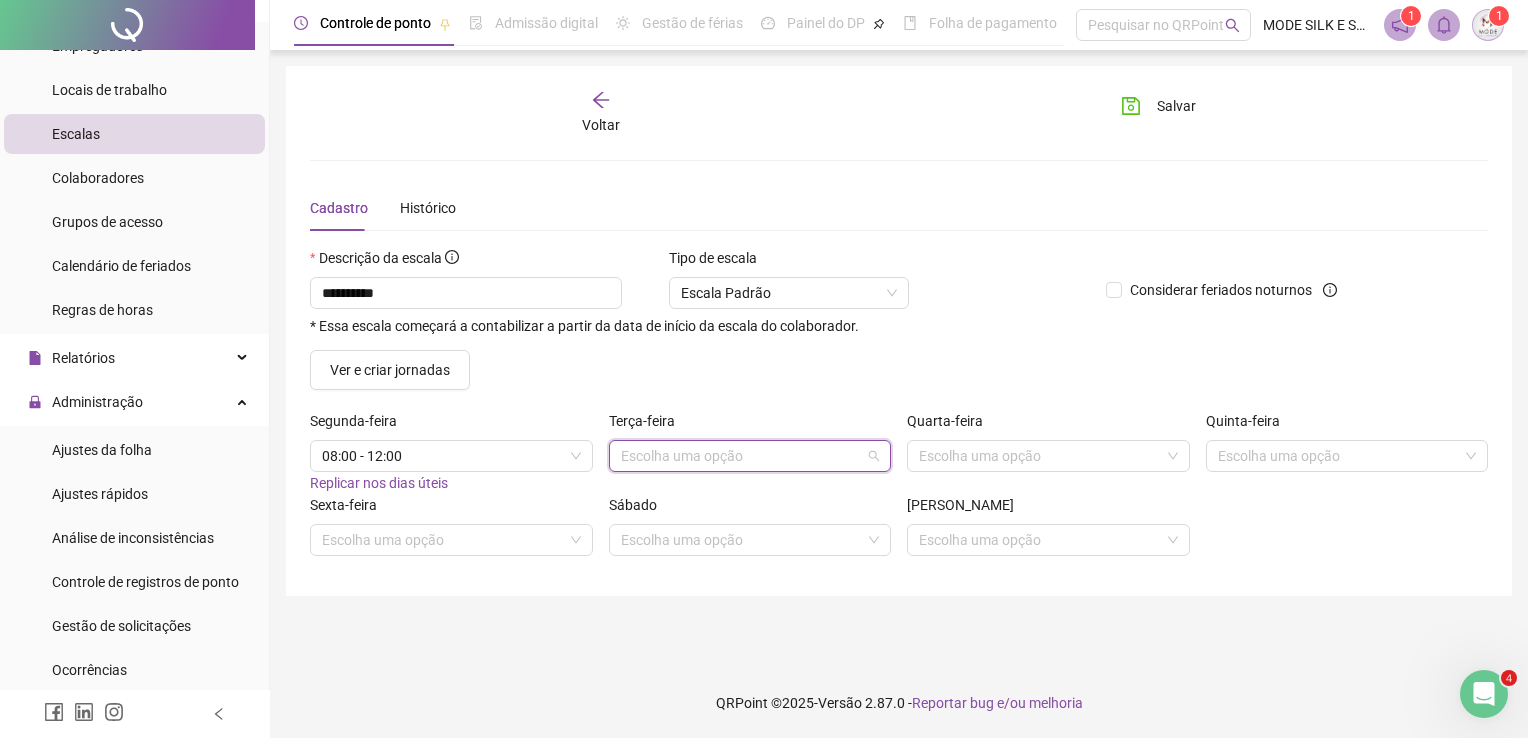 click at bounding box center (744, 456) 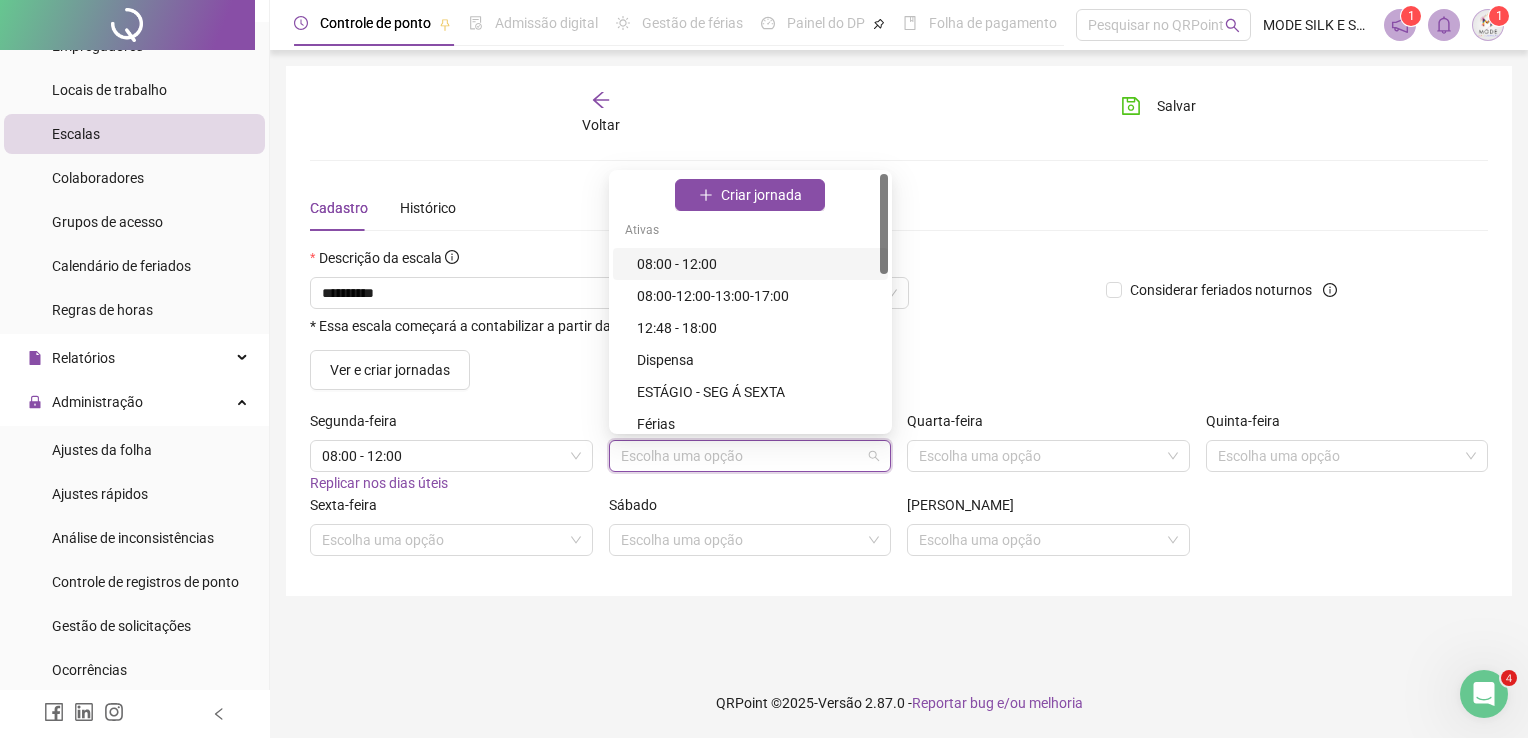 click on "08:00 - 12:00" at bounding box center (756, 264) 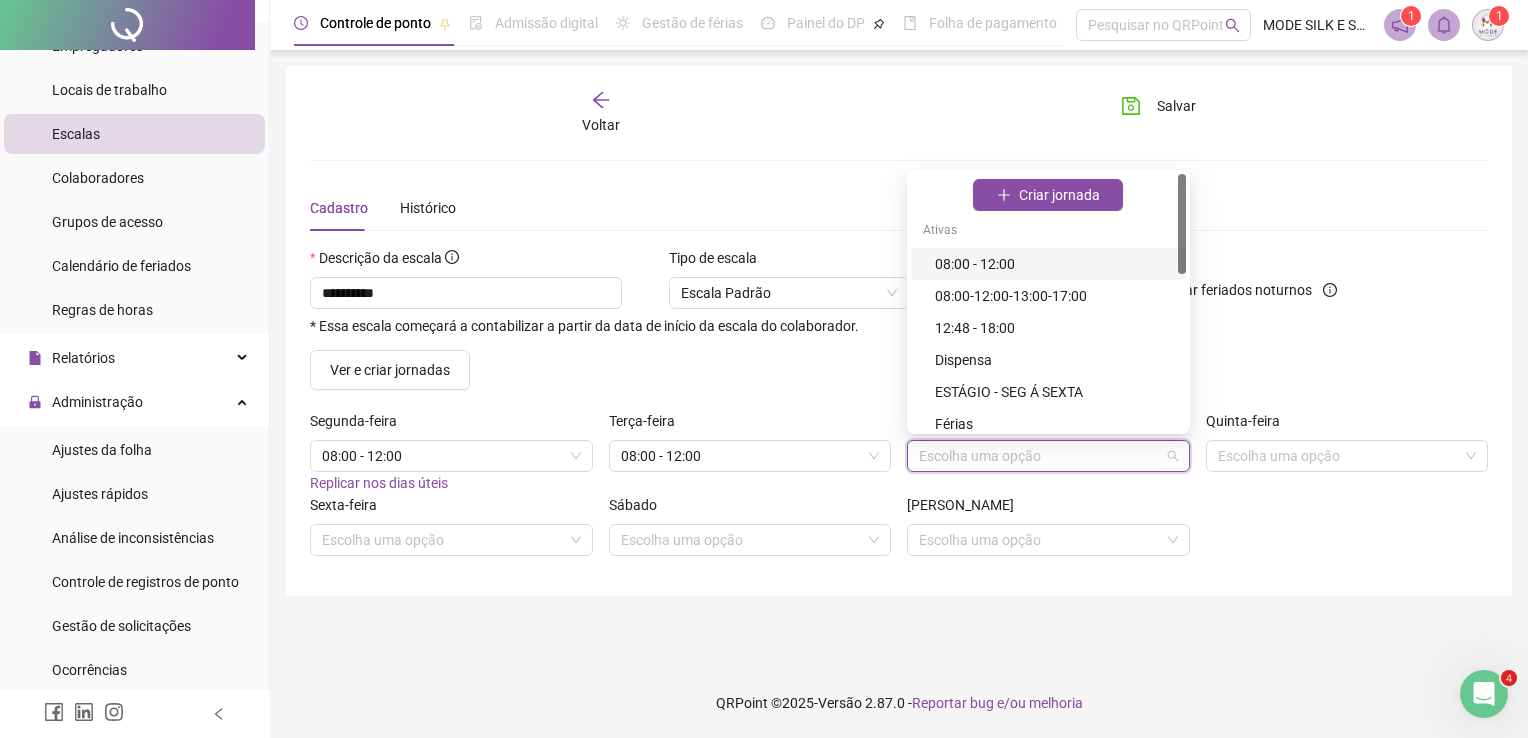click at bounding box center [1042, 456] 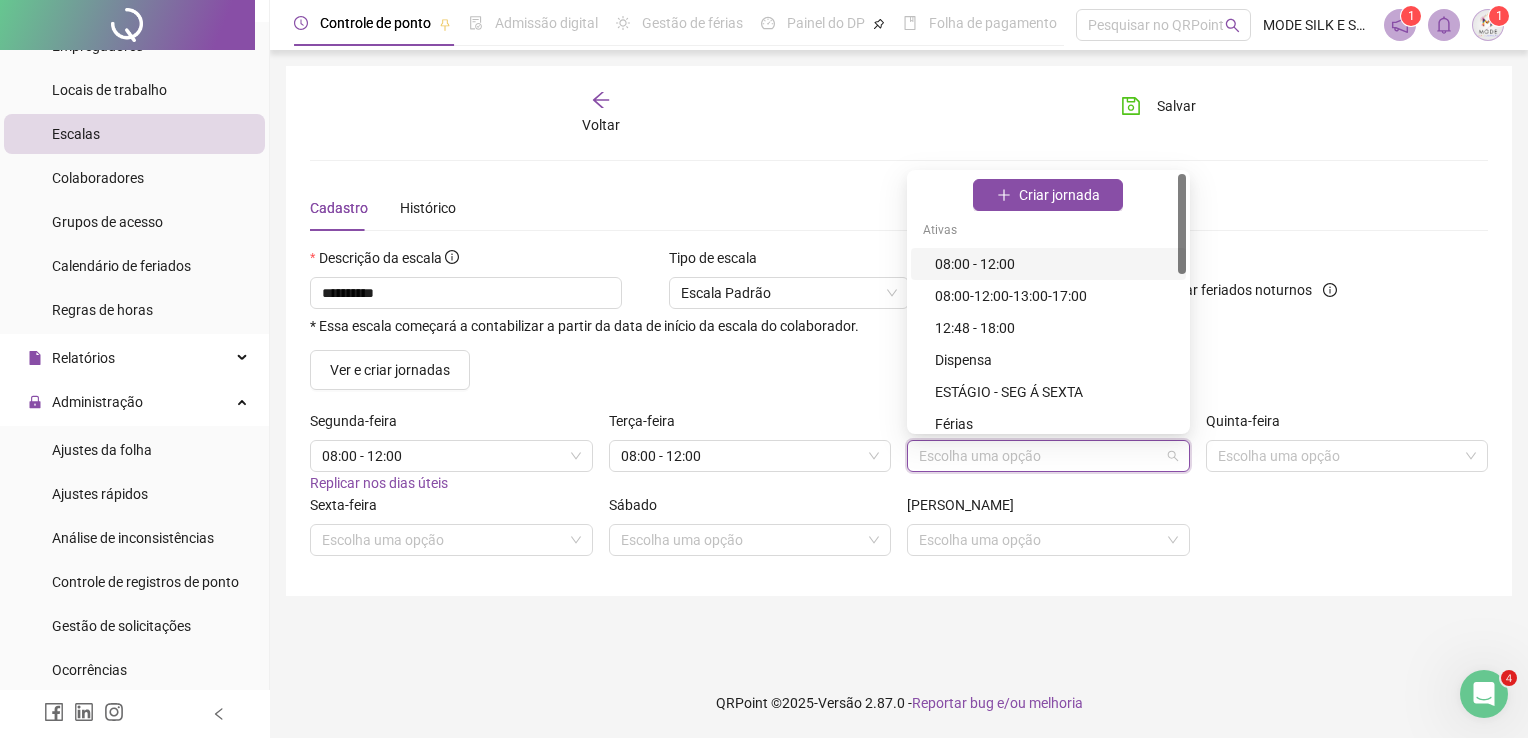 click on "08:00 - 12:00" at bounding box center (1054, 264) 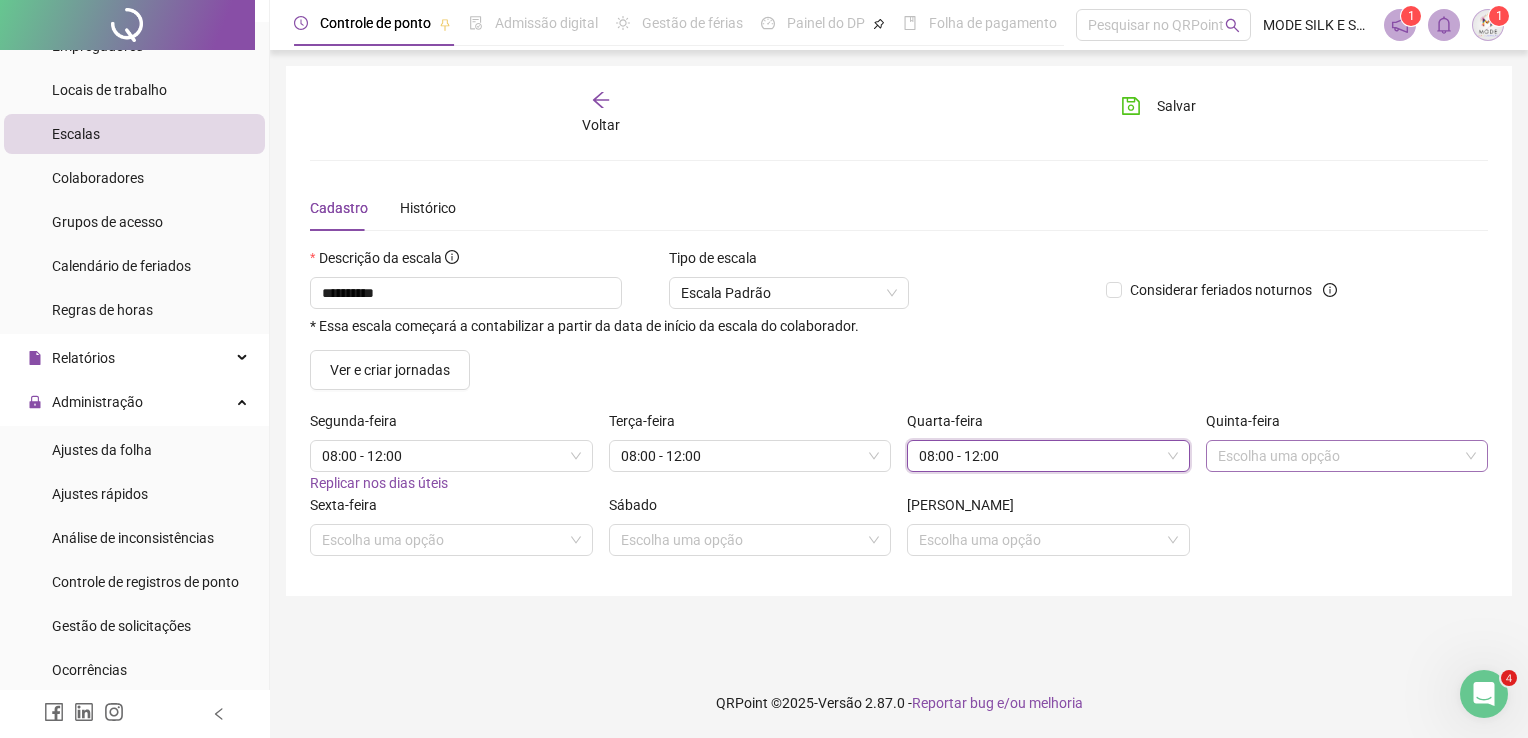 click at bounding box center (1341, 456) 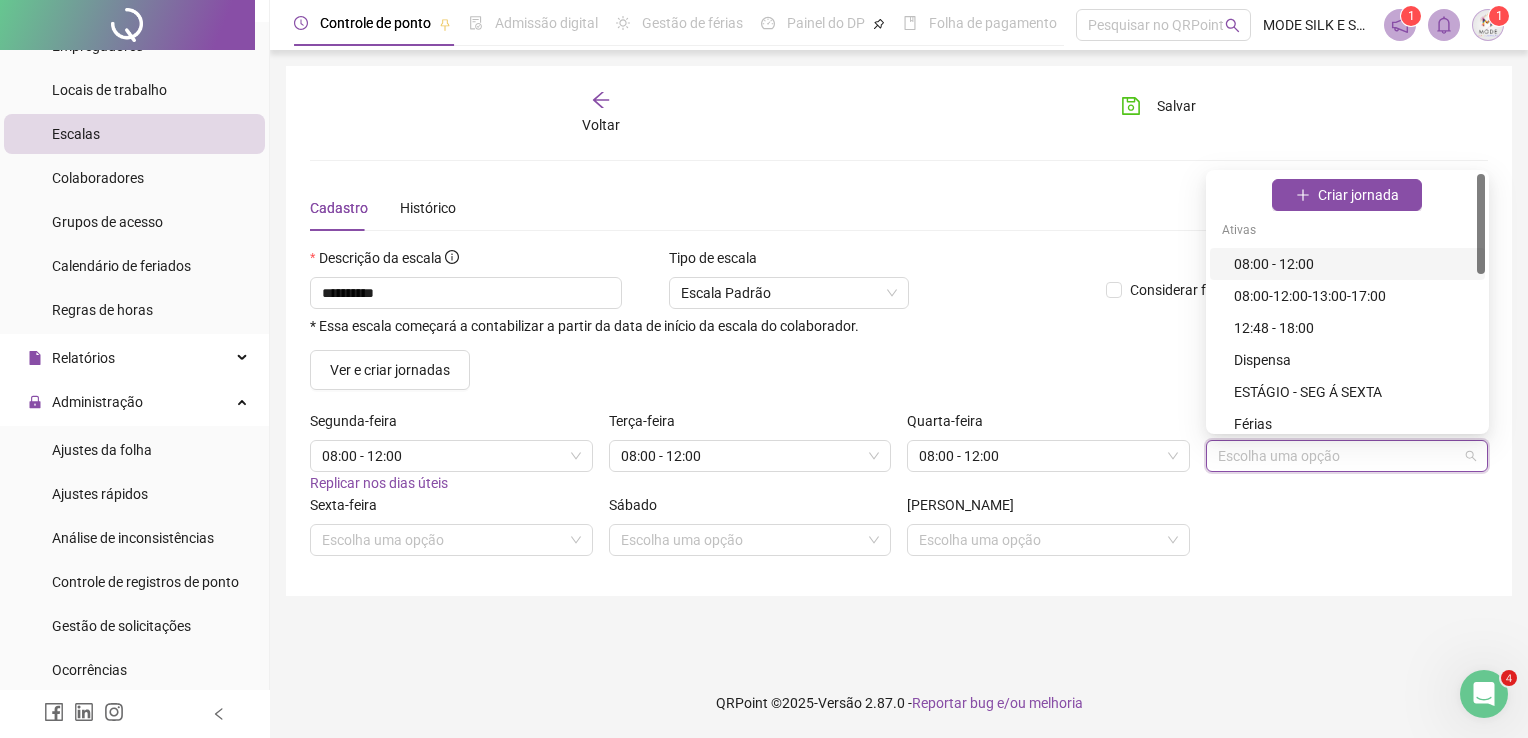 click on "08:00 - 12:00" at bounding box center (1353, 264) 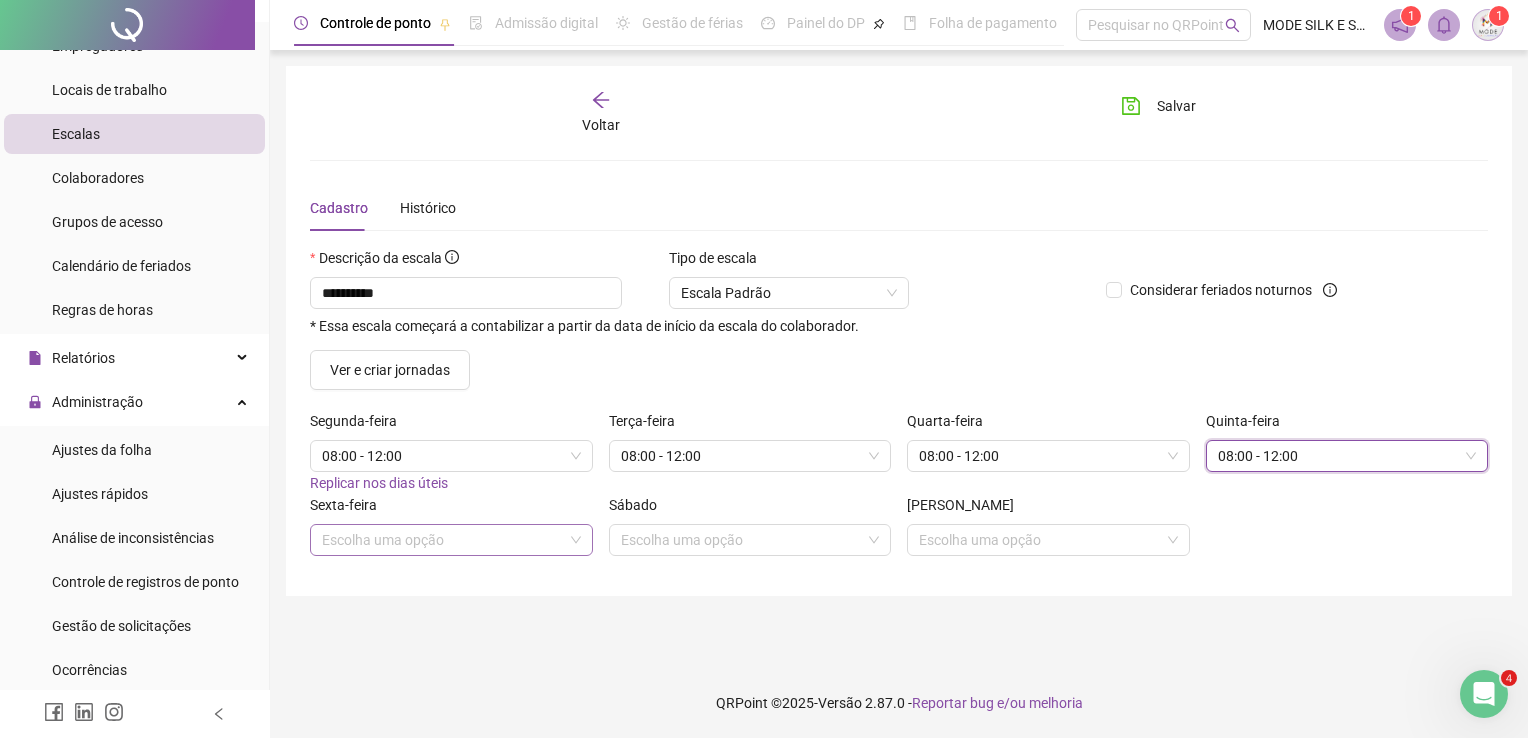 click at bounding box center (445, 540) 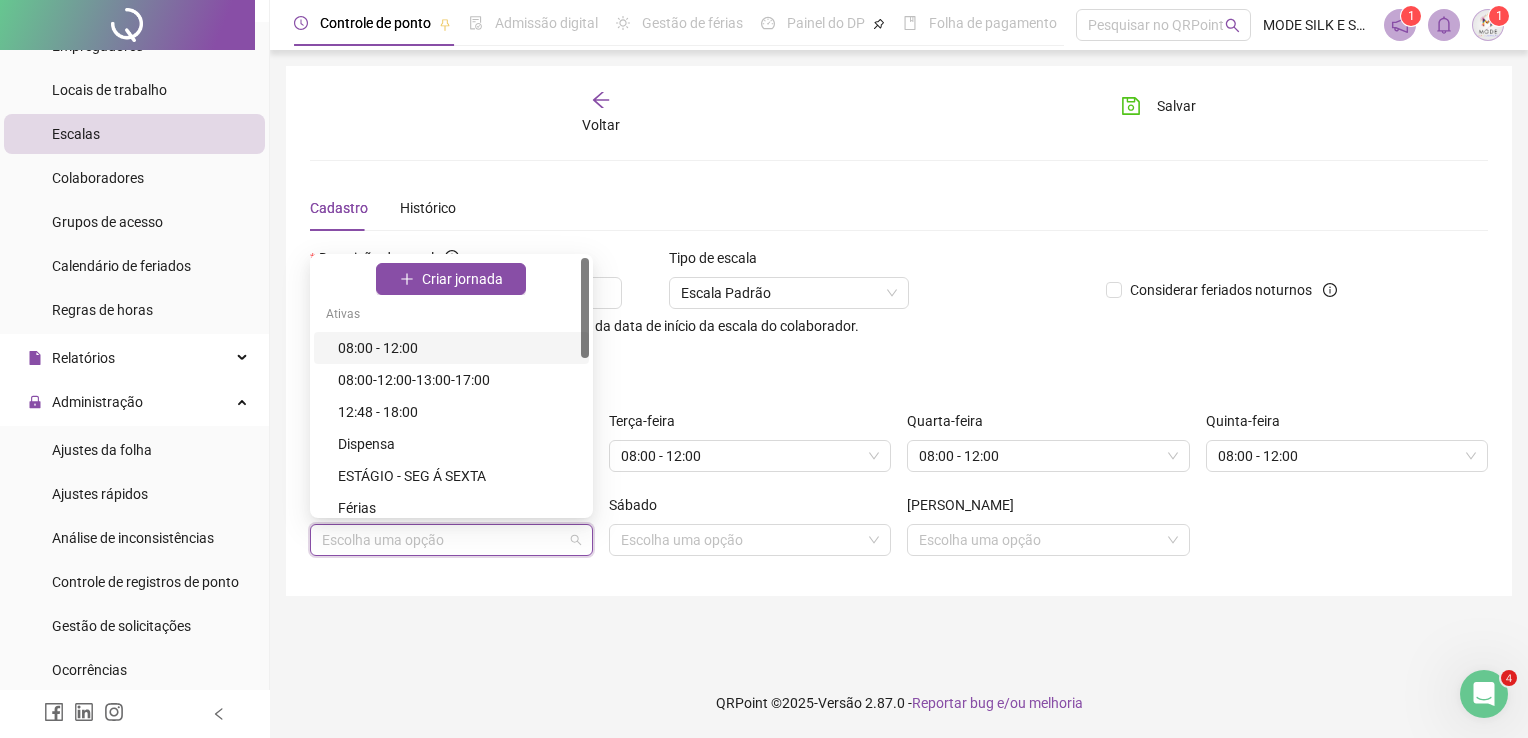click on "08:00 - 12:00" at bounding box center (457, 348) 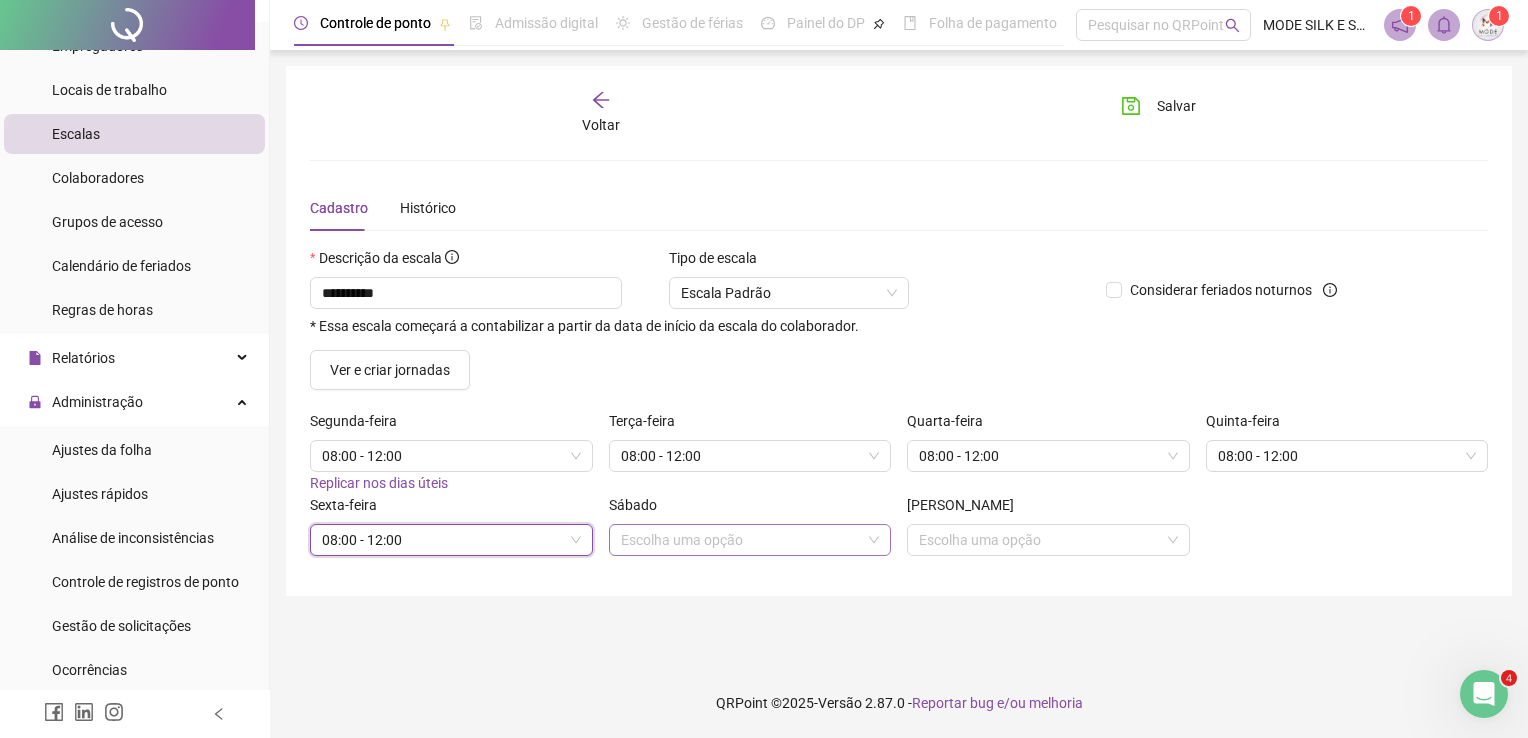click at bounding box center [744, 540] 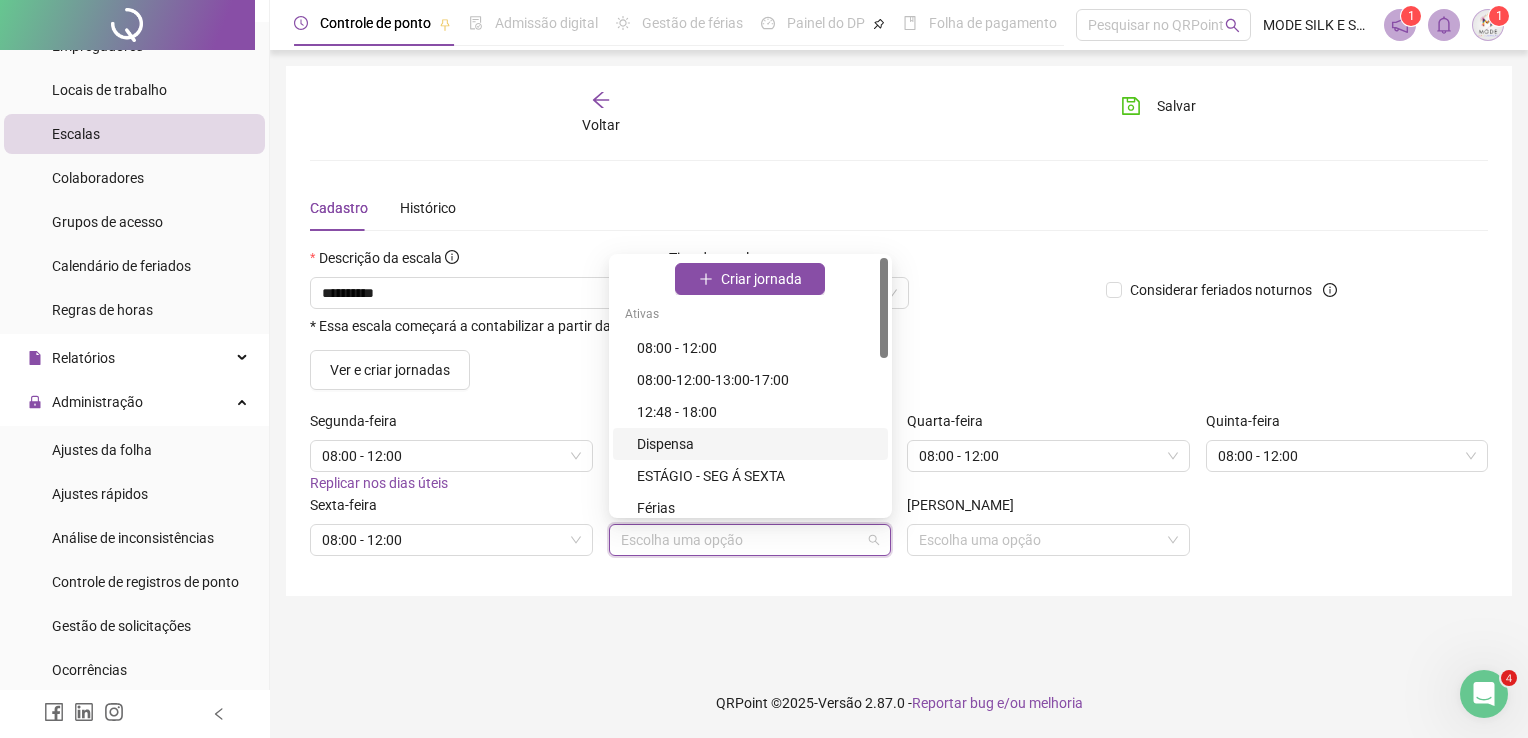scroll, scrollTop: 100, scrollLeft: 0, axis: vertical 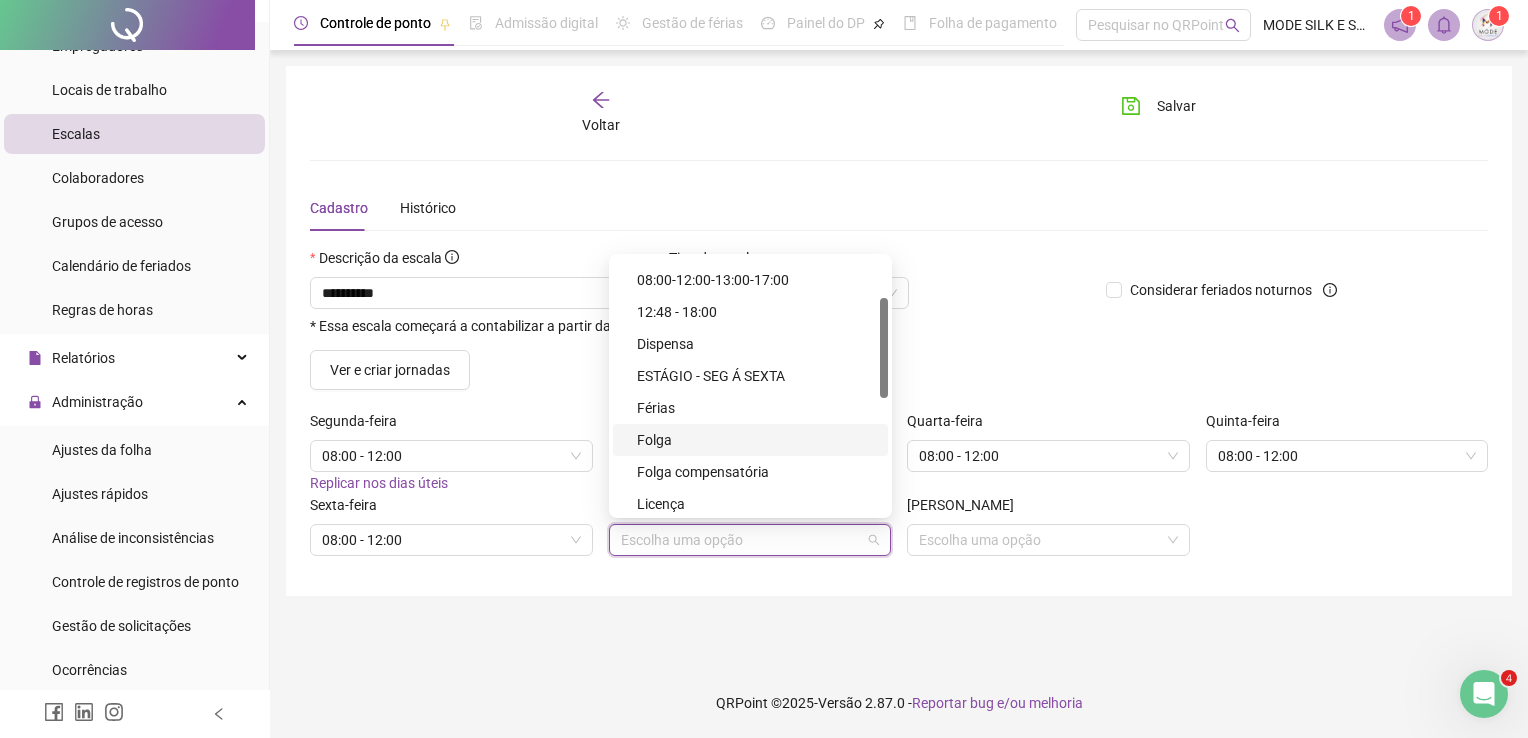 click on "Folga" at bounding box center (756, 440) 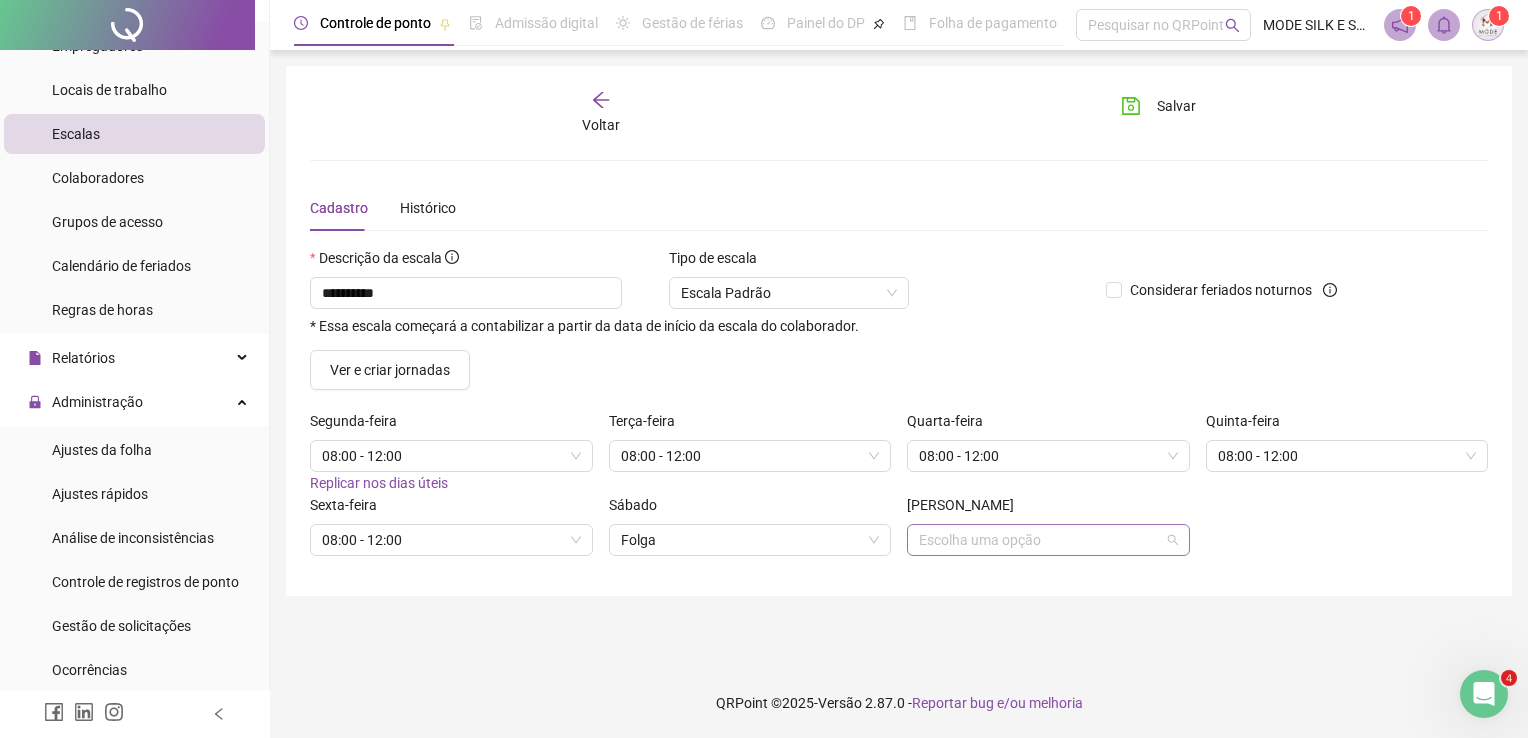 click at bounding box center (1042, 540) 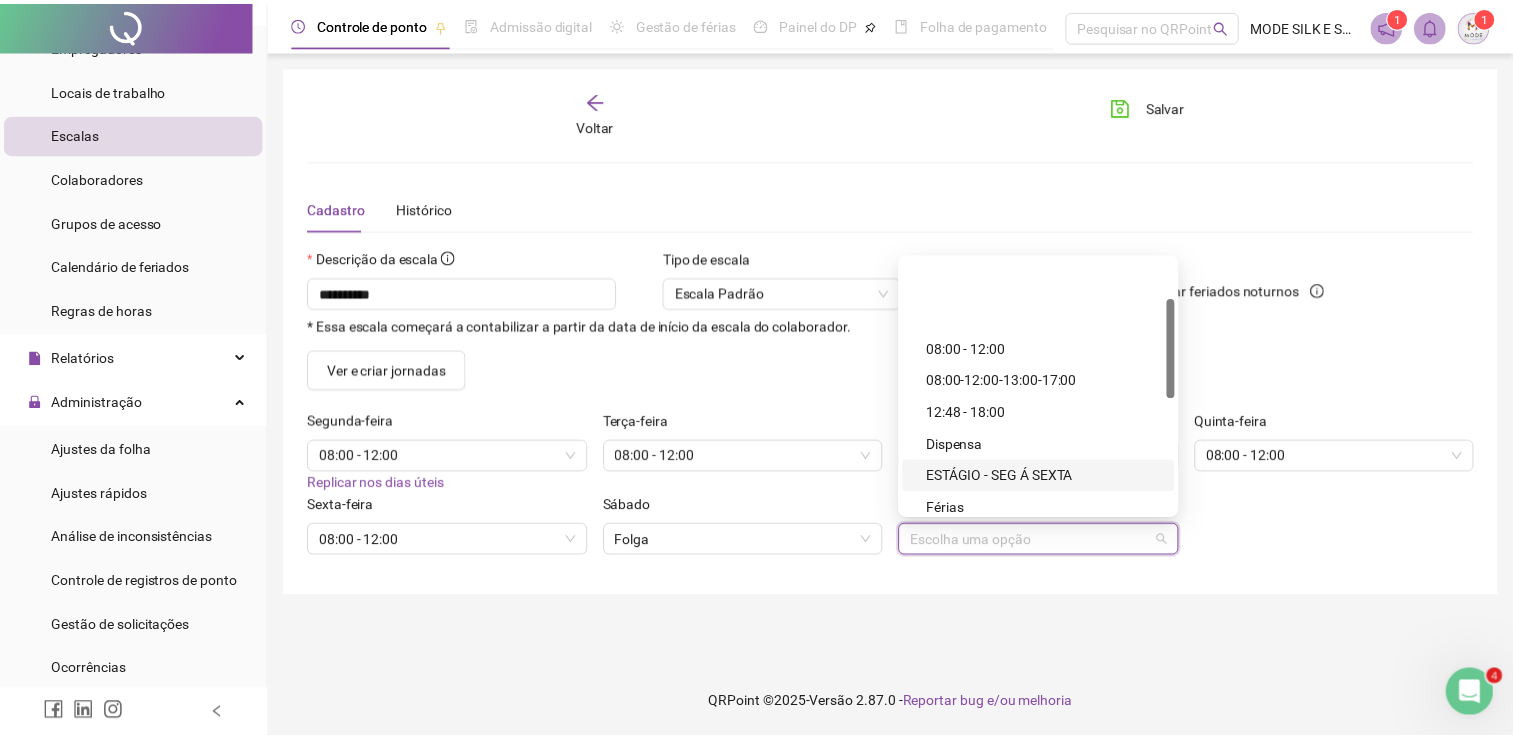 scroll, scrollTop: 200, scrollLeft: 0, axis: vertical 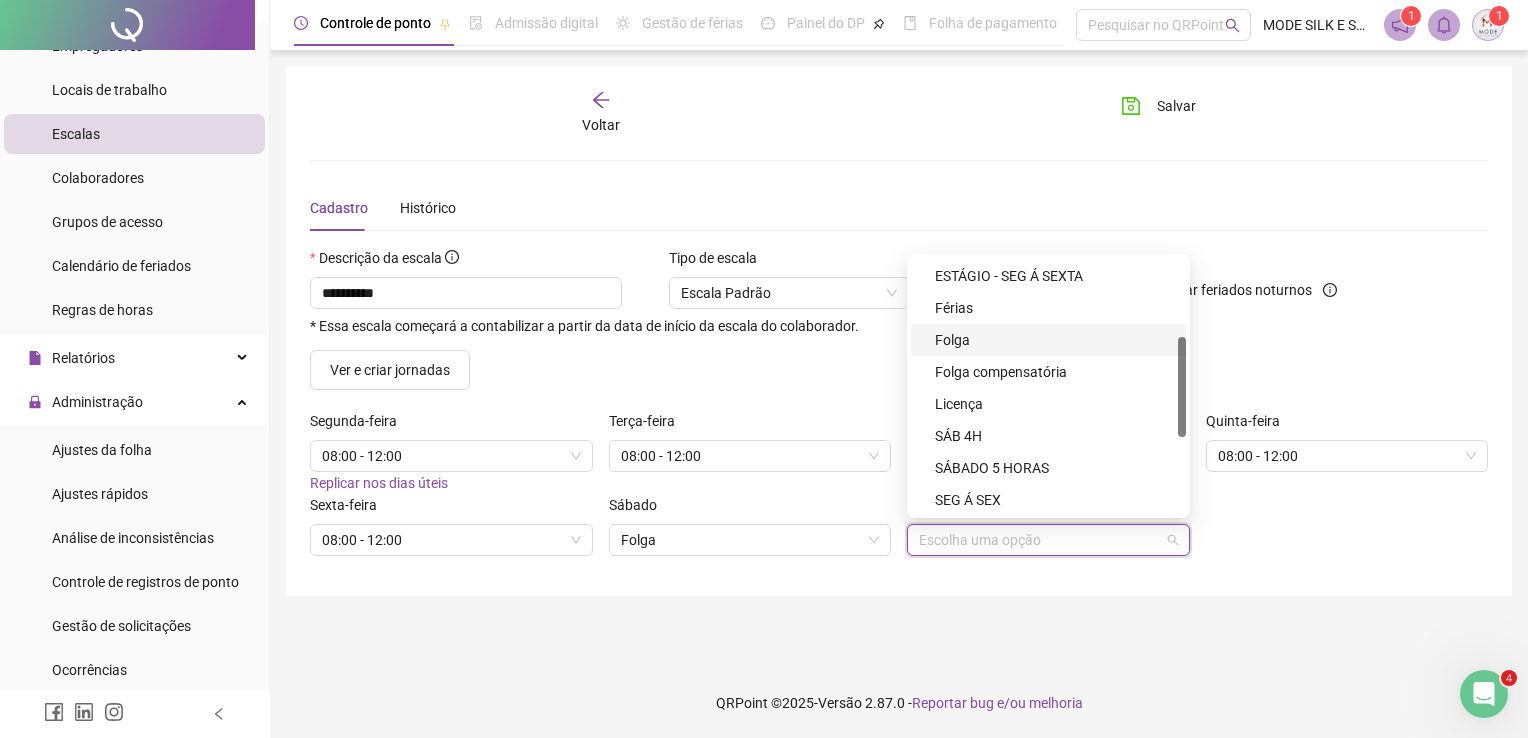 click on "Folga" at bounding box center [1054, 340] 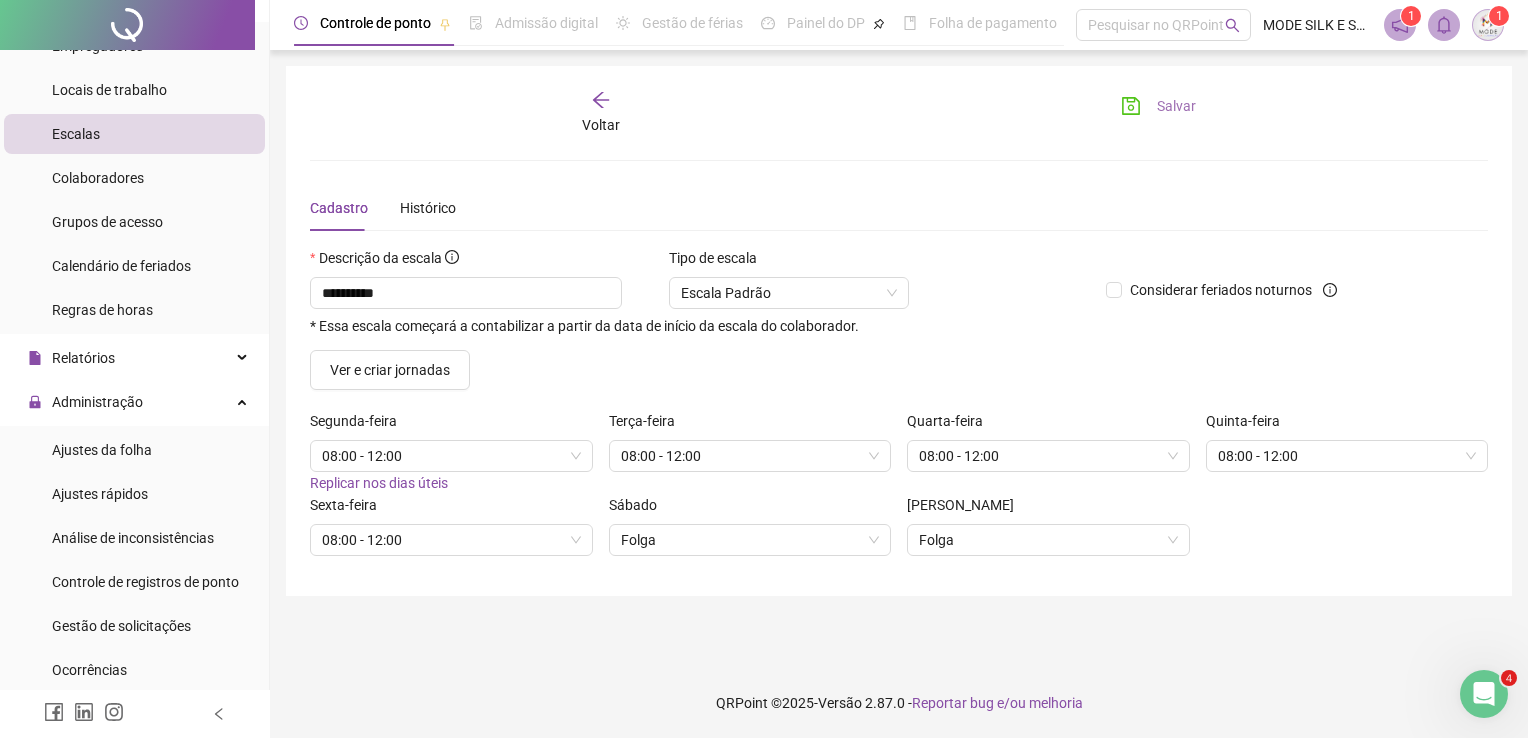 click on "Salvar" at bounding box center (1176, 106) 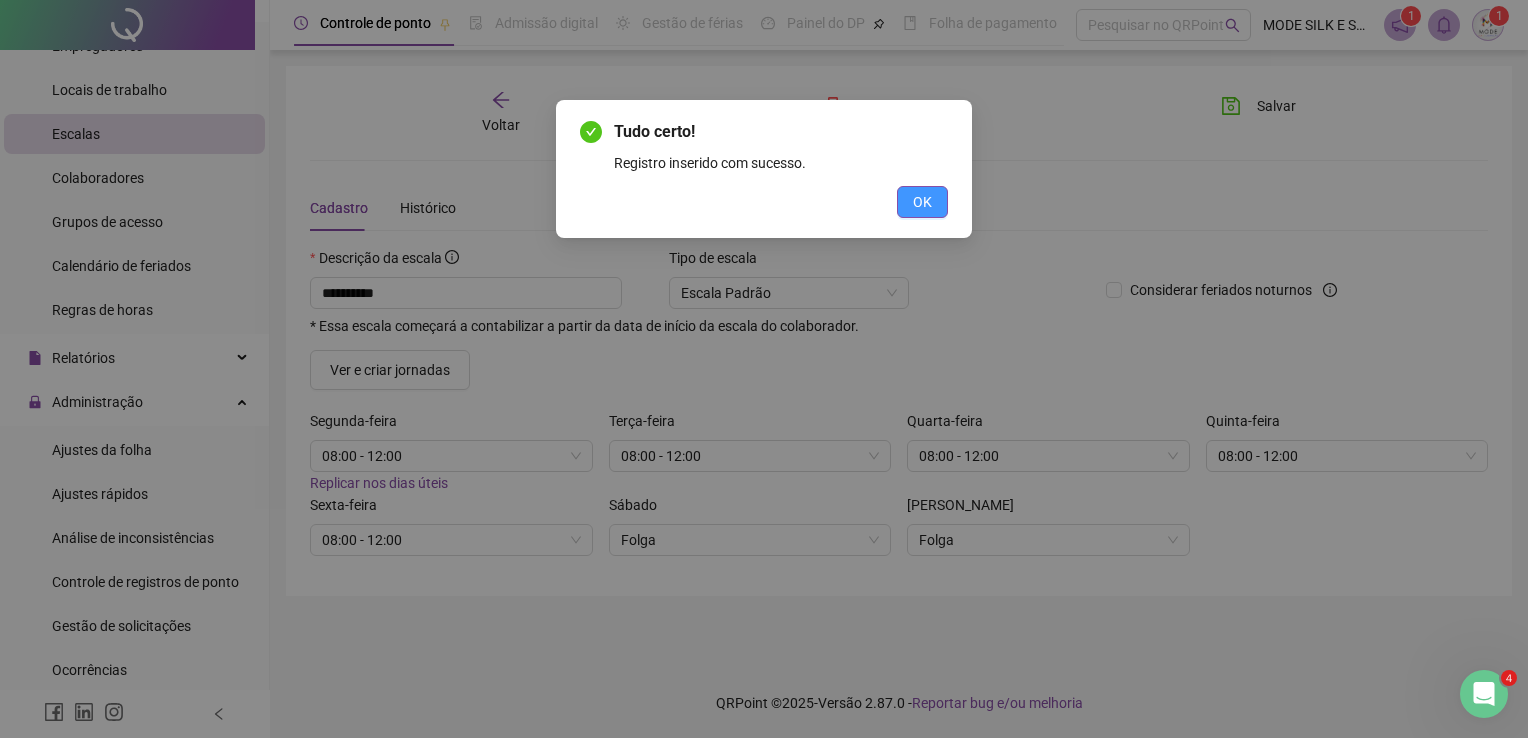 click on "OK" at bounding box center (922, 202) 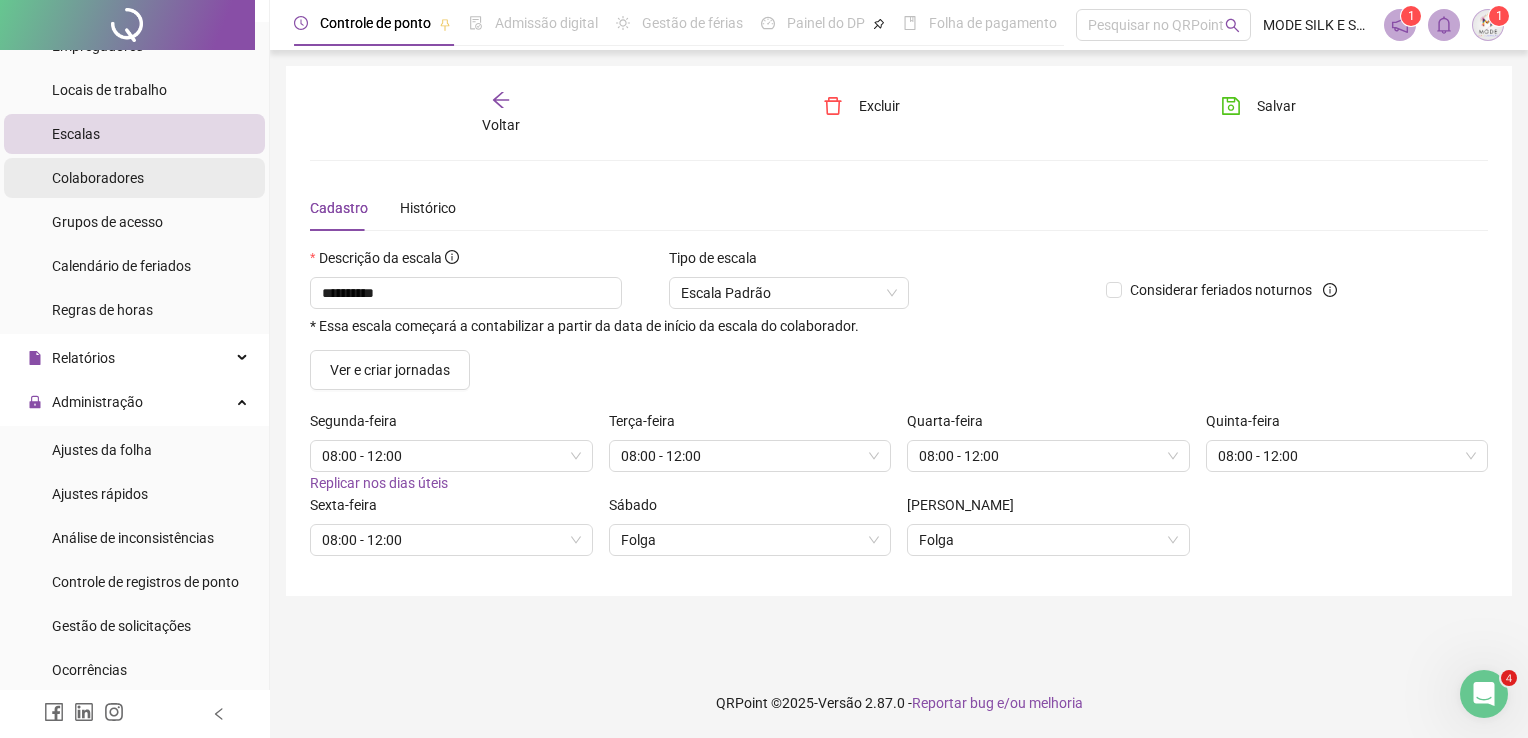 click on "Colaboradores" at bounding box center [98, 178] 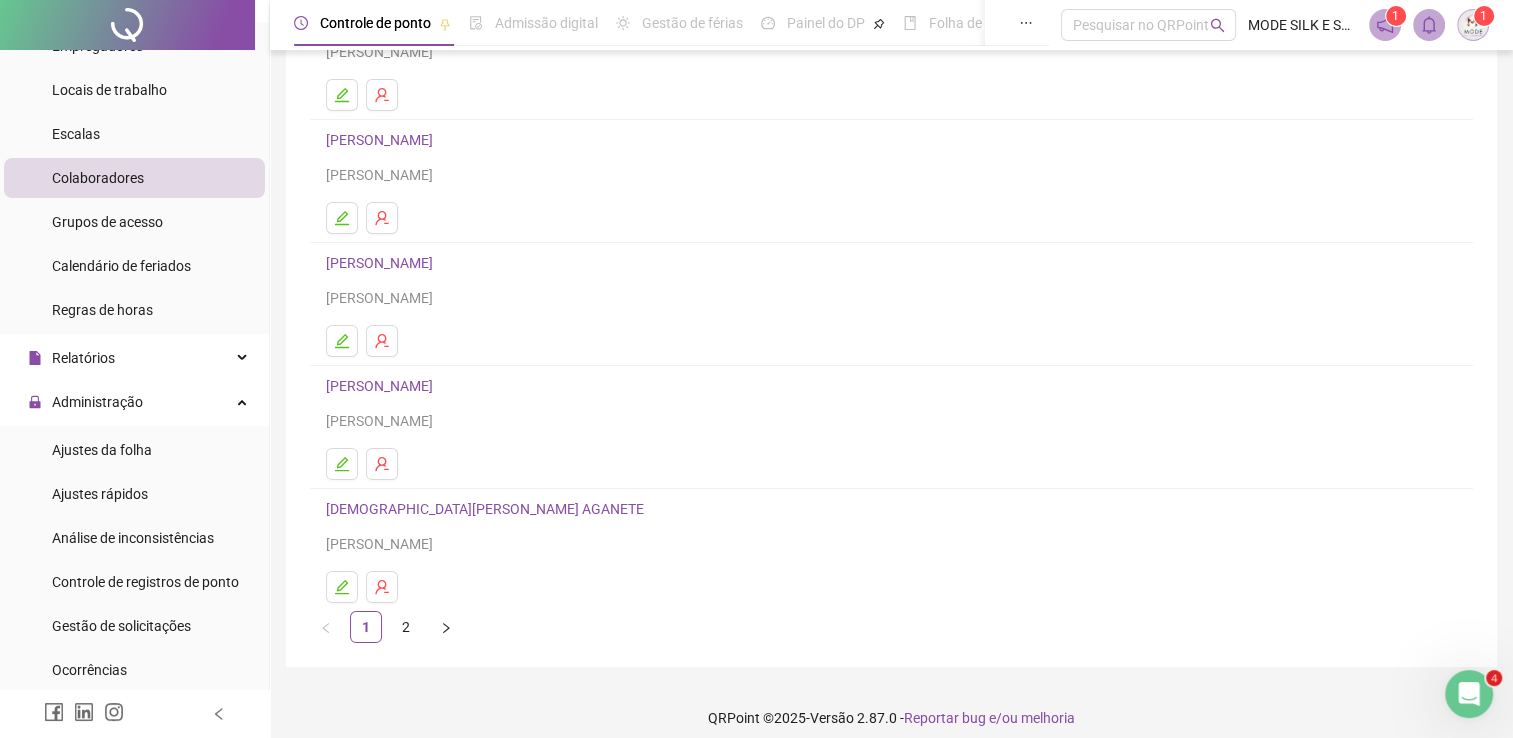 scroll, scrollTop: 228, scrollLeft: 0, axis: vertical 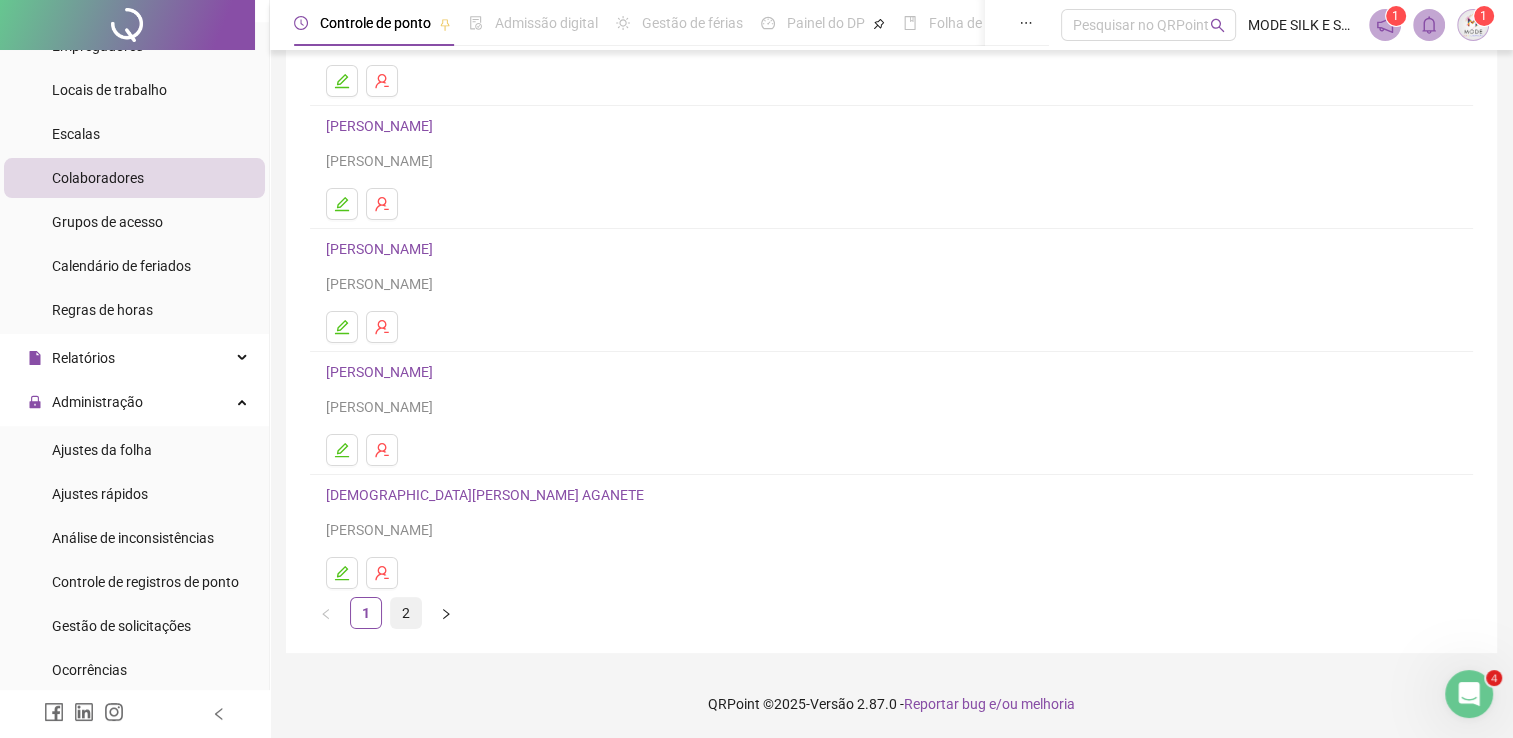 click on "2" at bounding box center (406, 613) 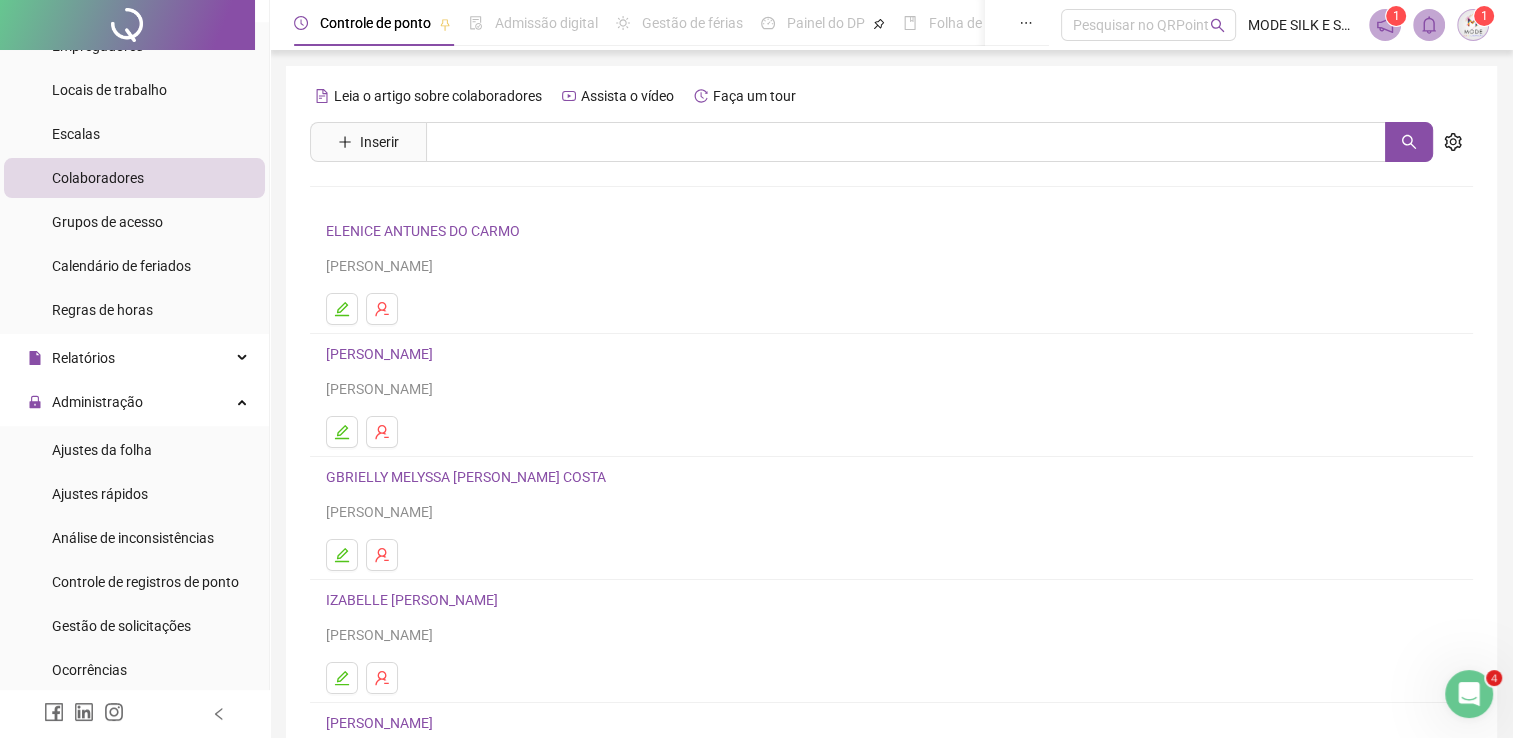click on "IZABELLE [PERSON_NAME]" at bounding box center (415, 600) 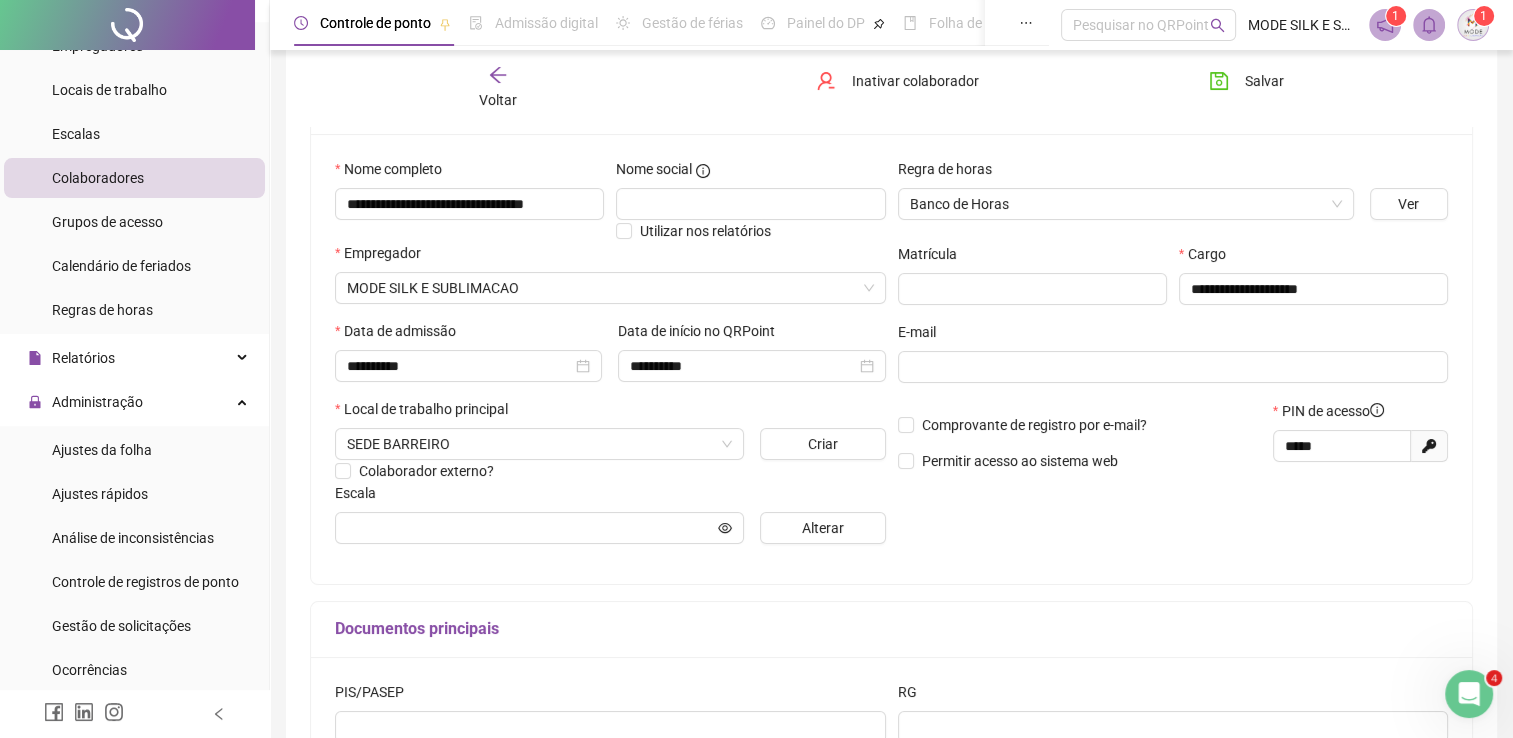 scroll, scrollTop: 200, scrollLeft: 0, axis: vertical 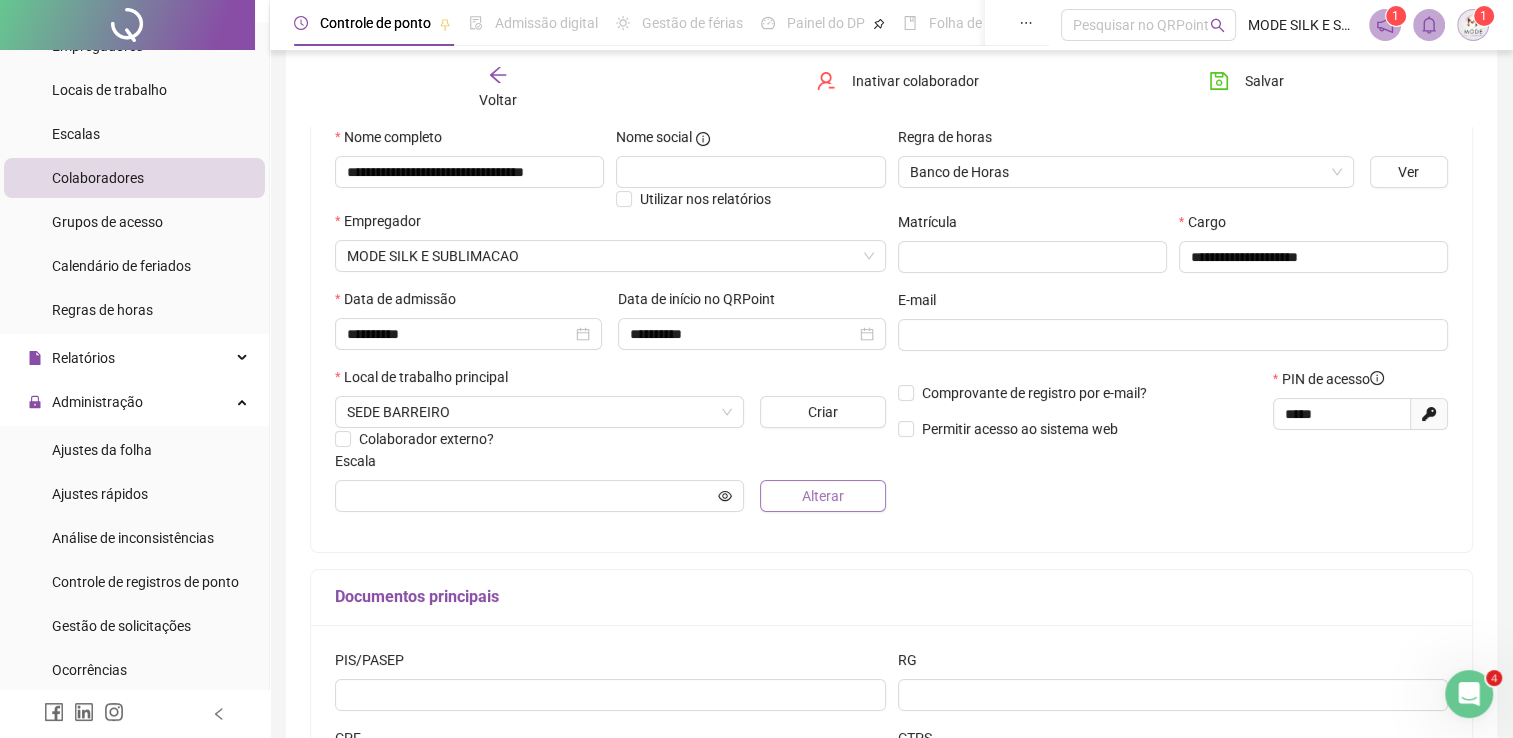 click on "Alterar" at bounding box center (823, 496) 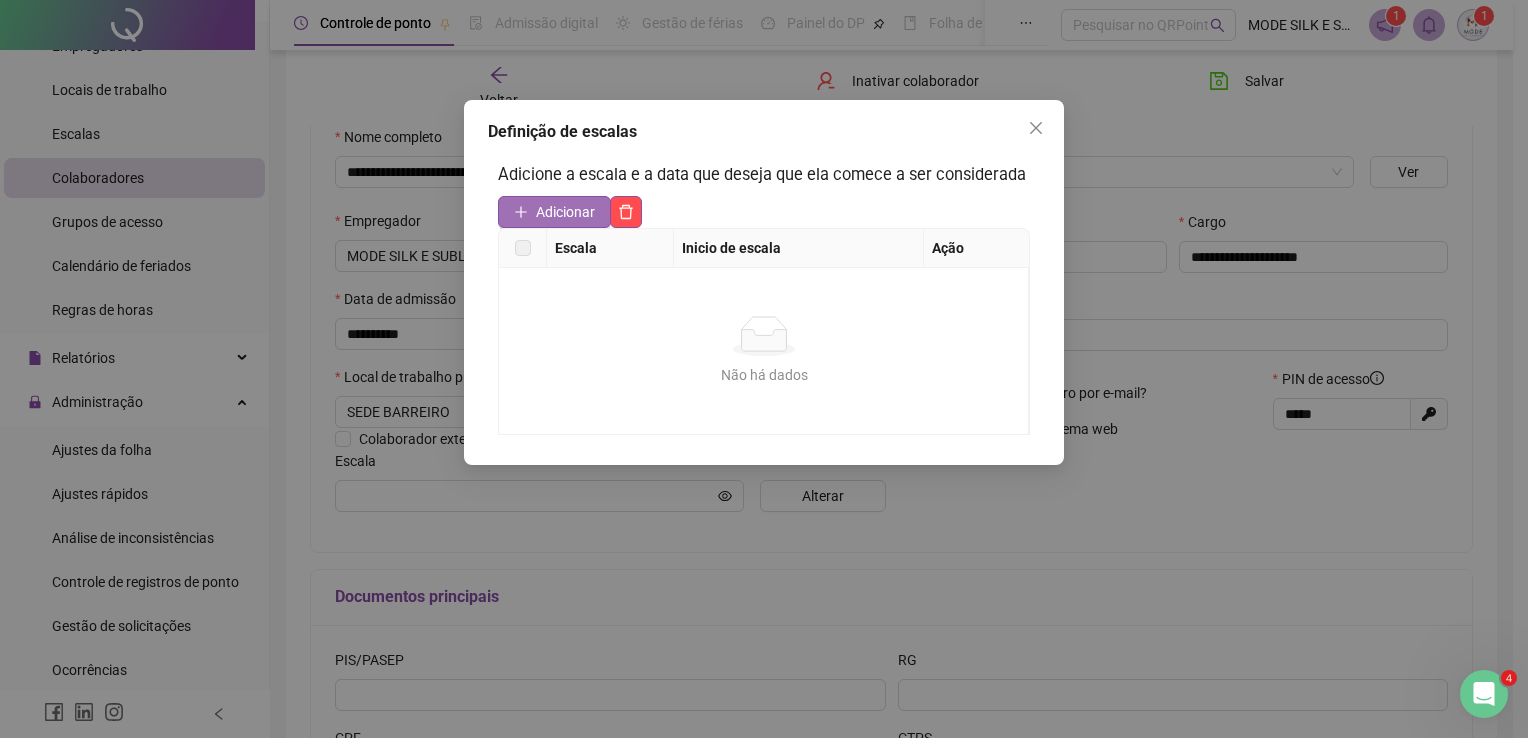 click on "Adicionar" at bounding box center [565, 212] 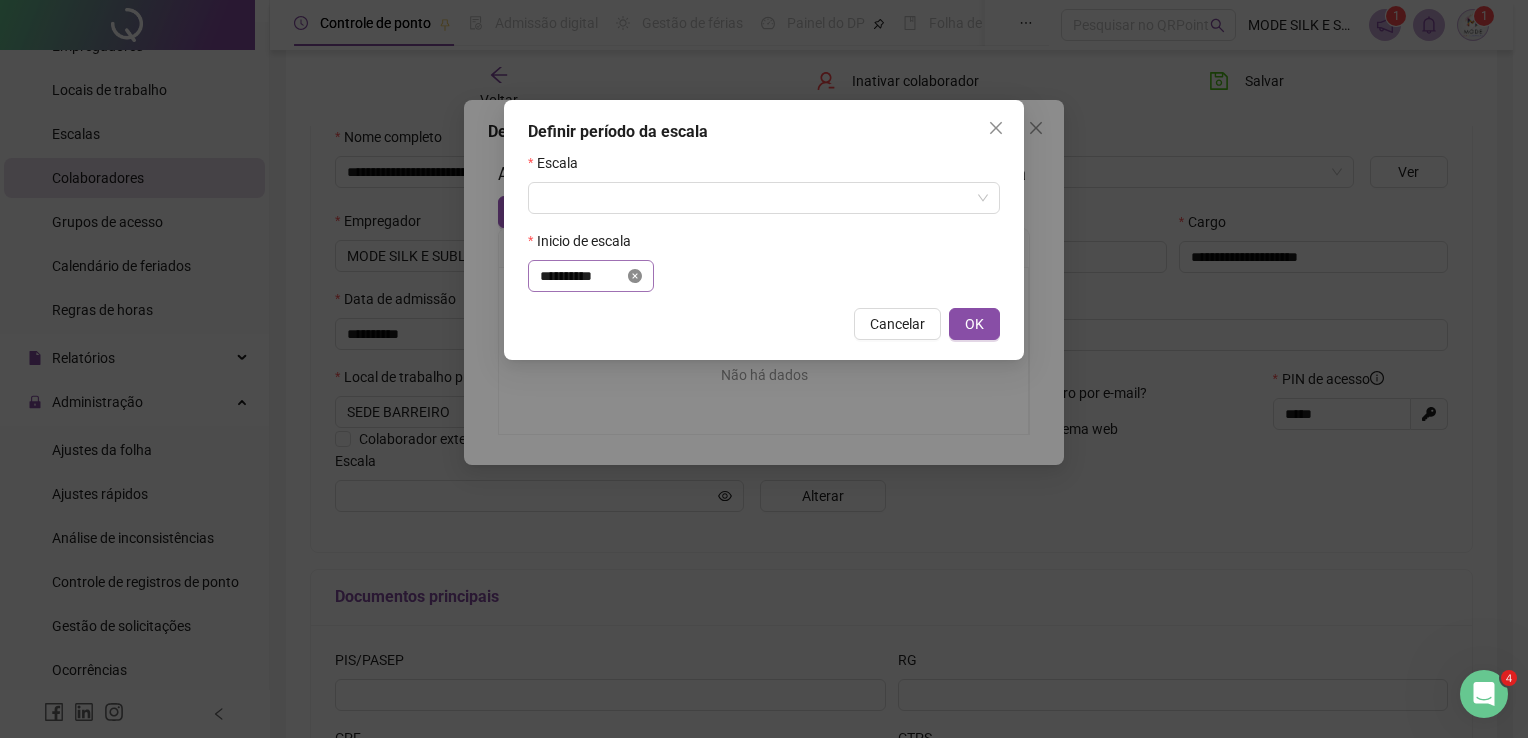 click 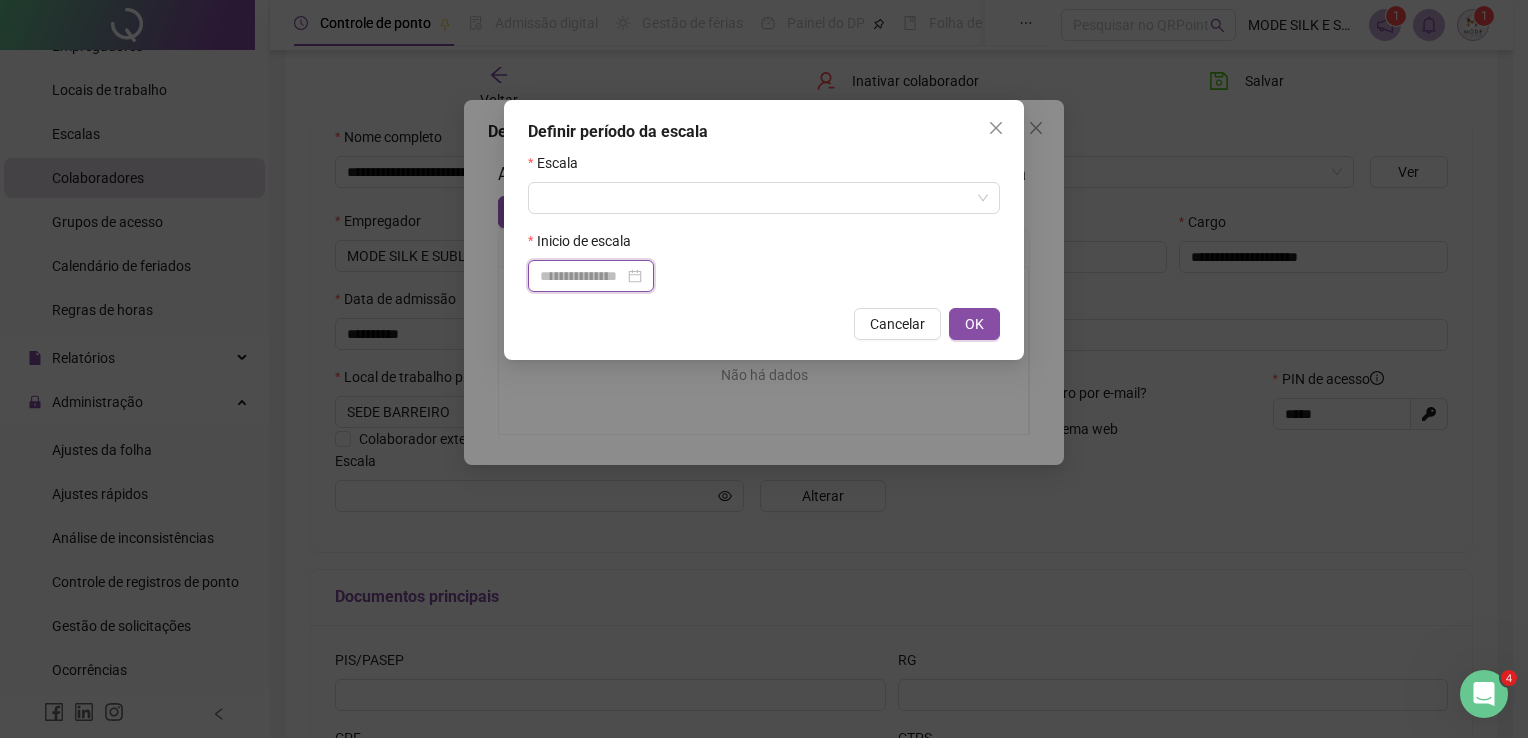click at bounding box center (582, 276) 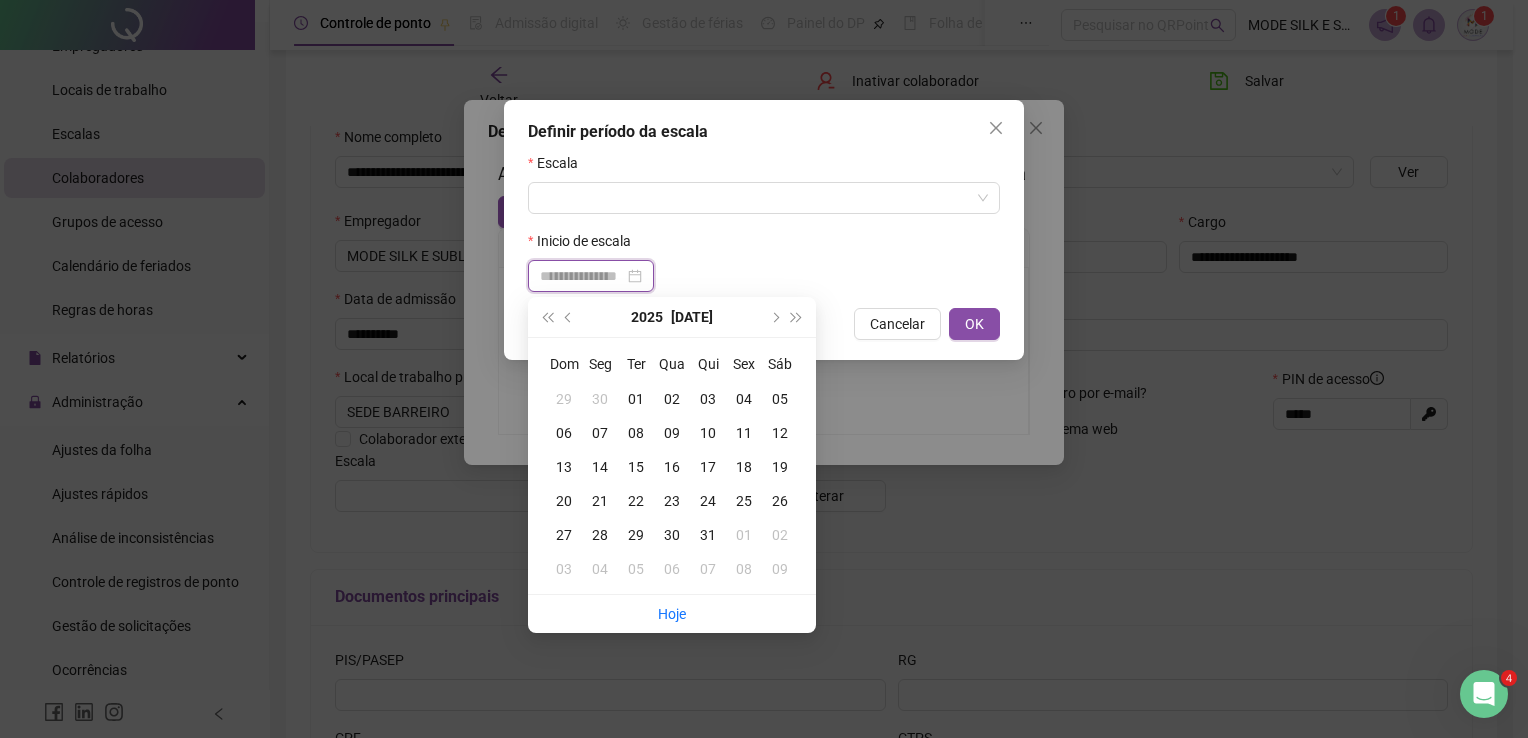 type on "**********" 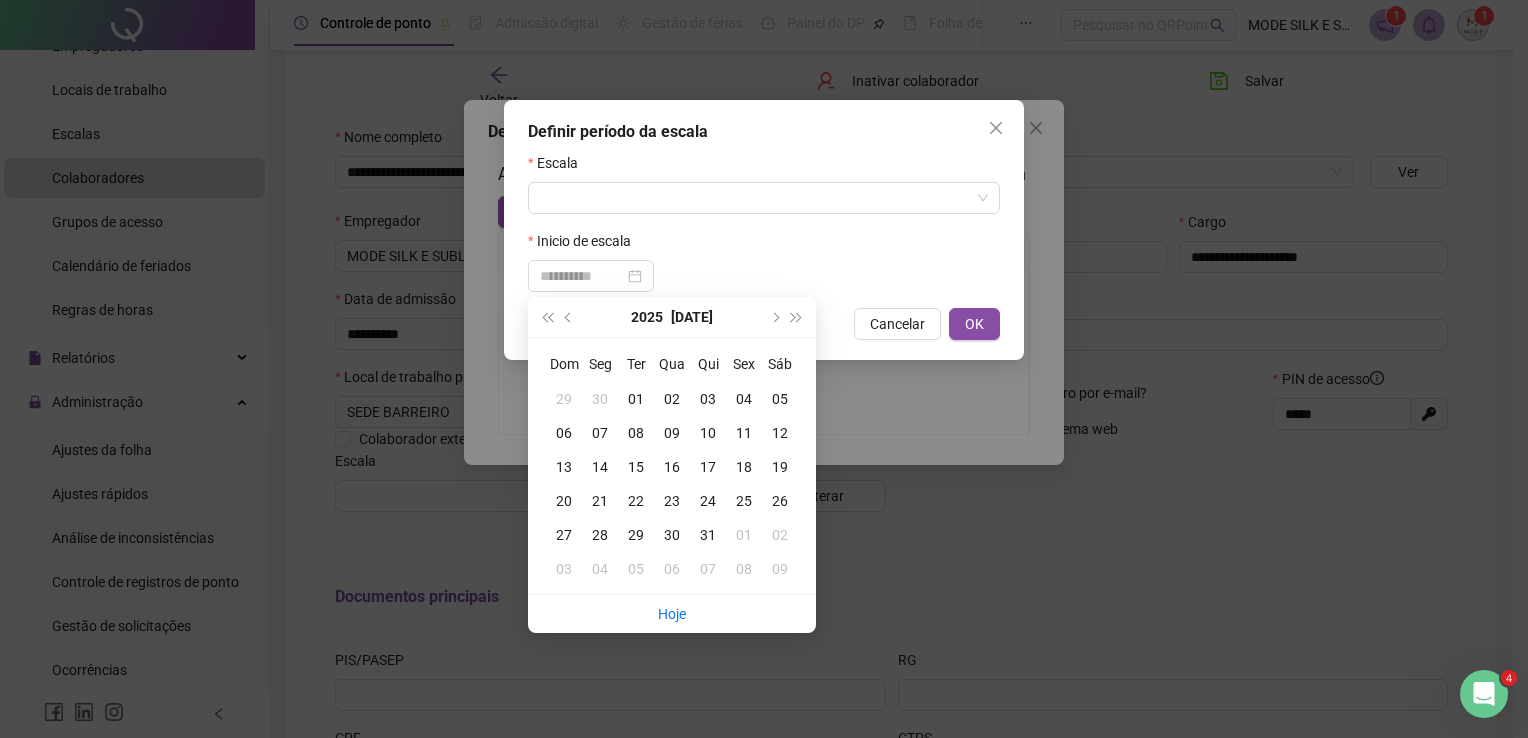 click on "01" at bounding box center (636, 399) 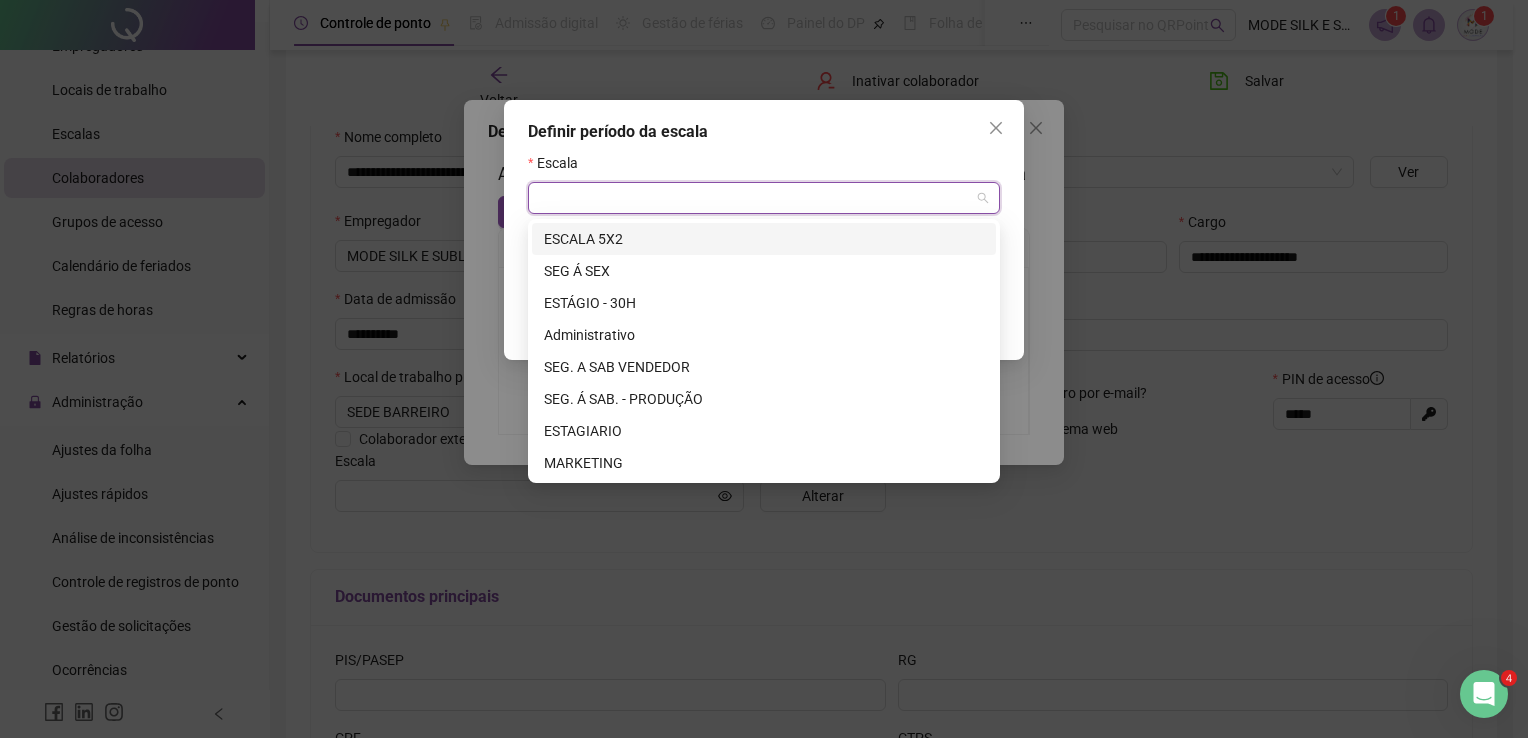 click at bounding box center (758, 198) 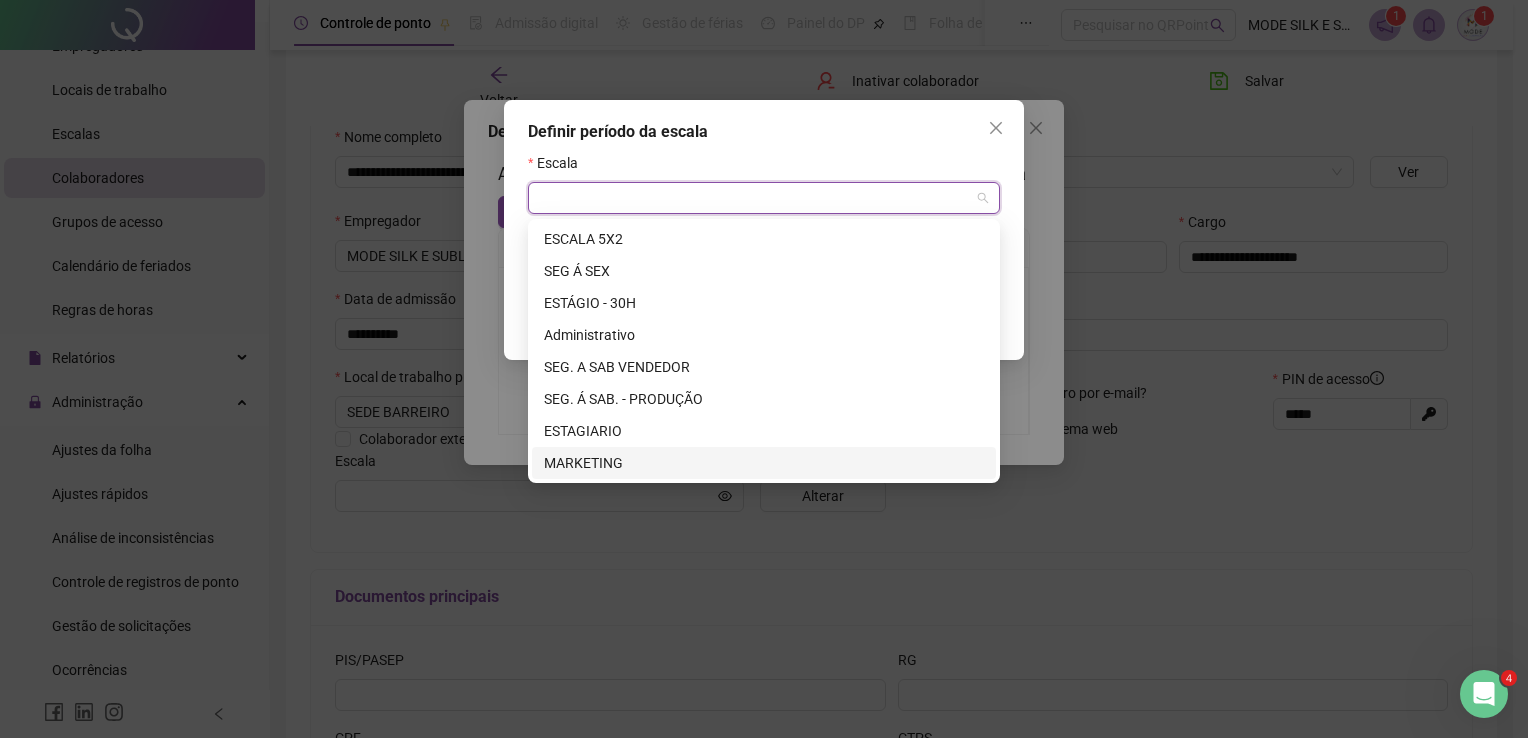 click on "MARKETING" at bounding box center (764, 463) 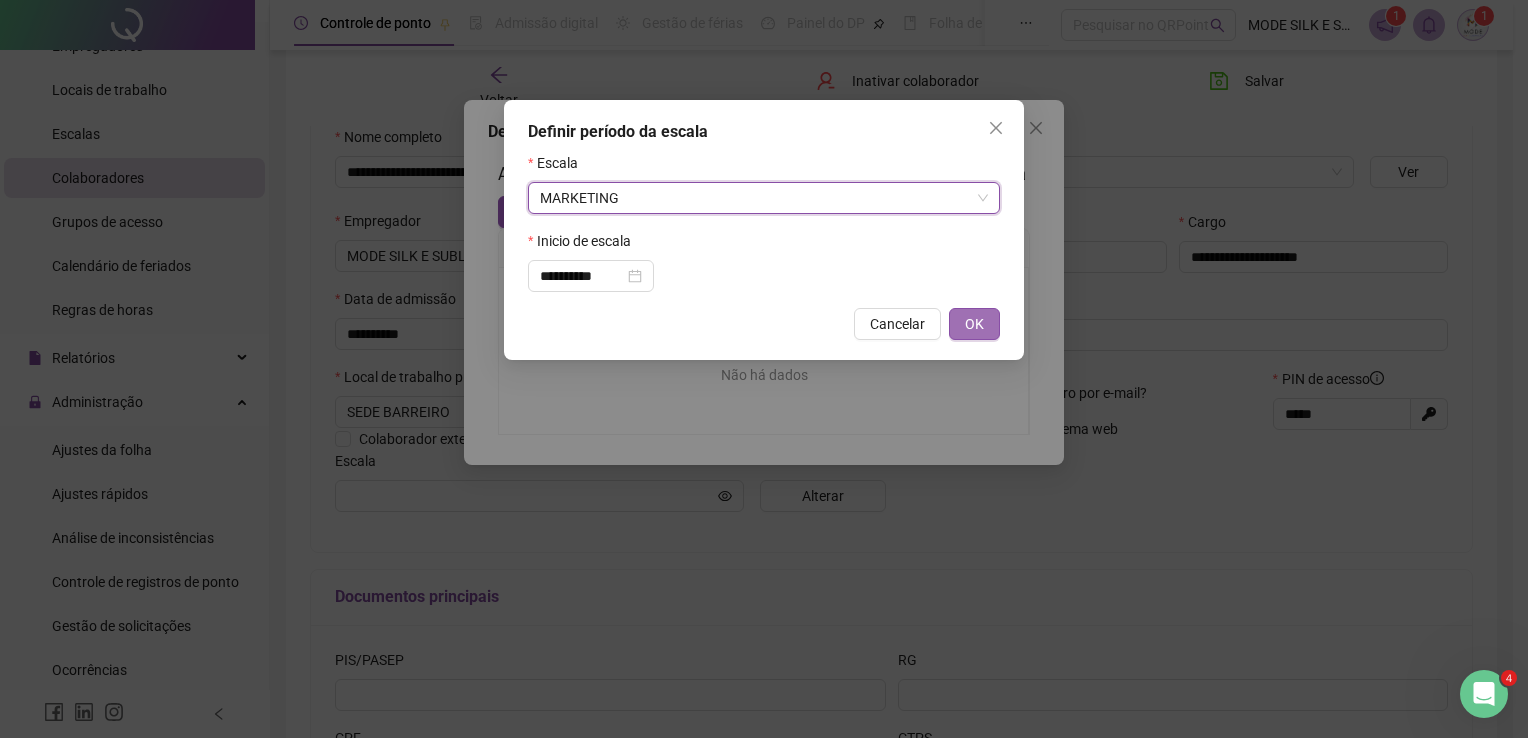 click on "OK" at bounding box center [974, 324] 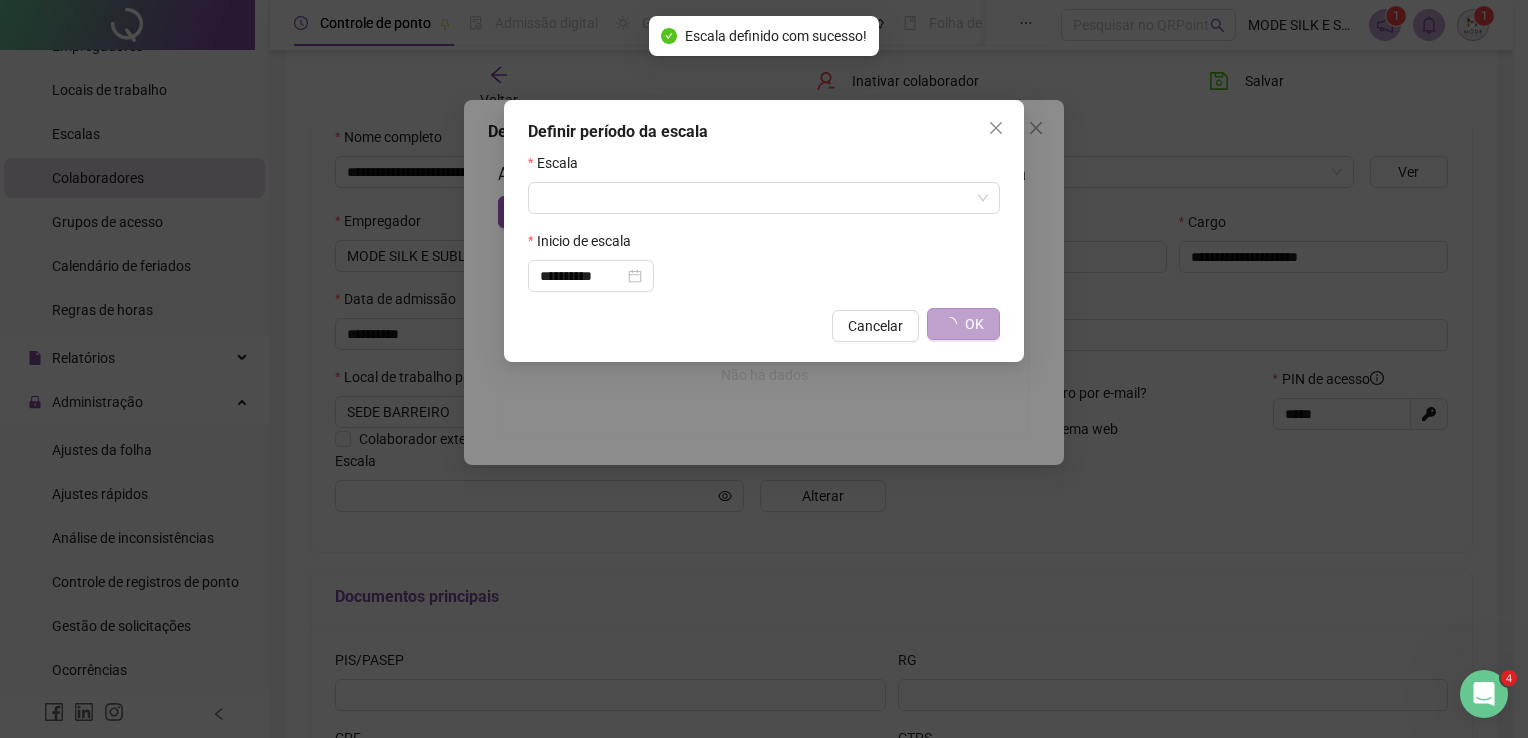 type on "*********" 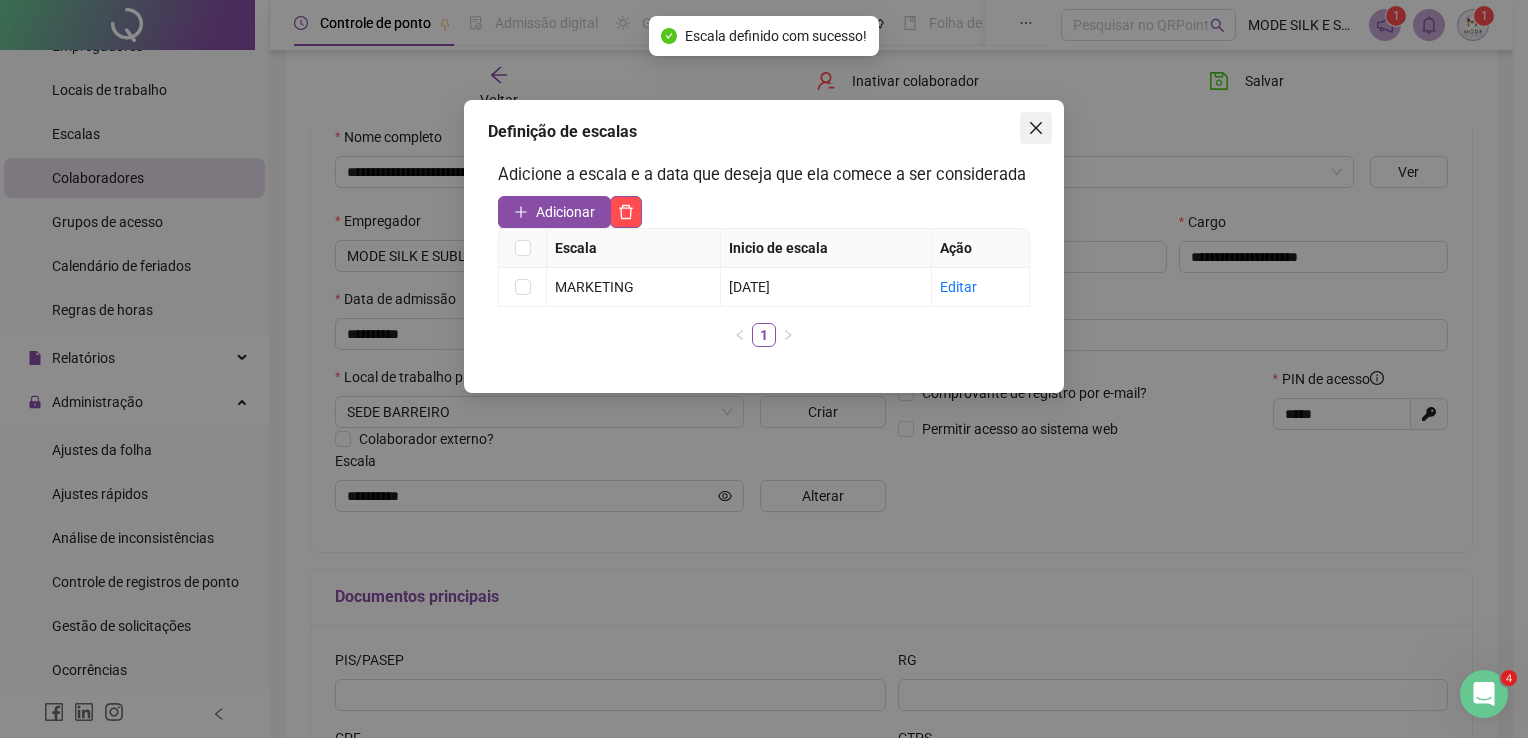 click 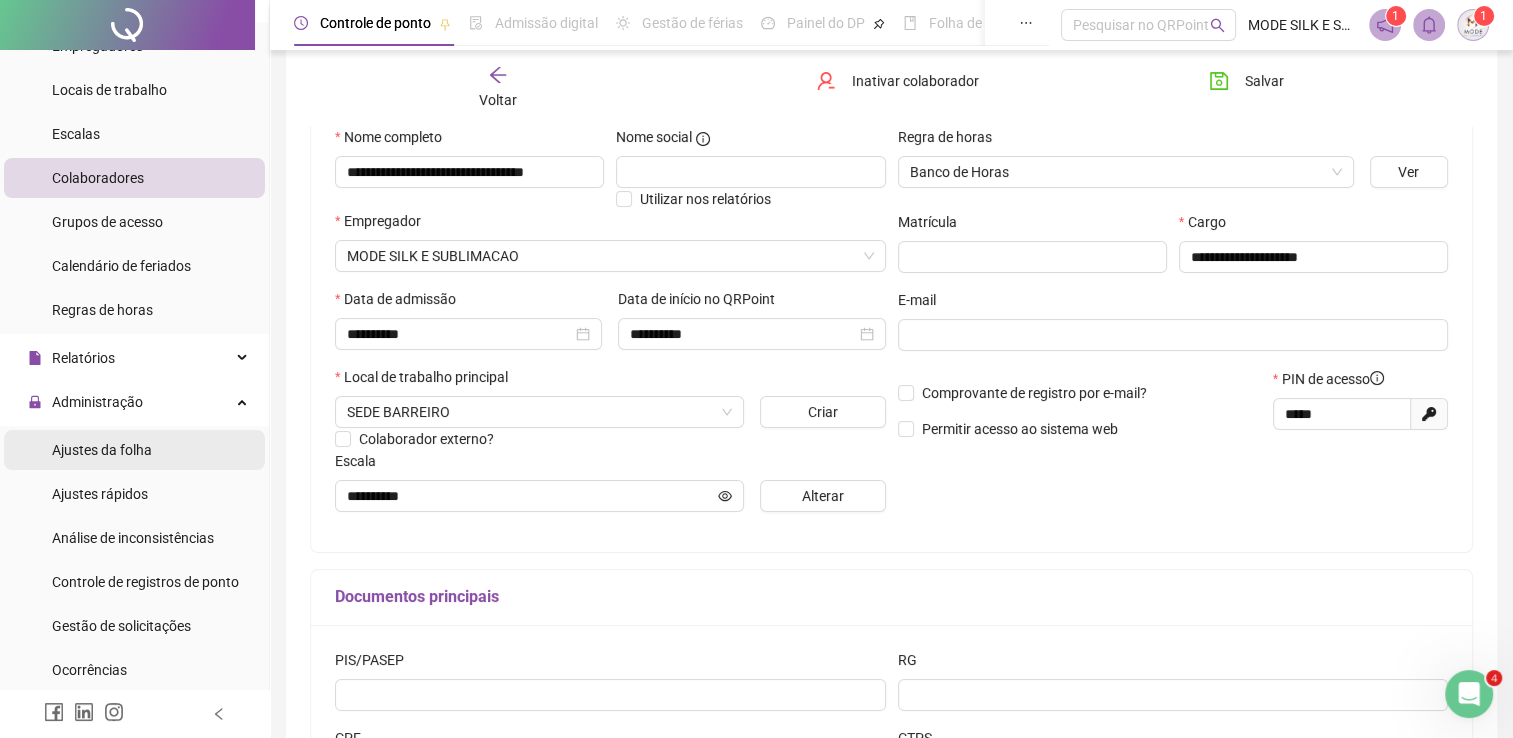 click on "Ajustes da folha" at bounding box center [102, 450] 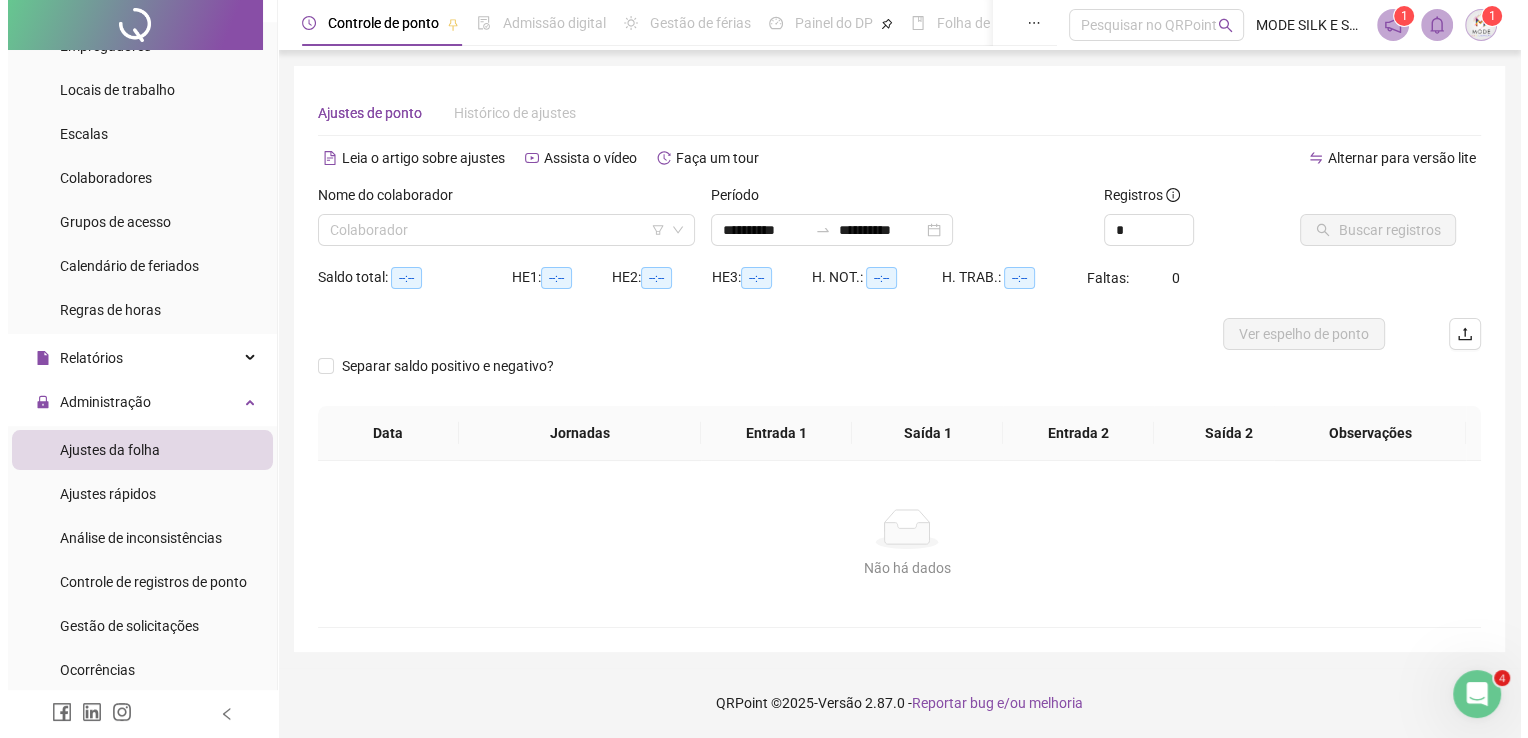 scroll, scrollTop: 0, scrollLeft: 0, axis: both 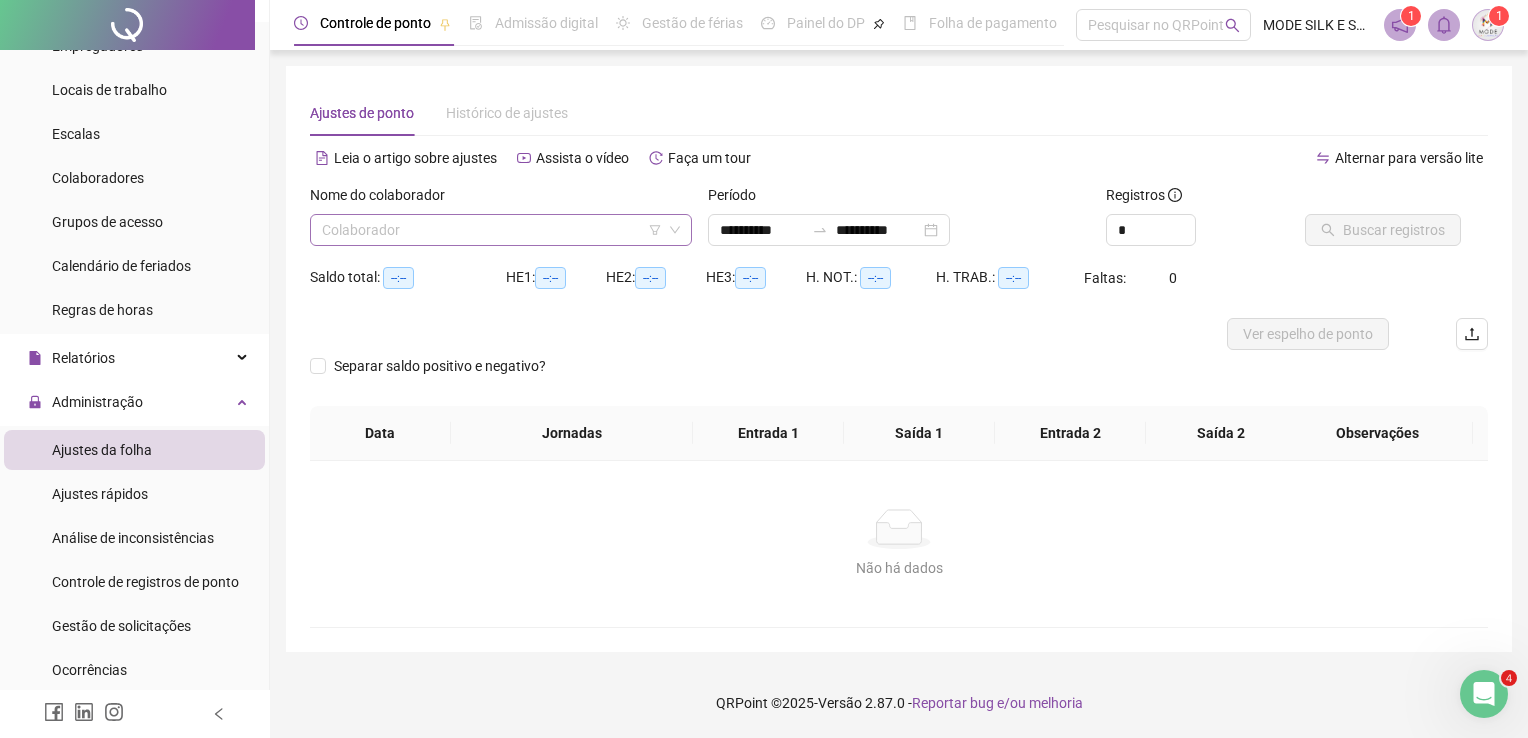 click at bounding box center (495, 230) 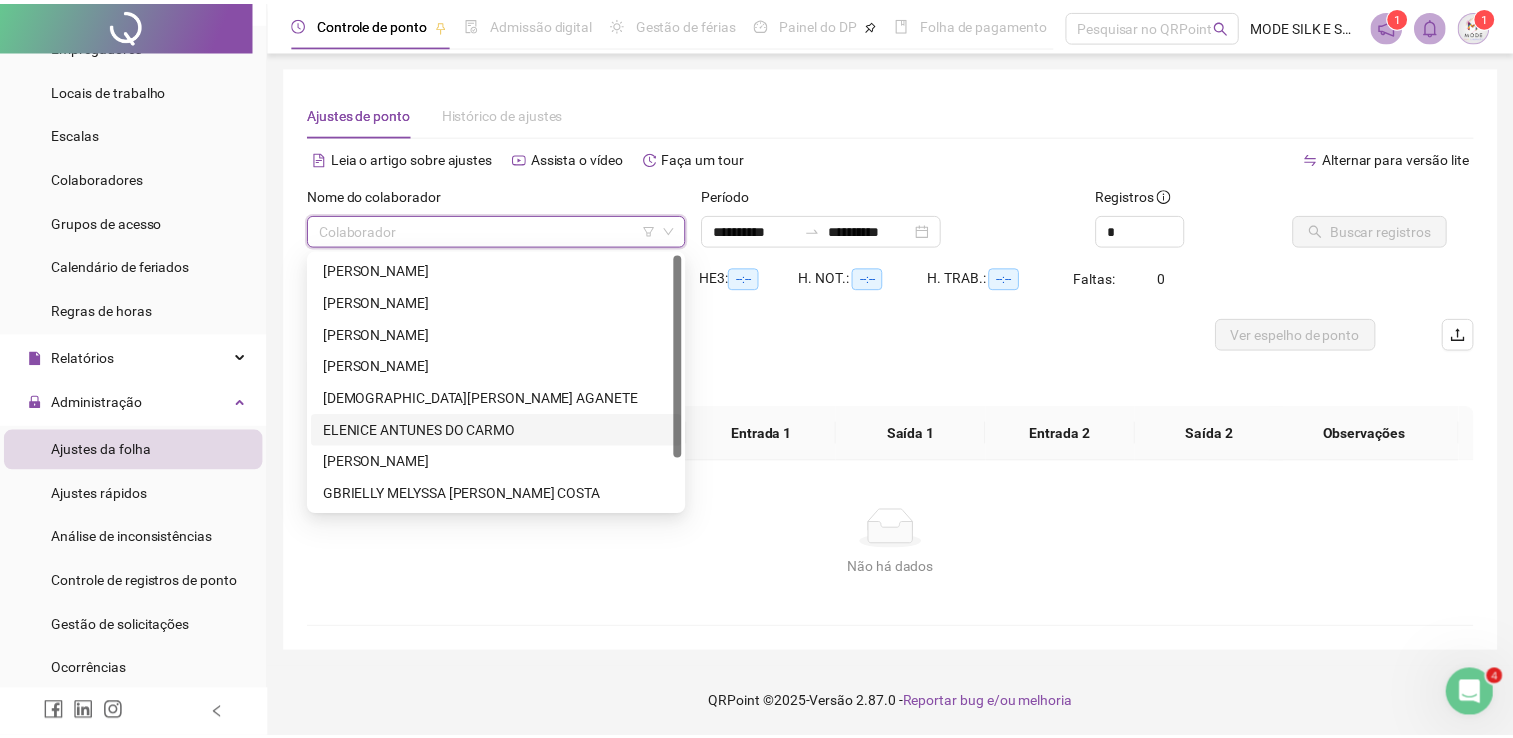 scroll, scrollTop: 64, scrollLeft: 0, axis: vertical 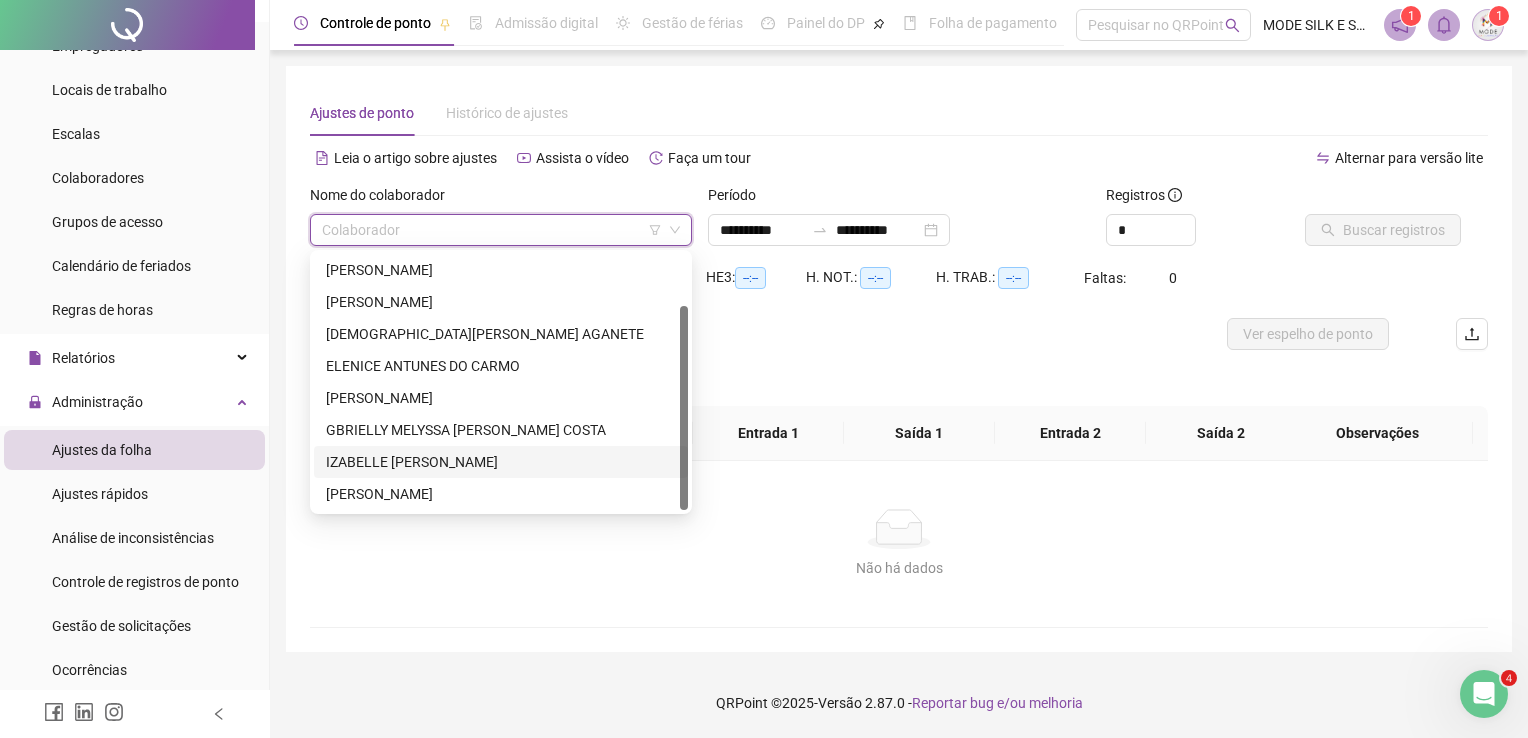 drag, startPoint x: 377, startPoint y: 466, endPoint x: 671, endPoint y: 403, distance: 300.67426 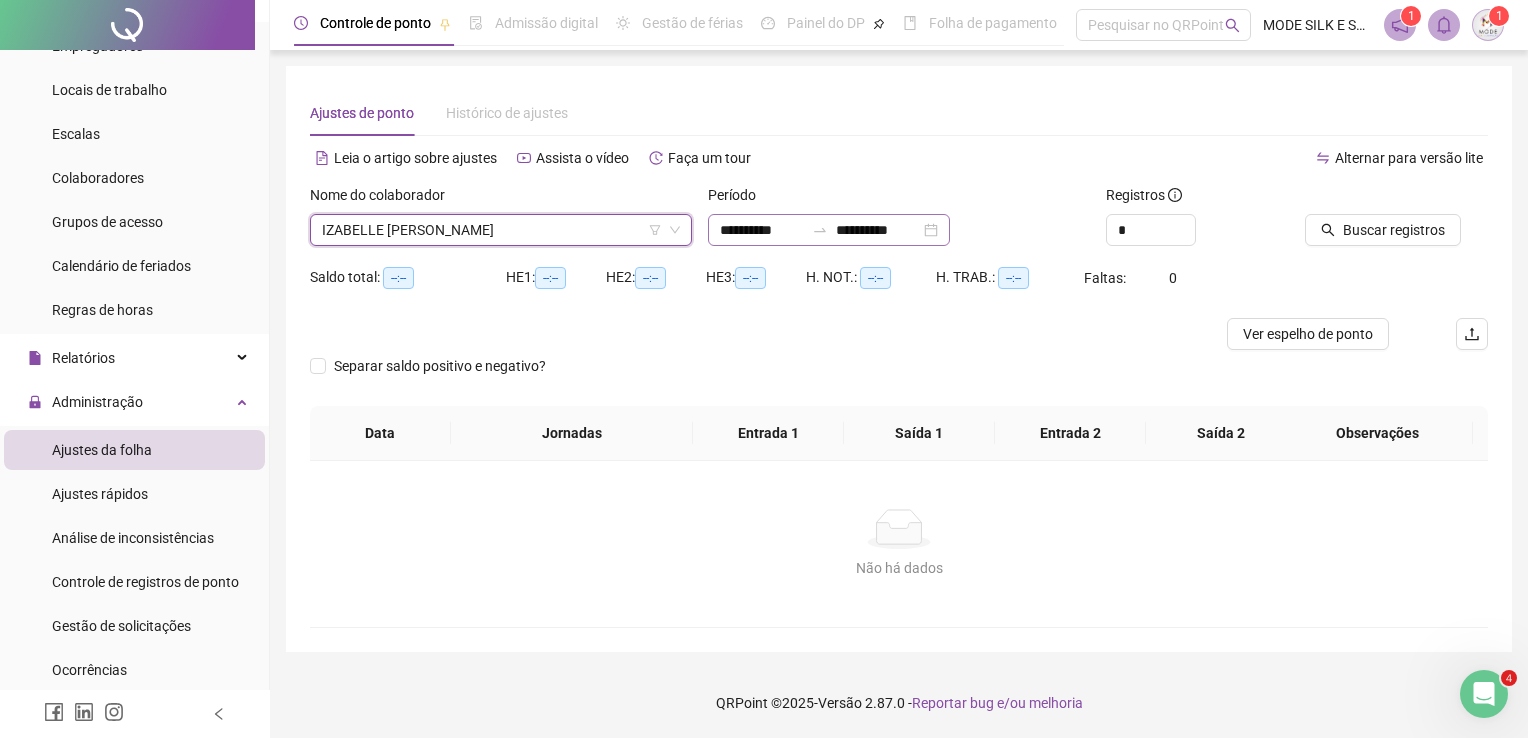 click on "**********" at bounding box center (829, 230) 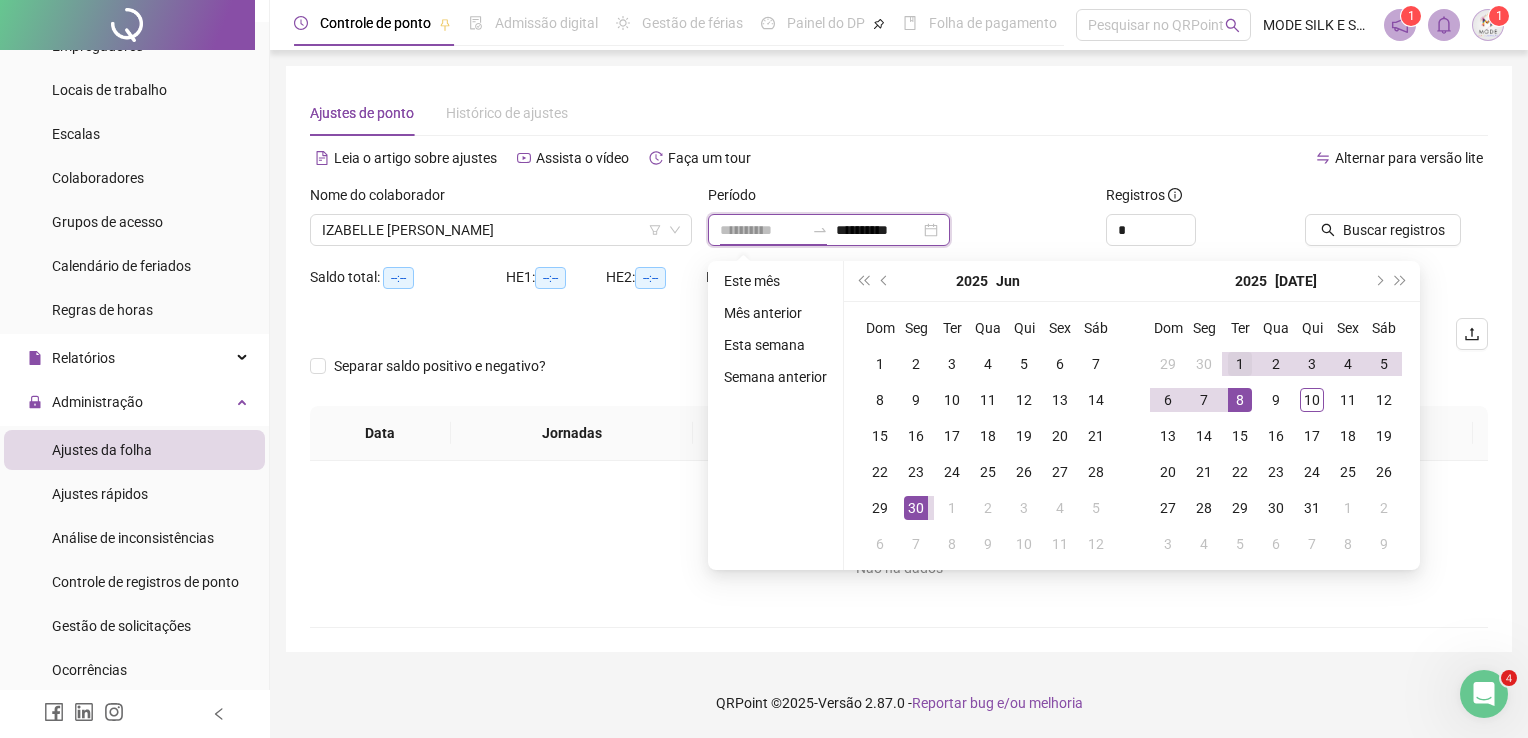 type on "**********" 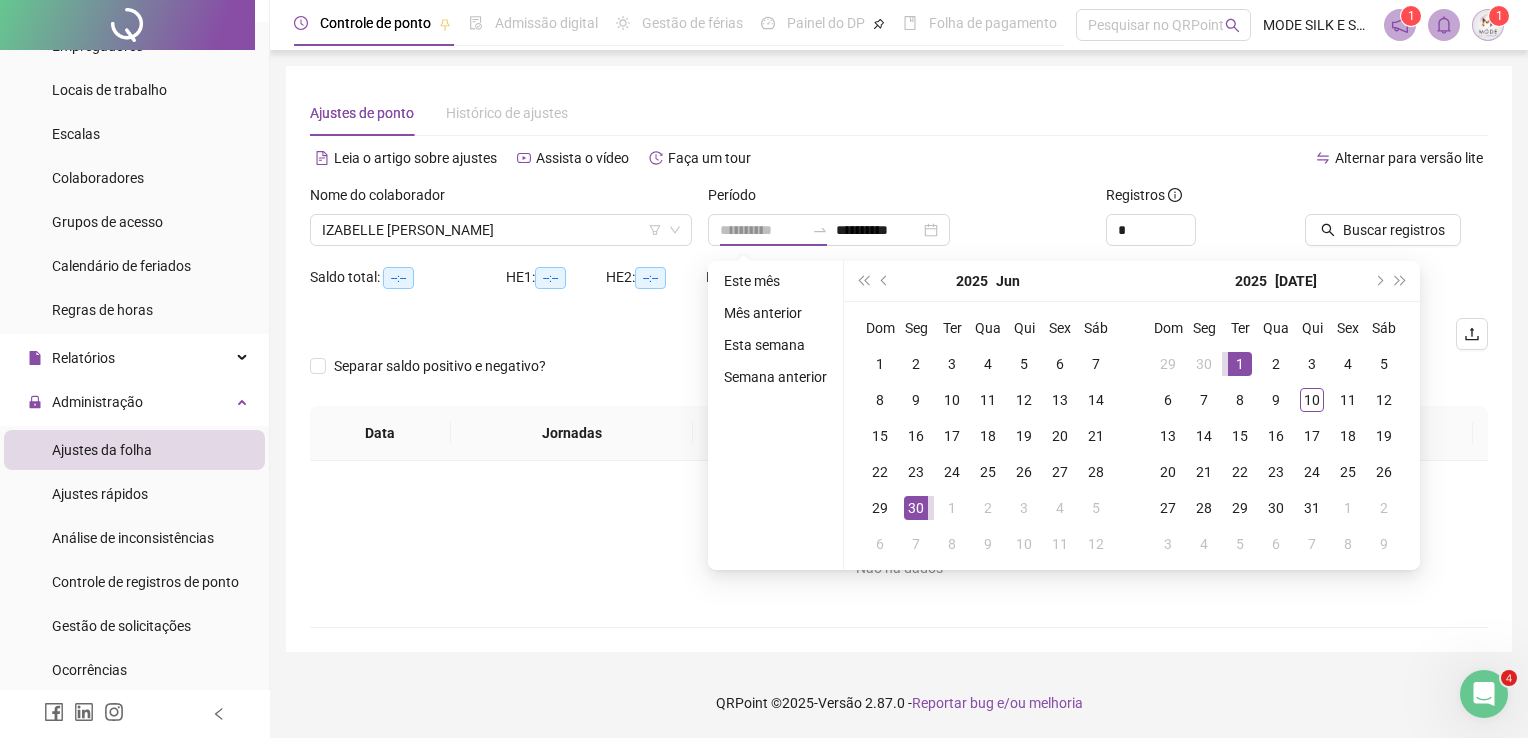click on "1" at bounding box center [1240, 364] 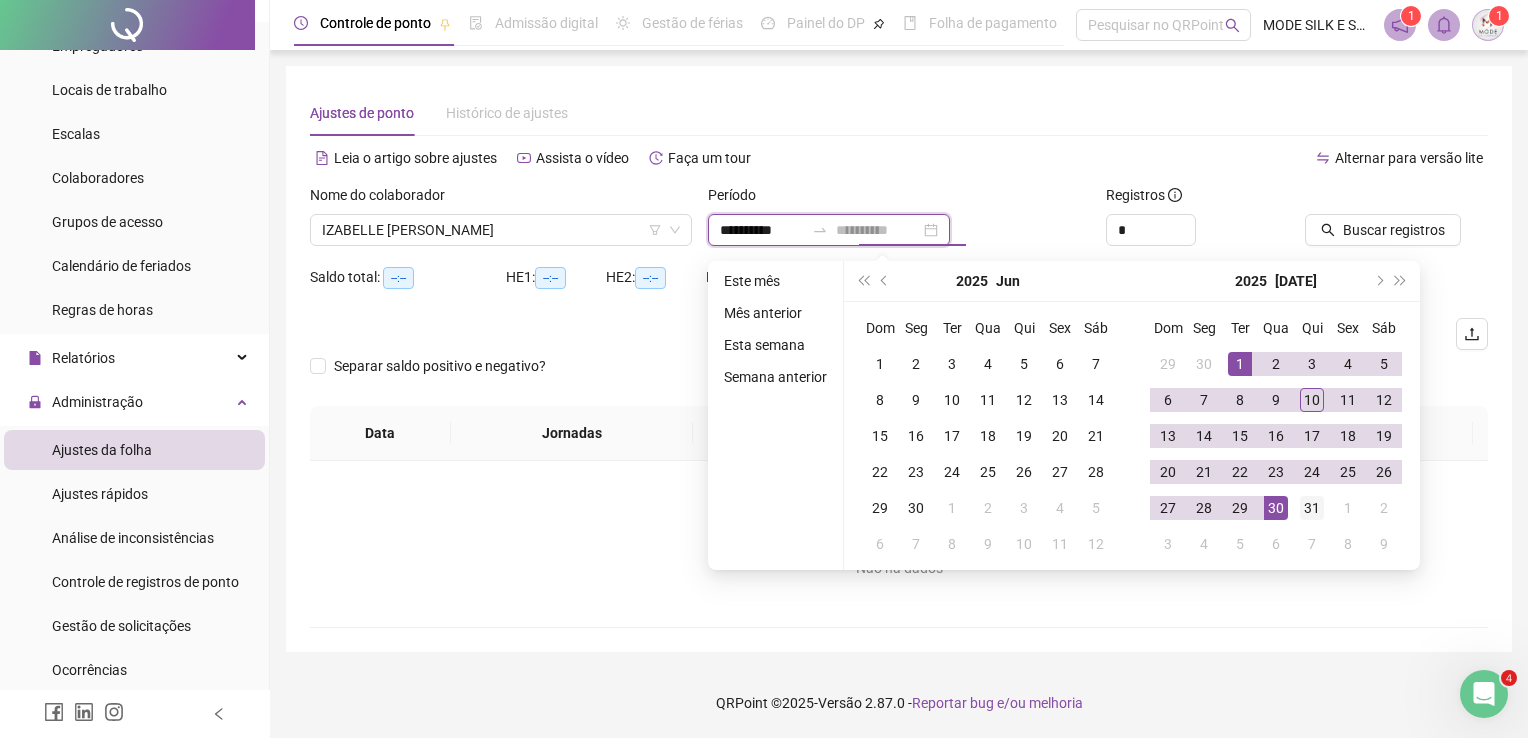 type on "**********" 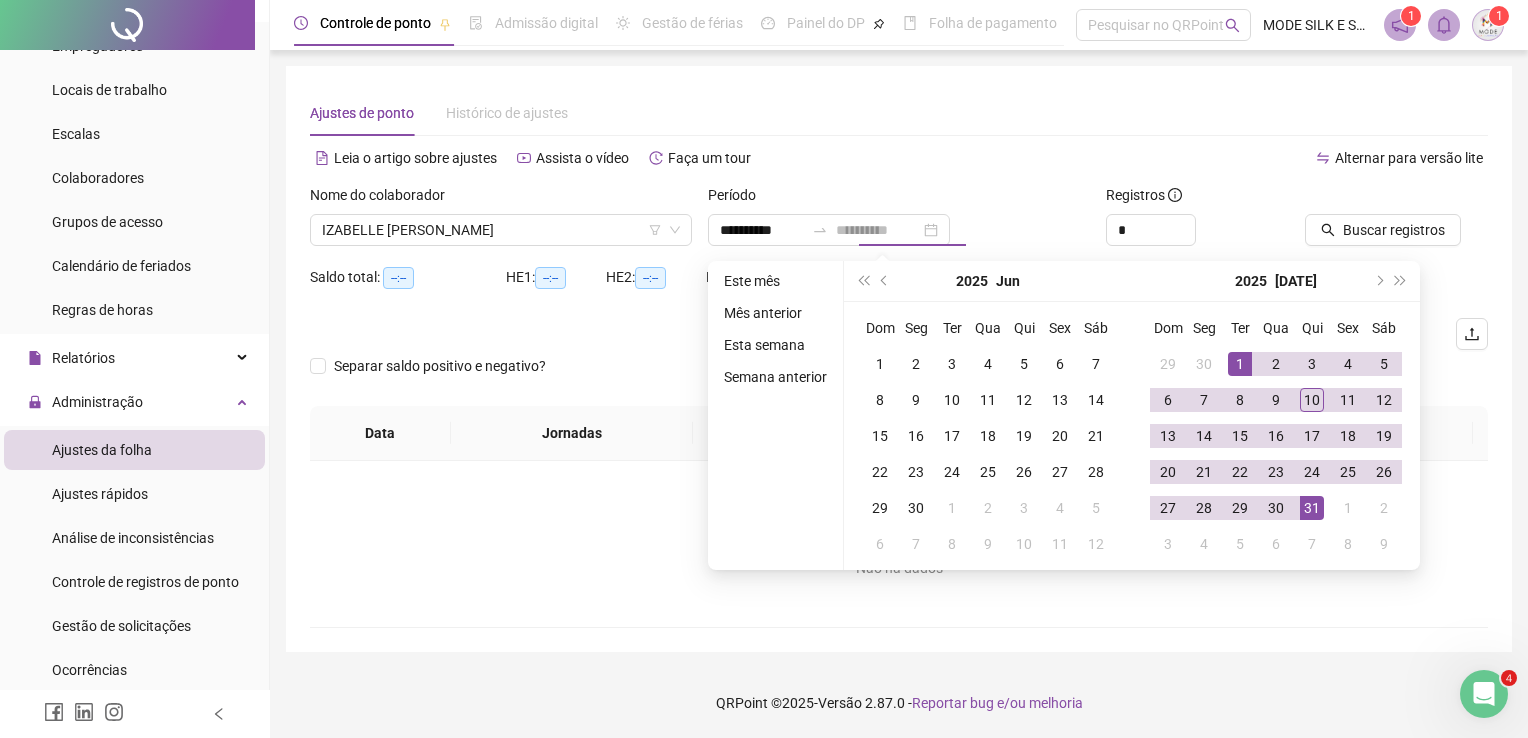 click on "31" at bounding box center [1312, 508] 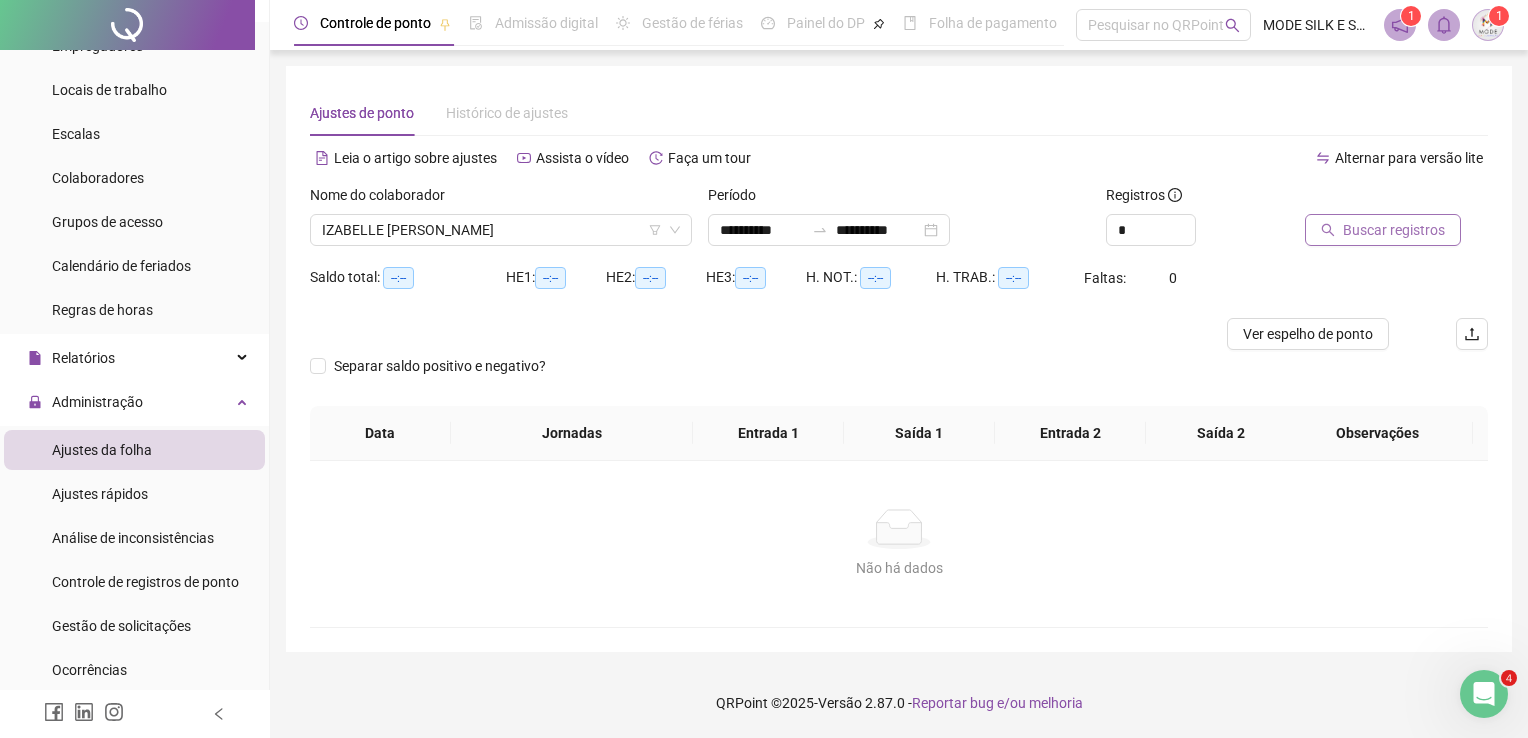 click on "Buscar registros" at bounding box center (1394, 230) 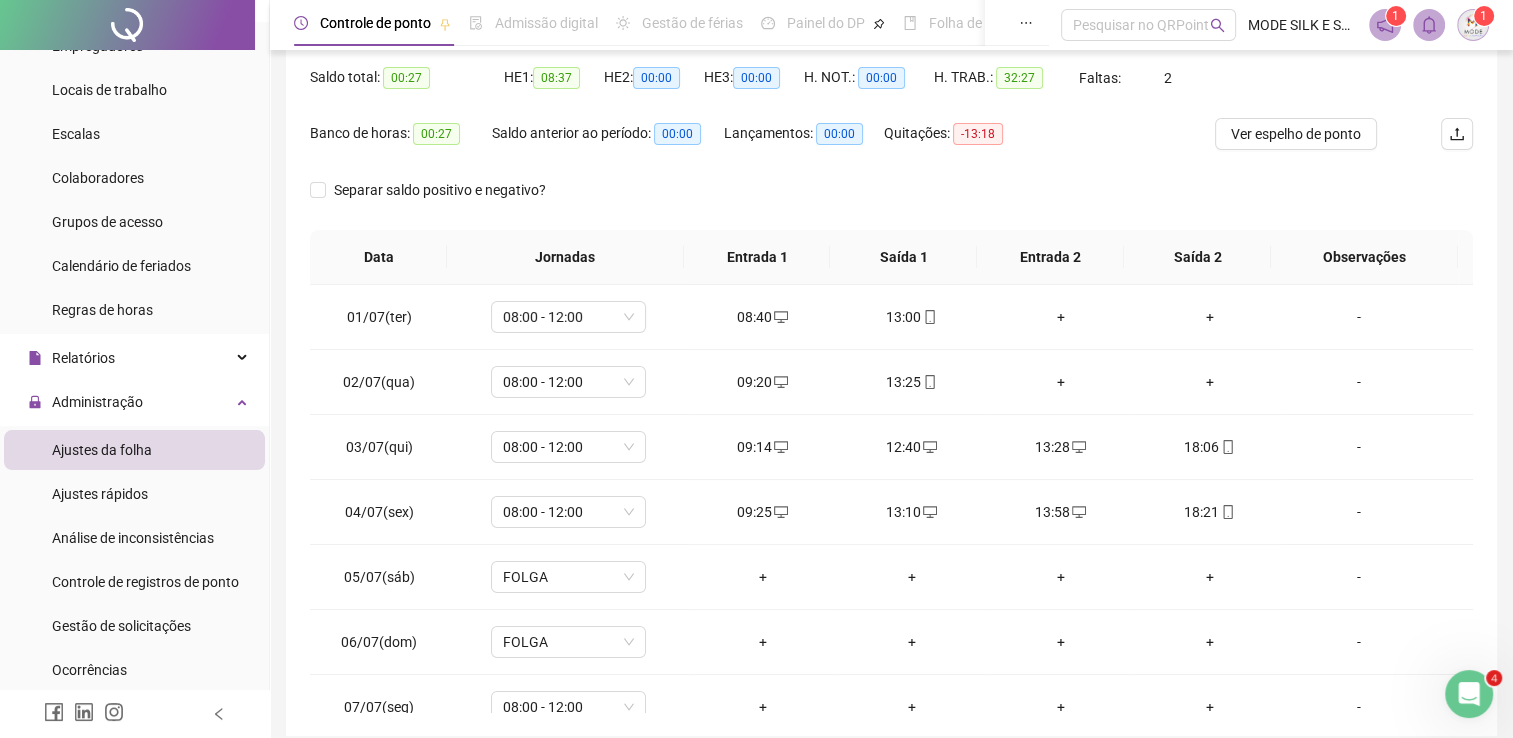scroll, scrollTop: 283, scrollLeft: 0, axis: vertical 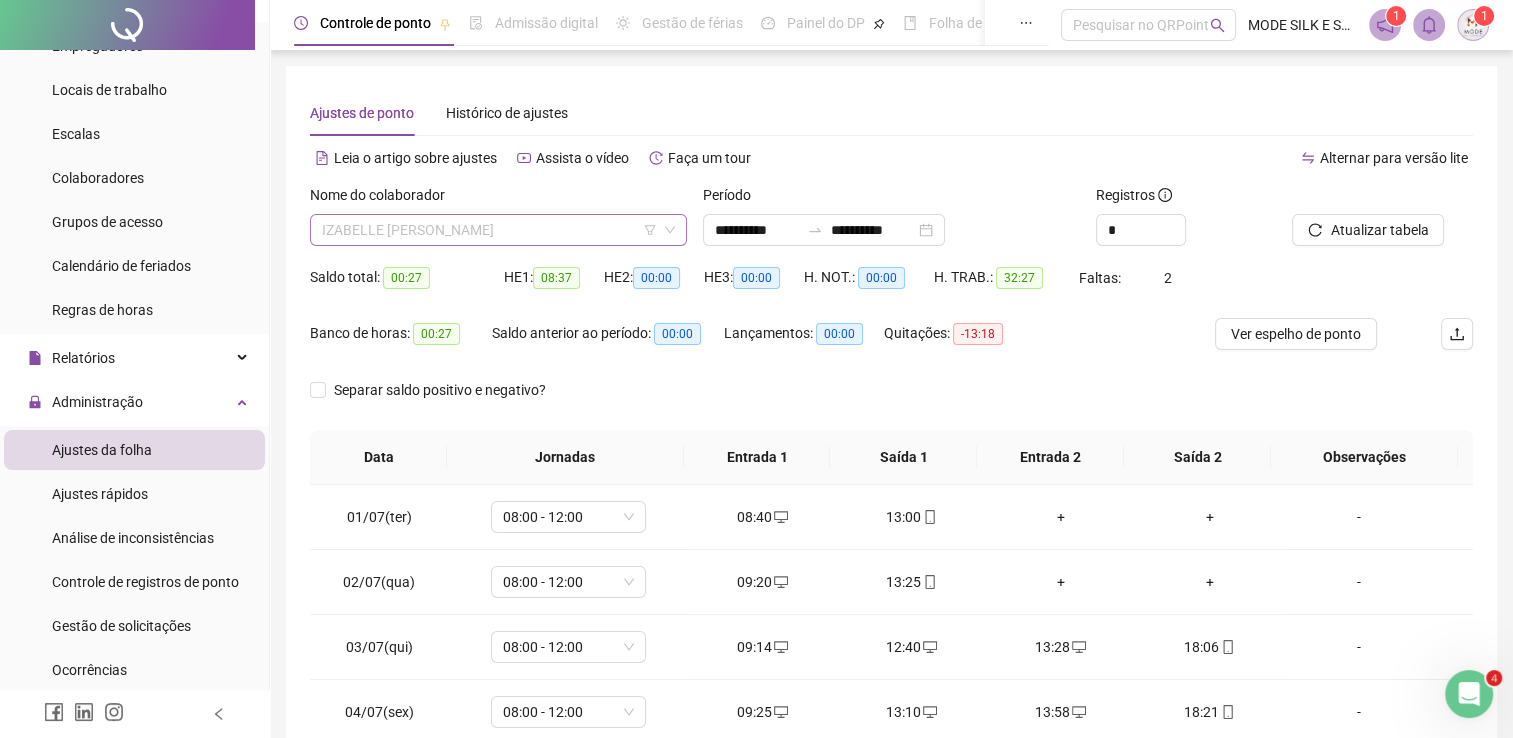 click on "IZABELLE [PERSON_NAME]" at bounding box center [498, 230] 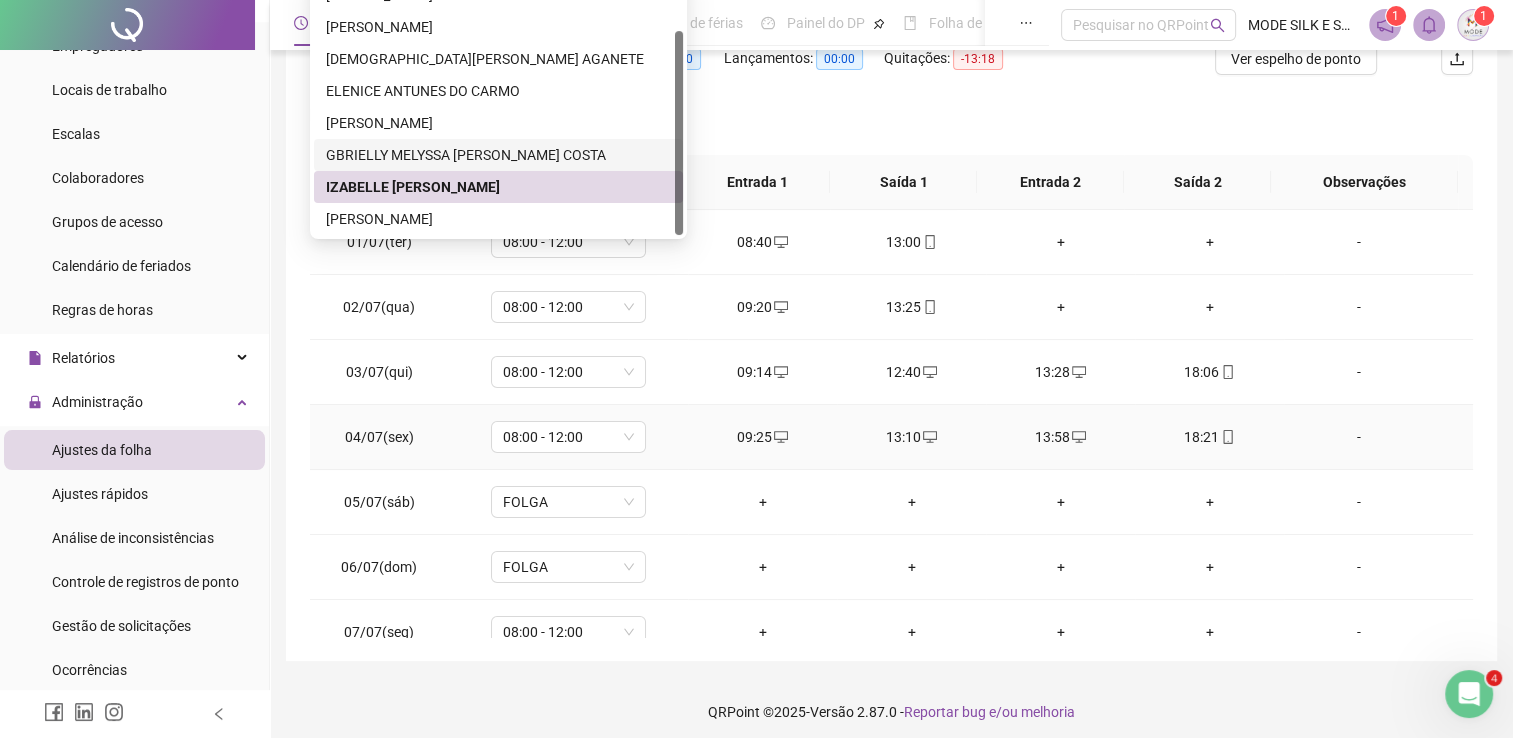 scroll, scrollTop: 283, scrollLeft: 0, axis: vertical 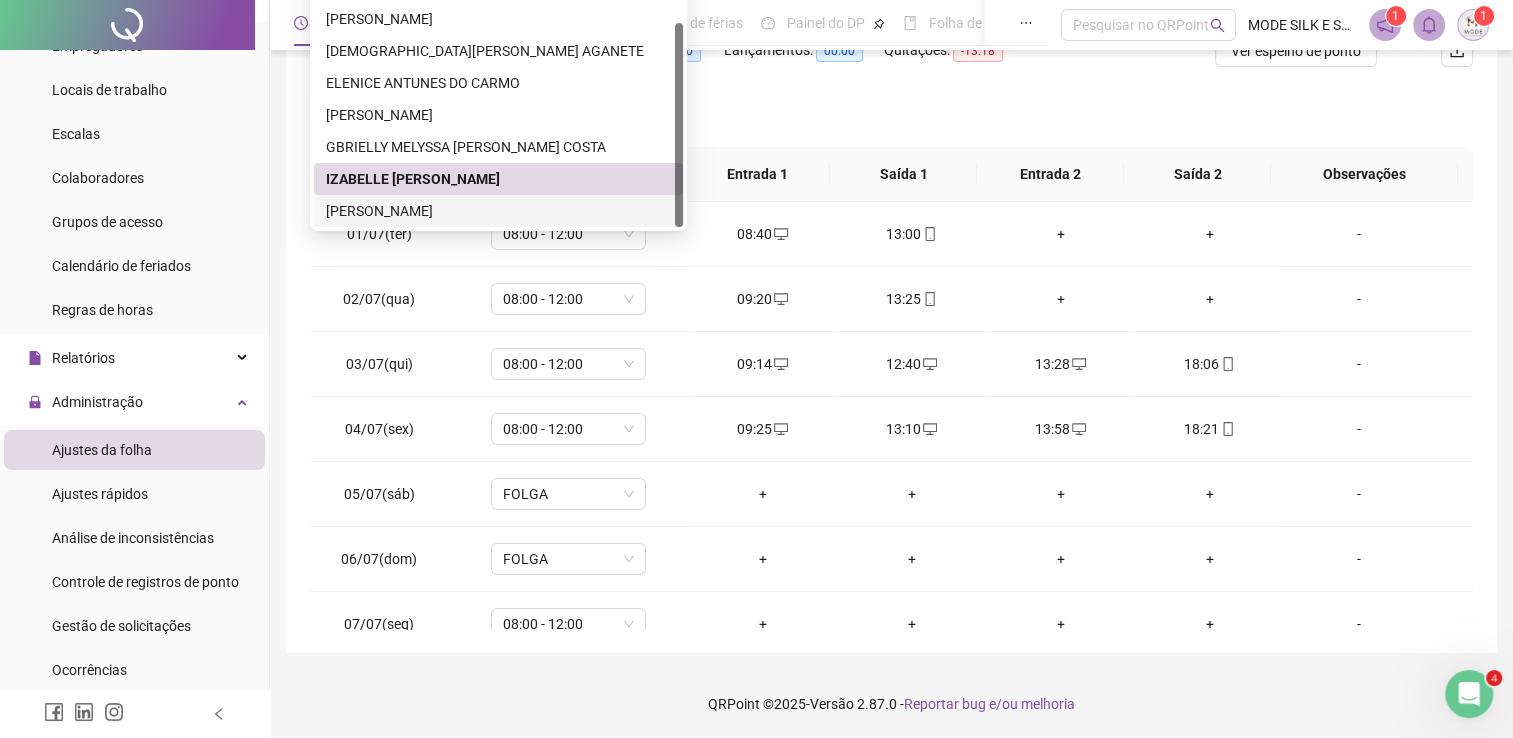 click on "[PERSON_NAME]" at bounding box center (498, 211) 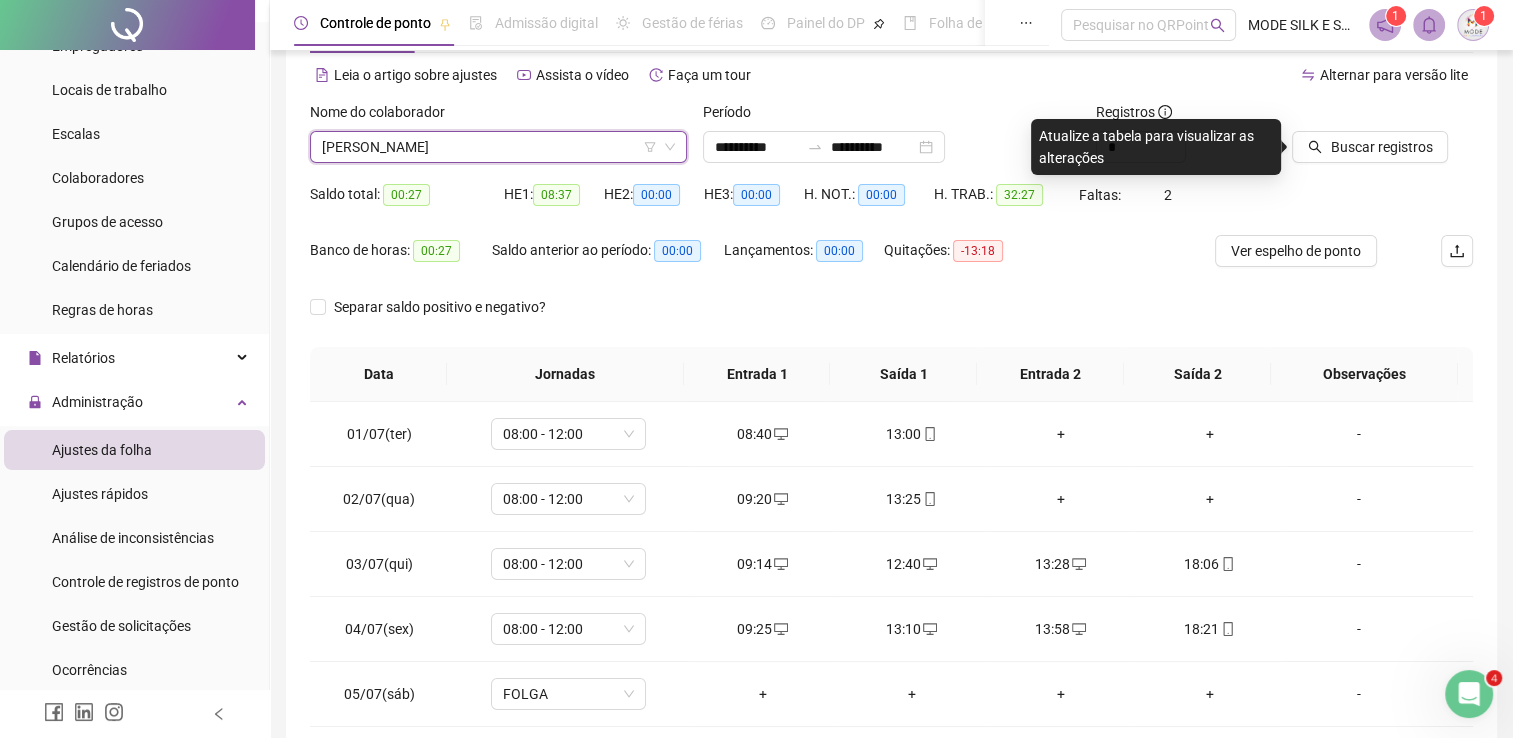 scroll, scrollTop: 0, scrollLeft: 0, axis: both 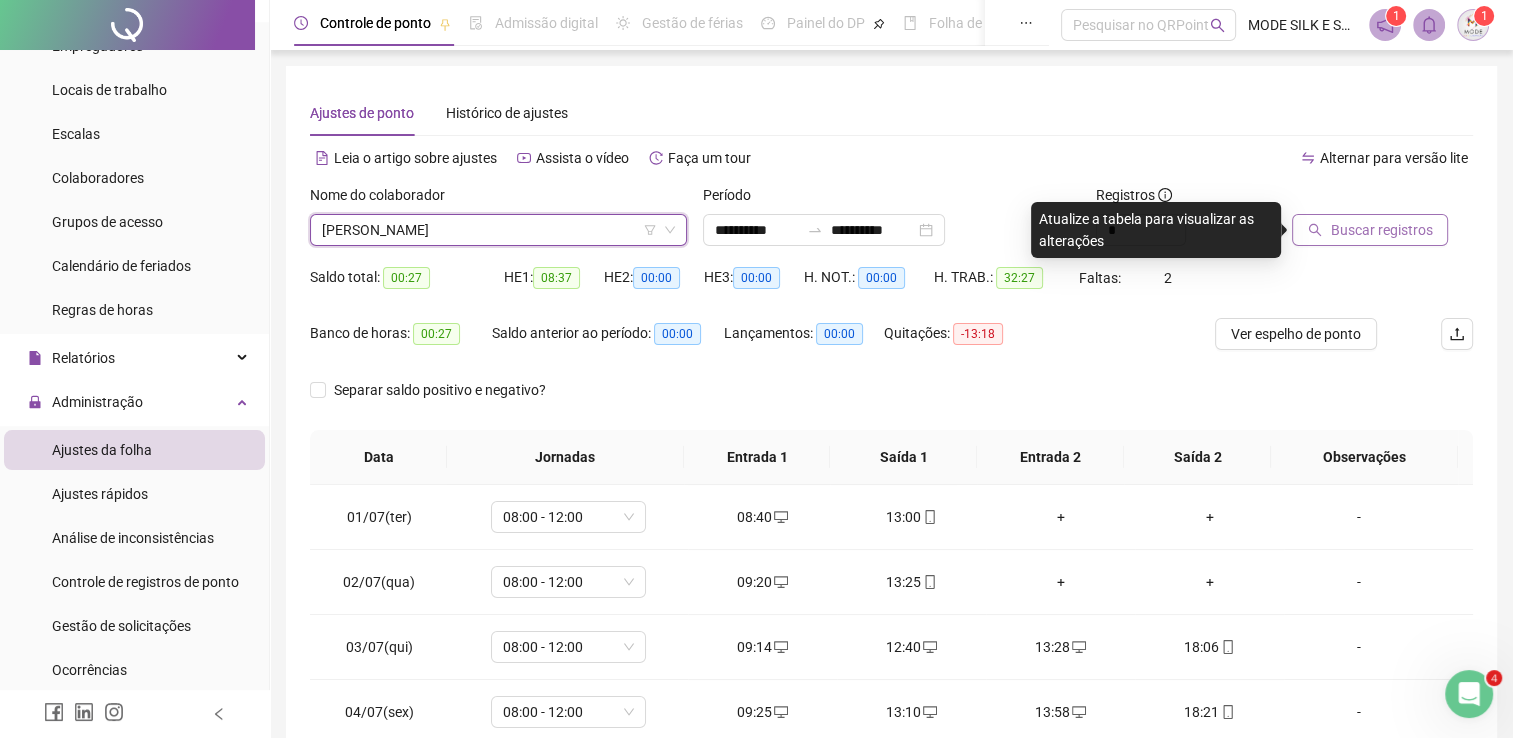 click on "Buscar registros" at bounding box center (1381, 230) 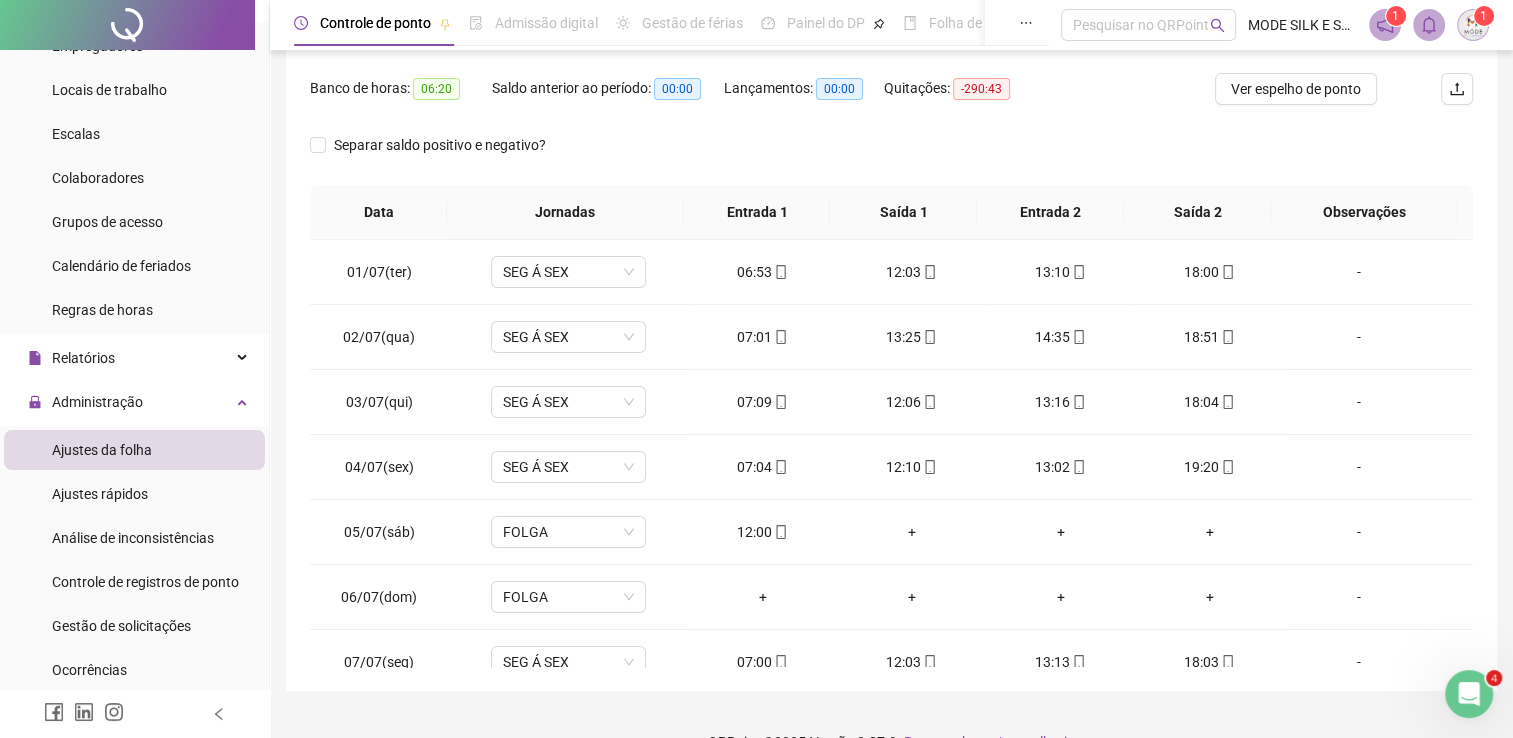 scroll, scrollTop: 283, scrollLeft: 0, axis: vertical 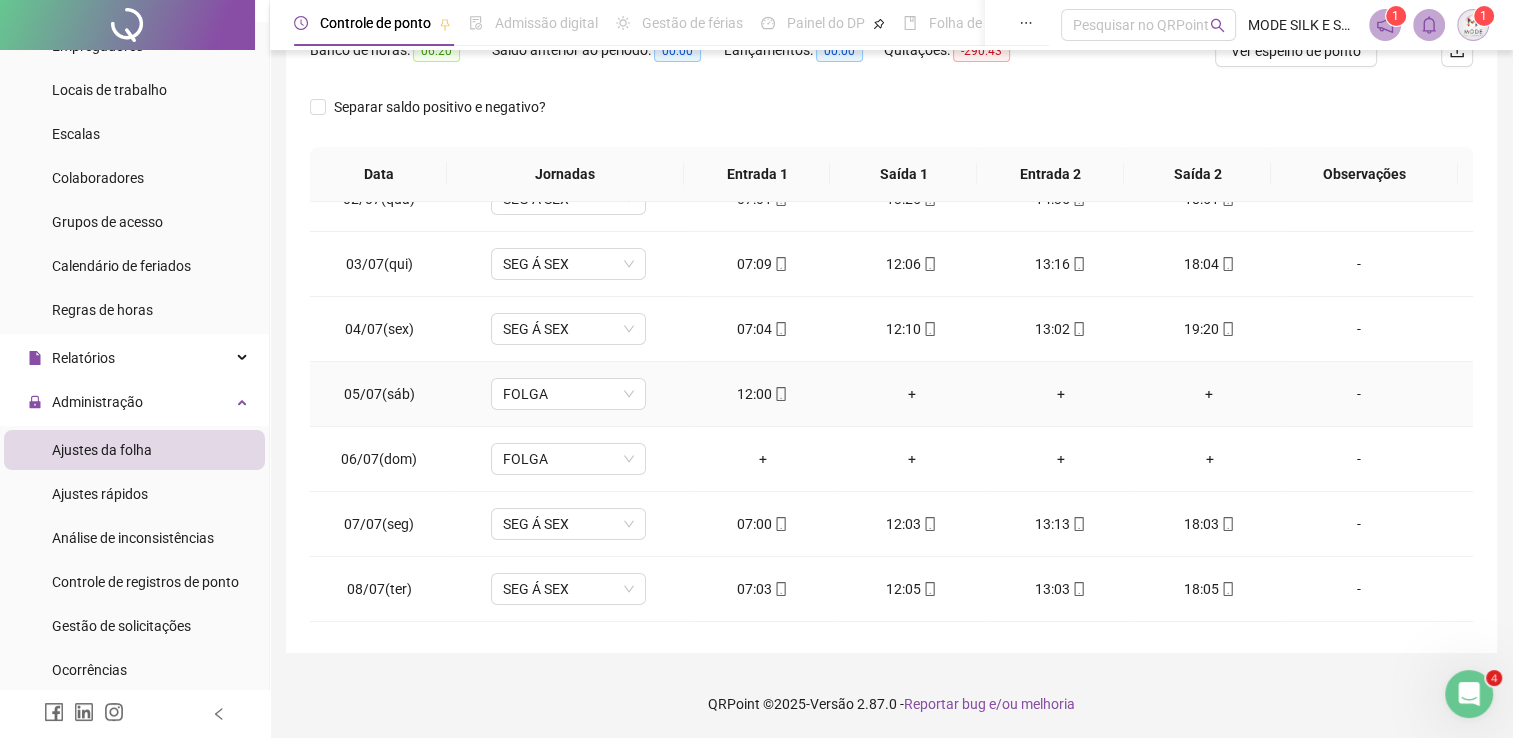 click on "+" at bounding box center [911, 394] 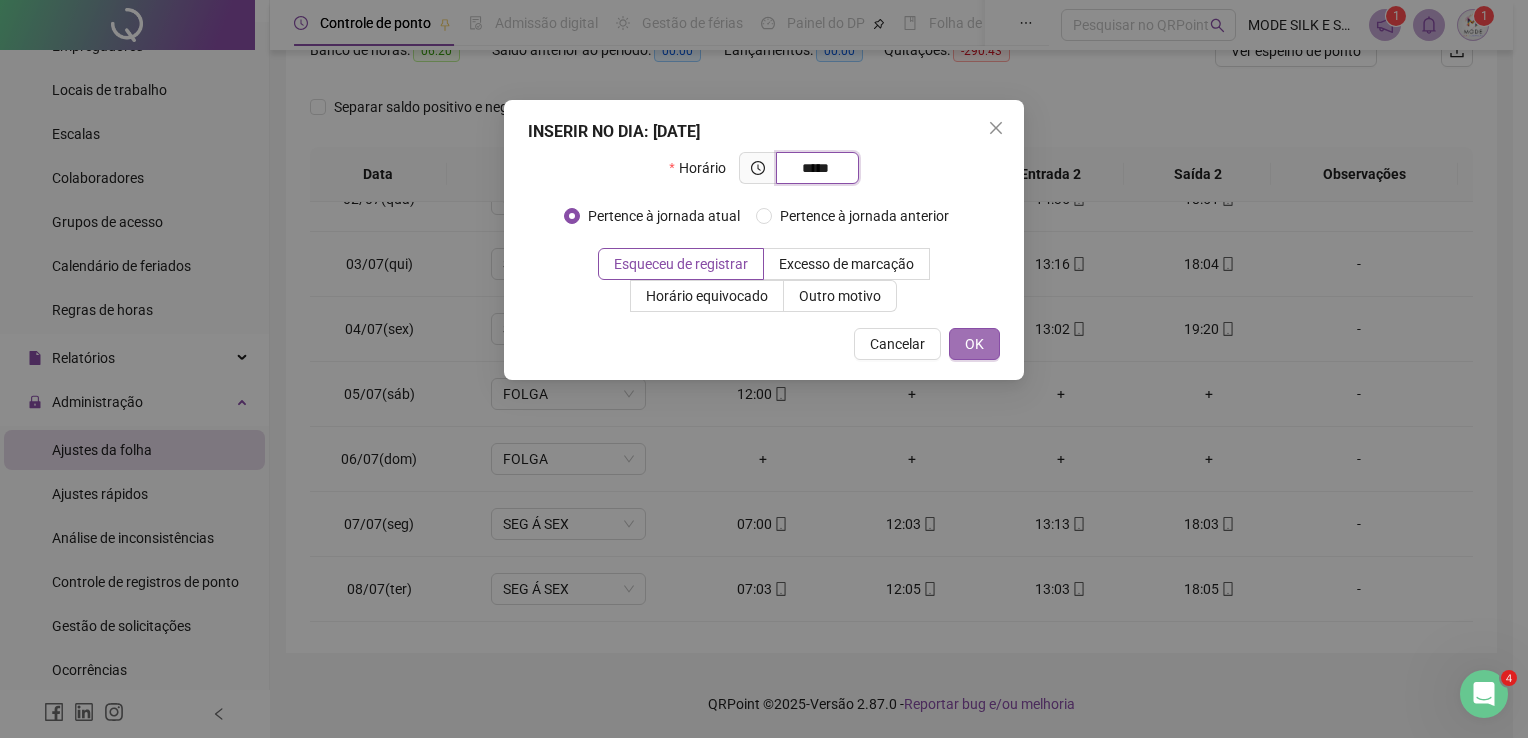 type on "*****" 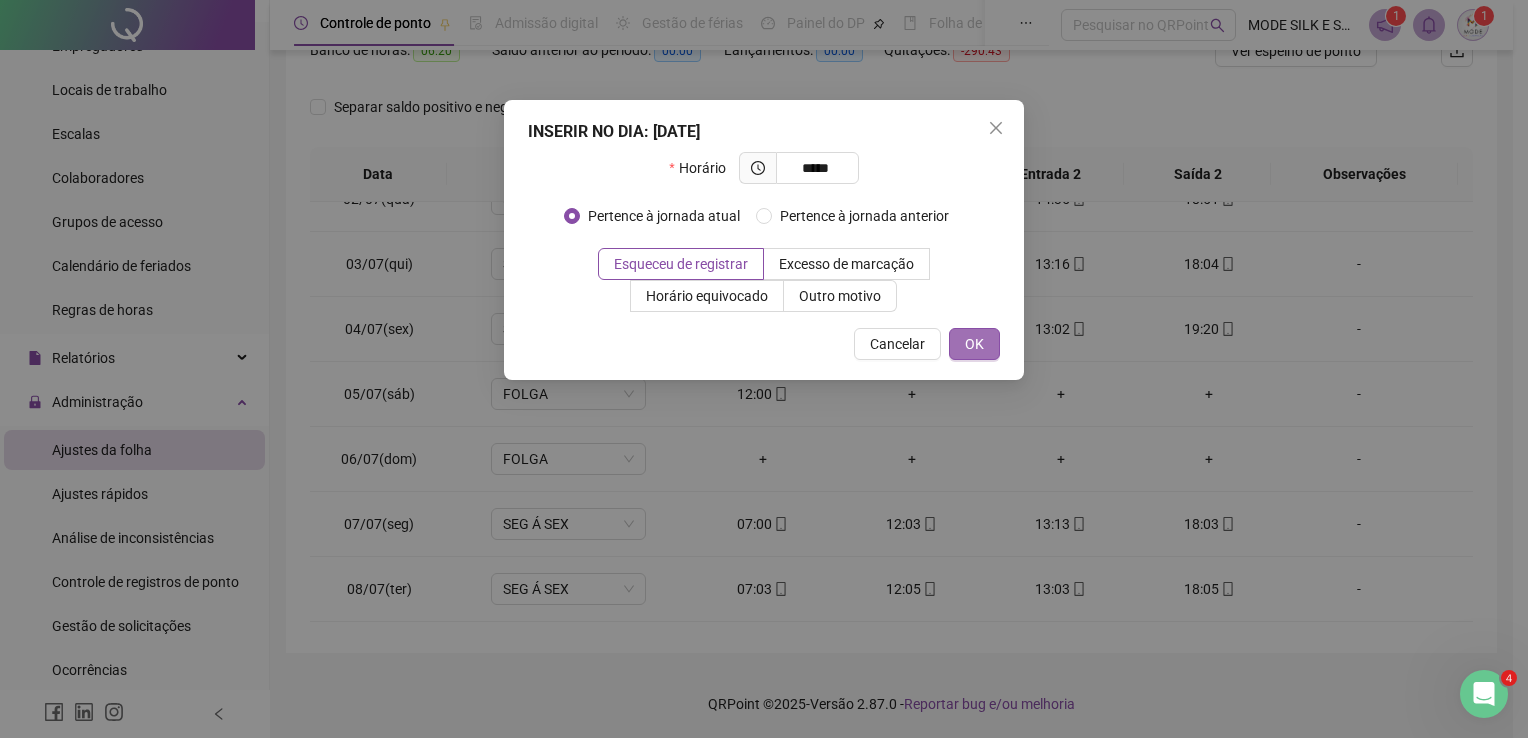 click on "OK" at bounding box center (974, 344) 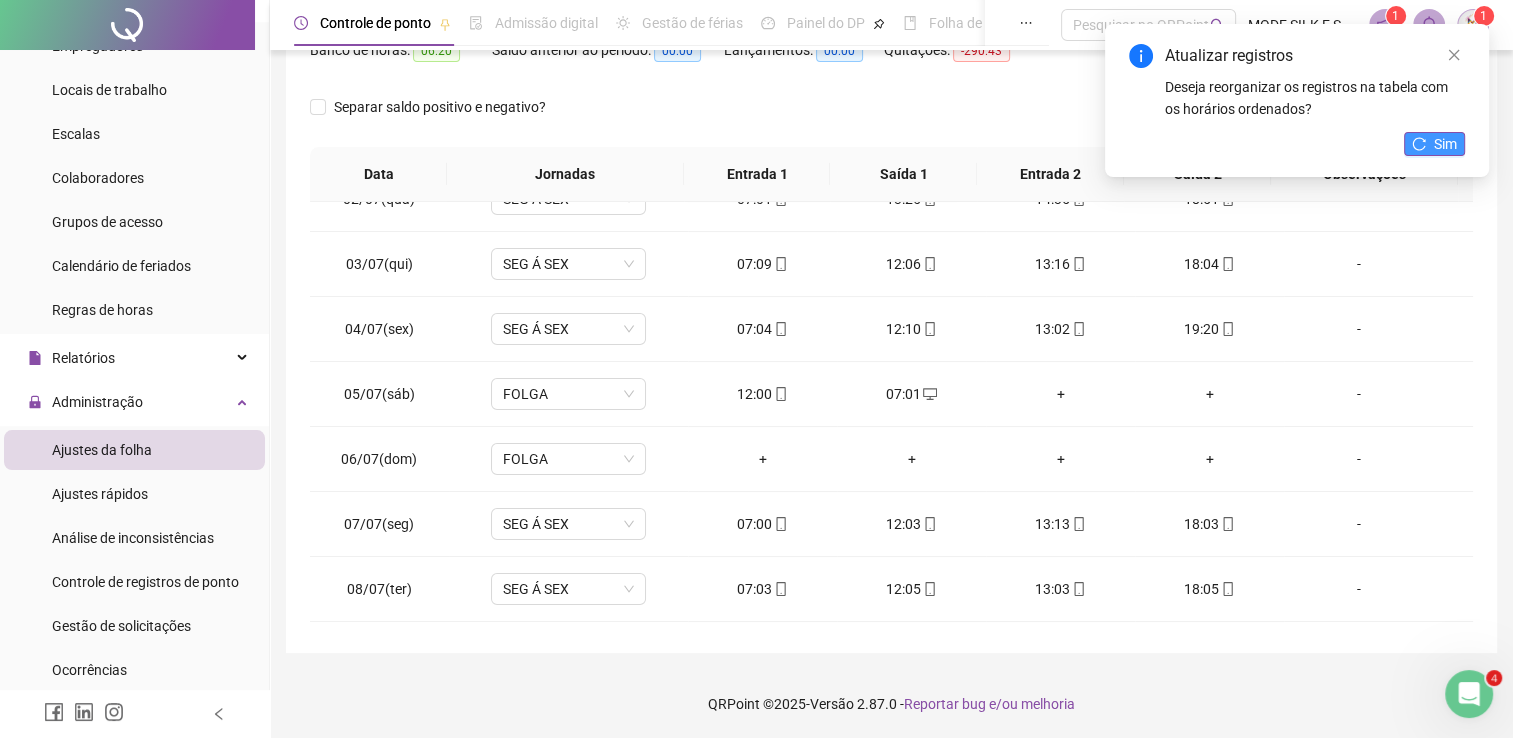 click 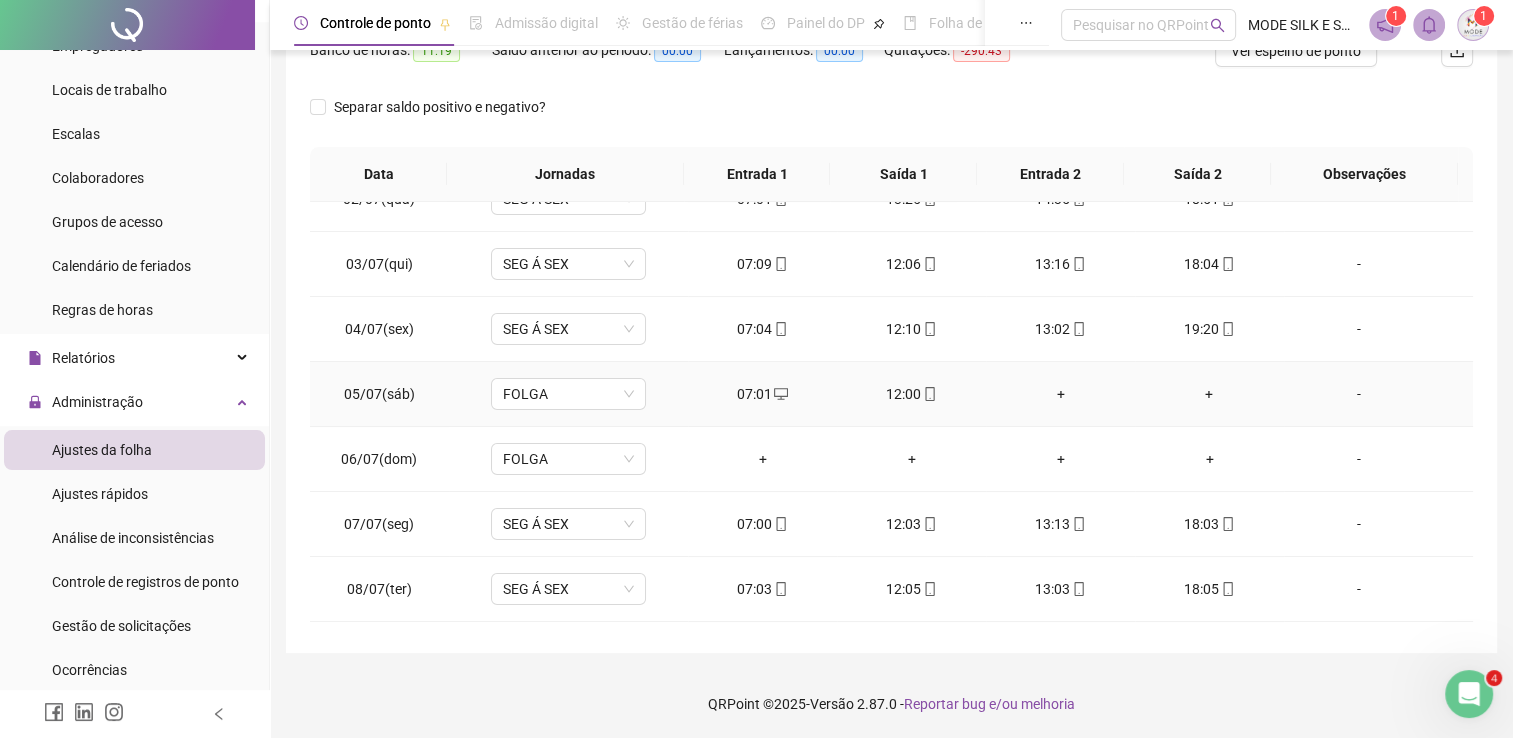 click on "12:00" at bounding box center [911, 394] 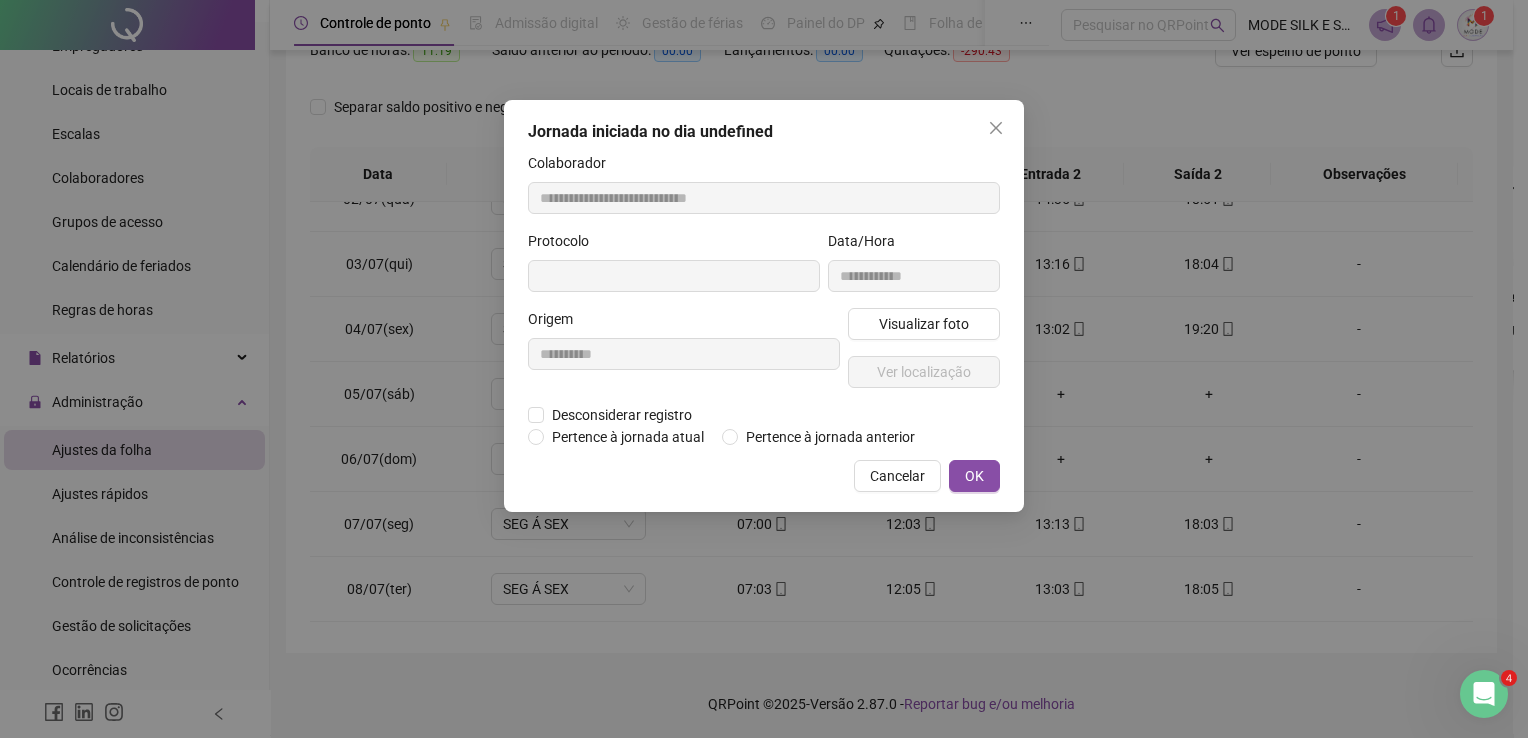 type on "**********" 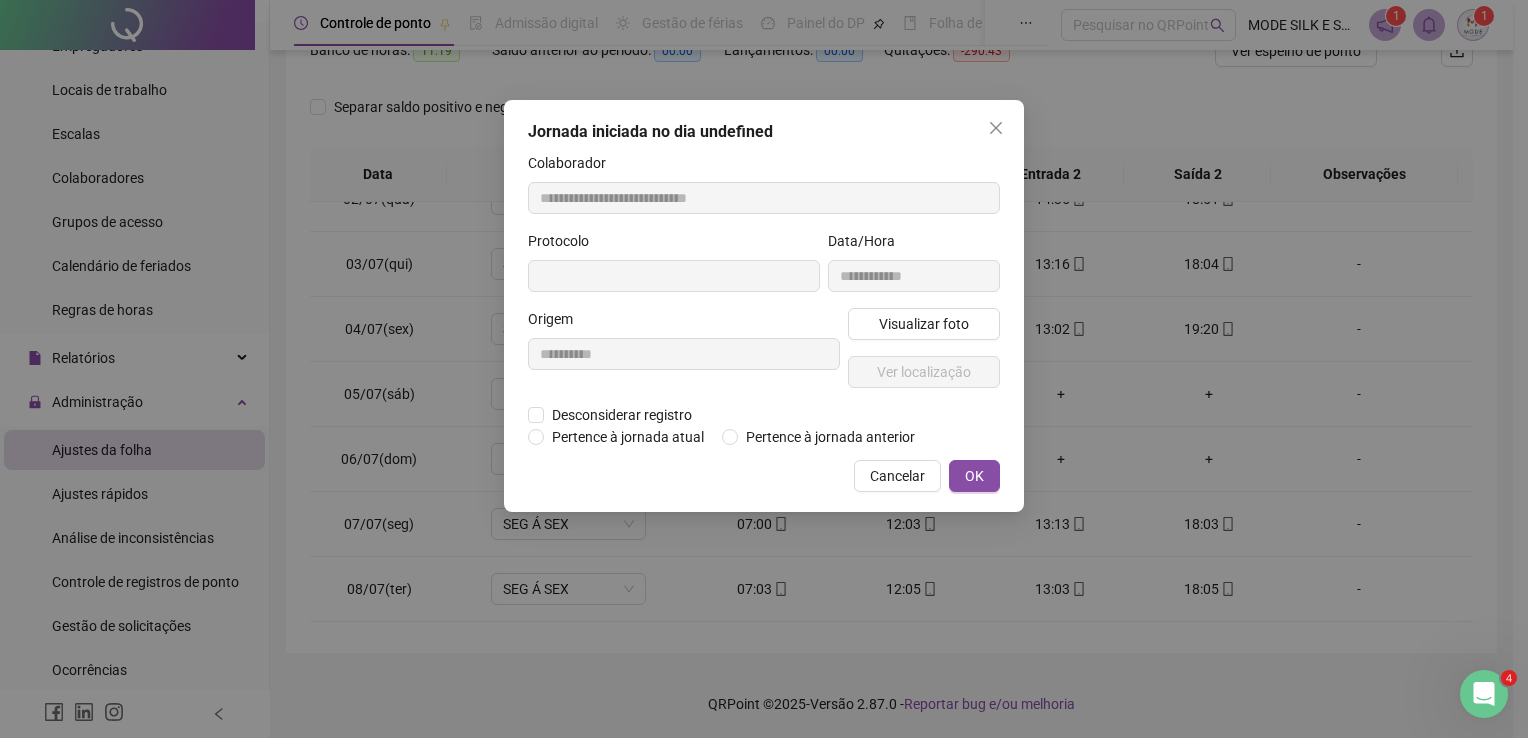 type on "**********" 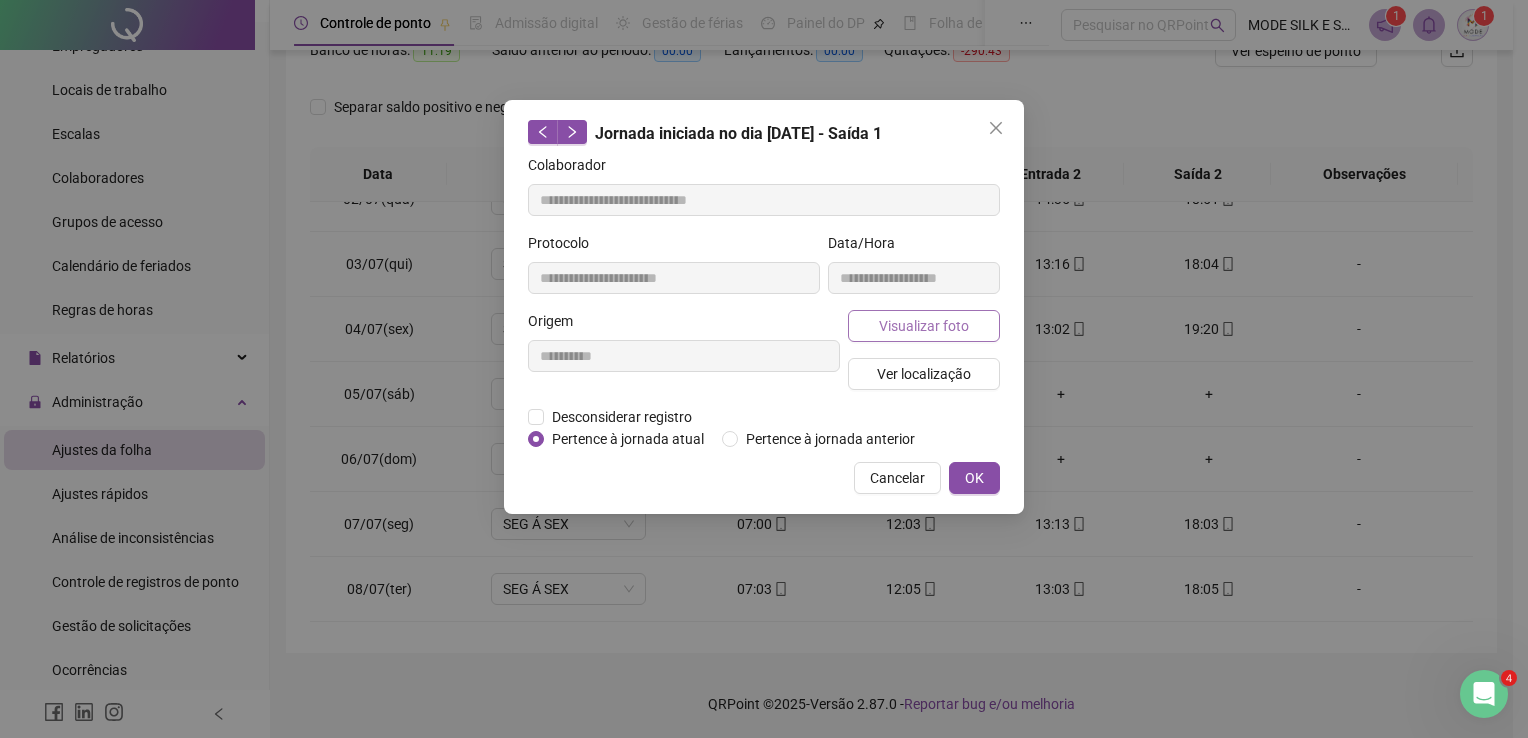 click on "Visualizar foto" at bounding box center (924, 326) 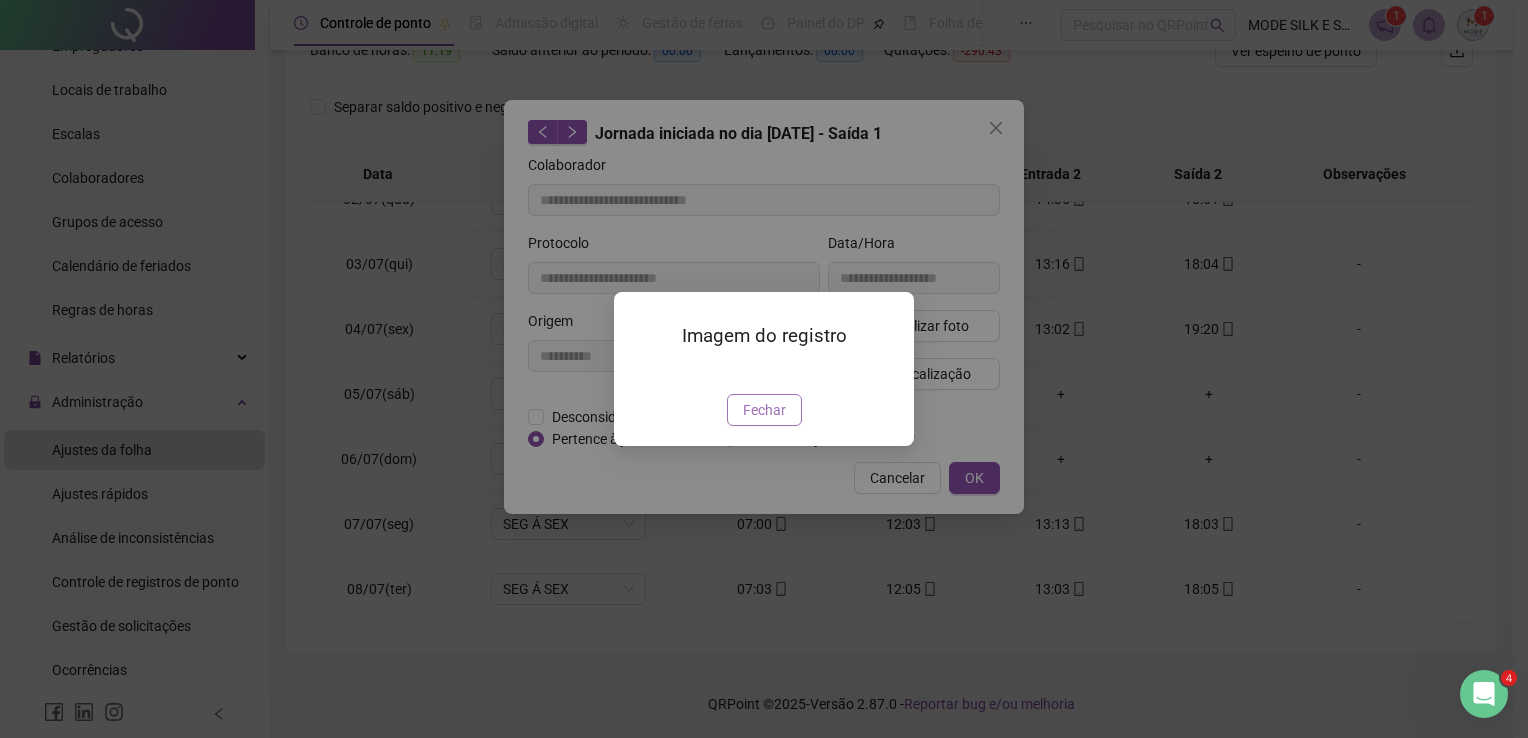 click on "Fechar" at bounding box center [764, 410] 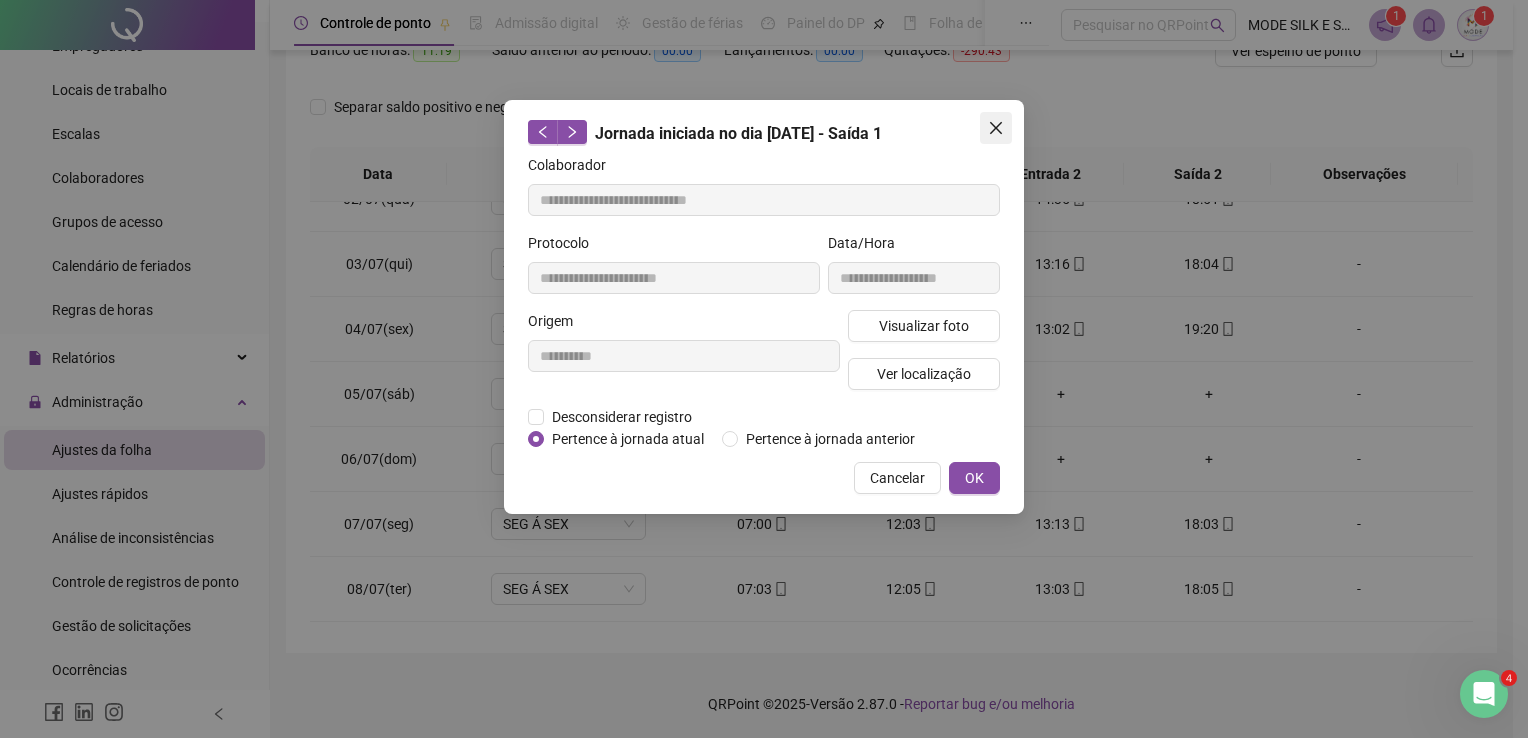 click 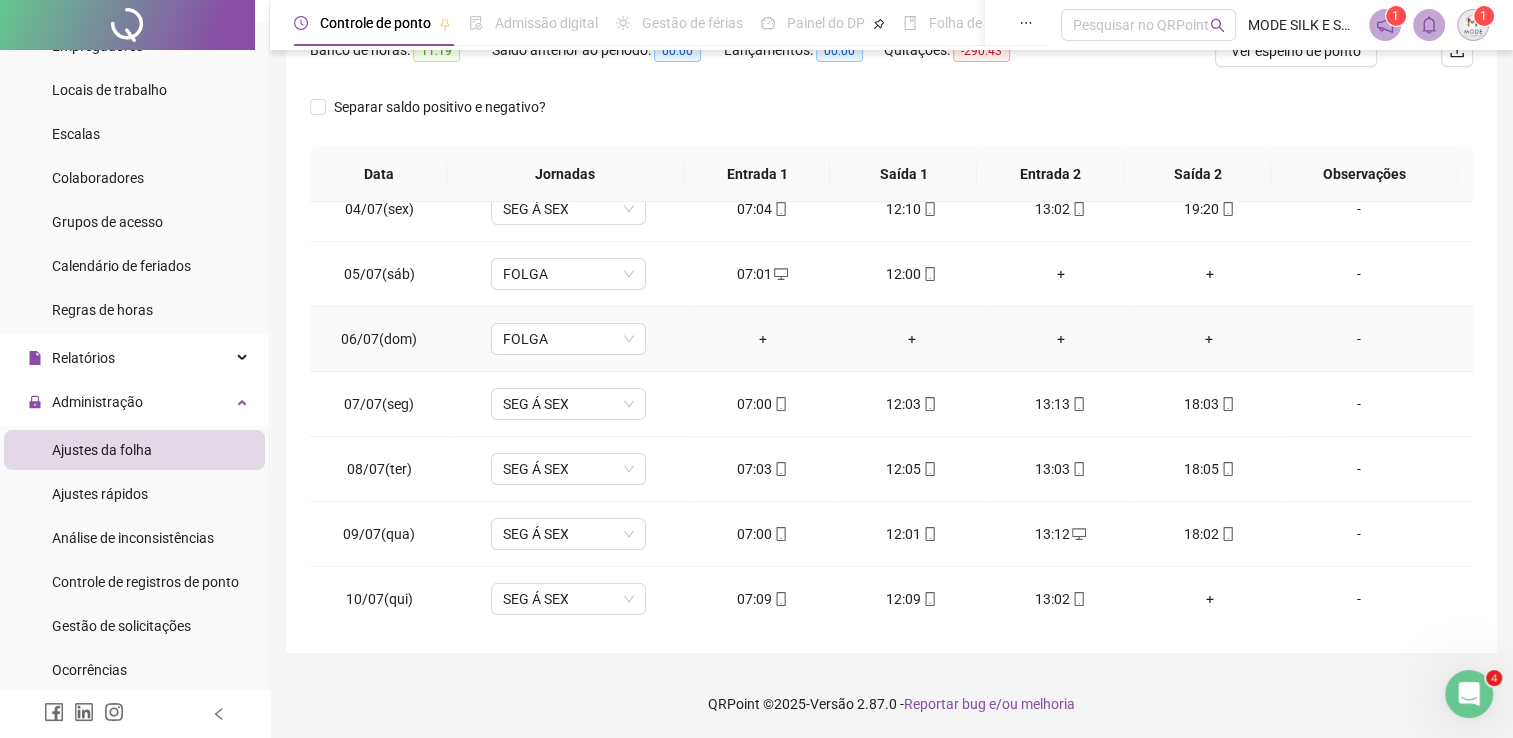 scroll, scrollTop: 0, scrollLeft: 0, axis: both 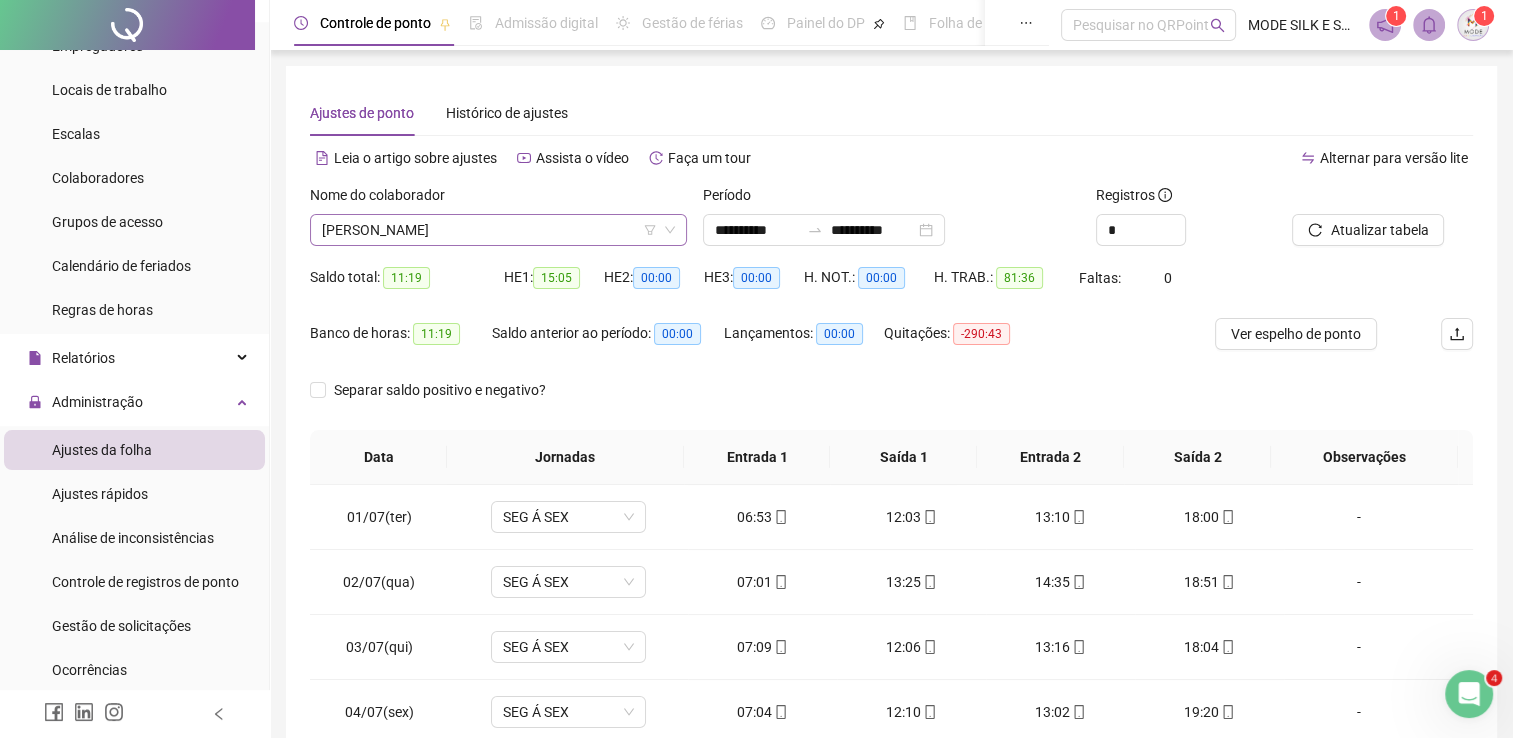 click on "[PERSON_NAME]" at bounding box center [498, 230] 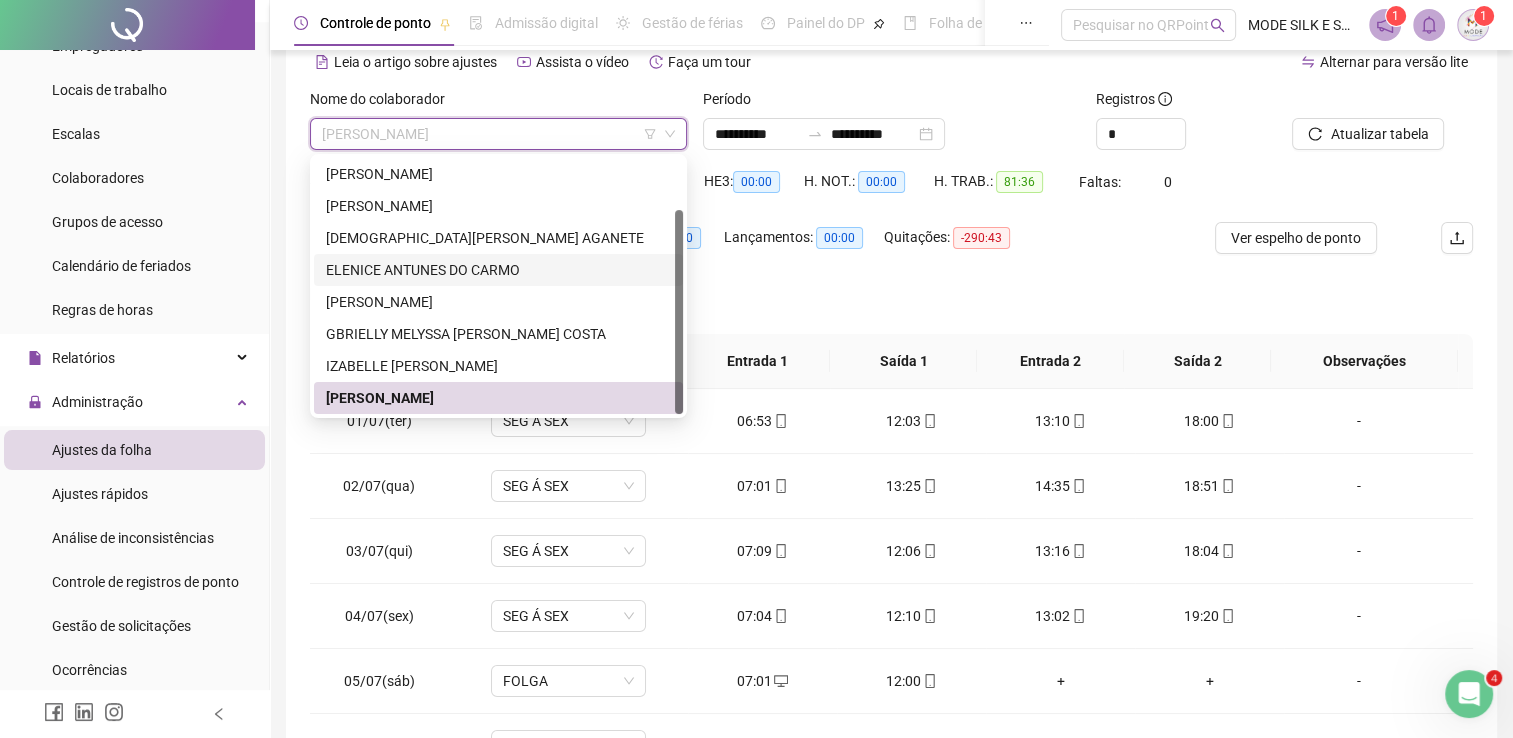 scroll, scrollTop: 200, scrollLeft: 0, axis: vertical 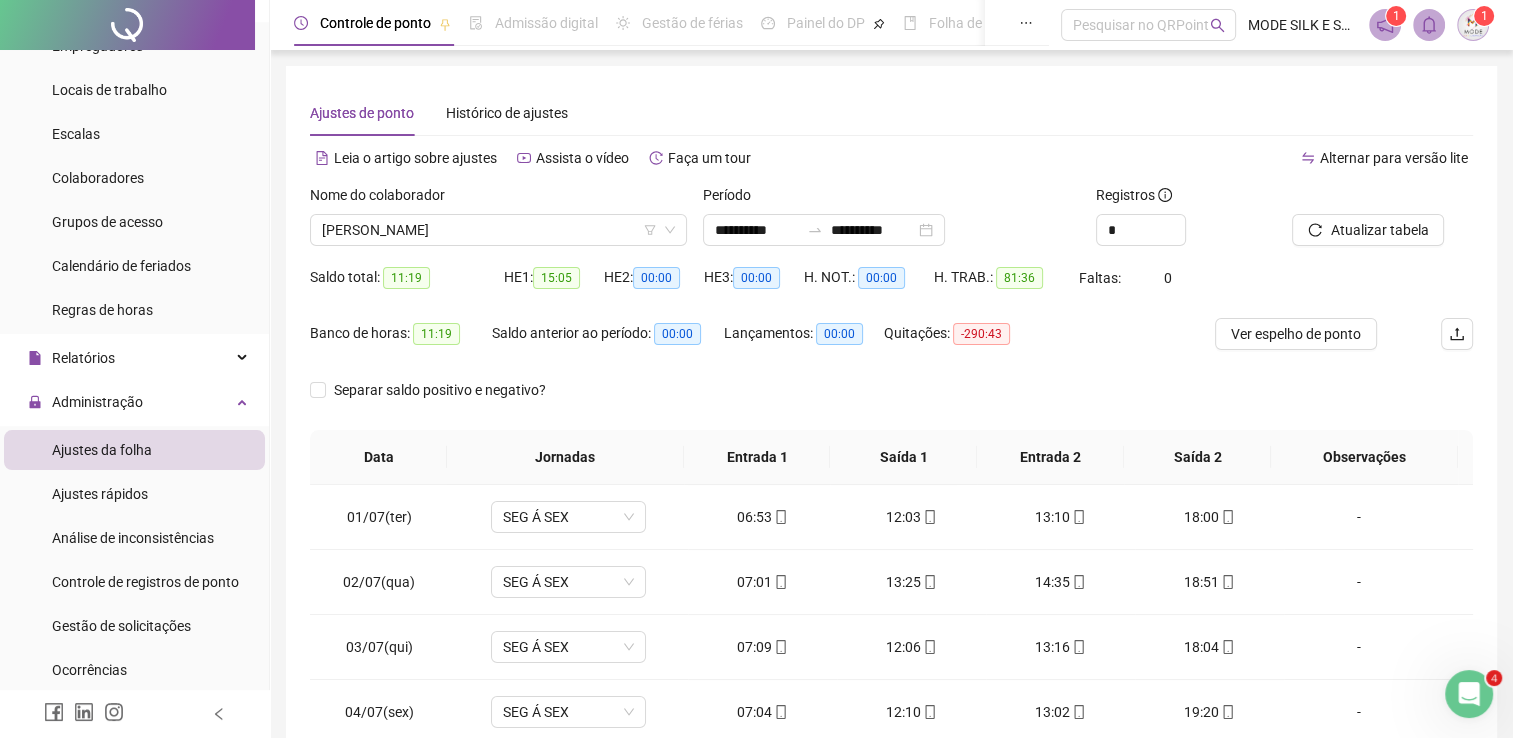 click on "Ajustes de ponto Histórico de ajustes" at bounding box center [891, 113] 